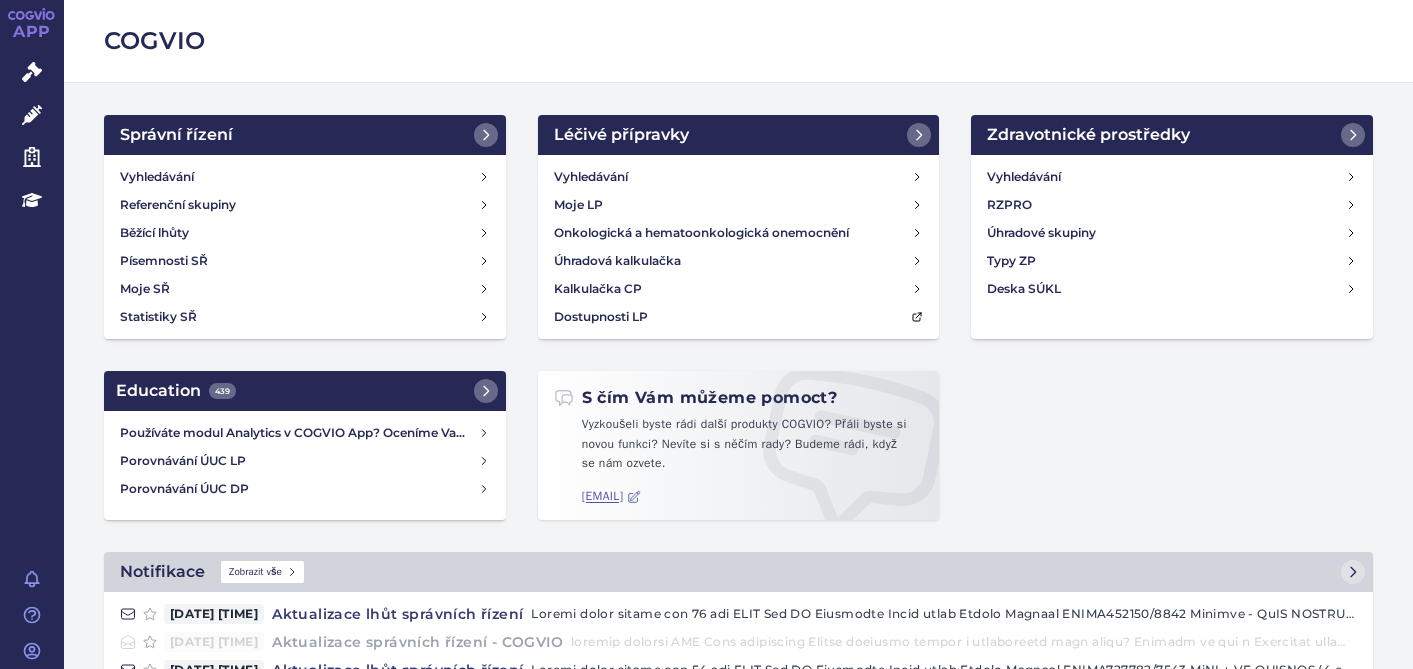 scroll, scrollTop: 0, scrollLeft: 0, axis: both 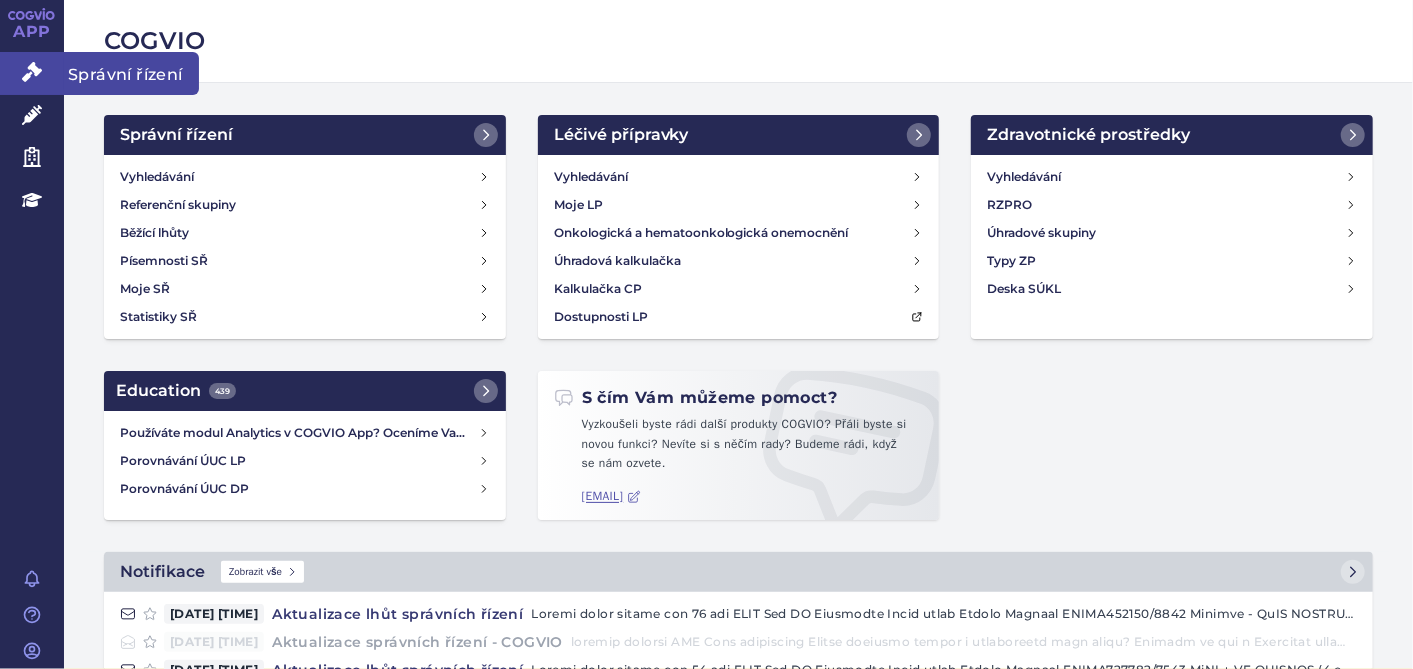 click on "Správní řízení" at bounding box center (32, 73) 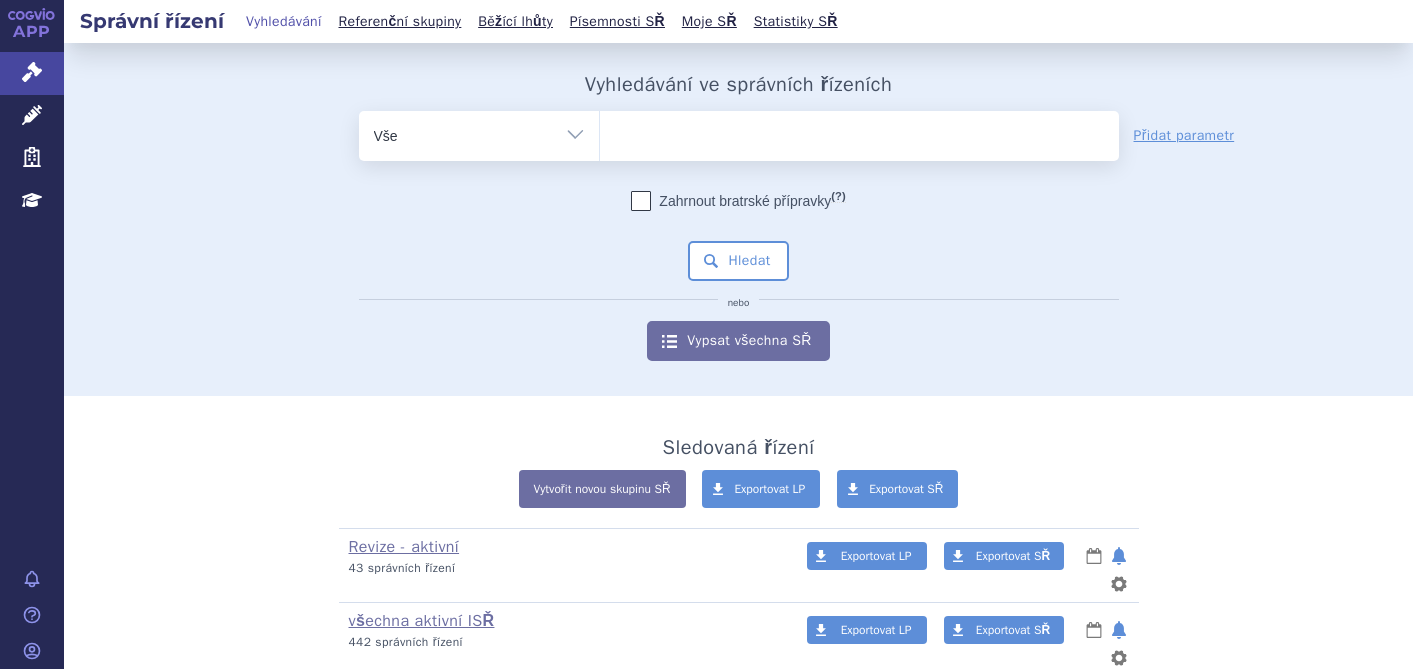 scroll, scrollTop: 0, scrollLeft: 0, axis: both 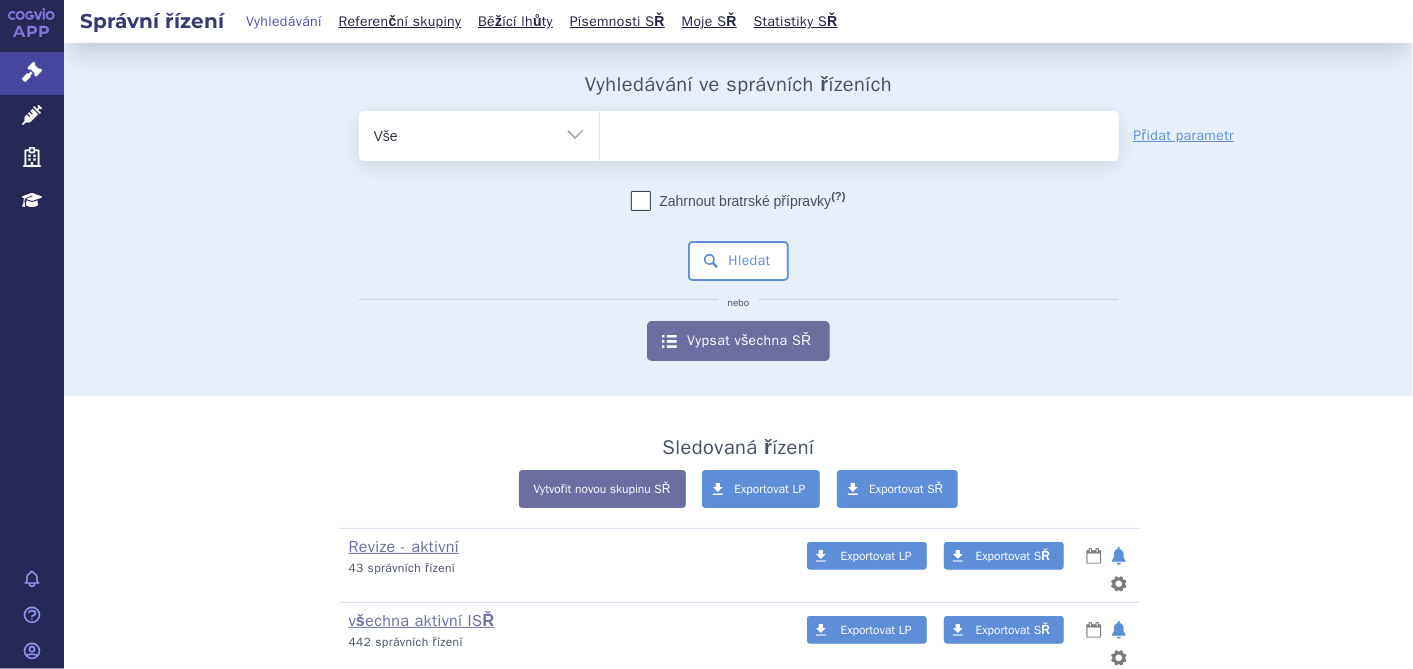 click at bounding box center [859, 132] 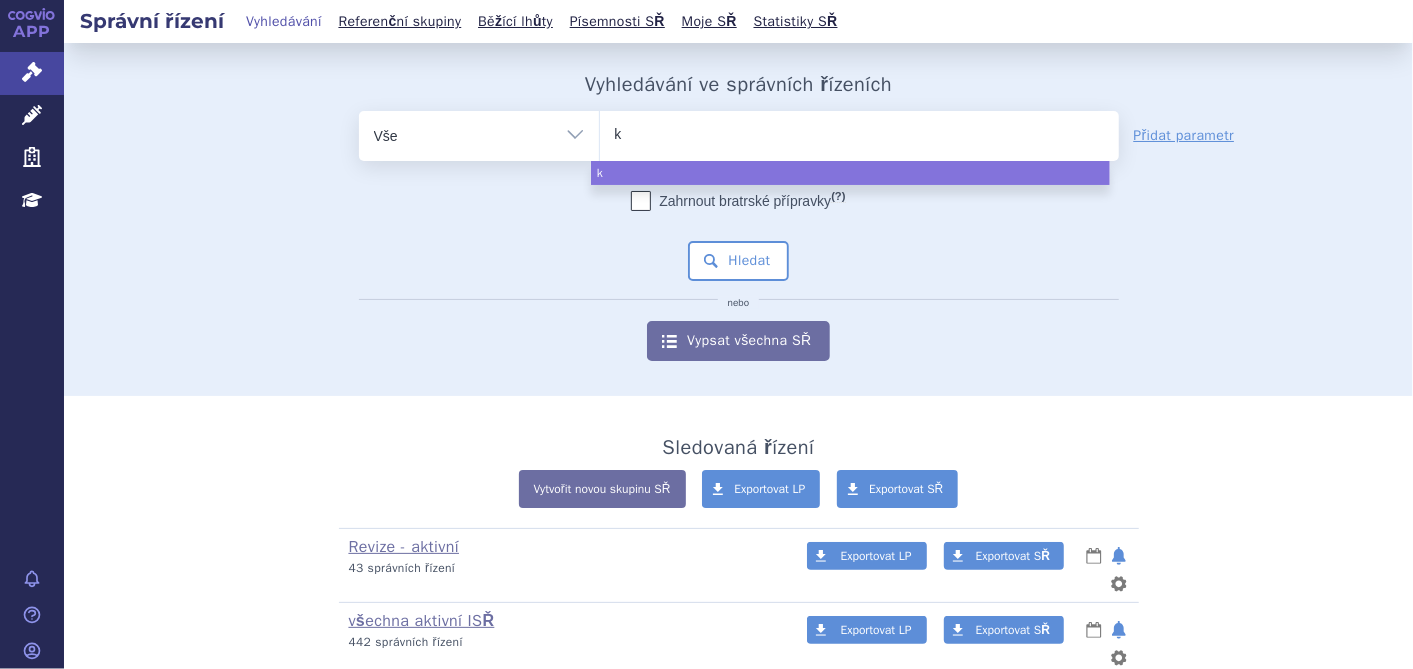 type on "ka" 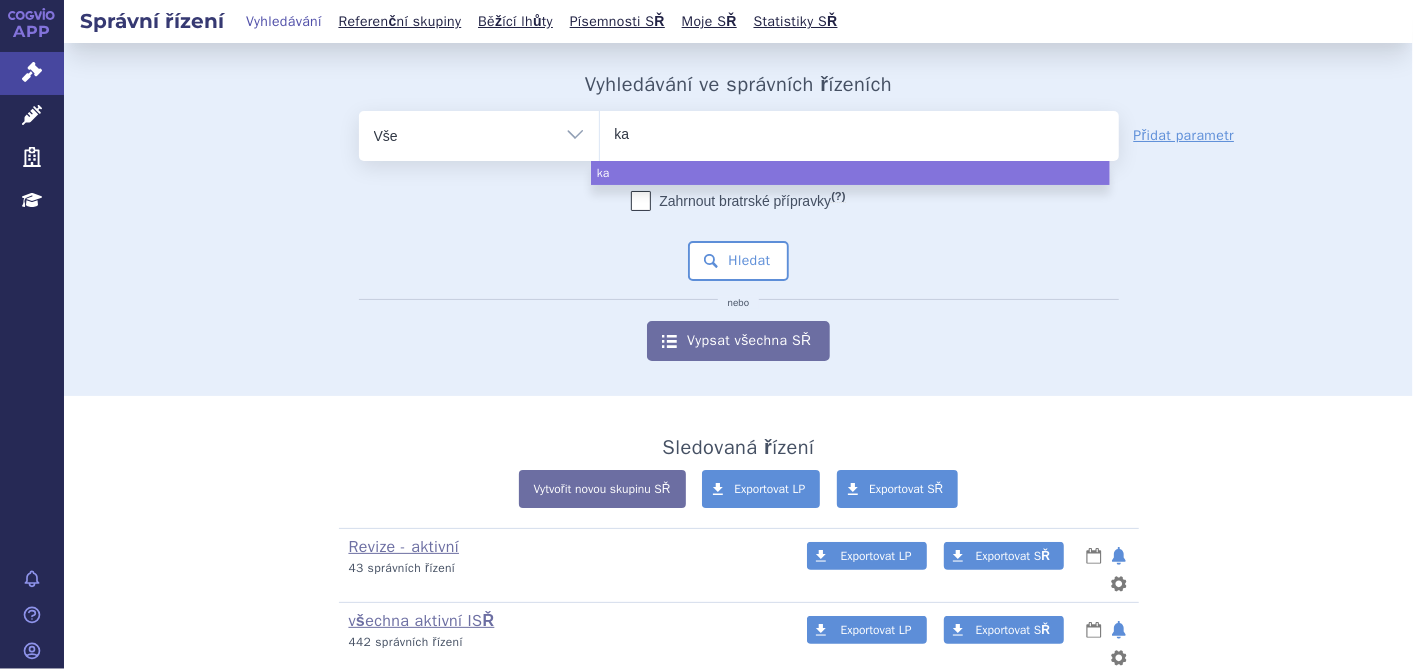 type on "kaf" 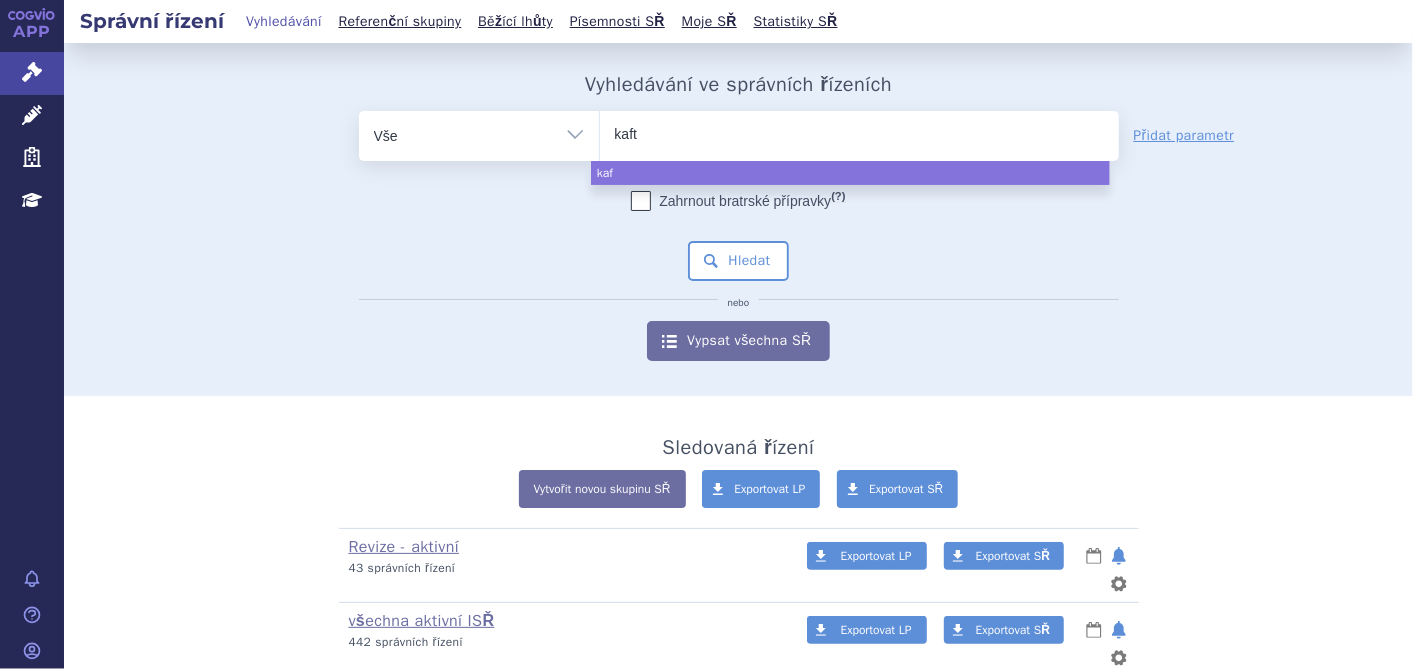 type on "kaftr" 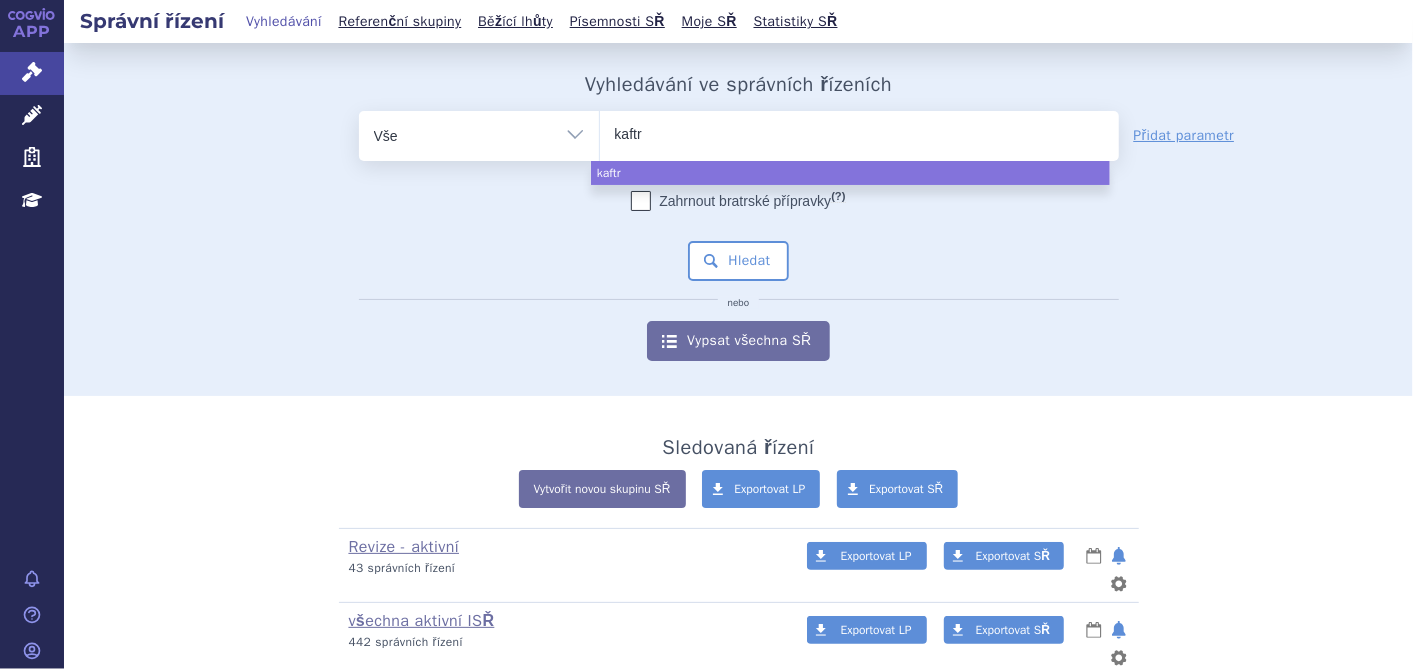 type on "kaftri" 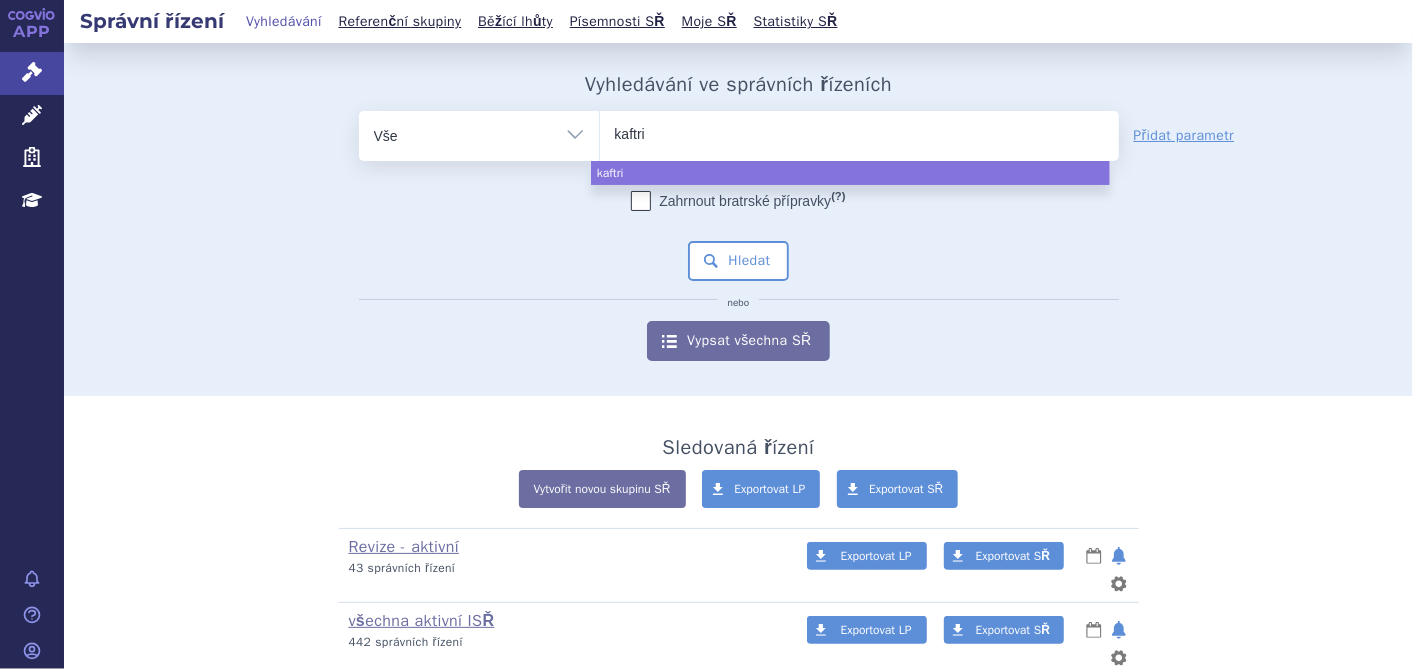 type on "kaftrio" 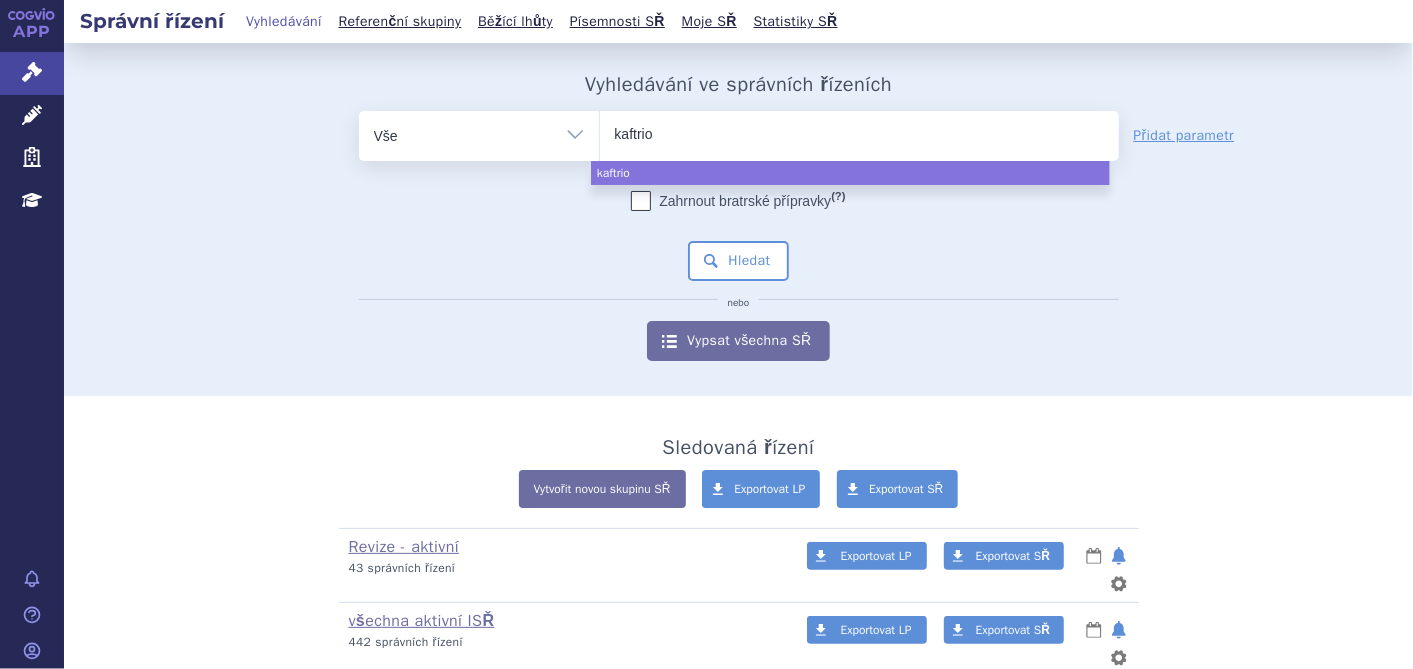 select on "kaftrio" 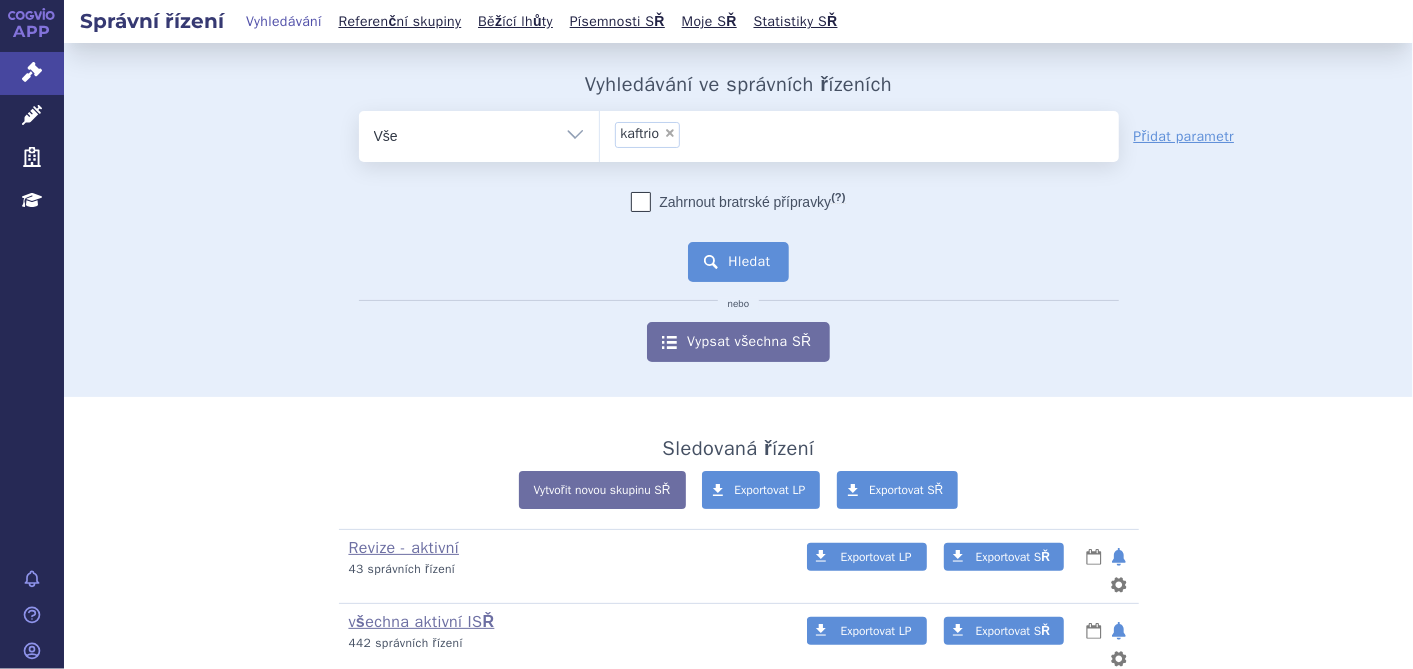 click on "Hledat" at bounding box center [738, 262] 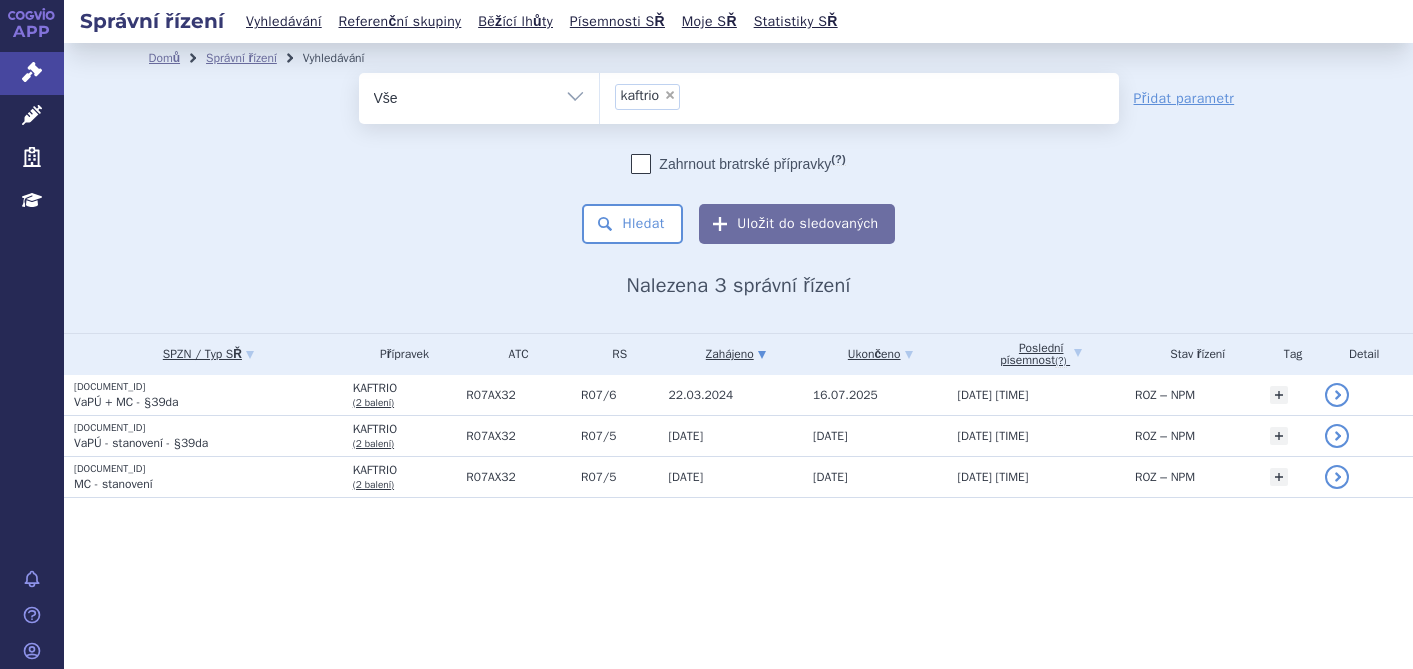 scroll, scrollTop: 0, scrollLeft: 0, axis: both 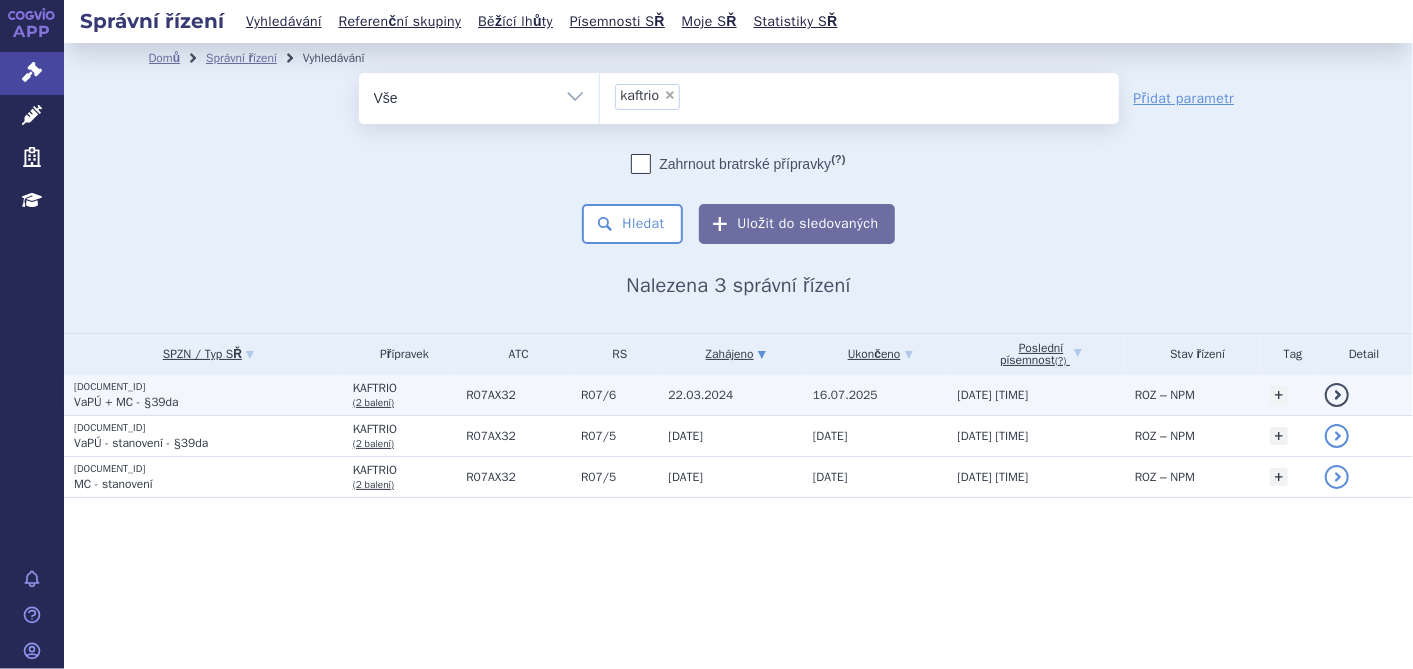 click on "SUKLS72107/2024" at bounding box center (208, 387) 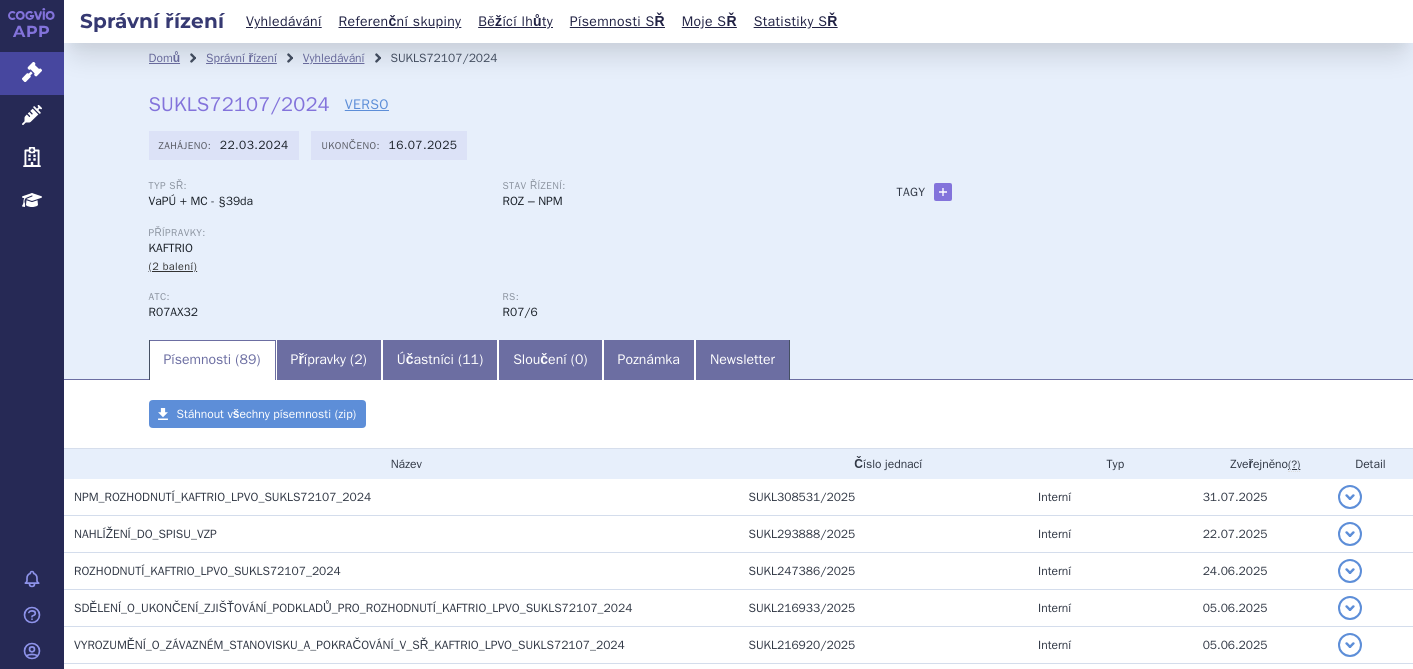 scroll, scrollTop: 0, scrollLeft: 0, axis: both 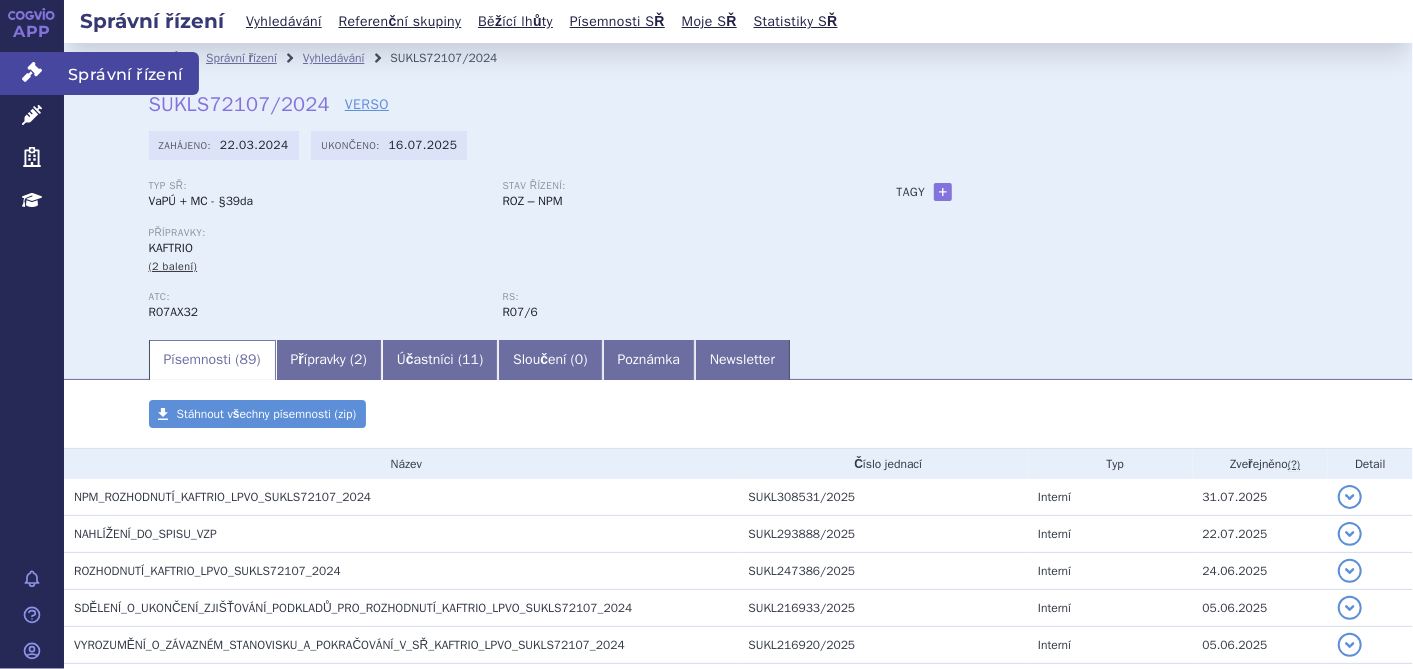 click on "Správní řízení" at bounding box center [32, 73] 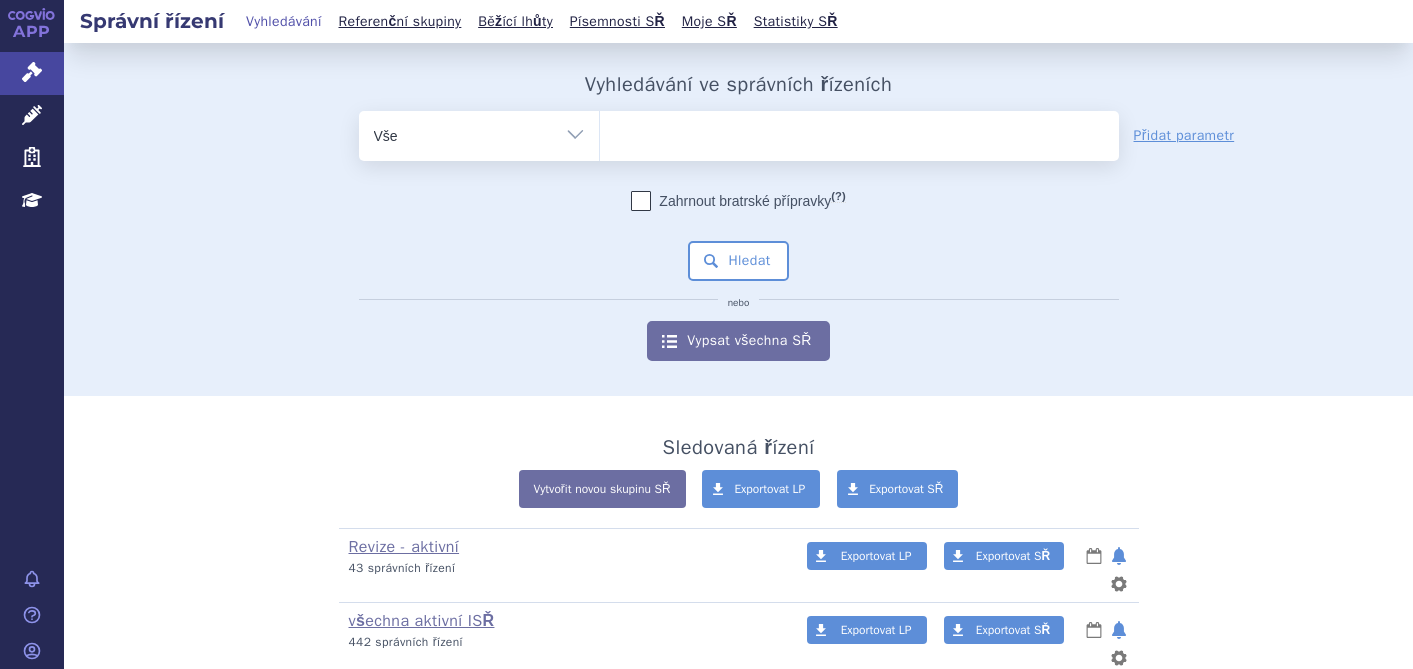 scroll, scrollTop: 0, scrollLeft: 0, axis: both 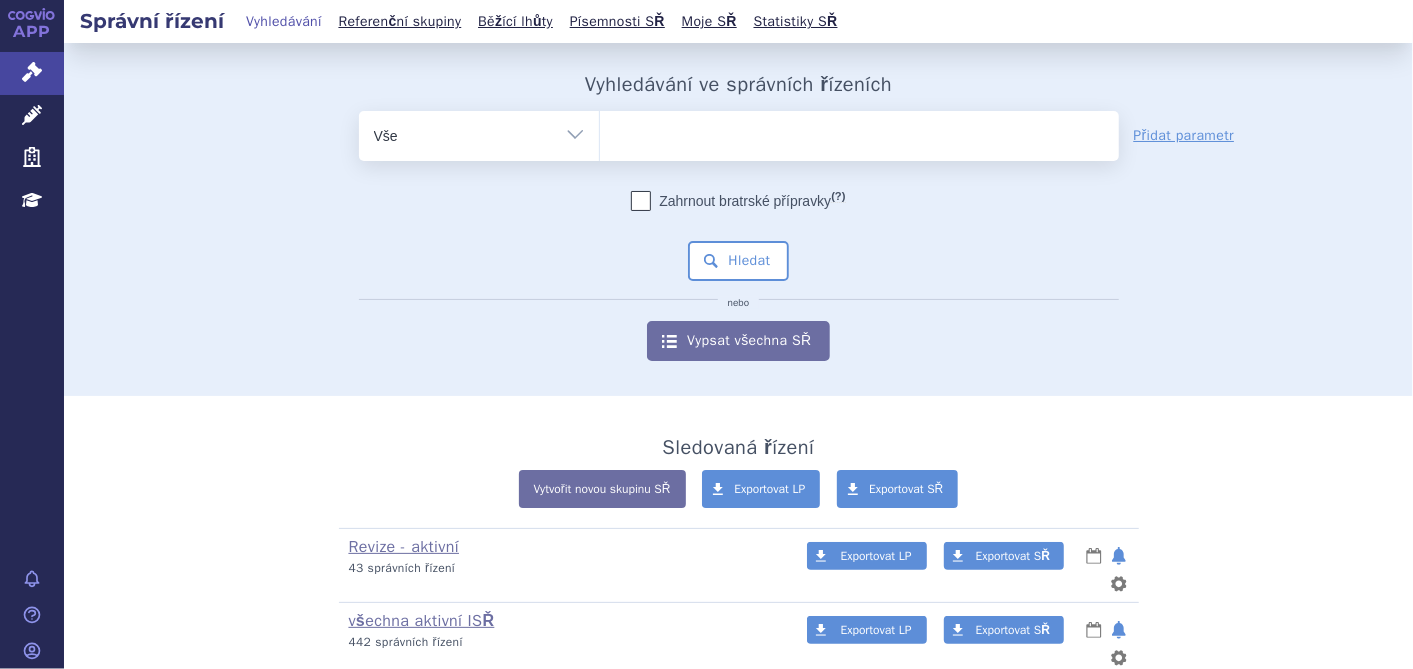 click at bounding box center [859, 132] 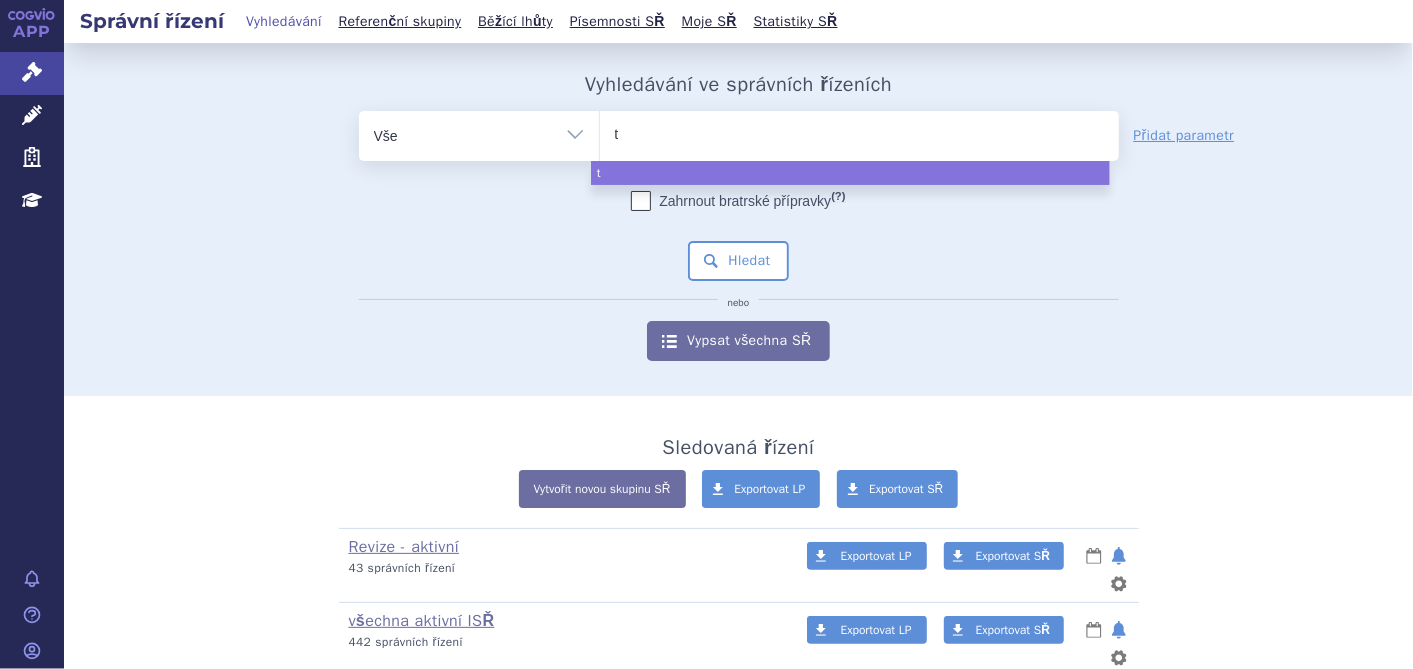 type on "ta" 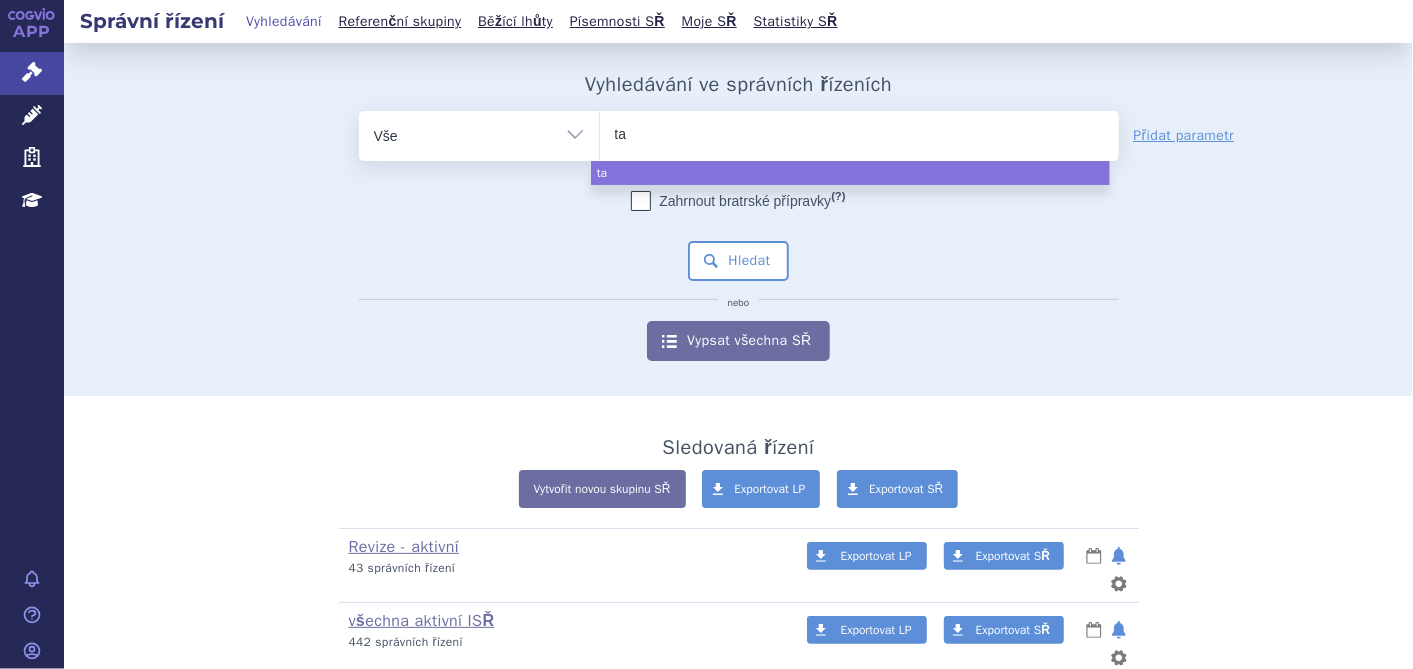 type on "tav" 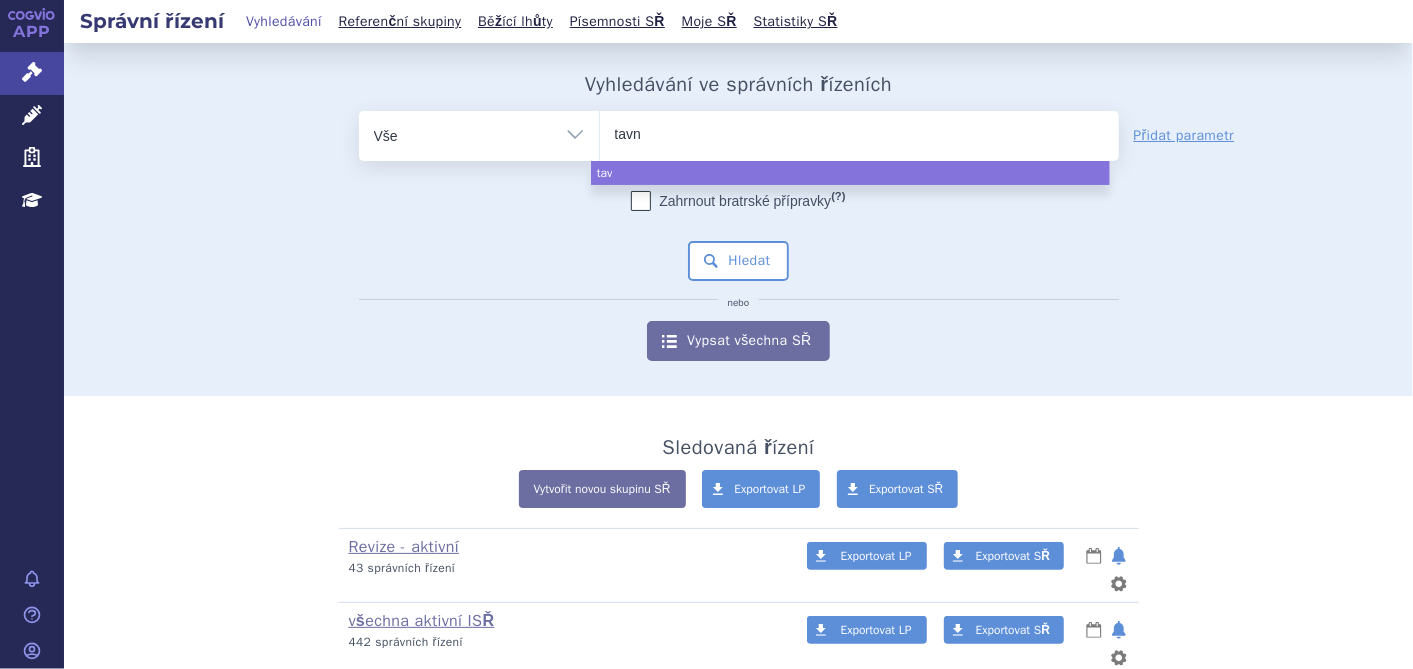 type on "tavne" 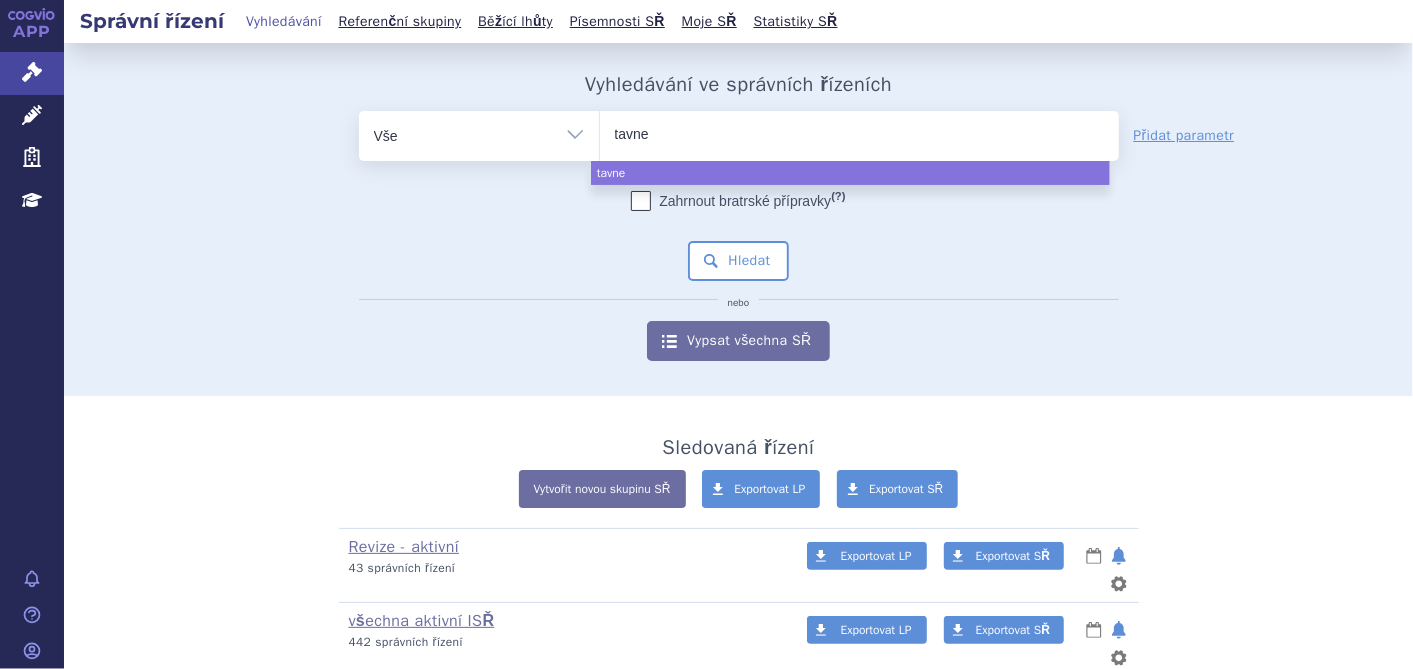 type on "tavneo" 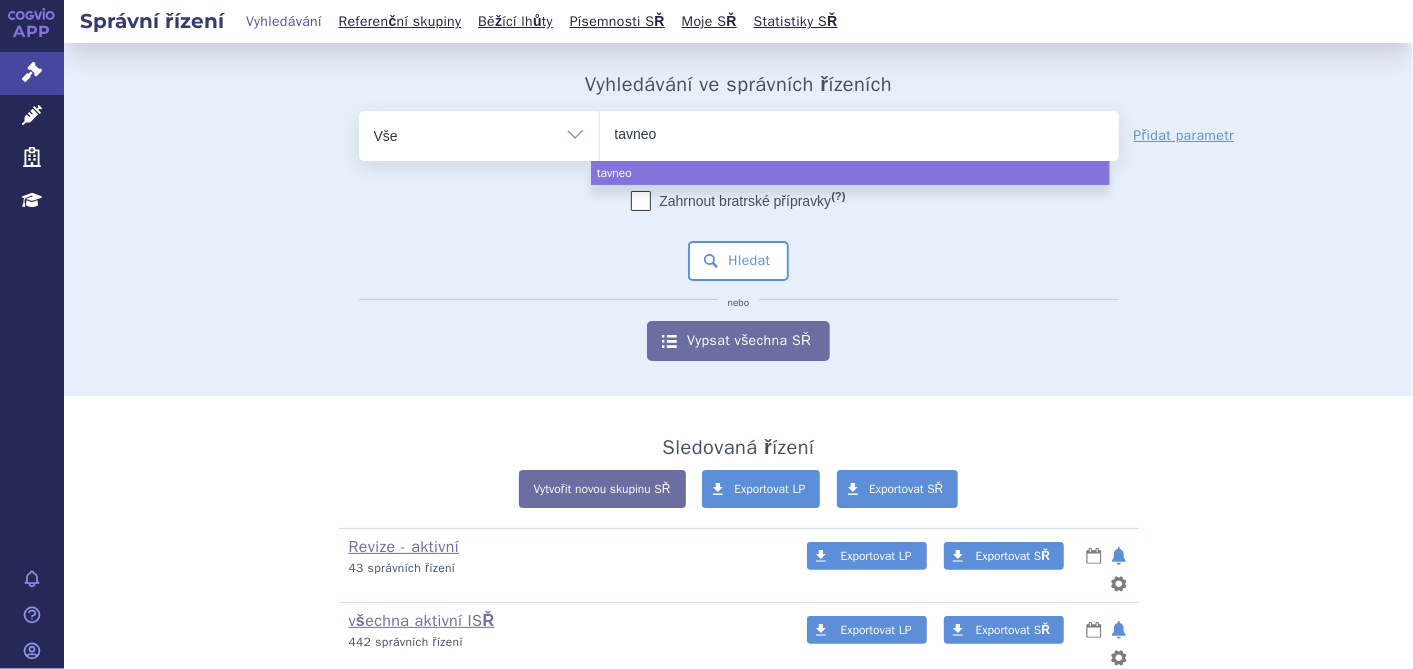 type on "tavneos" 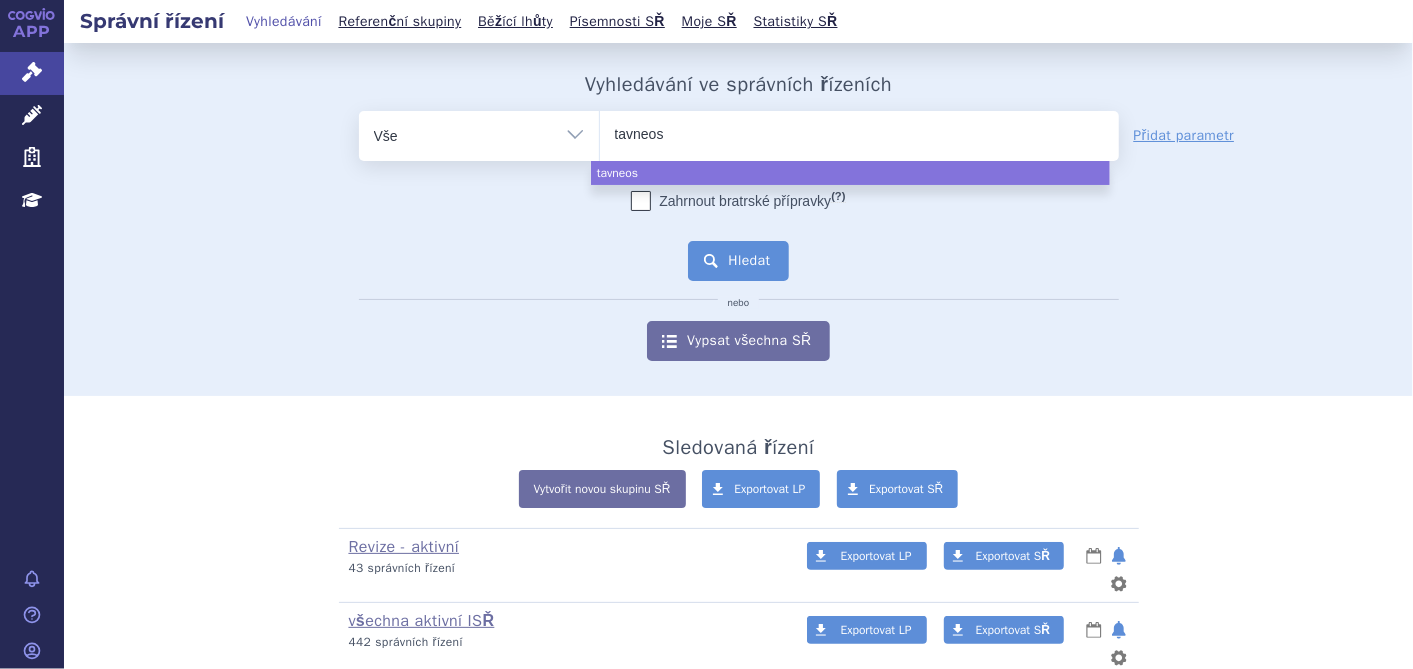 select on "tavneos" 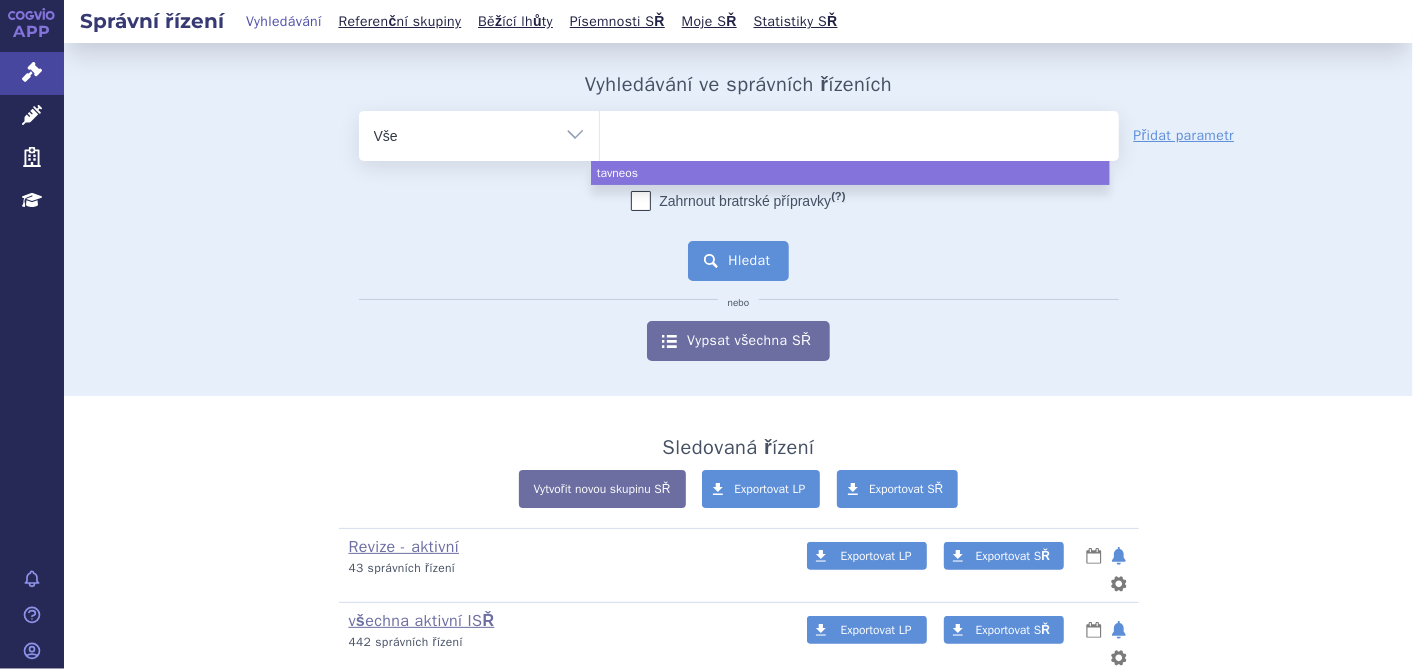 click on "Hledat" at bounding box center (738, 261) 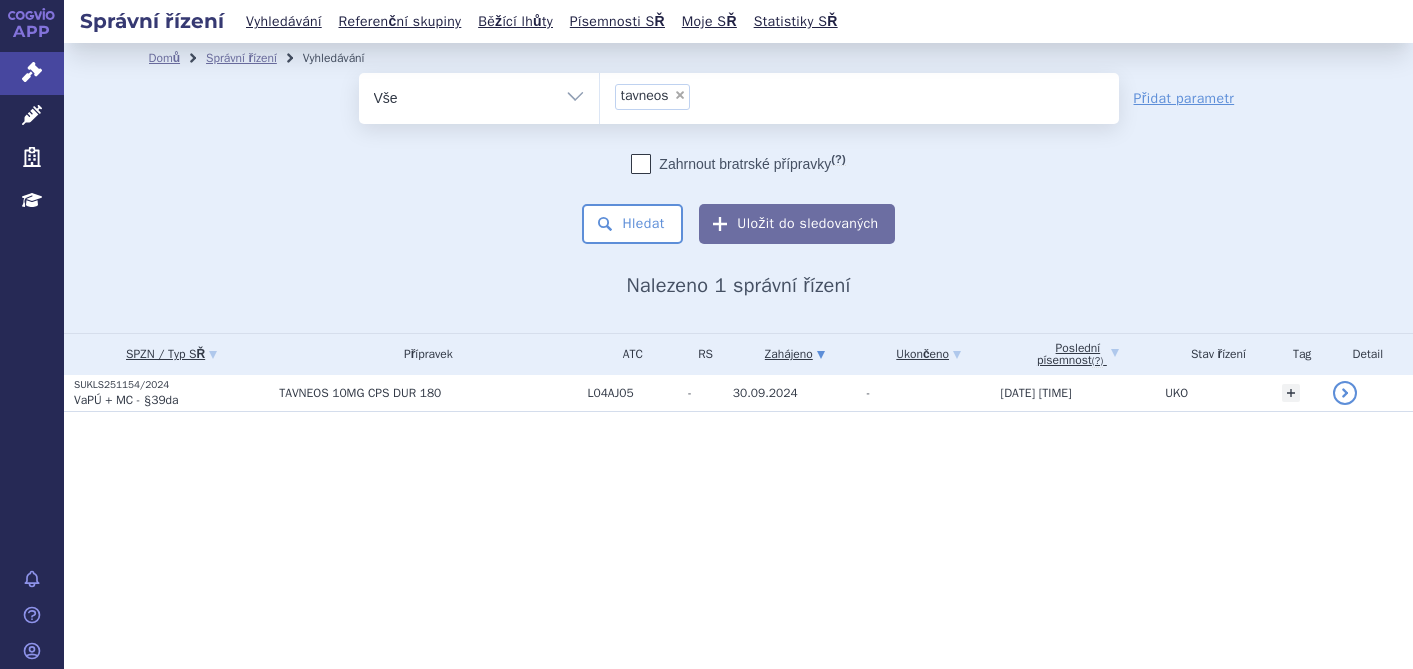 scroll, scrollTop: 0, scrollLeft: 0, axis: both 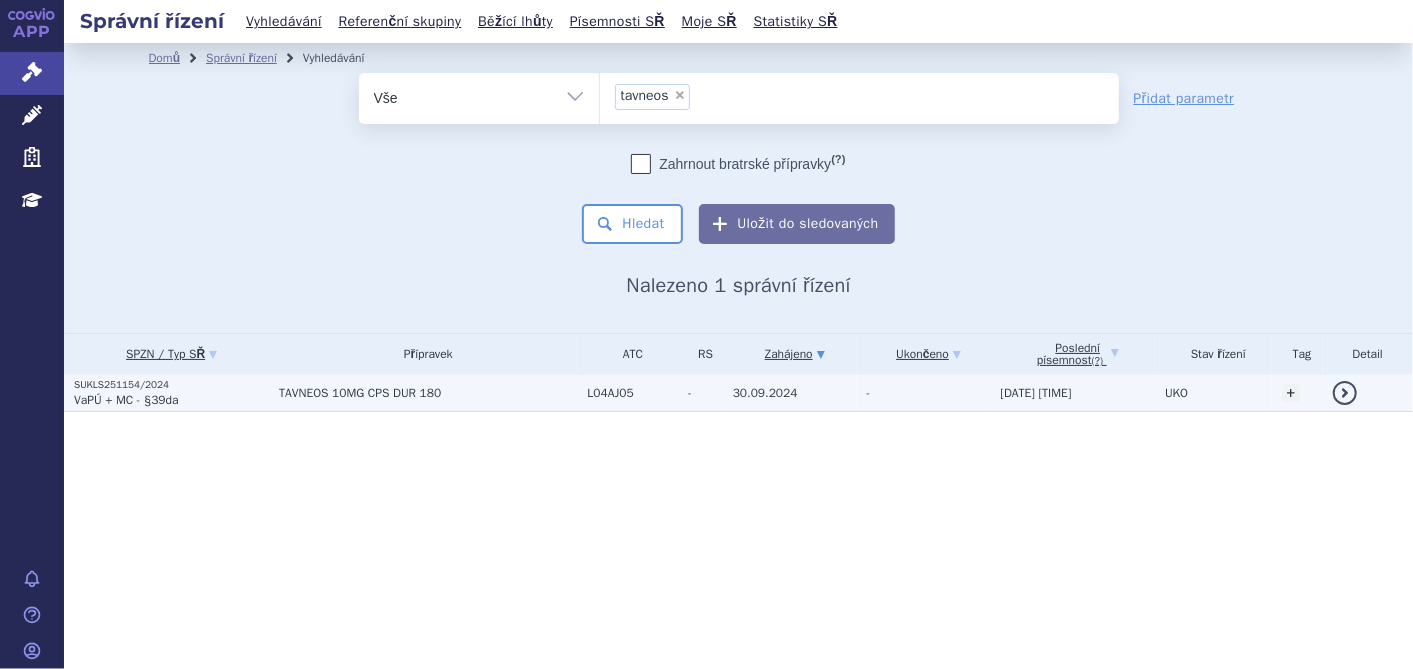 click on "SUKLS251154/2024" at bounding box center [171, 385] 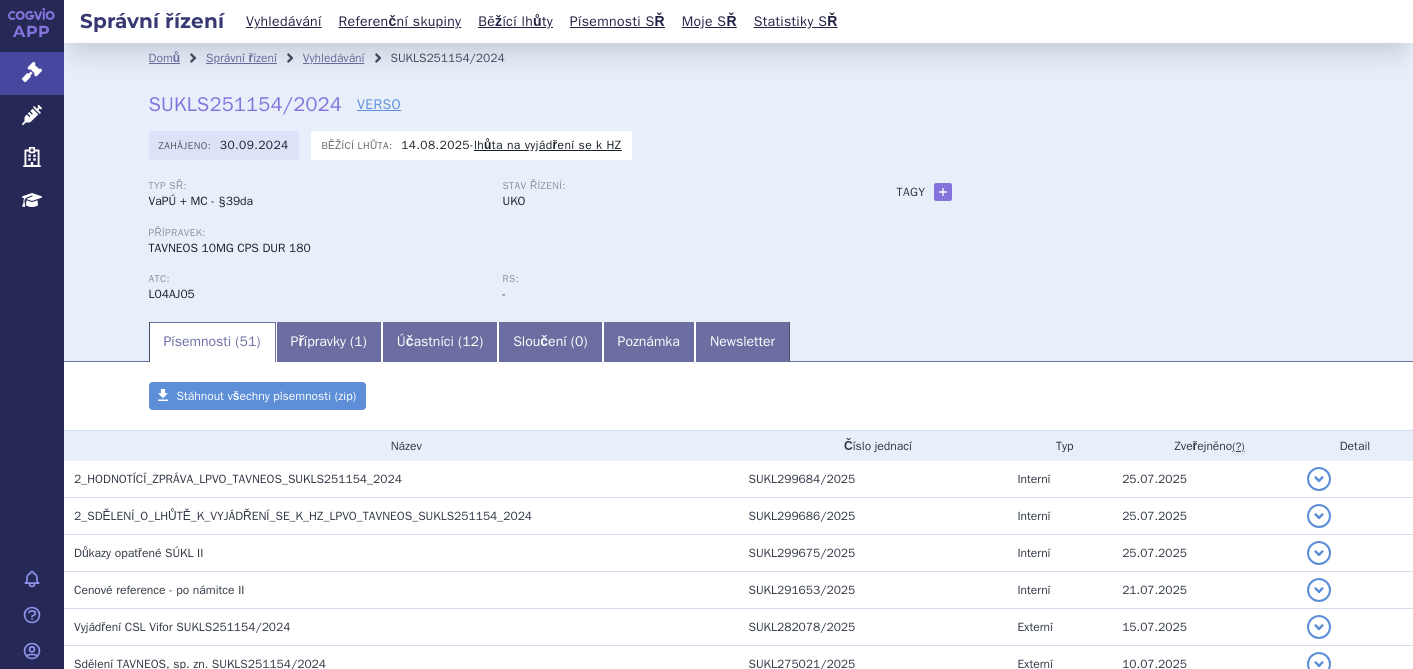 scroll, scrollTop: 0, scrollLeft: 0, axis: both 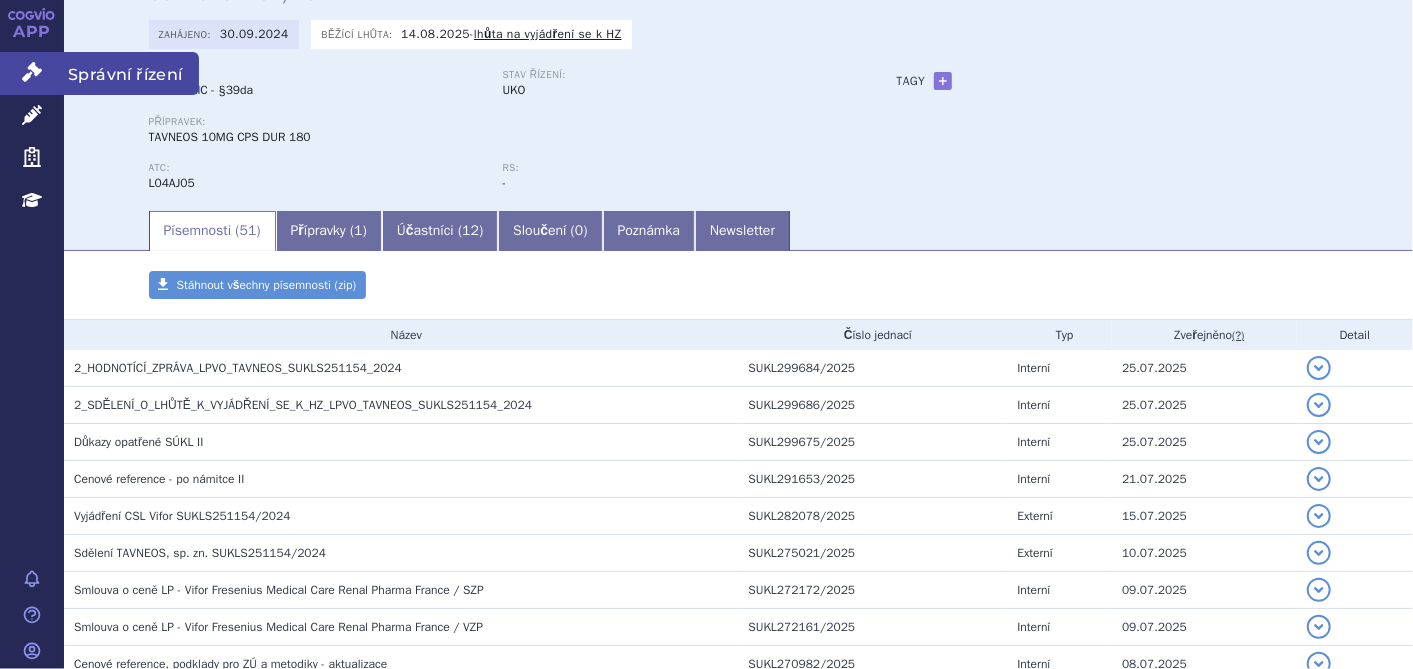 click 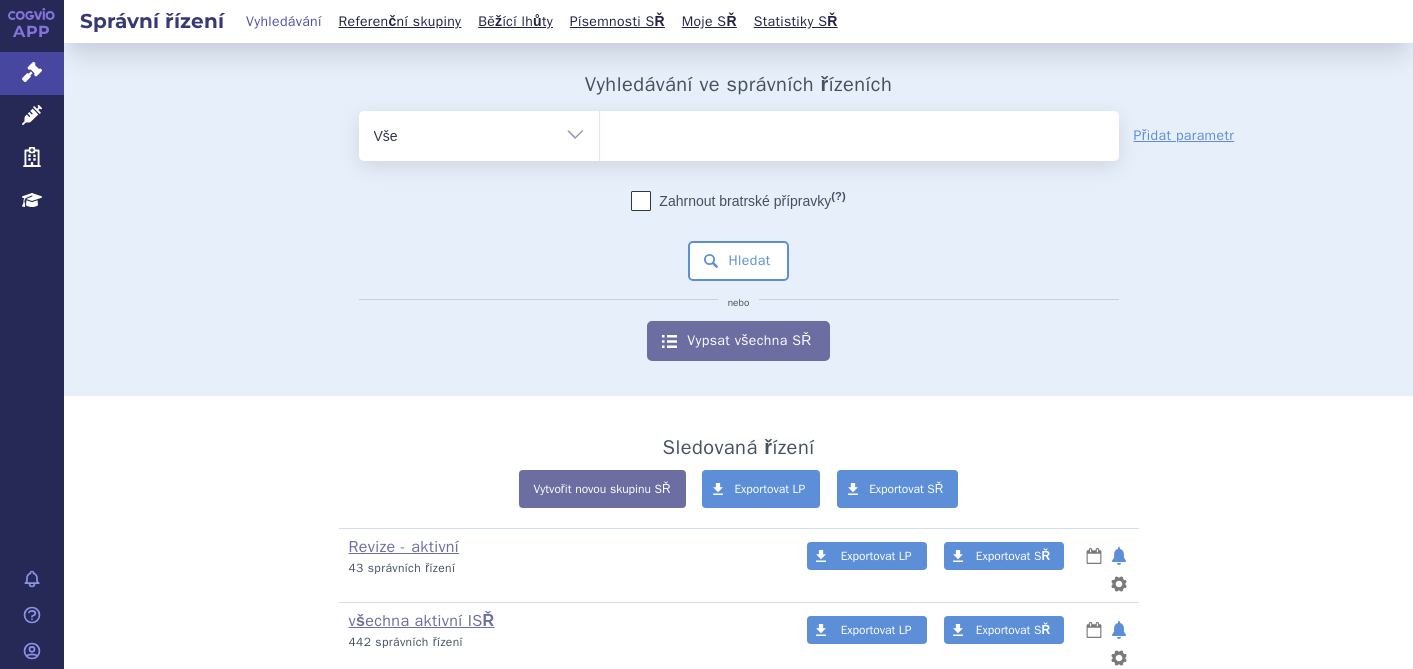 scroll, scrollTop: 0, scrollLeft: 0, axis: both 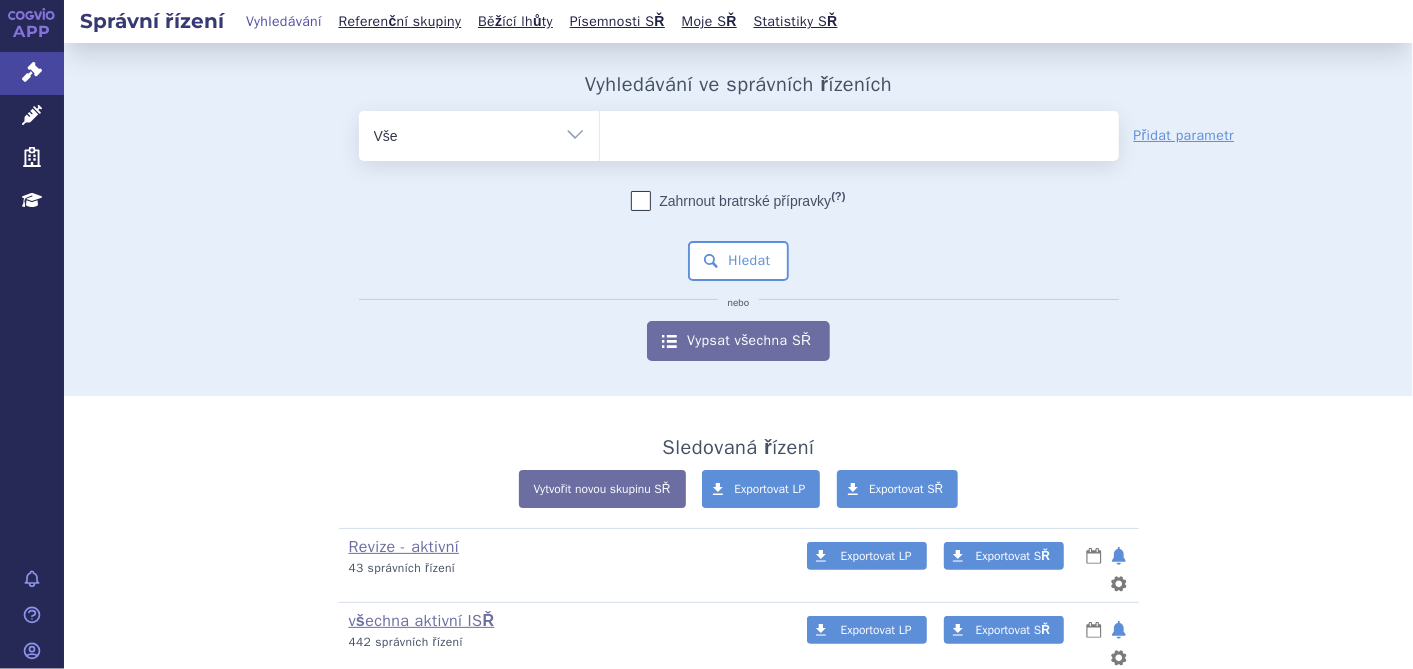 click at bounding box center [859, 132] 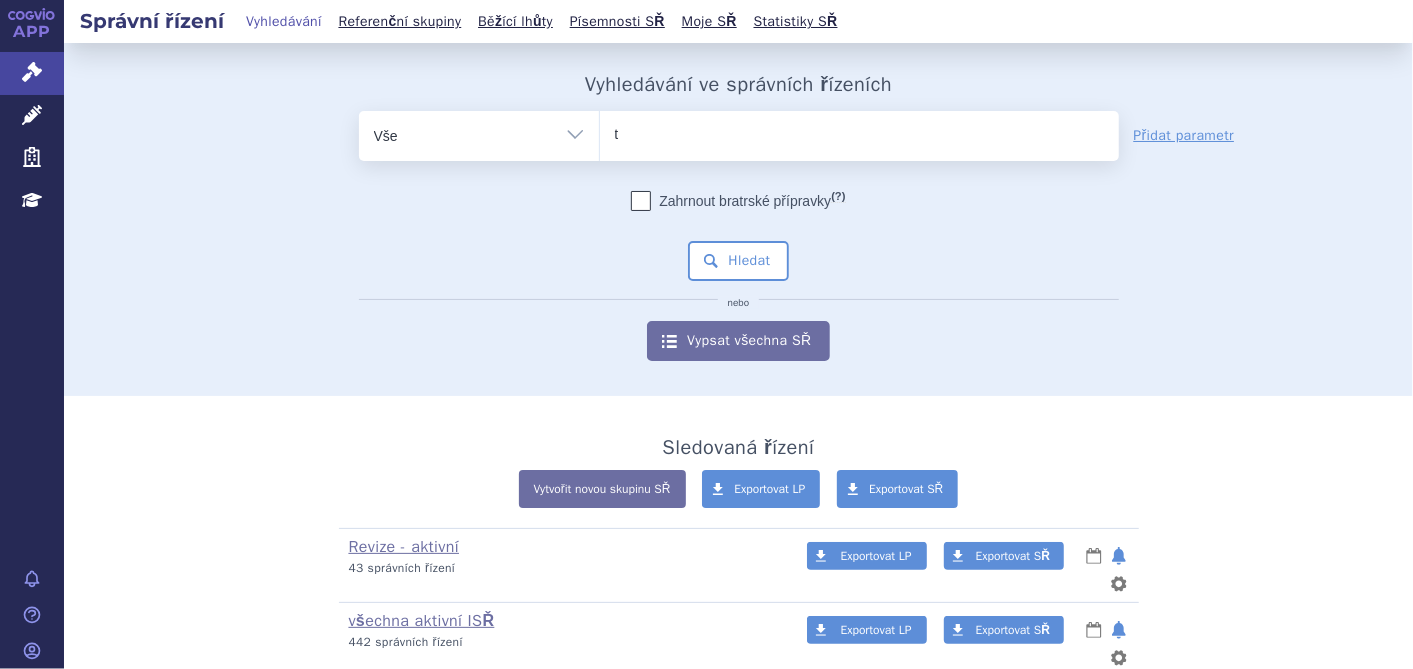 type on "te" 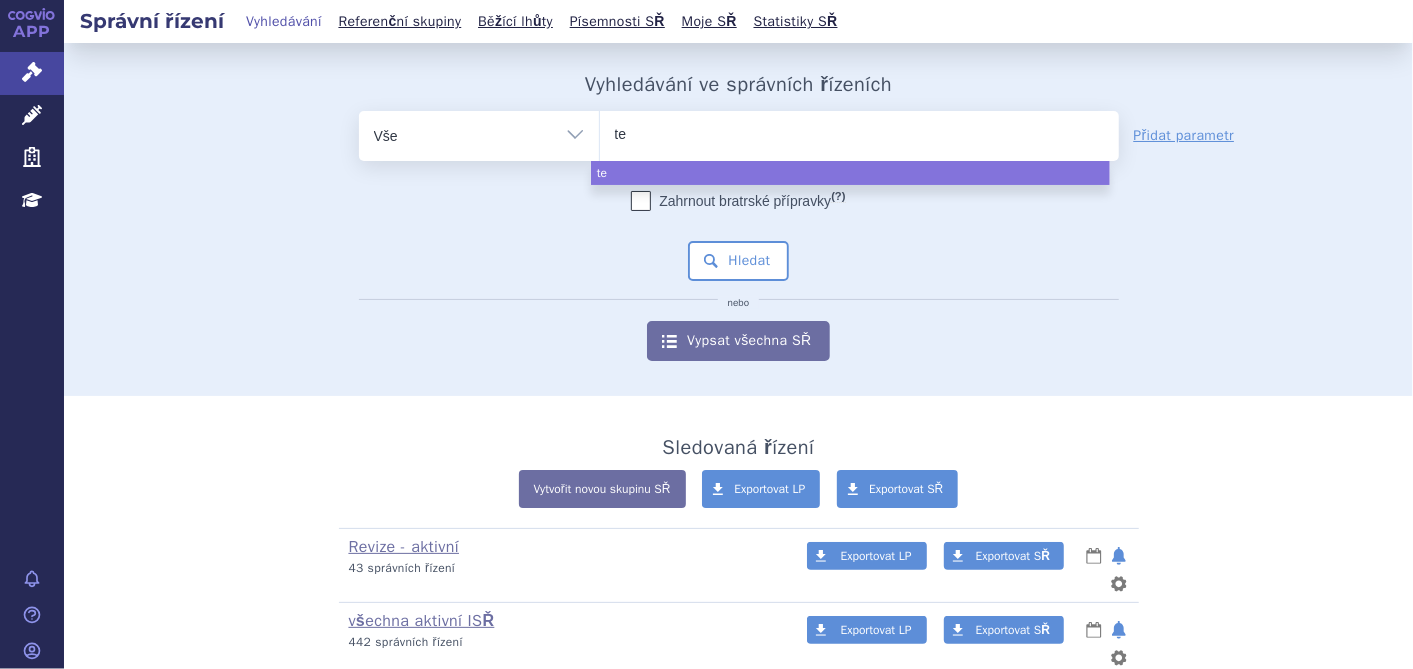 type on "tep" 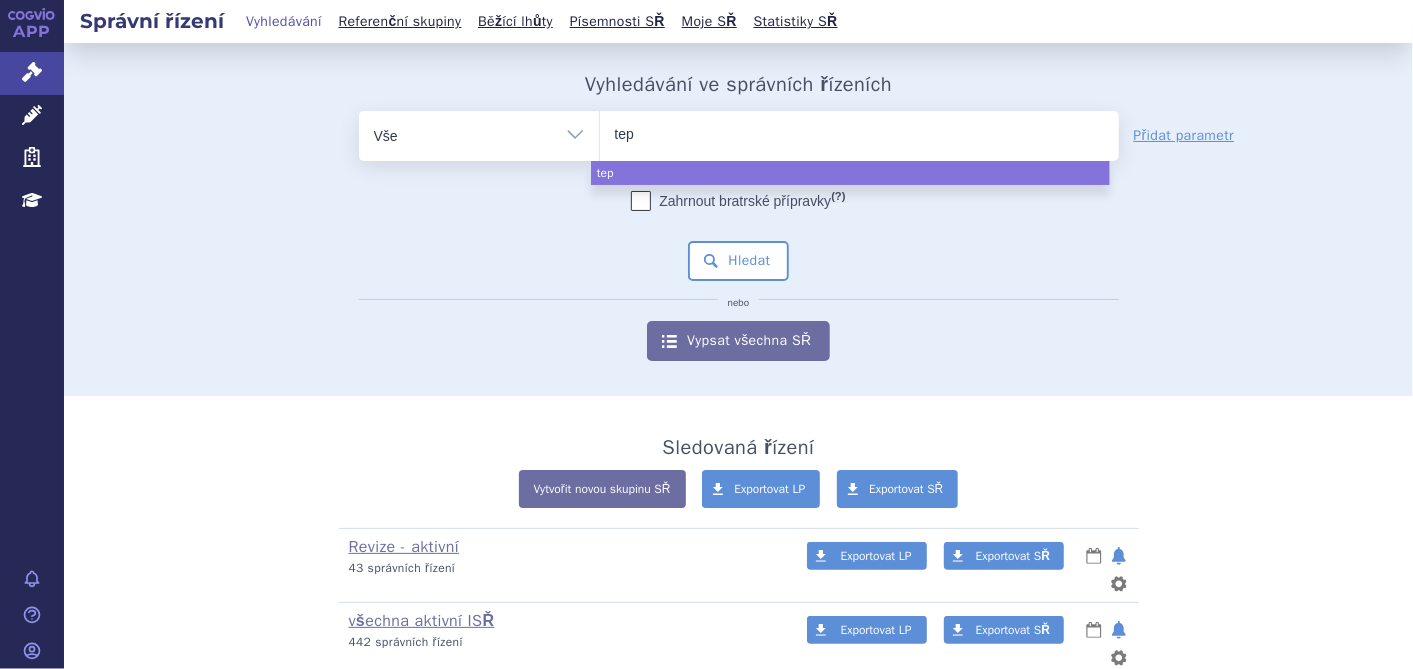 type on "tepm" 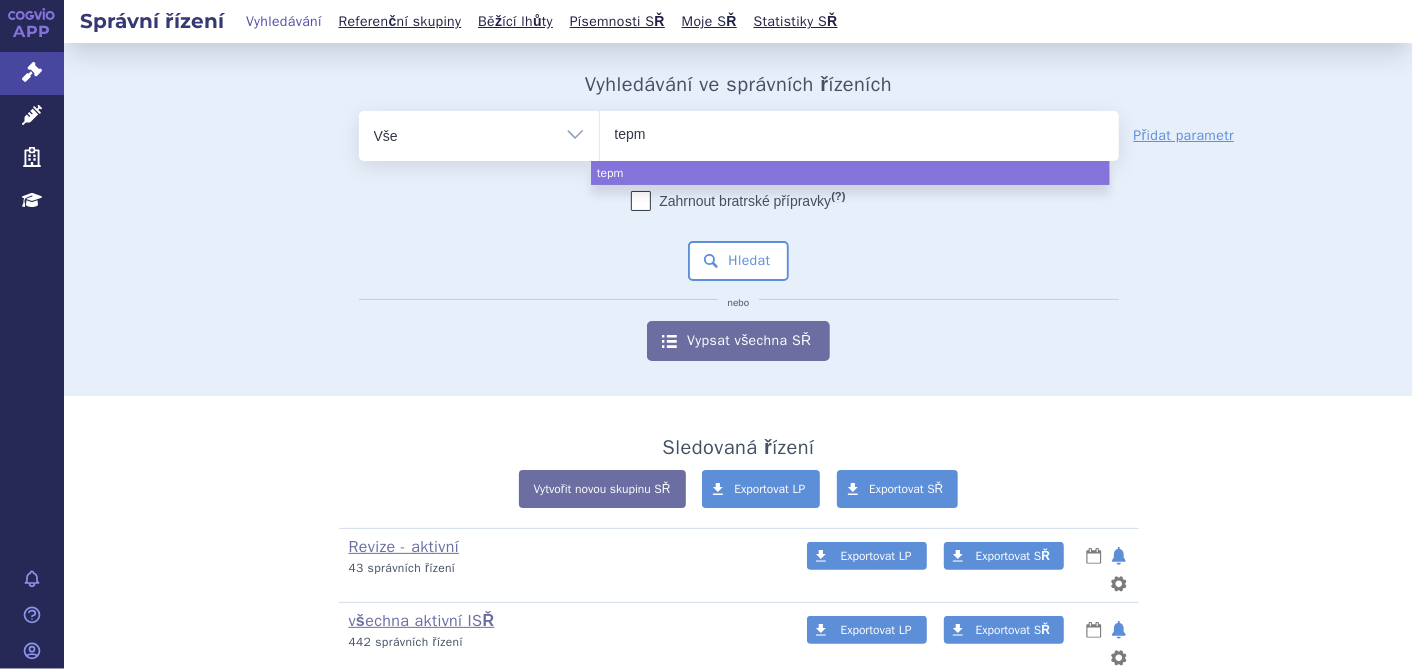 type on "tepme" 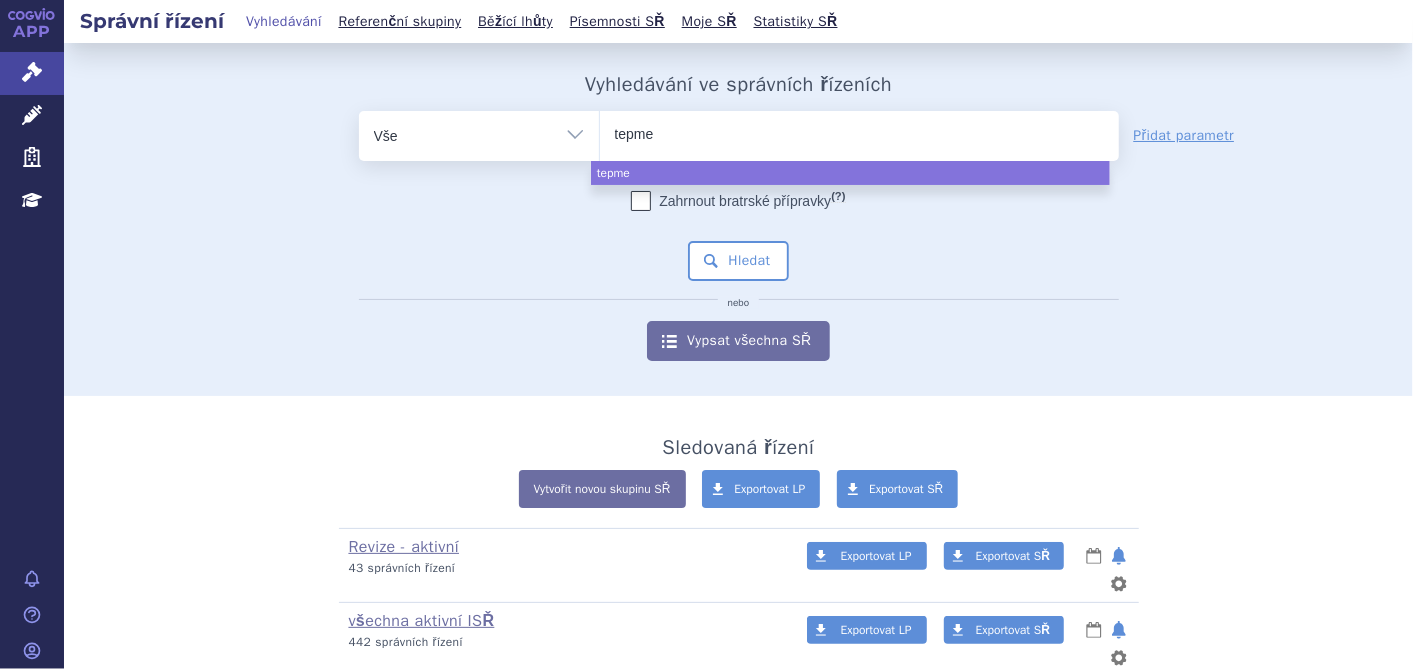 type on "tepmet" 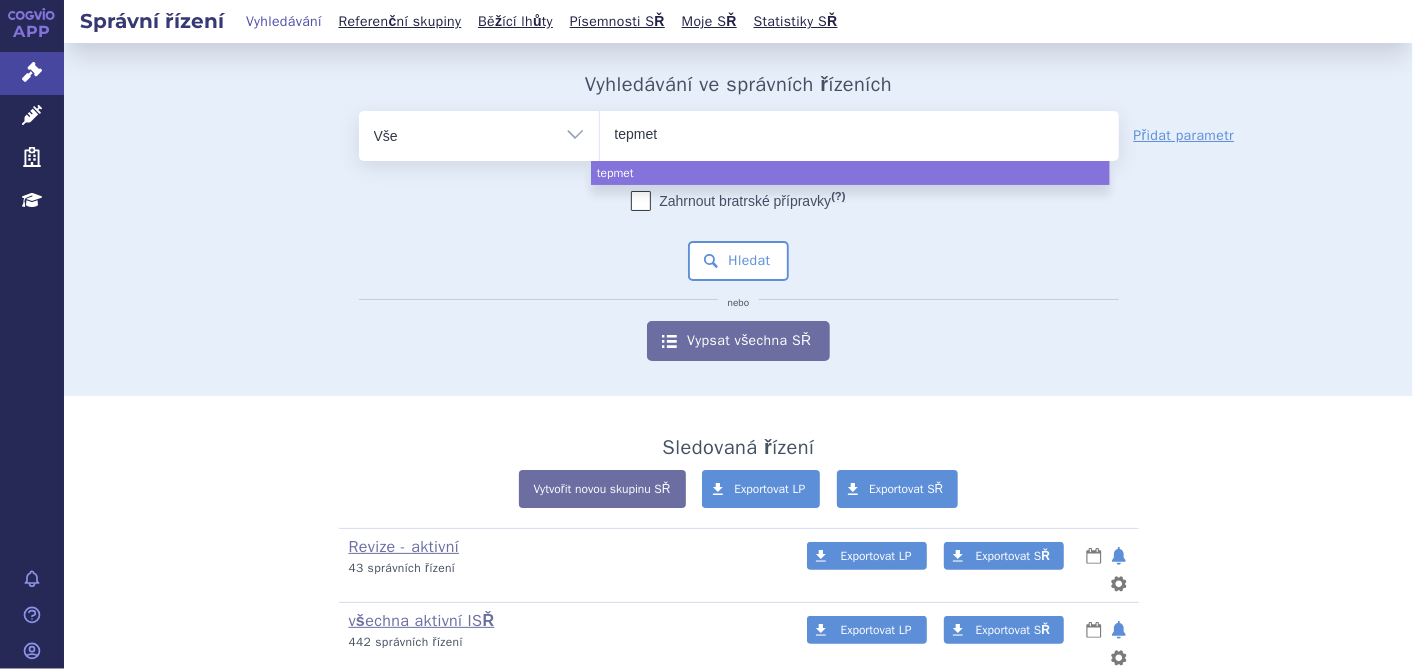 type on "tepmetk" 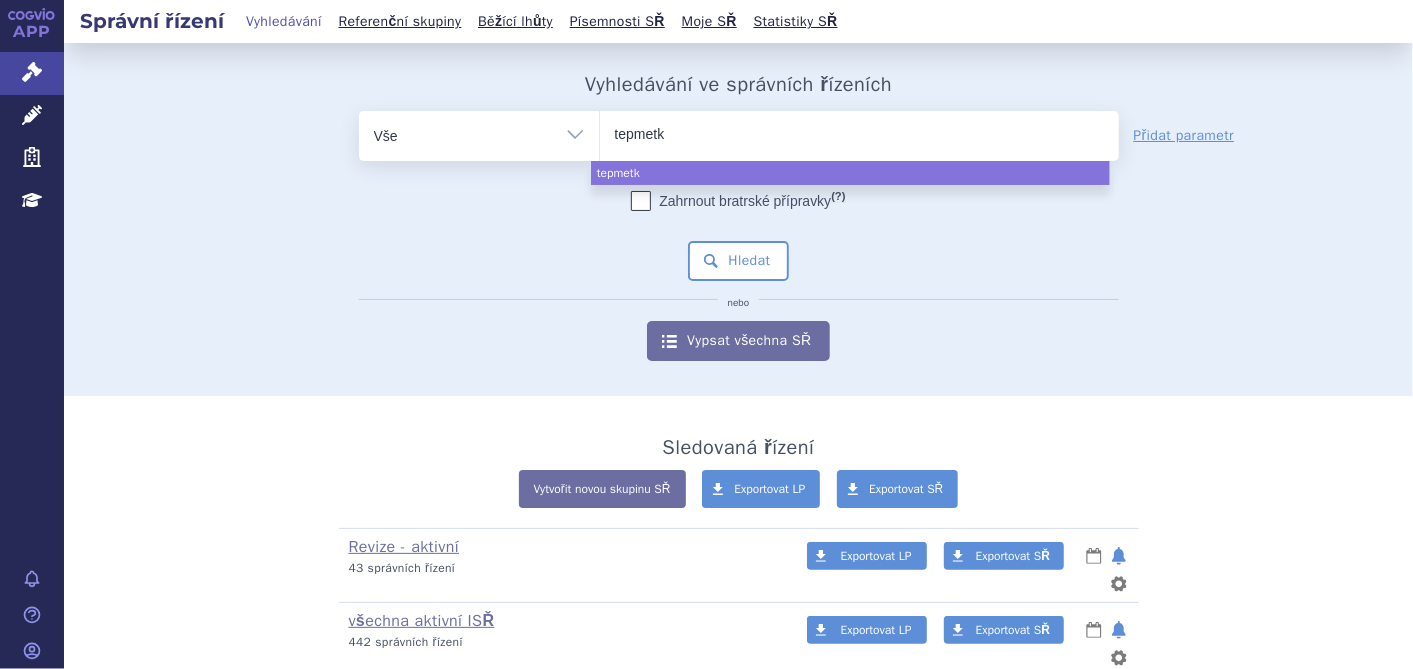 type on "tepmetko" 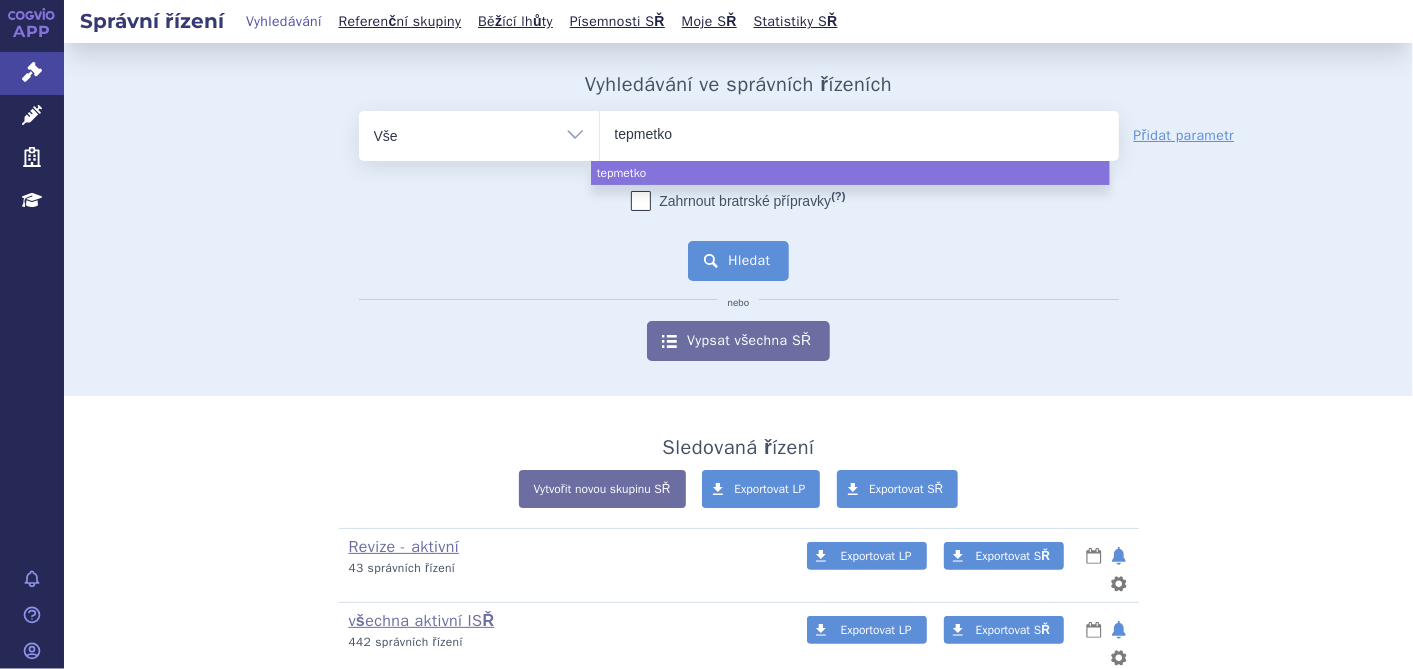 select on "tepmetko" 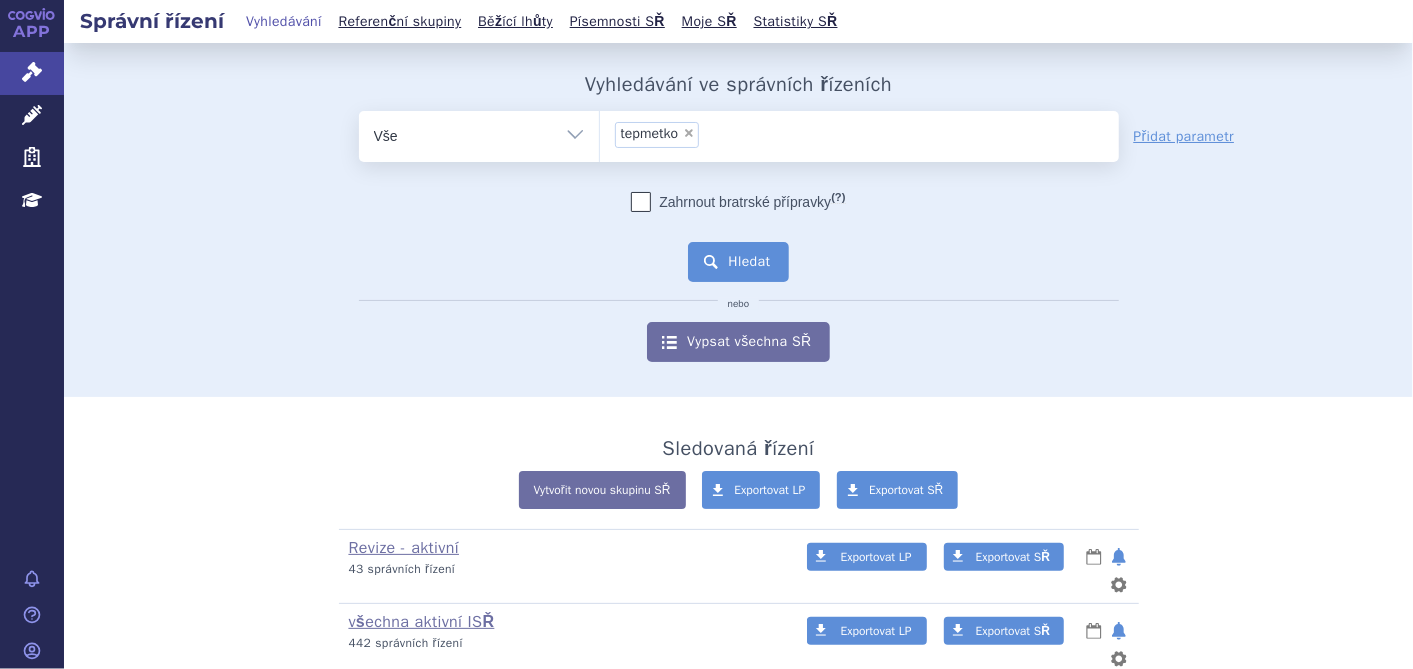 click on "Hledat" at bounding box center [738, 262] 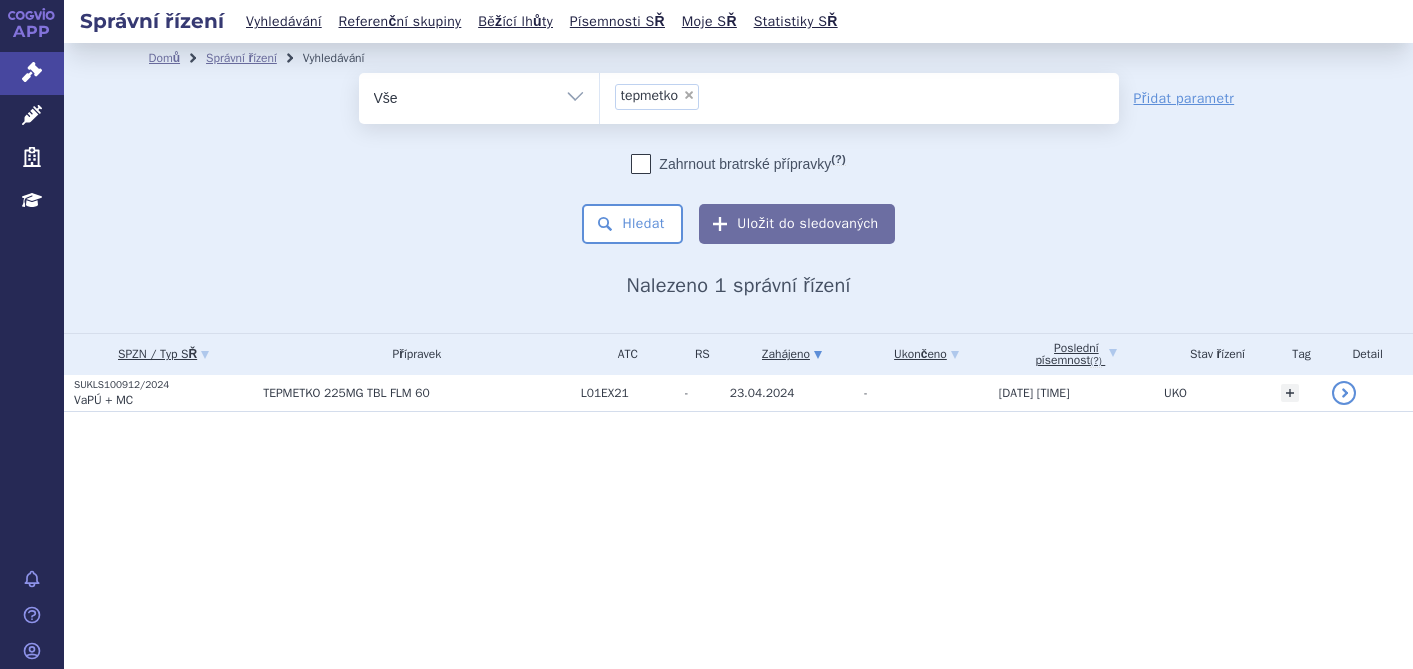 scroll, scrollTop: 0, scrollLeft: 0, axis: both 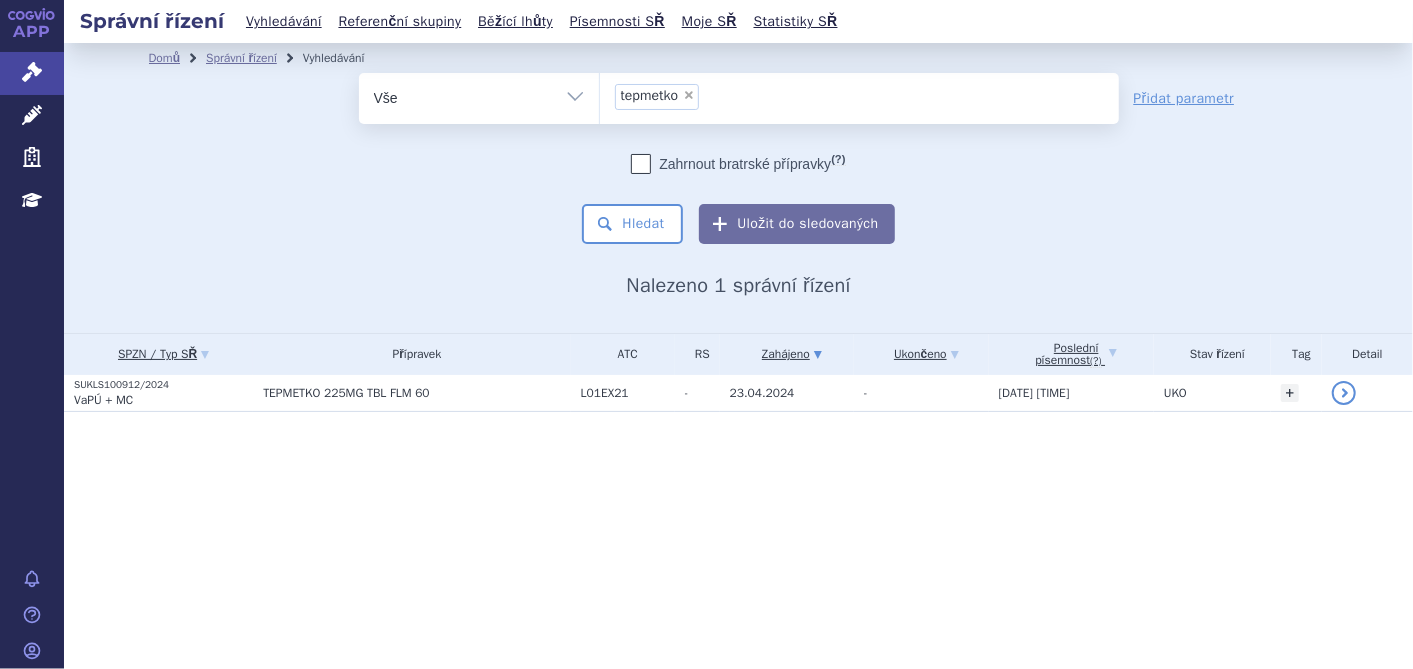 click on "×" at bounding box center [689, 95] 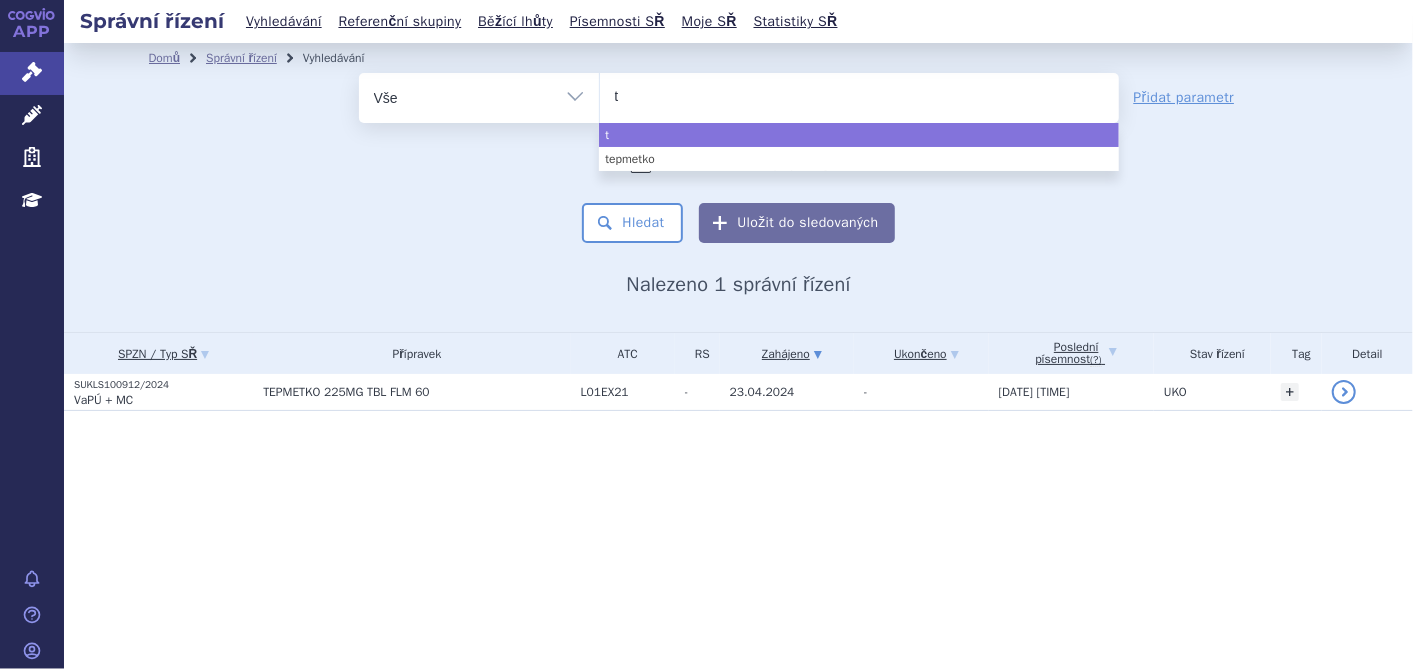 type on "ta" 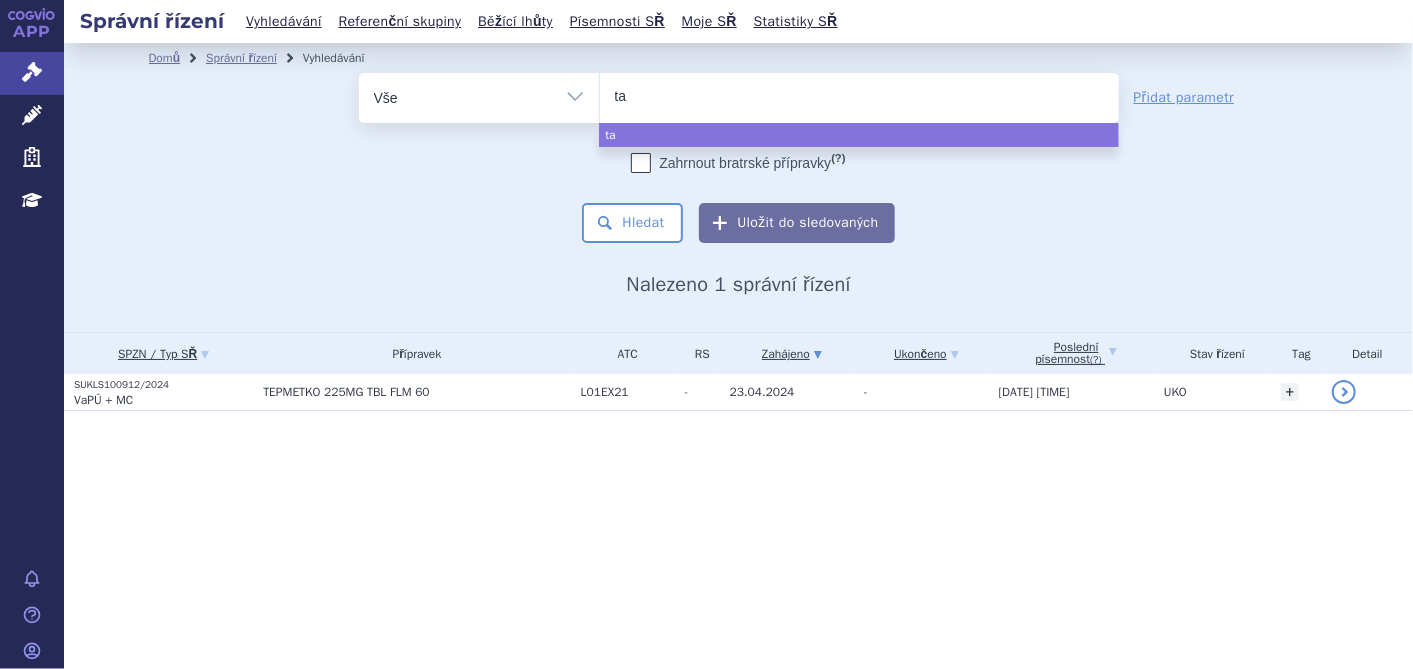 type on "tal" 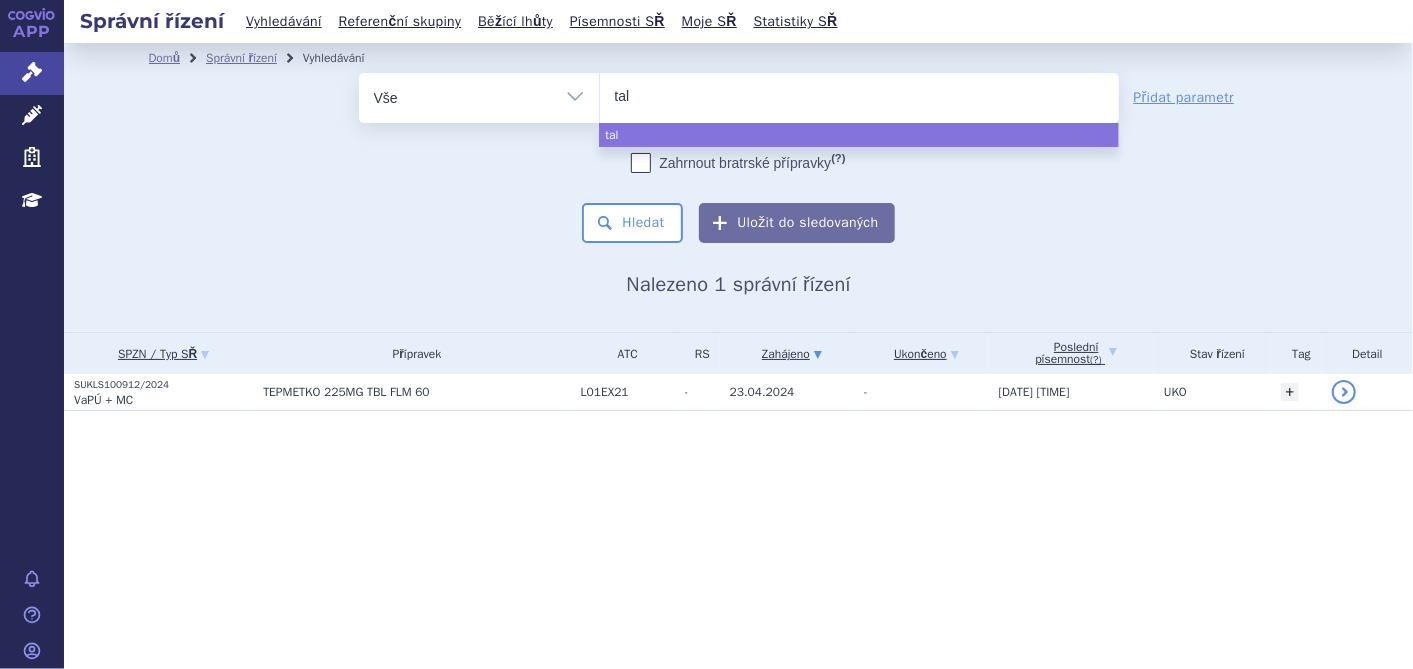 type on "talv" 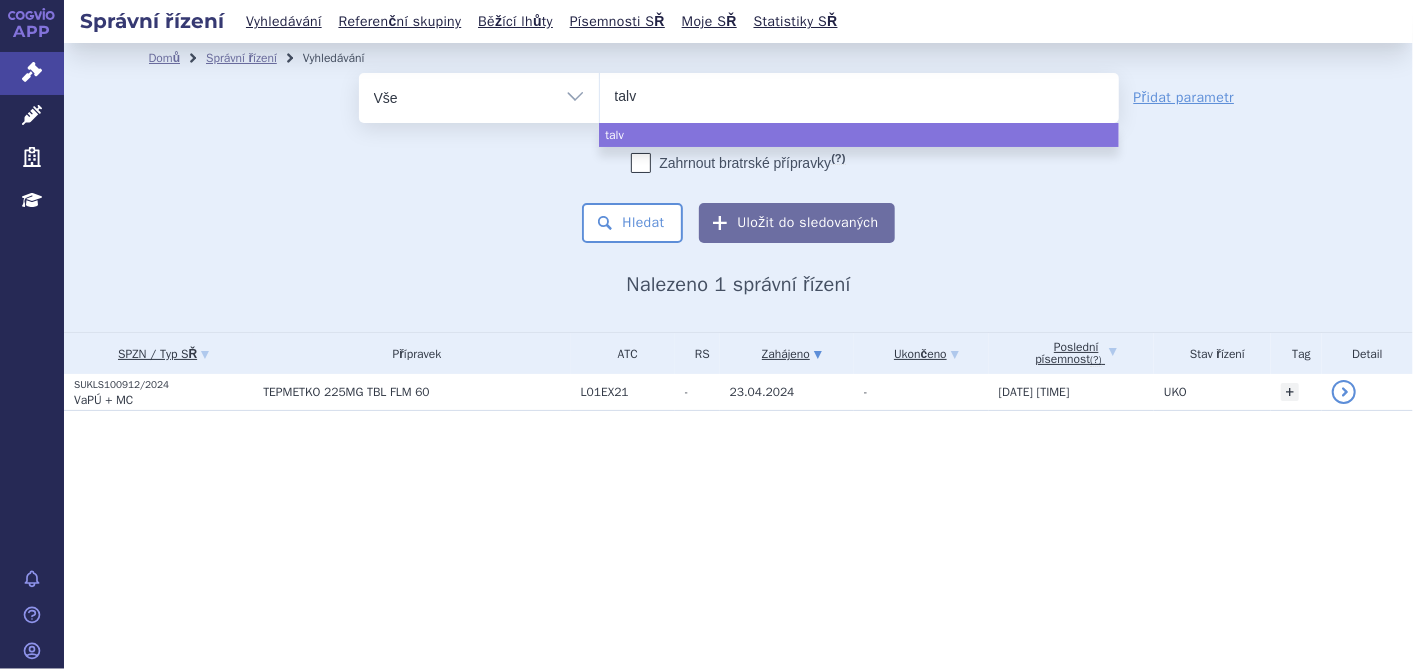 type on "talve" 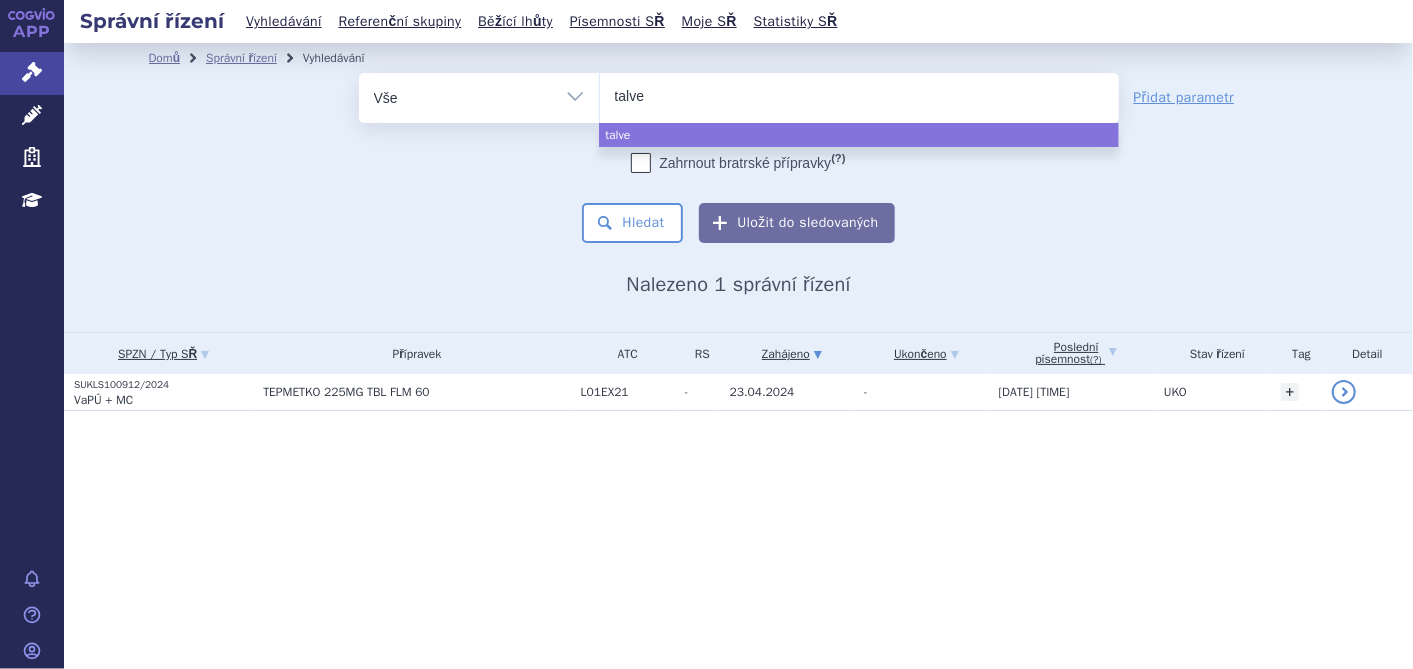 type on "talvey" 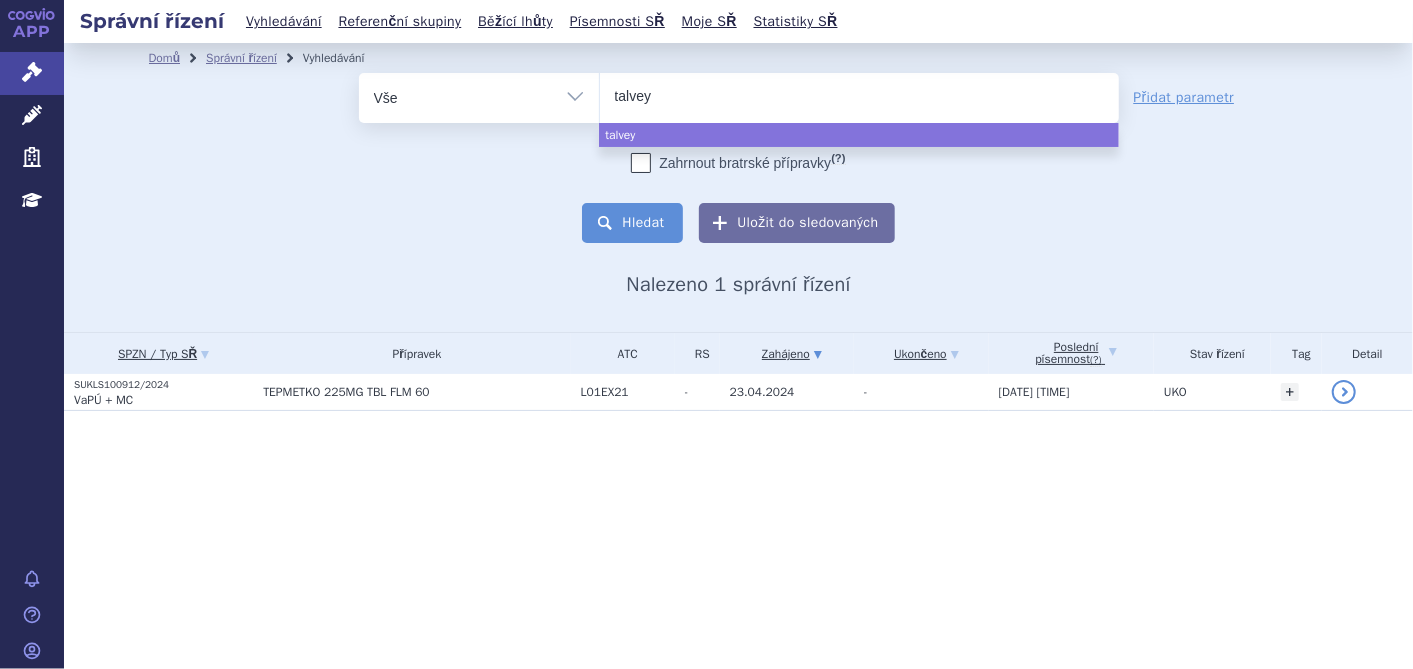 select on "talvey" 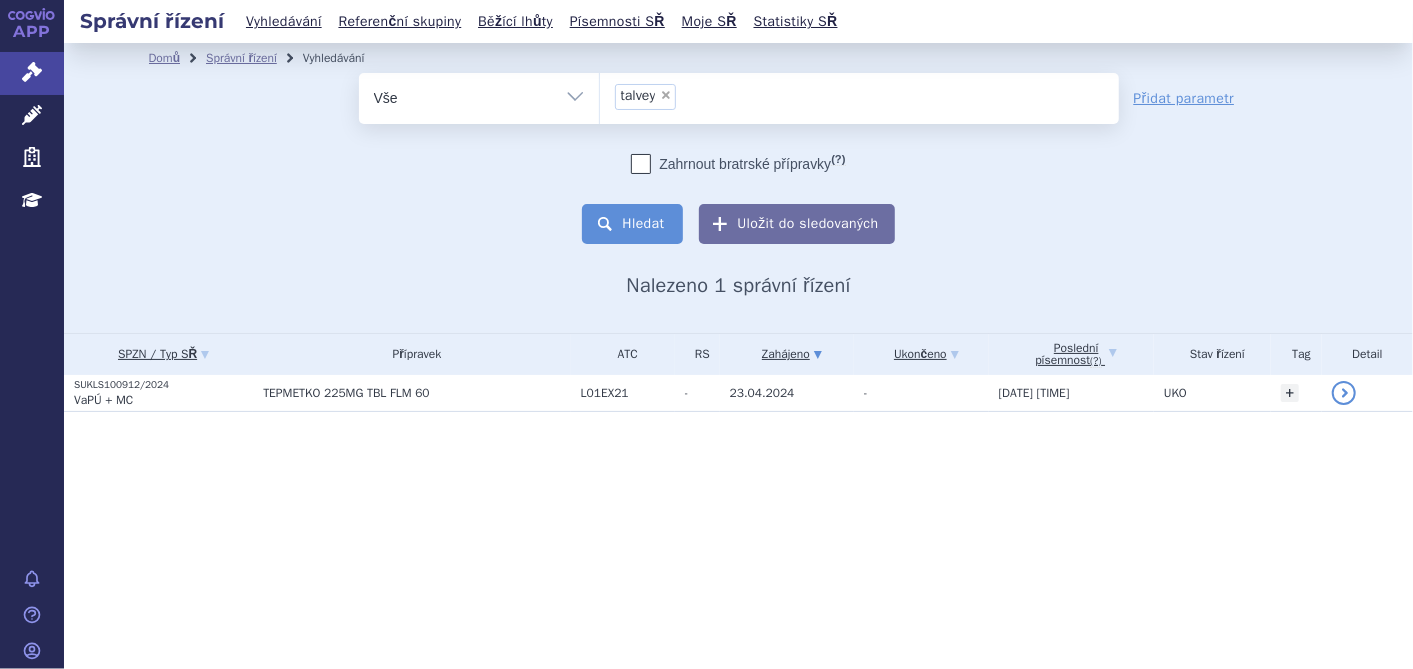 click on "Hledat" at bounding box center [632, 224] 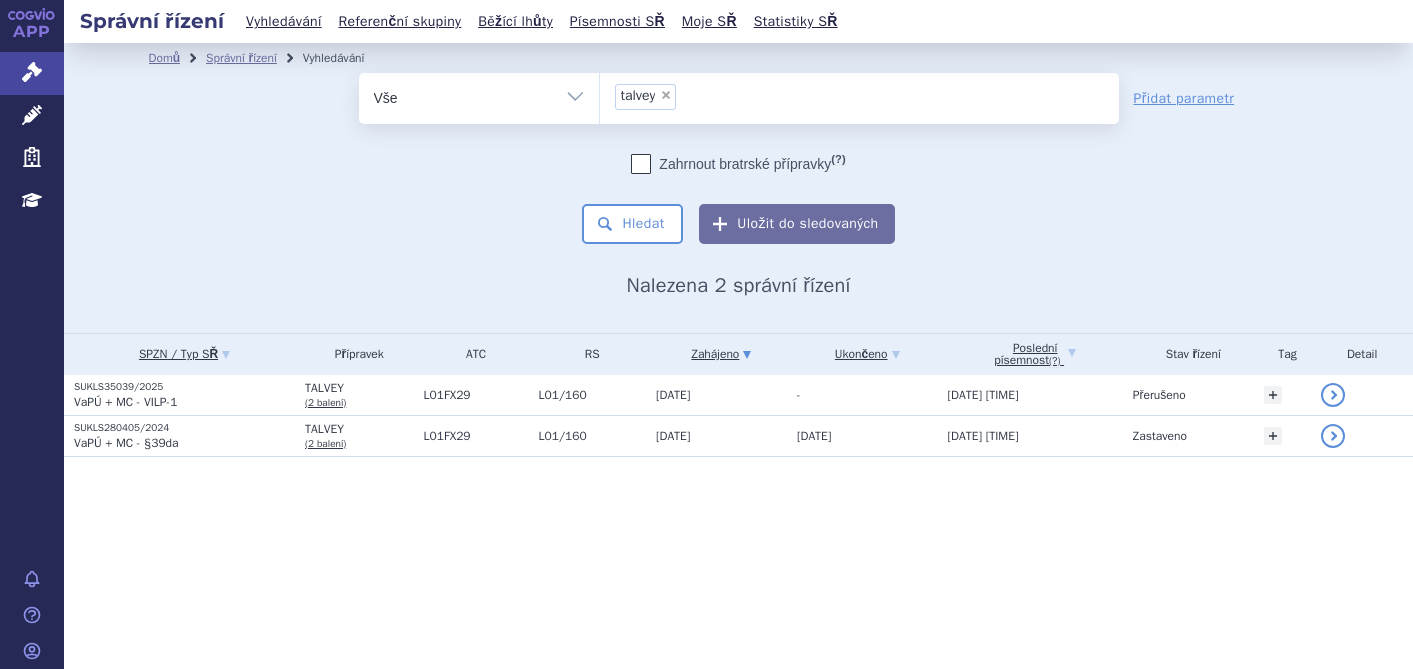 scroll, scrollTop: 0, scrollLeft: 0, axis: both 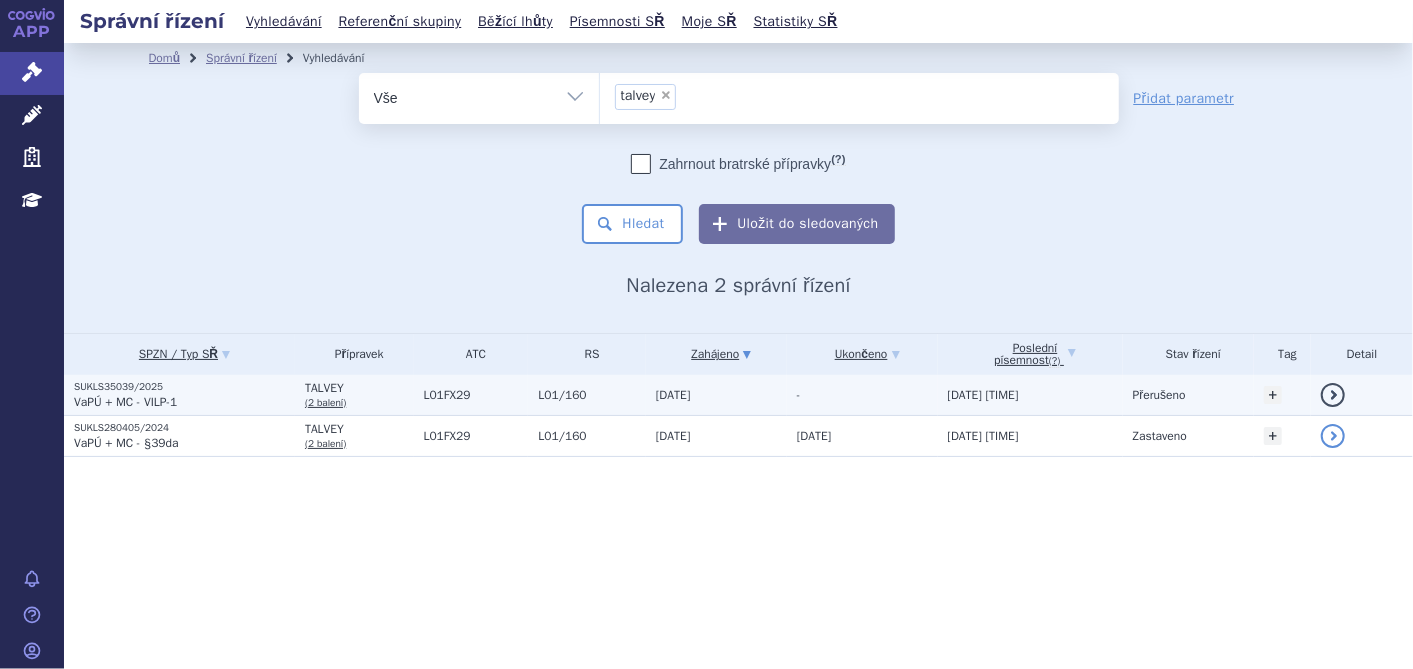 click on "SUKLS35039/2025" at bounding box center [184, 387] 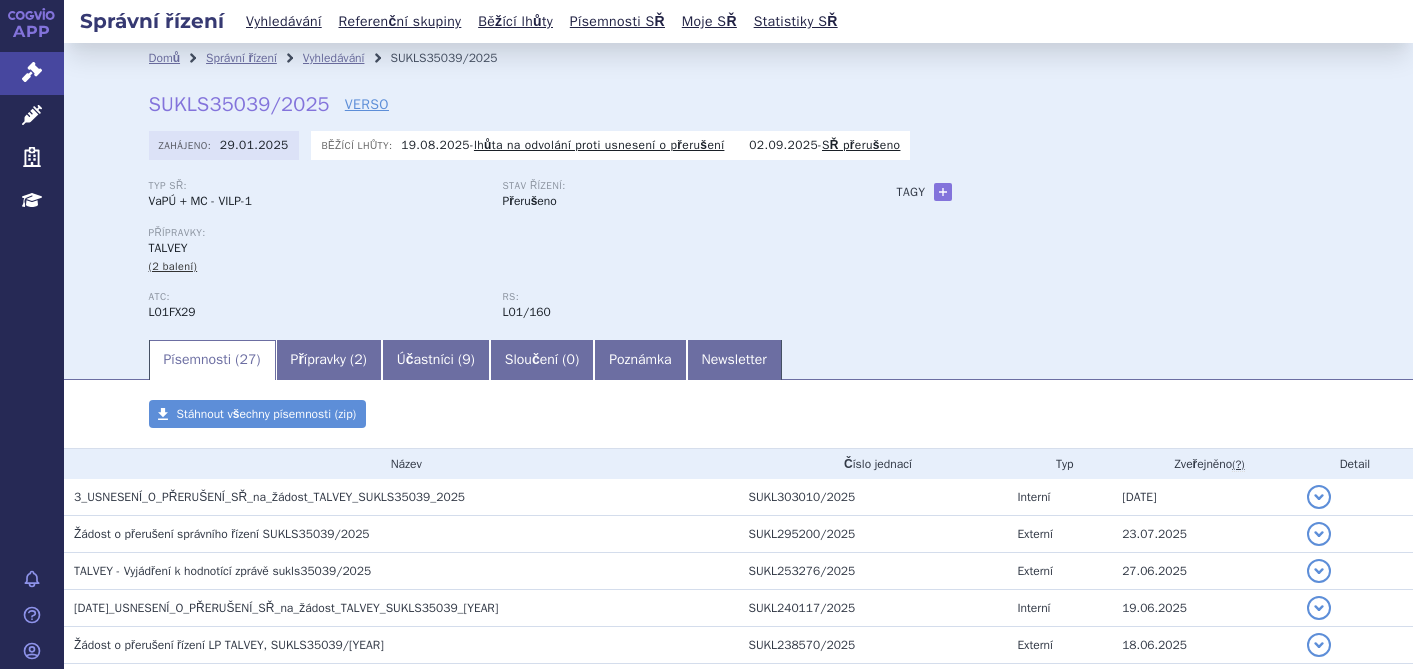 scroll, scrollTop: 0, scrollLeft: 0, axis: both 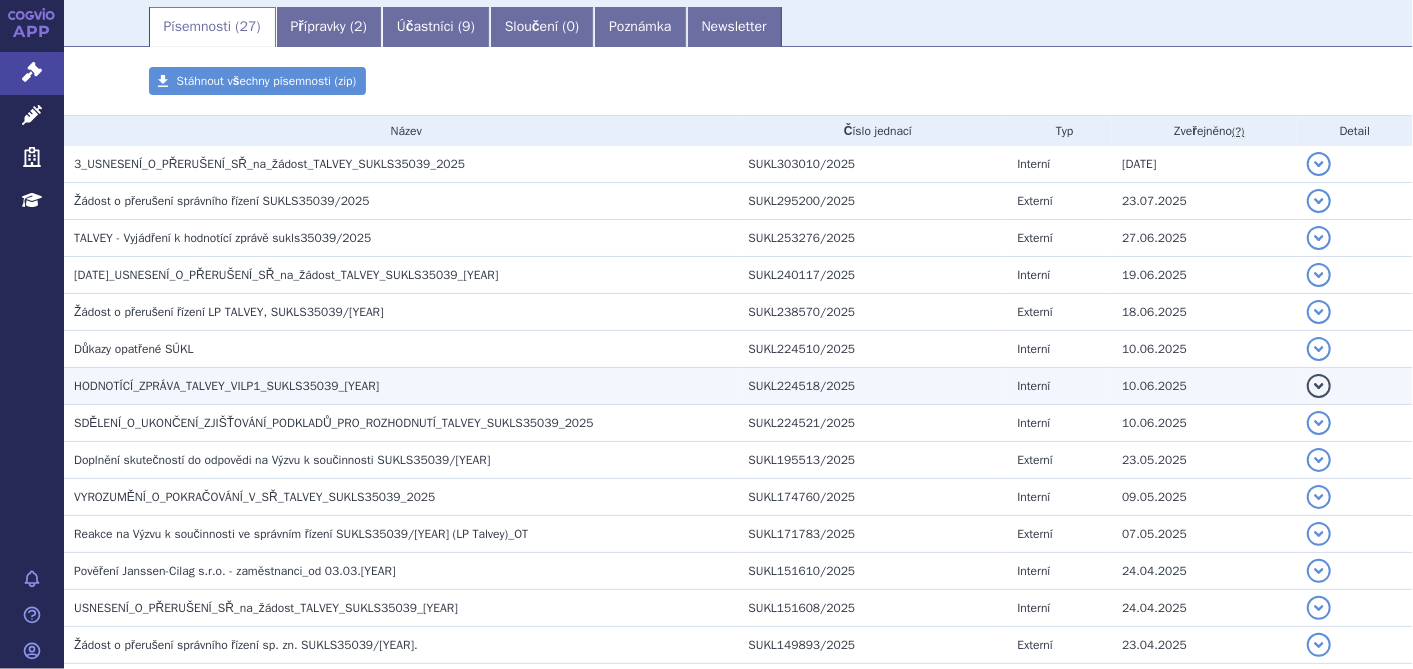 click on "HODNOTÍCÍ_ZPRÁVA_TALVEY_VILP1_SUKLS35039_2025" at bounding box center [226, 386] 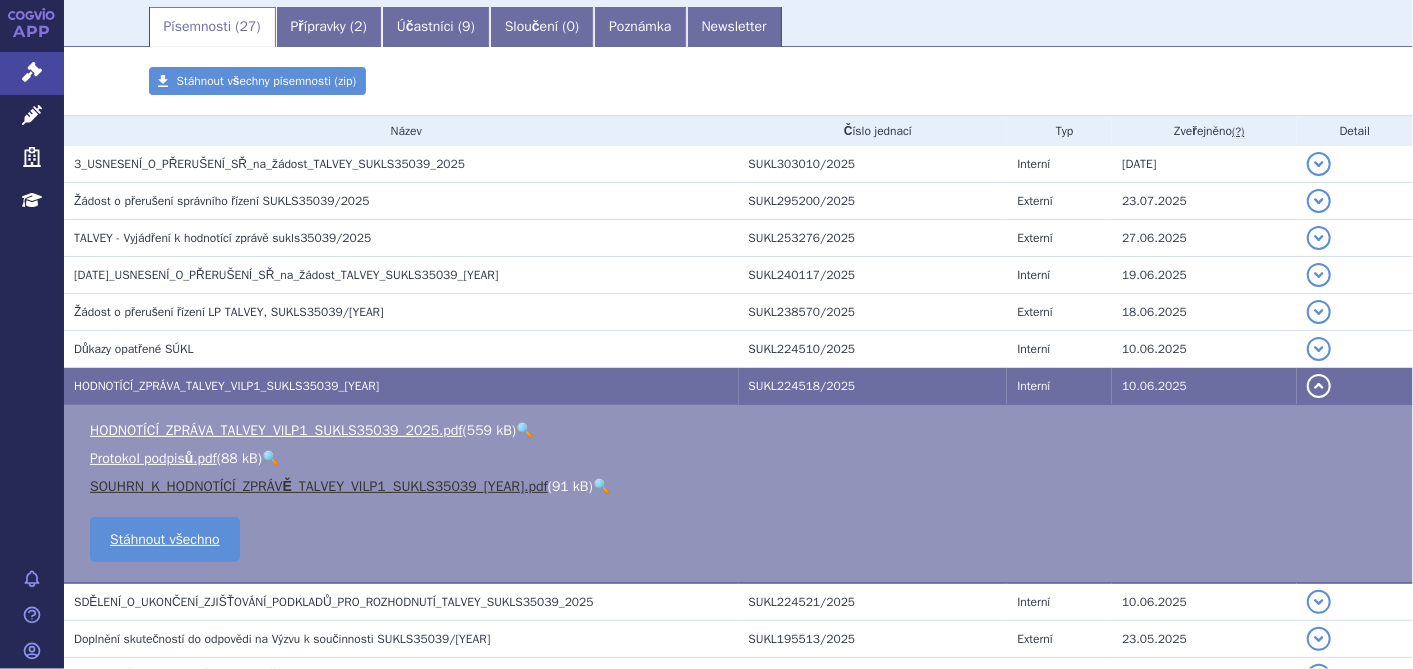click on "SOUHRN_K_HODNOTÍCÍ_ZPRÁVĚ_TALVEY_VILP1_SUKLS35039_2025.pdf" at bounding box center (319, 486) 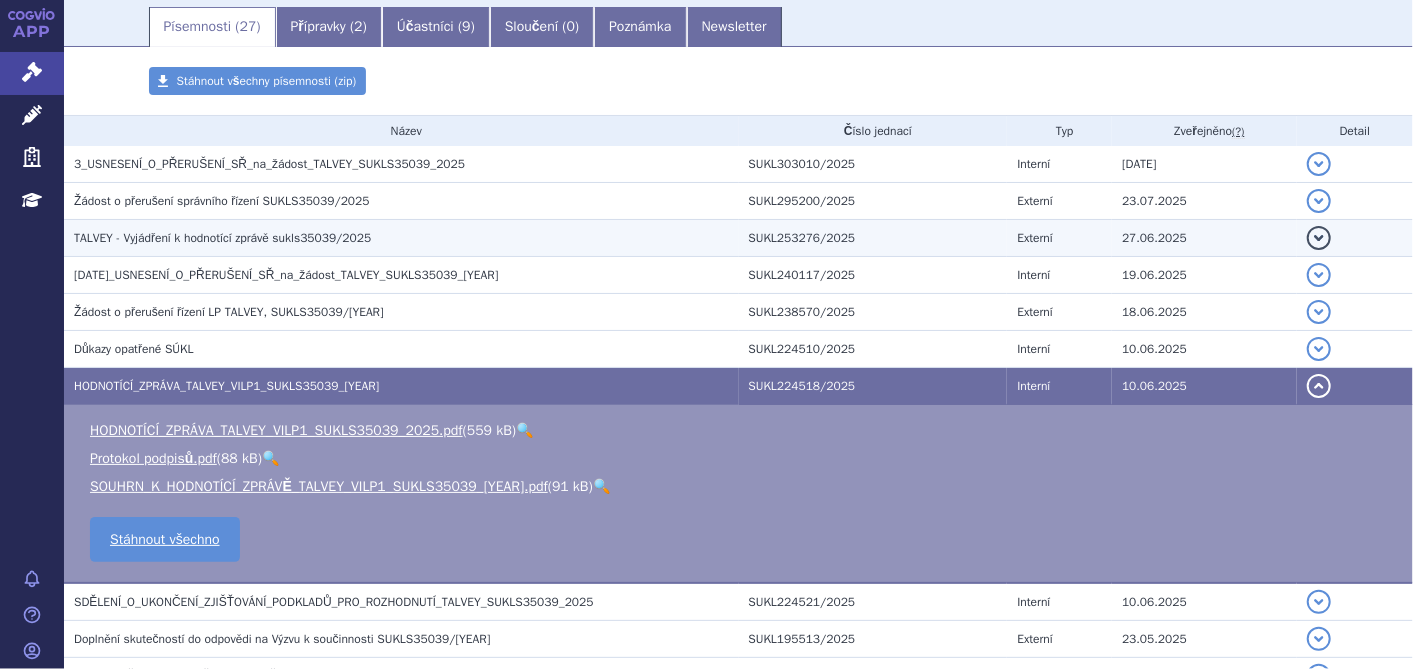 click on "TALVEY - Vyjádření k hodnotící zprávě sukls35039/2025" at bounding box center [222, 238] 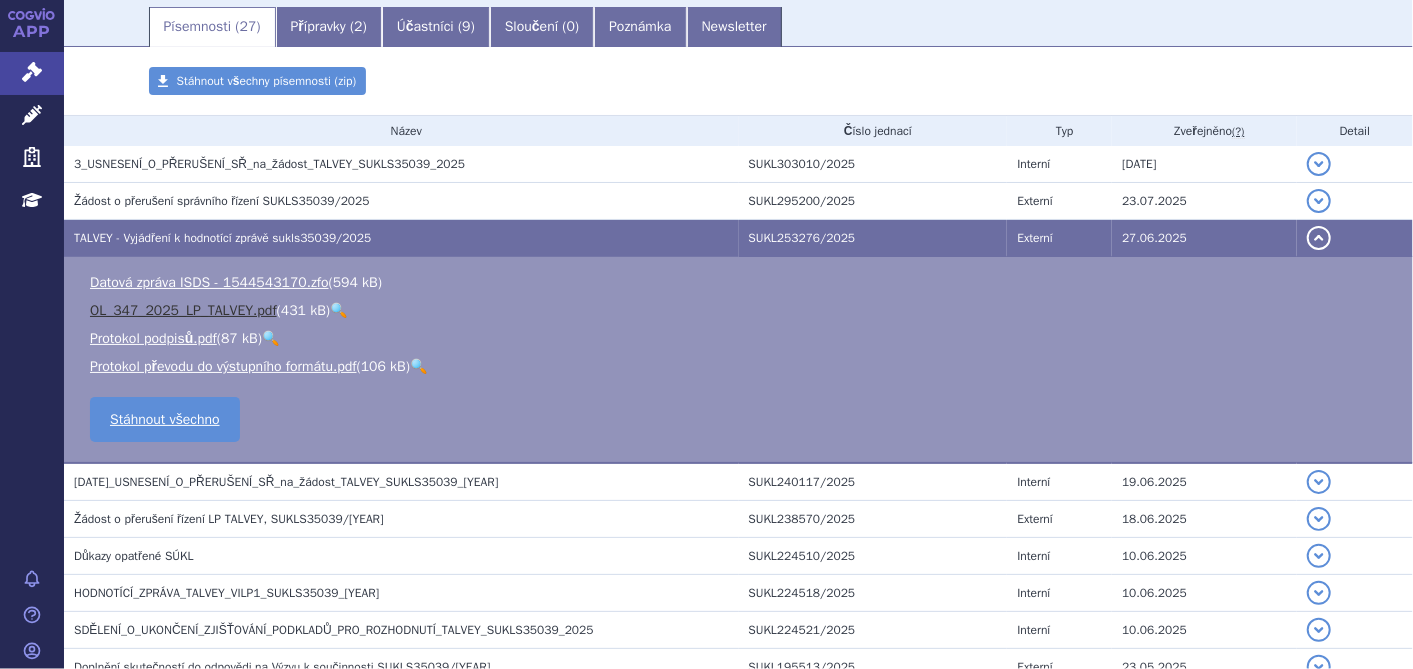 click on "OL_347_2025_LP_TALVEY.pdf" at bounding box center (183, 310) 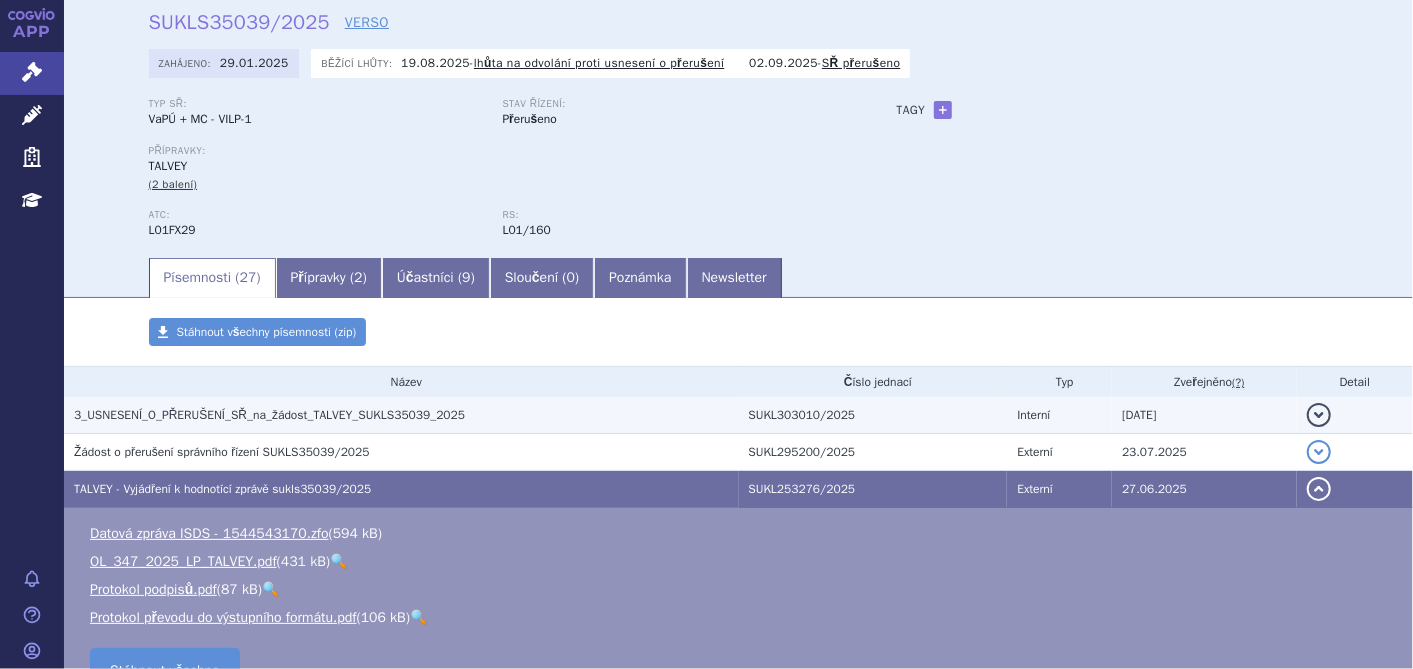 scroll, scrollTop: 0, scrollLeft: 0, axis: both 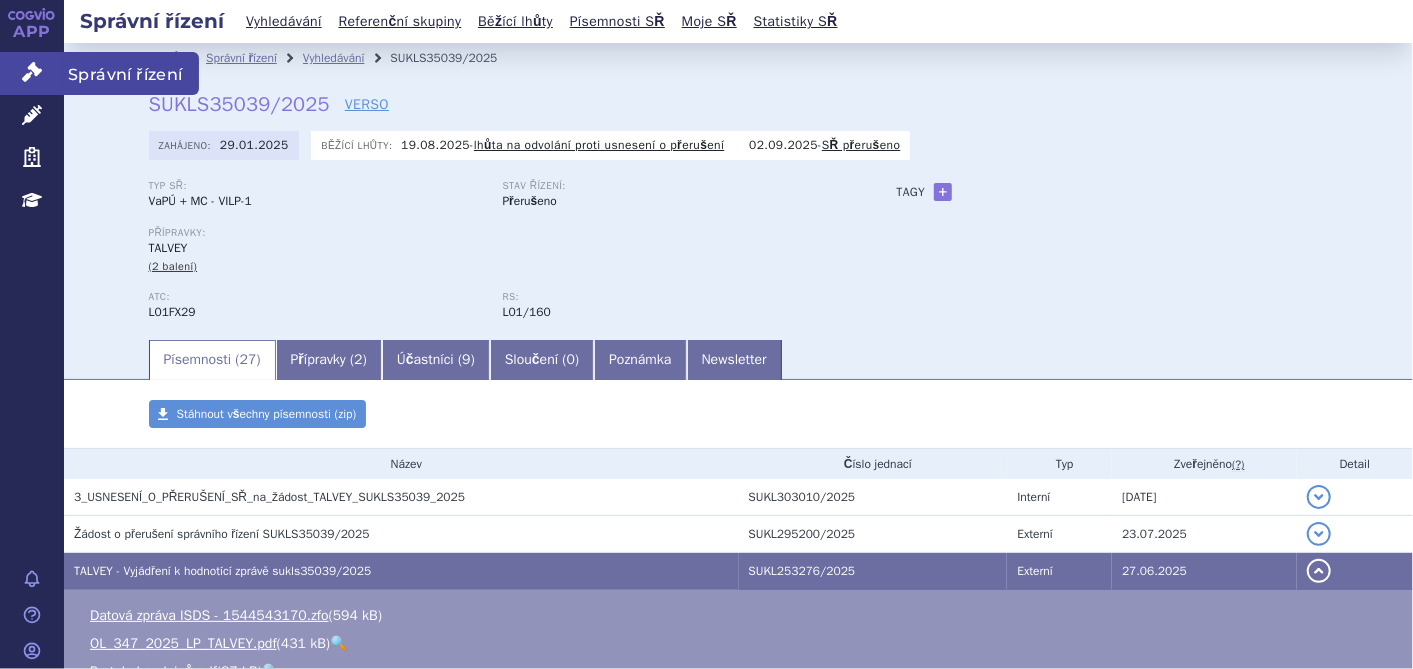 click 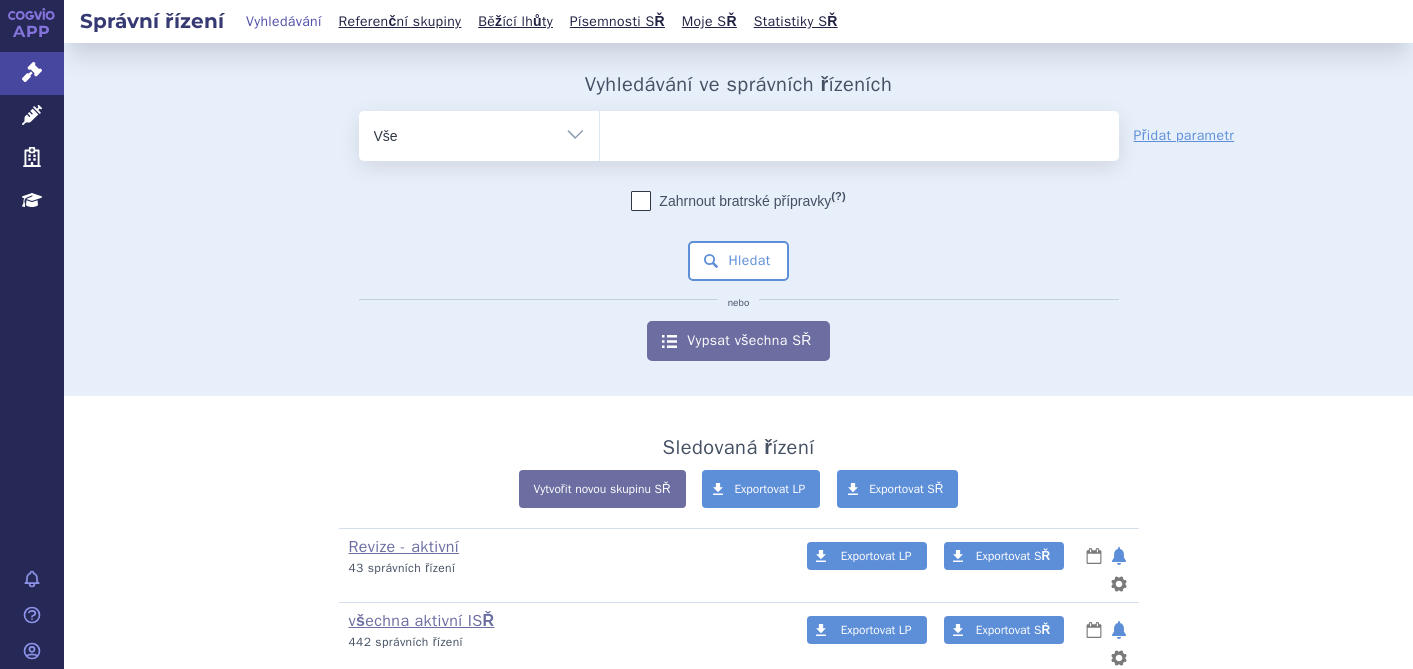 scroll, scrollTop: 0, scrollLeft: 0, axis: both 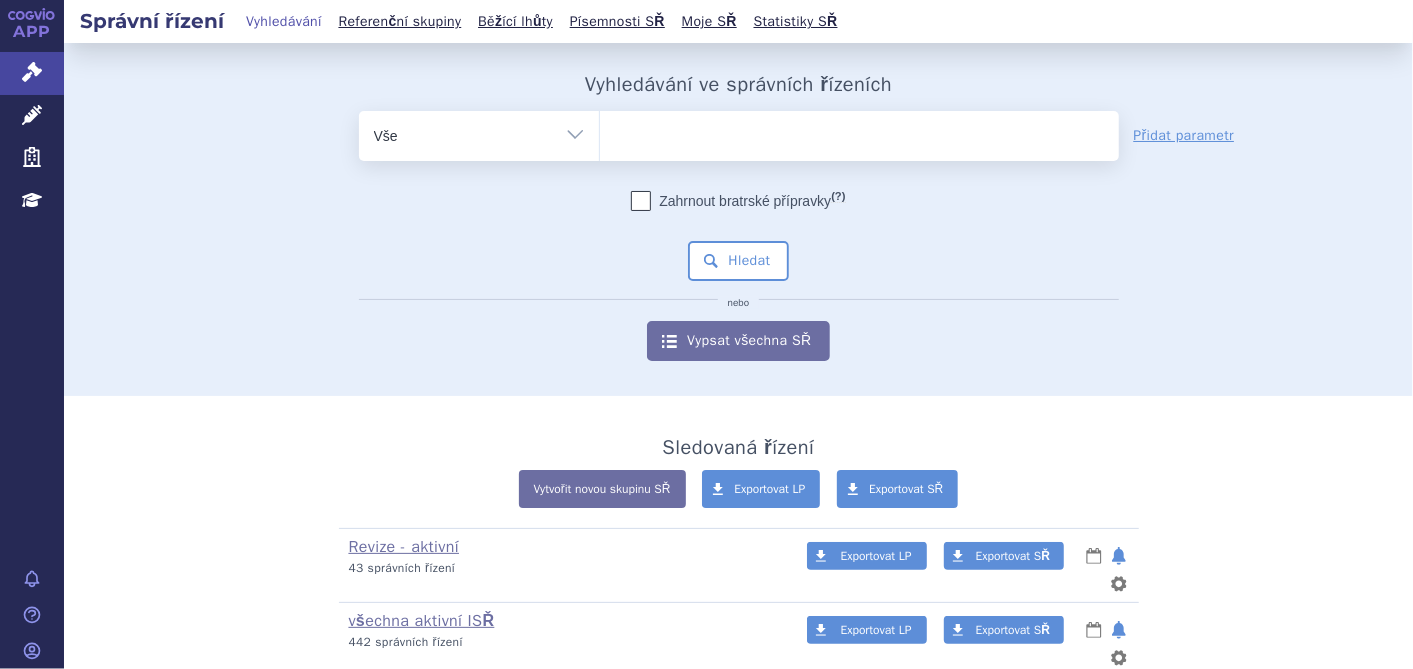 click on "Vše
Spisová značka
Typ SŘ
Přípravek/SUKL kód
Účastník/Držitel" at bounding box center [479, 133] 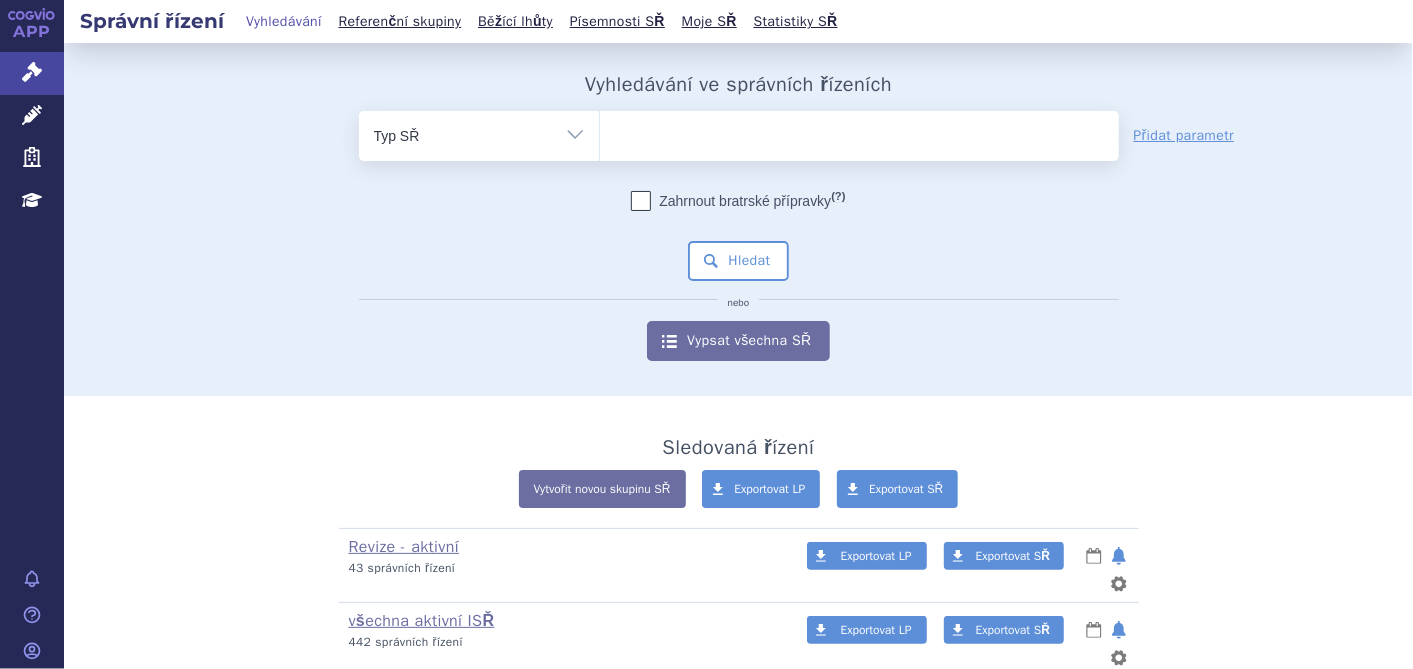 click on "Vše
Spisová značka
Typ SŘ
Přípravek/SUKL kód
Účastník/Držitel" at bounding box center [479, 133] 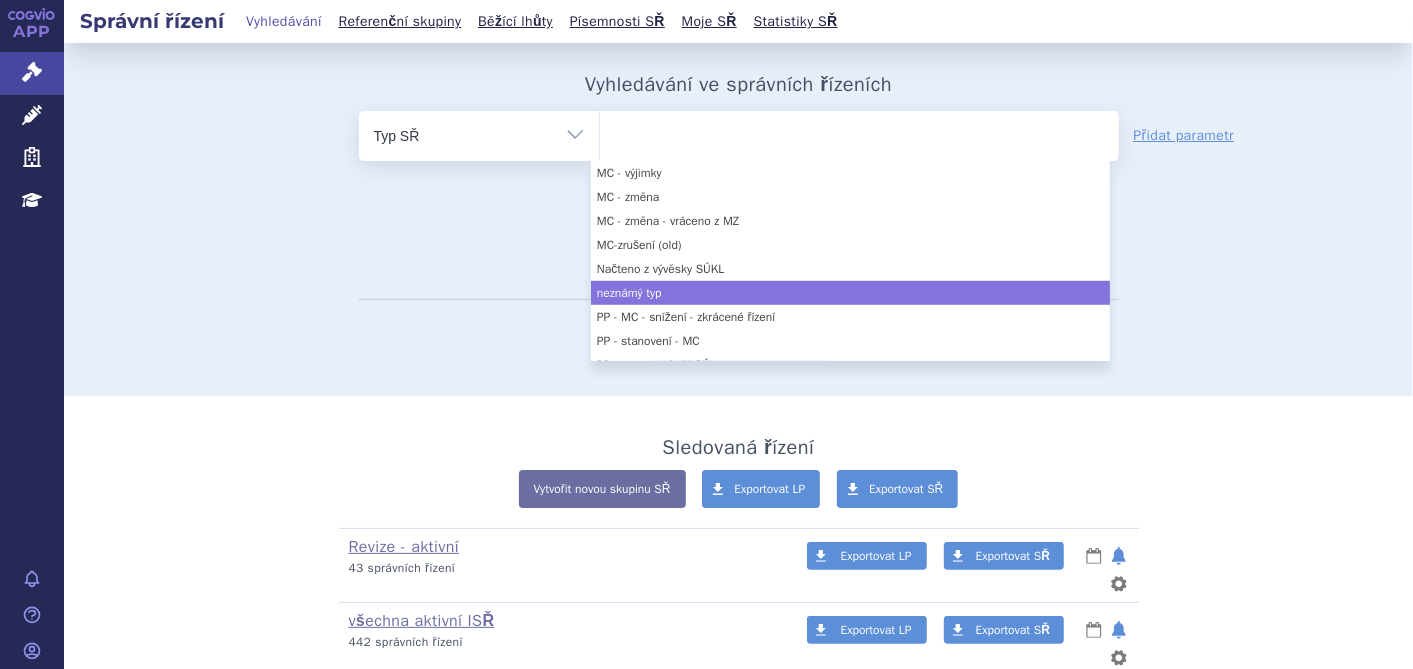 scroll, scrollTop: 1333, scrollLeft: 0, axis: vertical 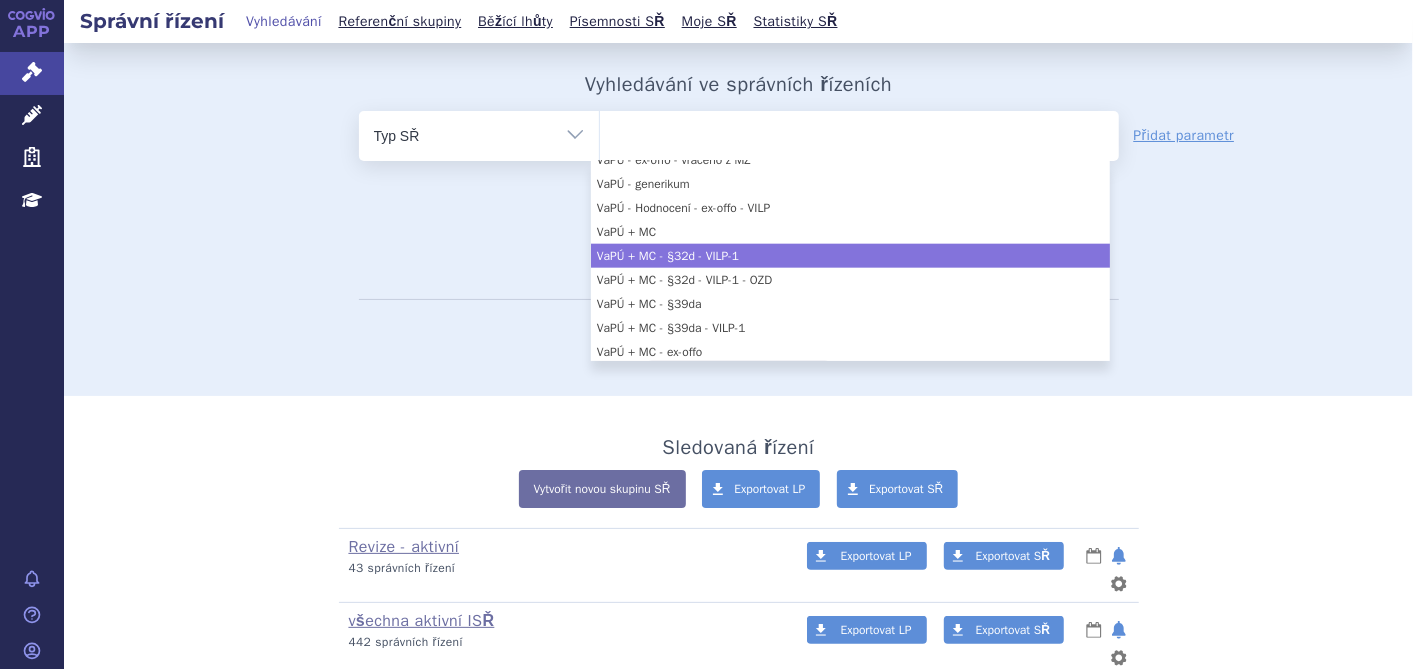 select on "fcd4e3c7-6bbc-4426-9008-168269a1ec46" 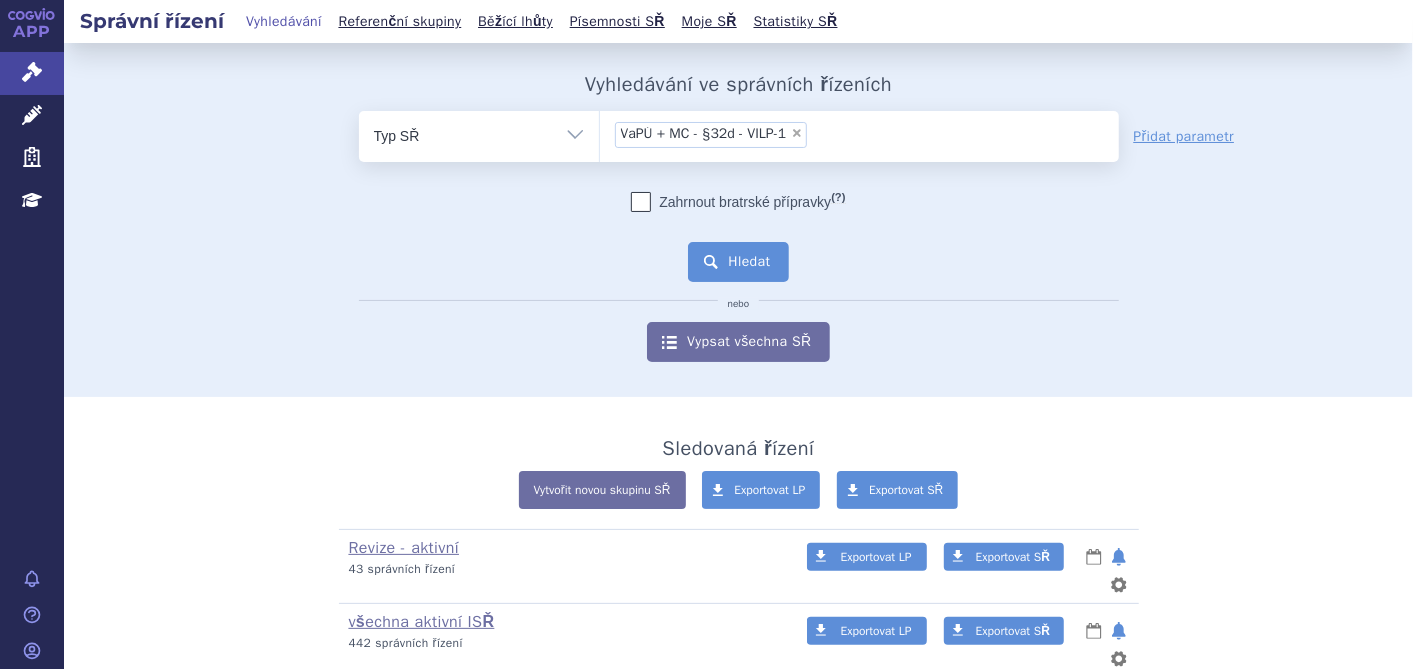 click on "Hledat" at bounding box center [738, 262] 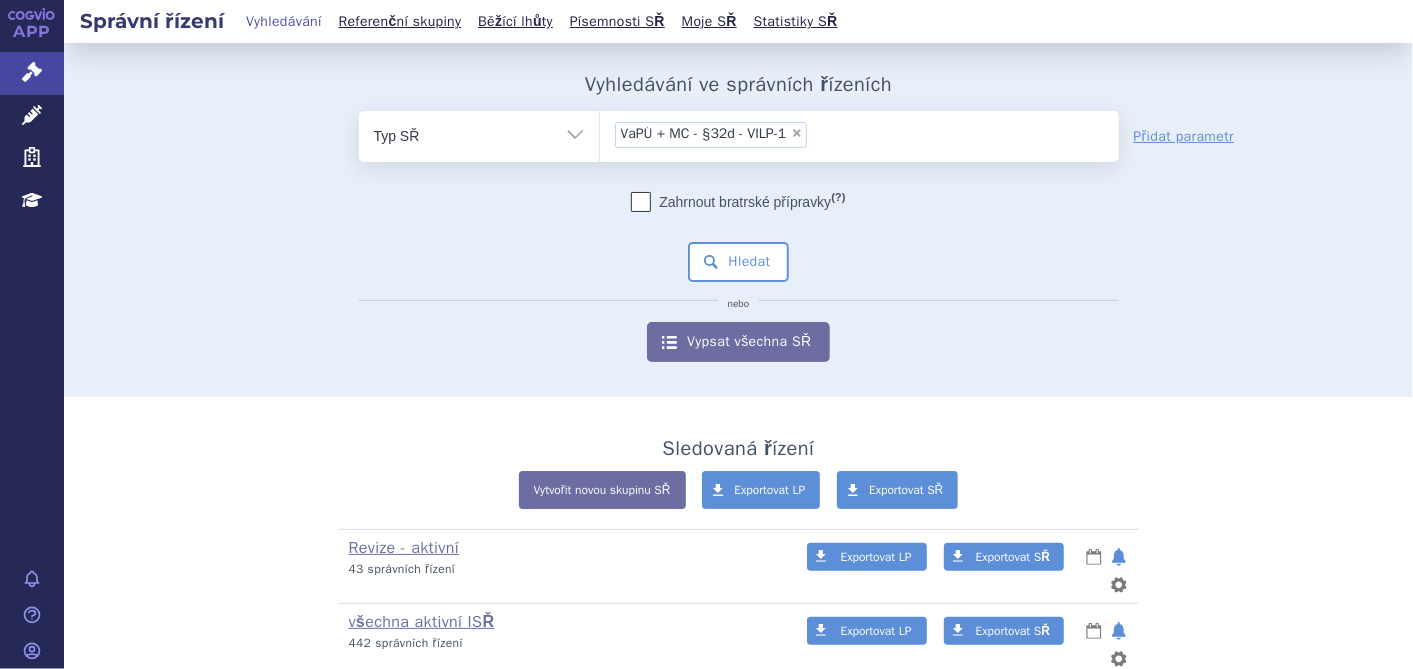 click on "×" at bounding box center [797, 133] 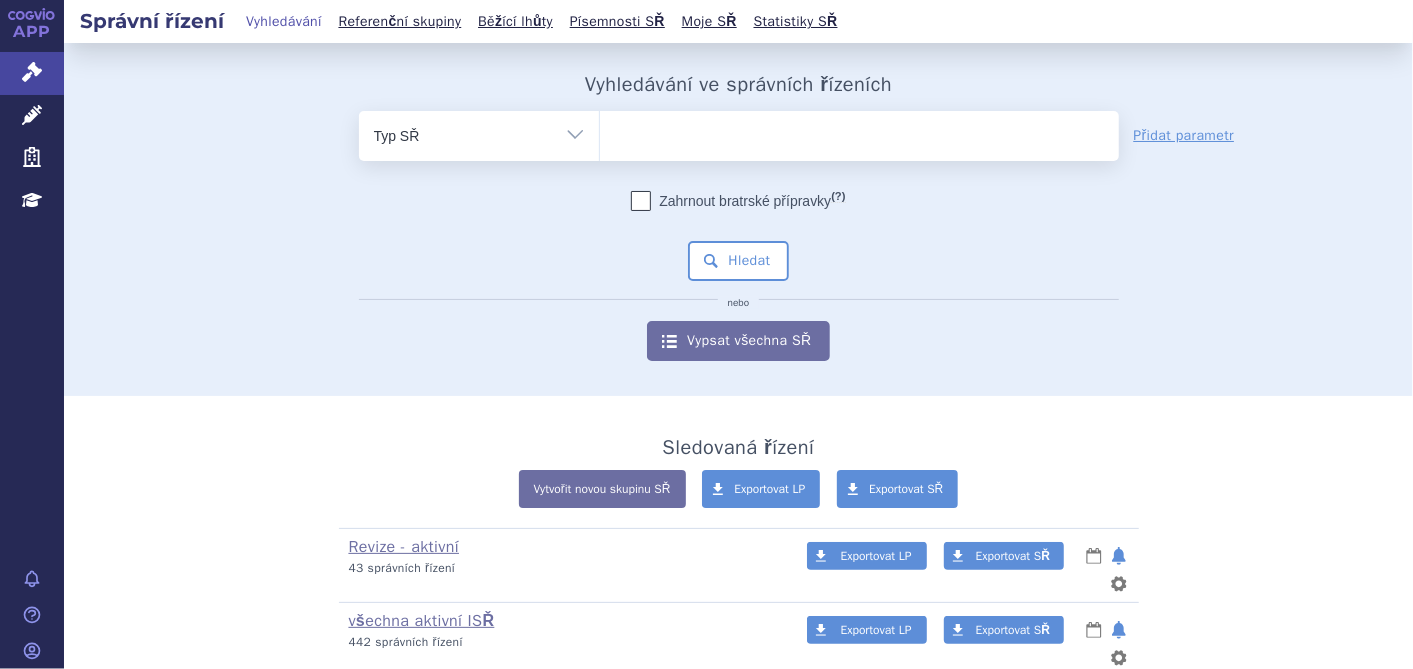 click at bounding box center (859, 132) 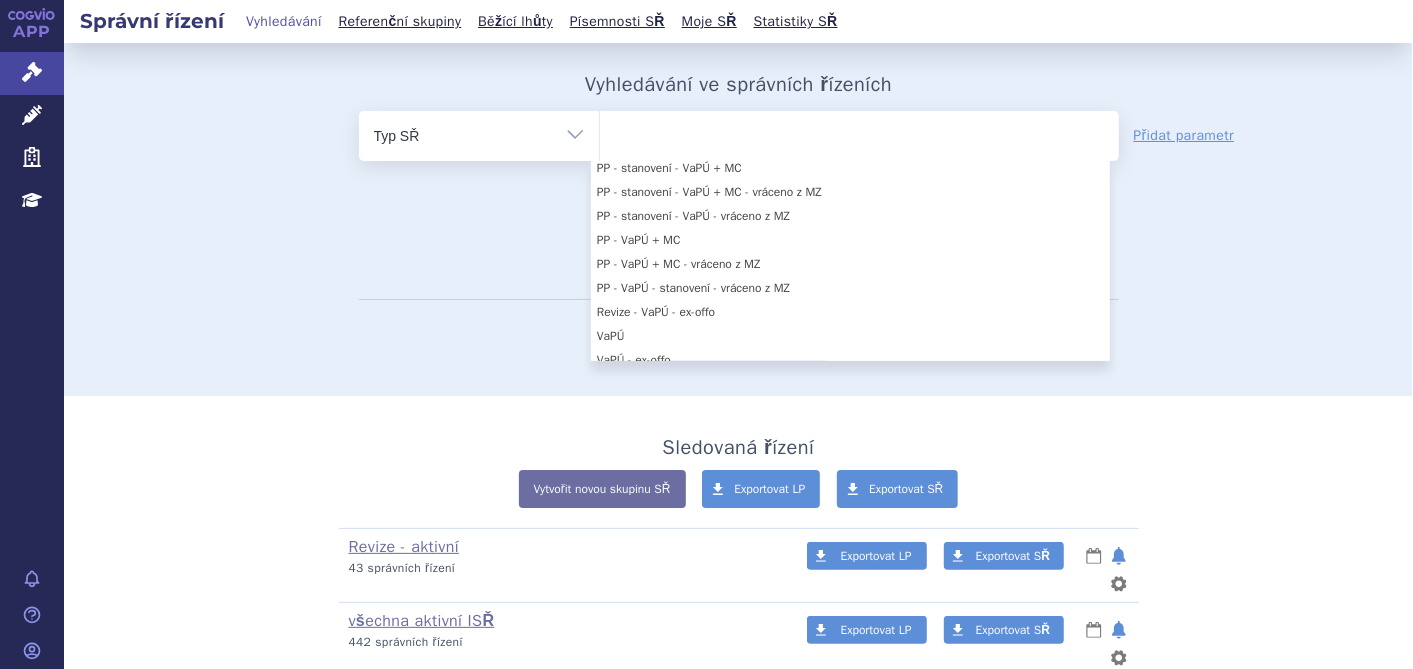 scroll, scrollTop: 1222, scrollLeft: 0, axis: vertical 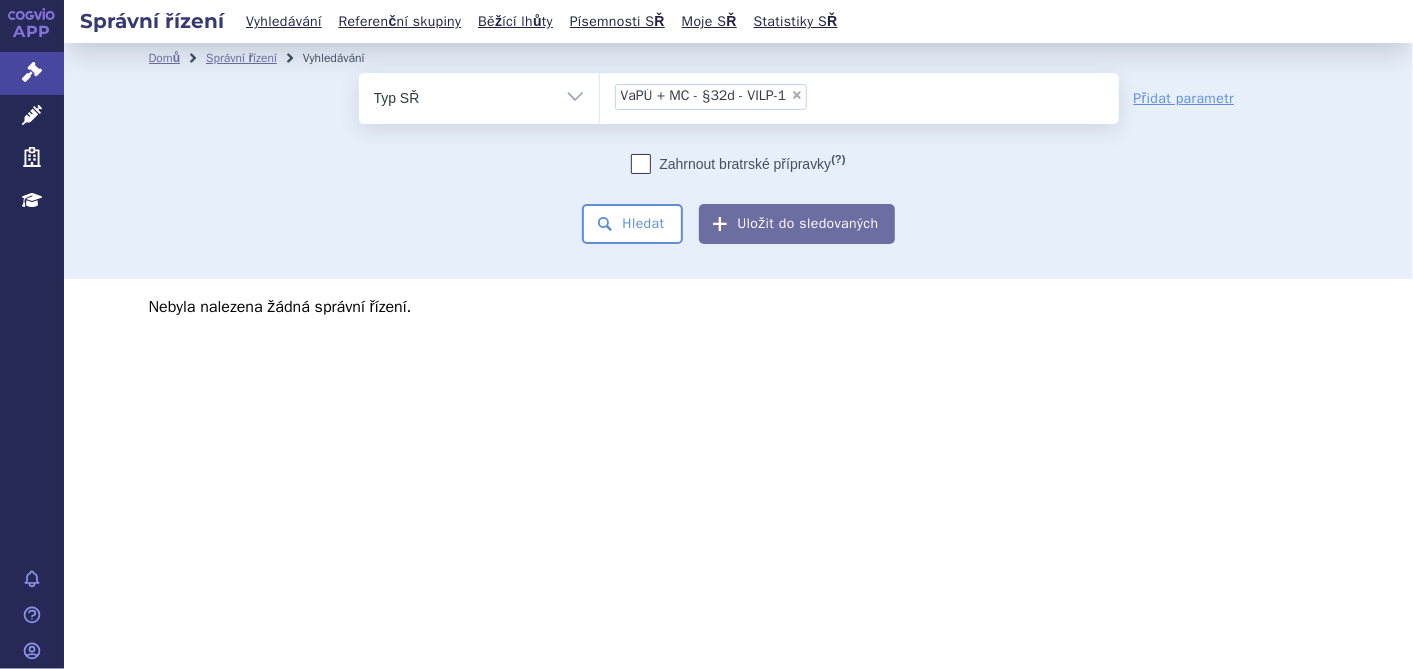 click on "×" at bounding box center (797, 95) 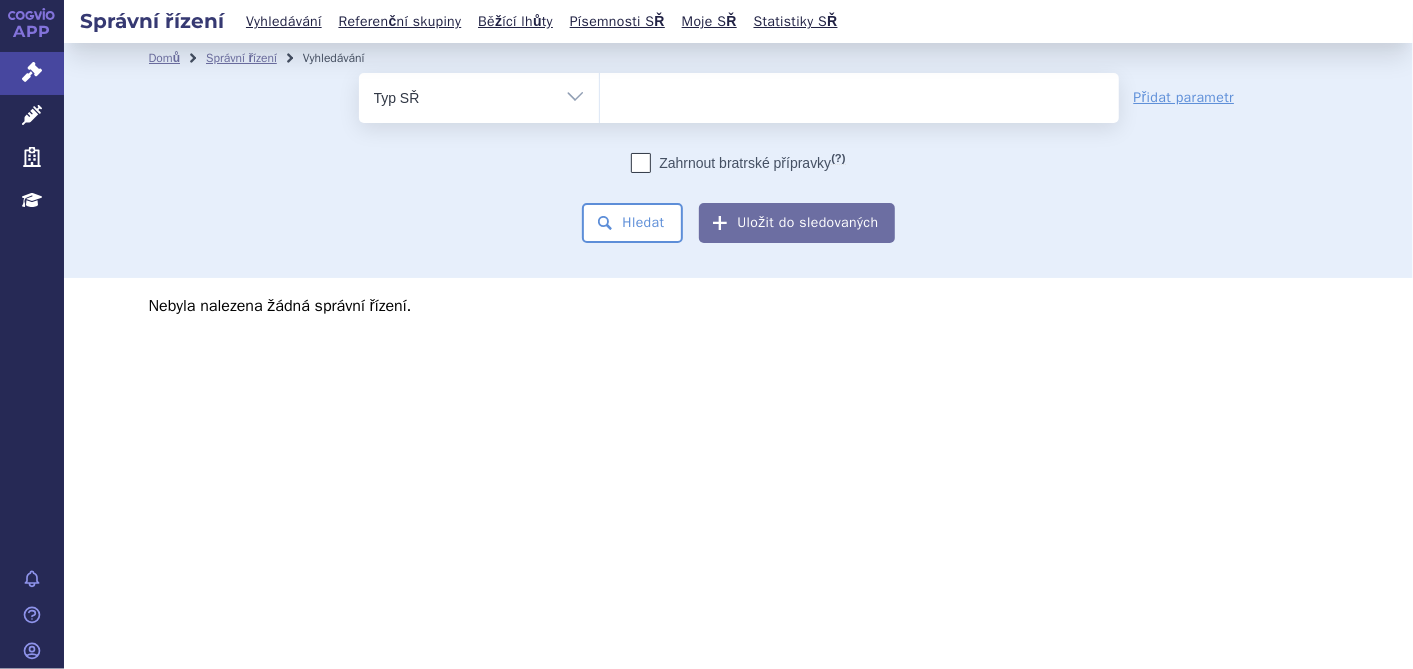 click at bounding box center (859, 94) 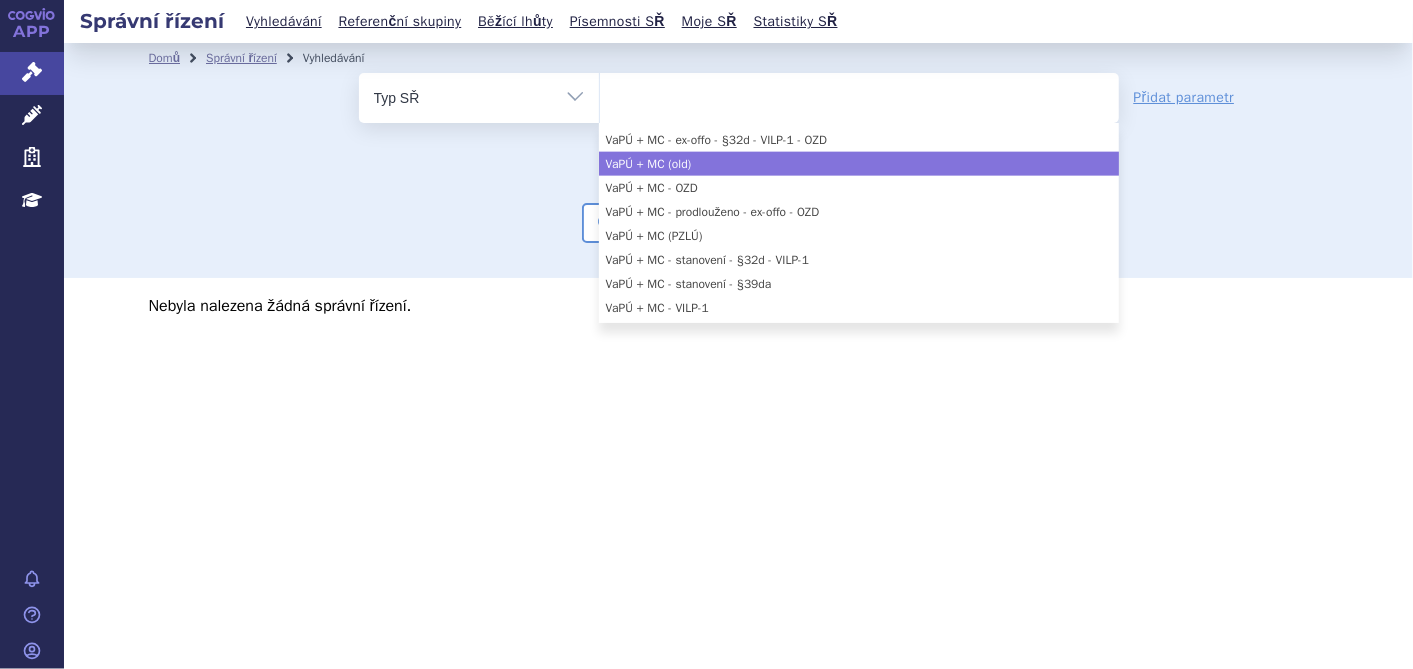 scroll, scrollTop: 1666, scrollLeft: 0, axis: vertical 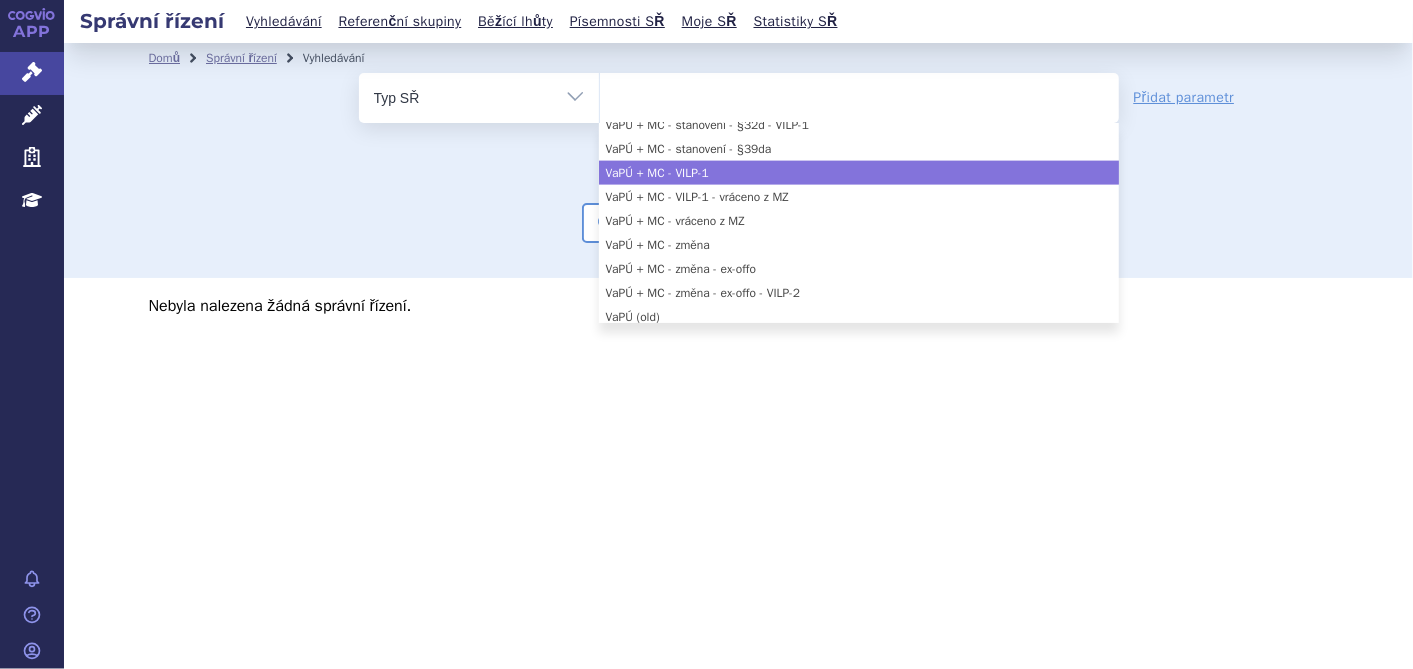 select on "d7c1f7f3-ea46-4725-8c13-42517e65f487" 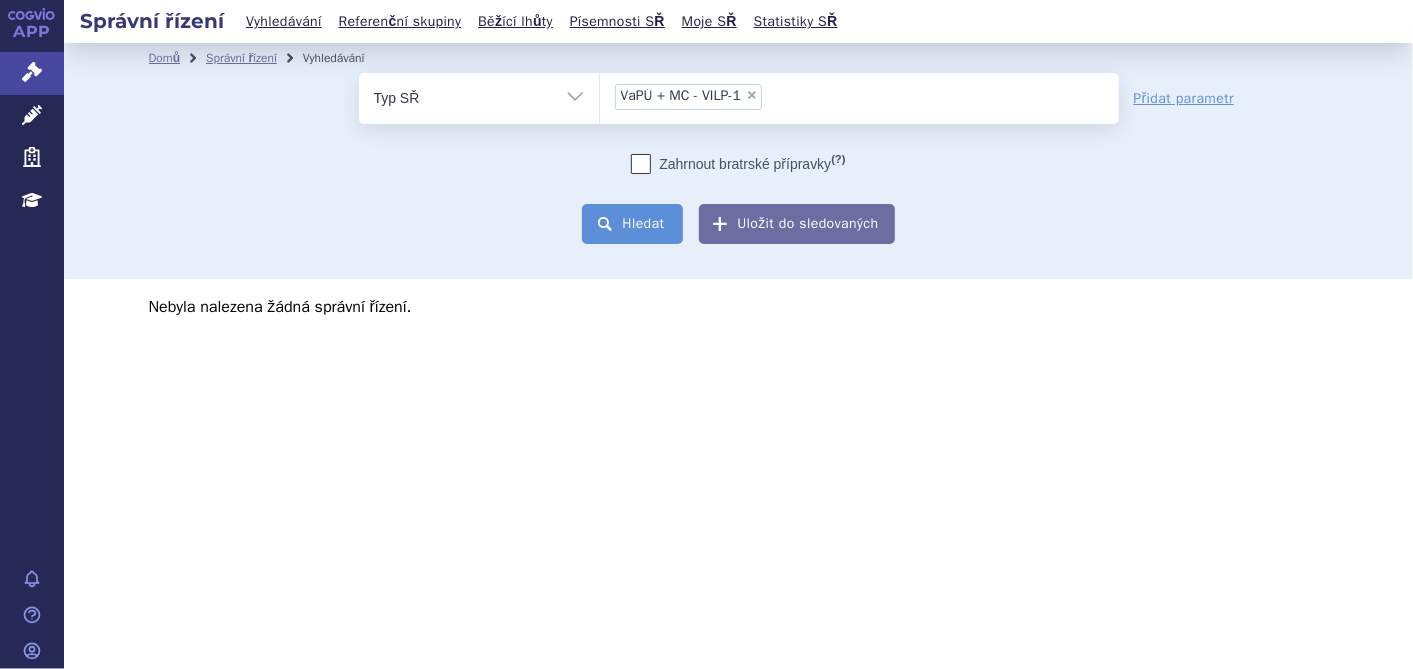 click on "Hledat" at bounding box center (632, 224) 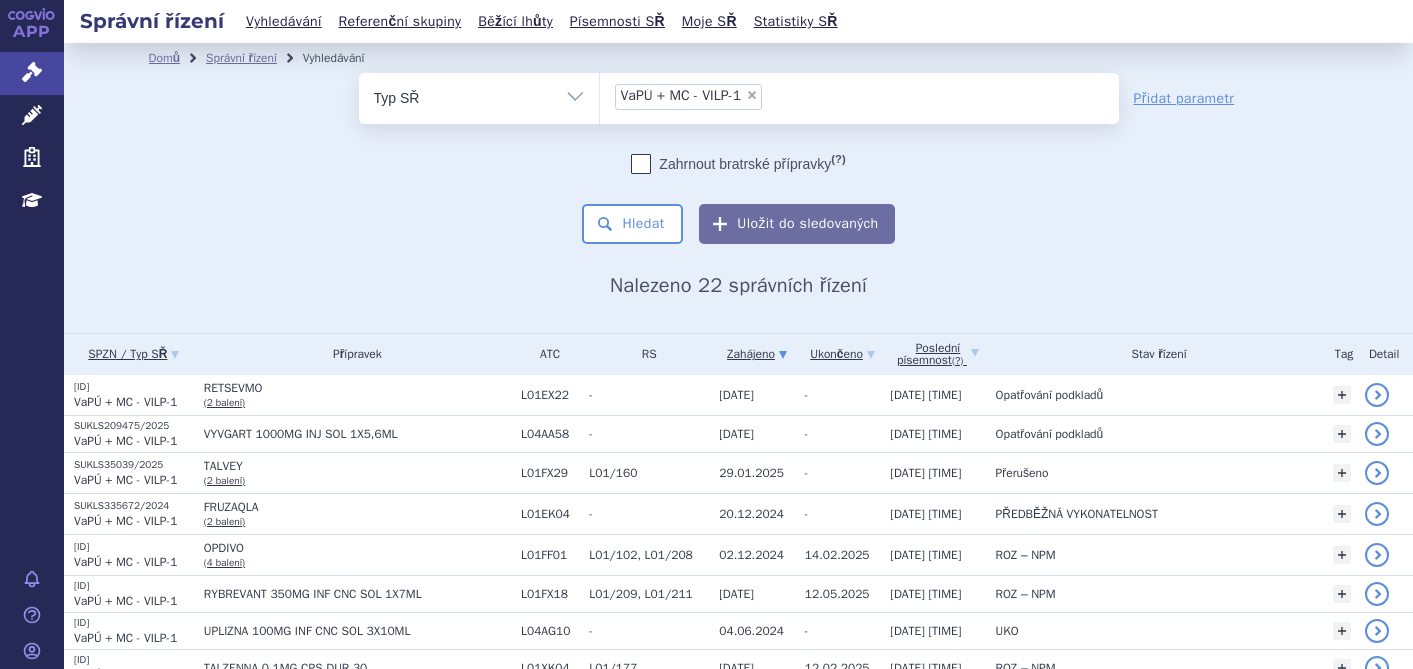 scroll, scrollTop: 0, scrollLeft: 0, axis: both 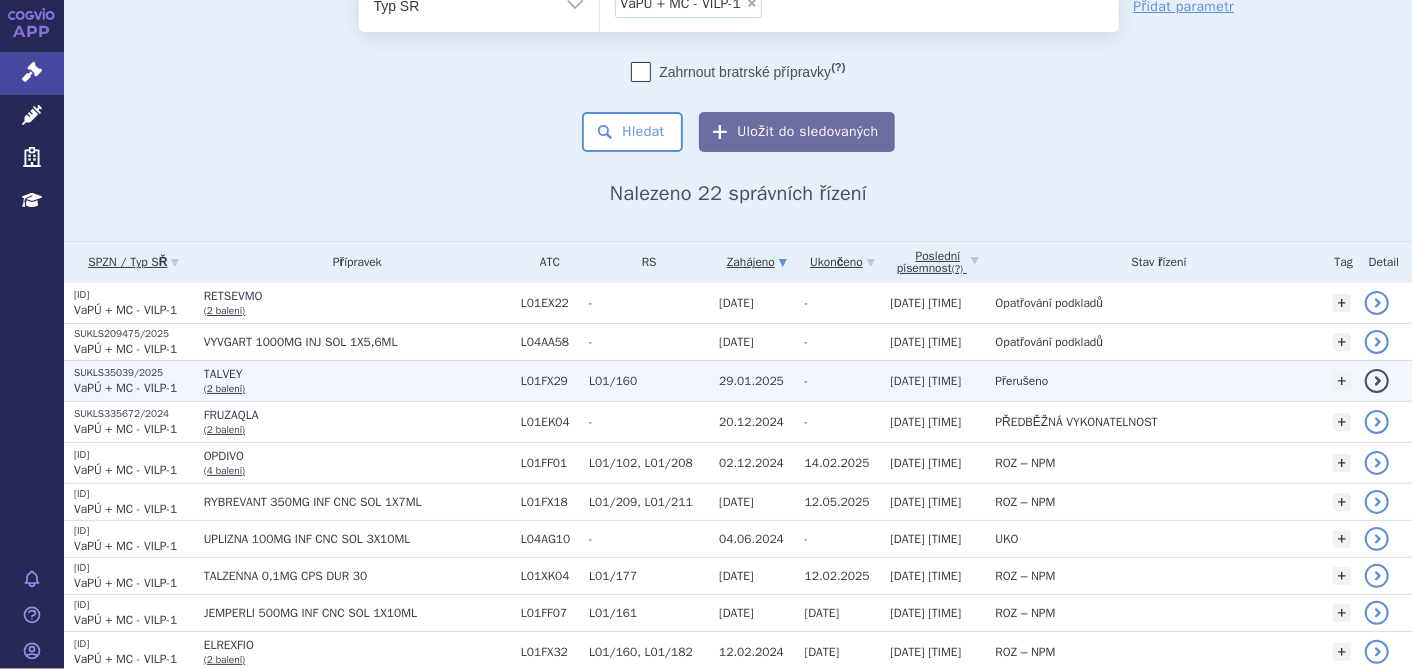 click on "TALVEY" at bounding box center [357, 374] 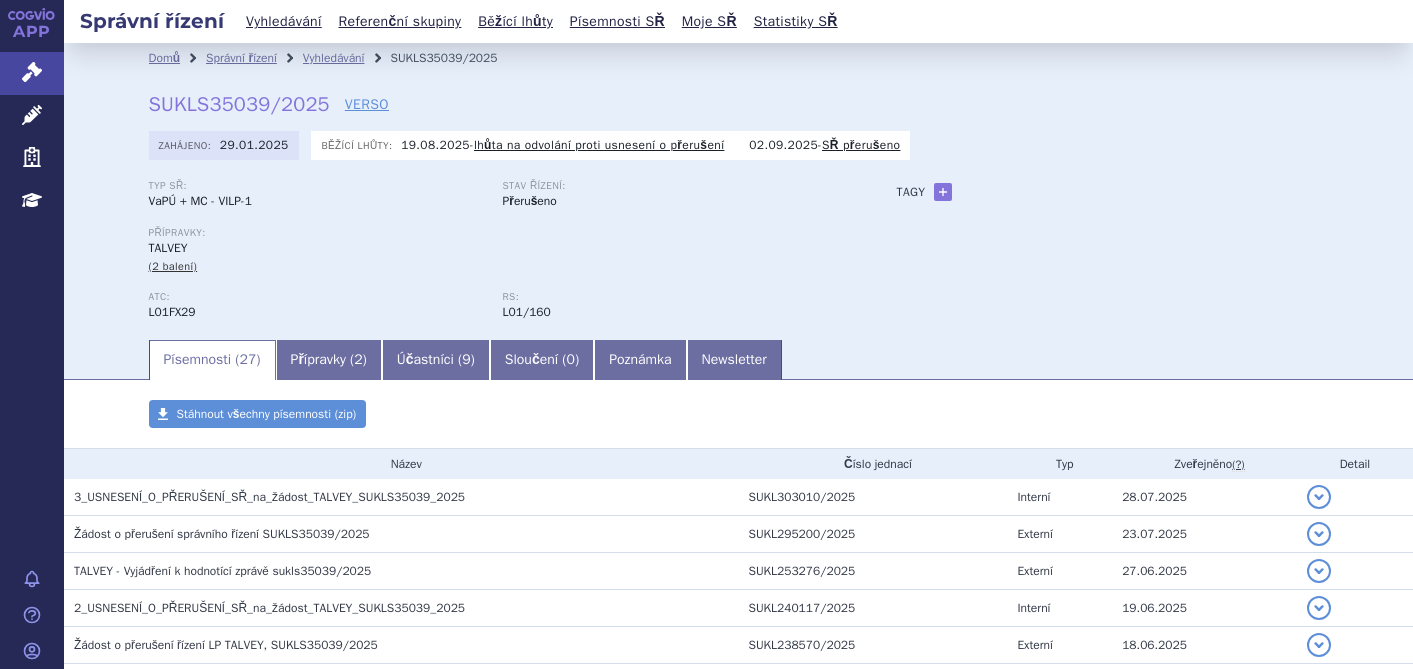 scroll, scrollTop: 0, scrollLeft: 0, axis: both 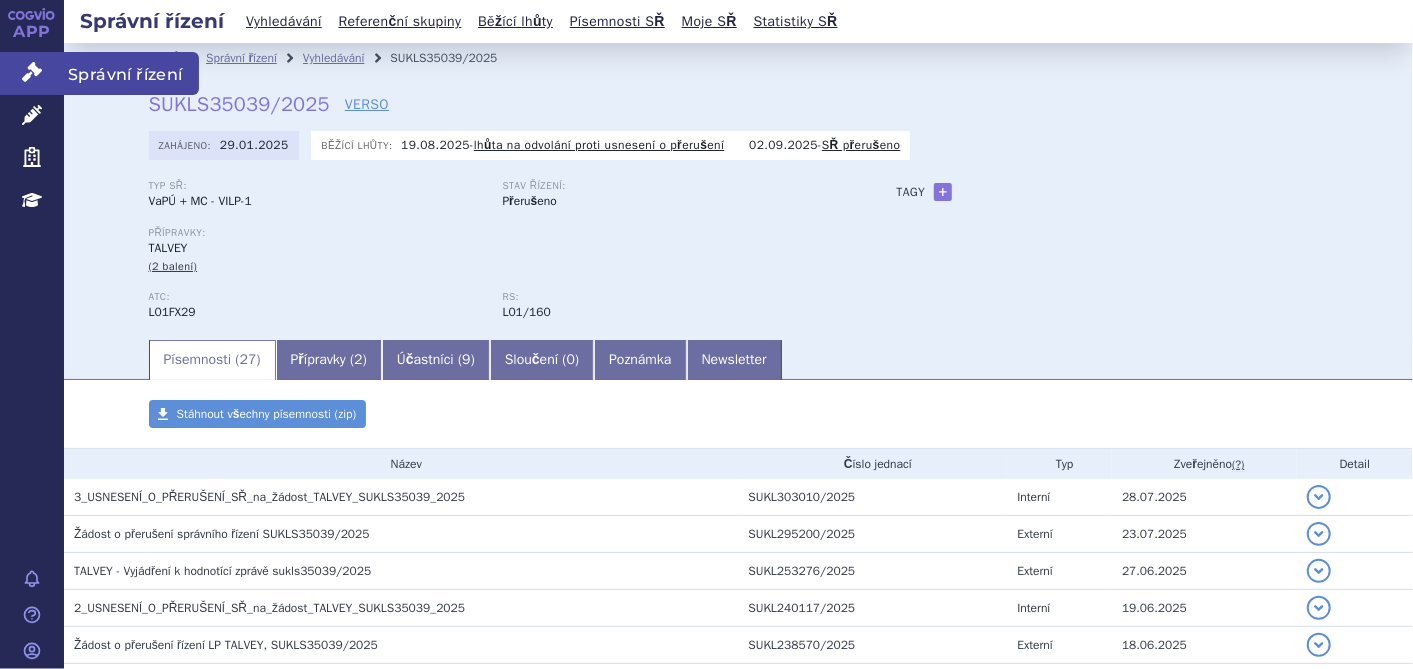 click on "Správní řízení" at bounding box center (32, 73) 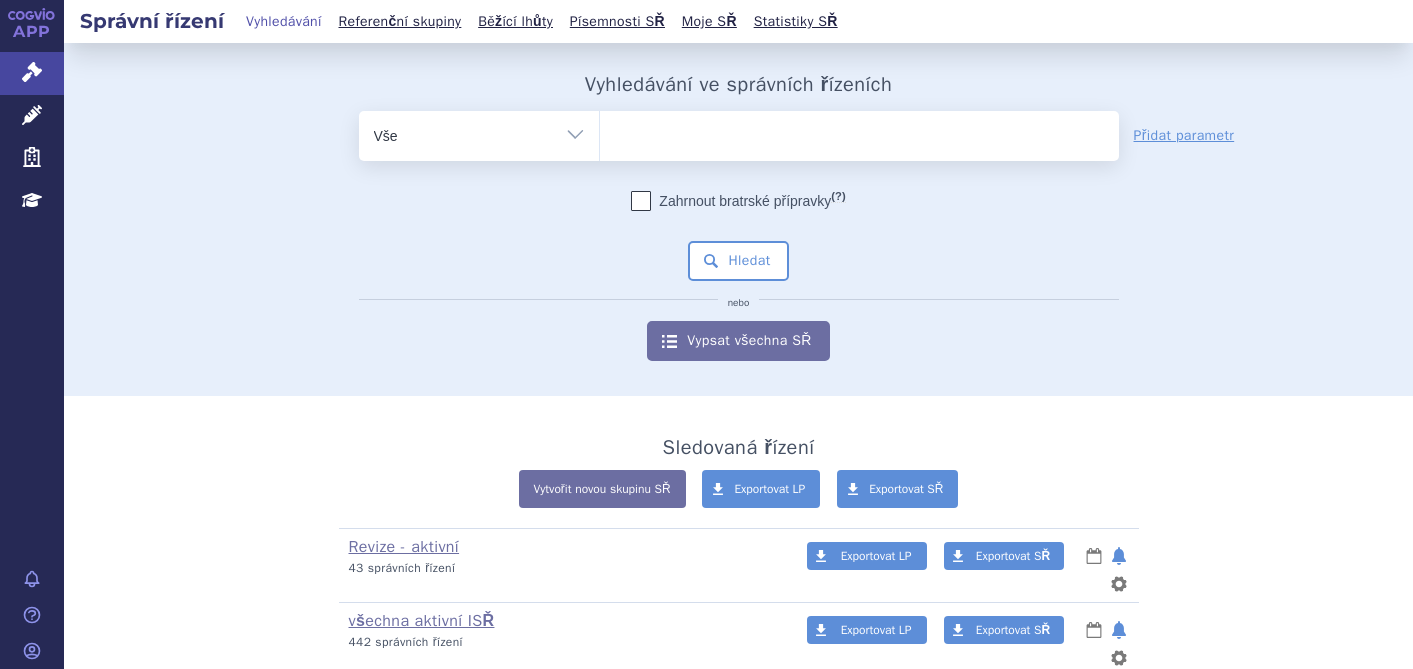 scroll, scrollTop: 0, scrollLeft: 0, axis: both 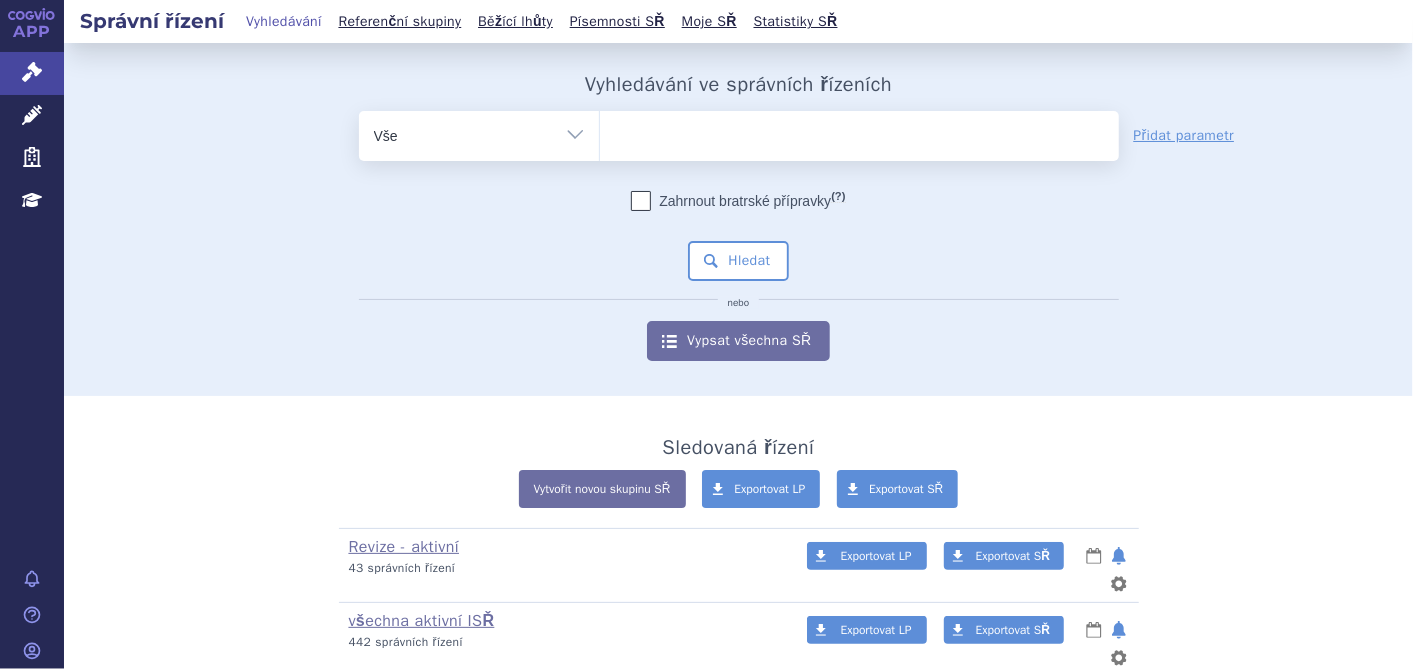 click at bounding box center (859, 132) 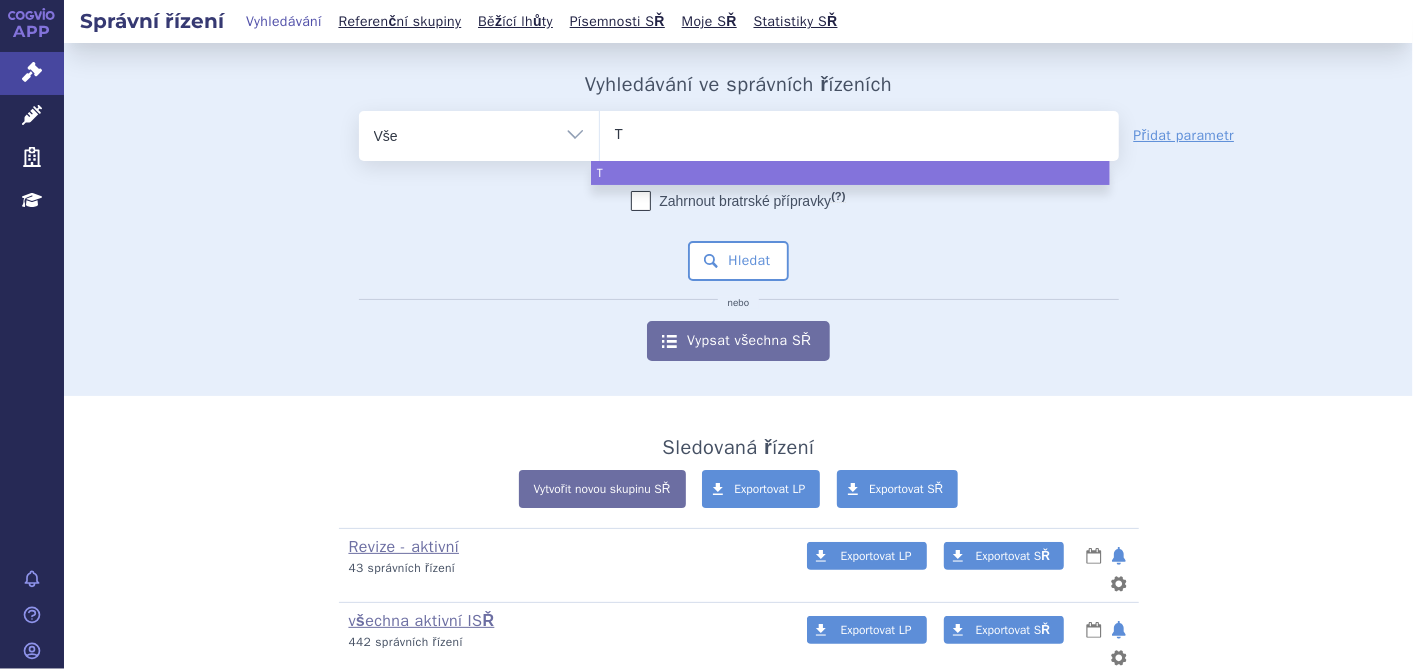 type on "TA" 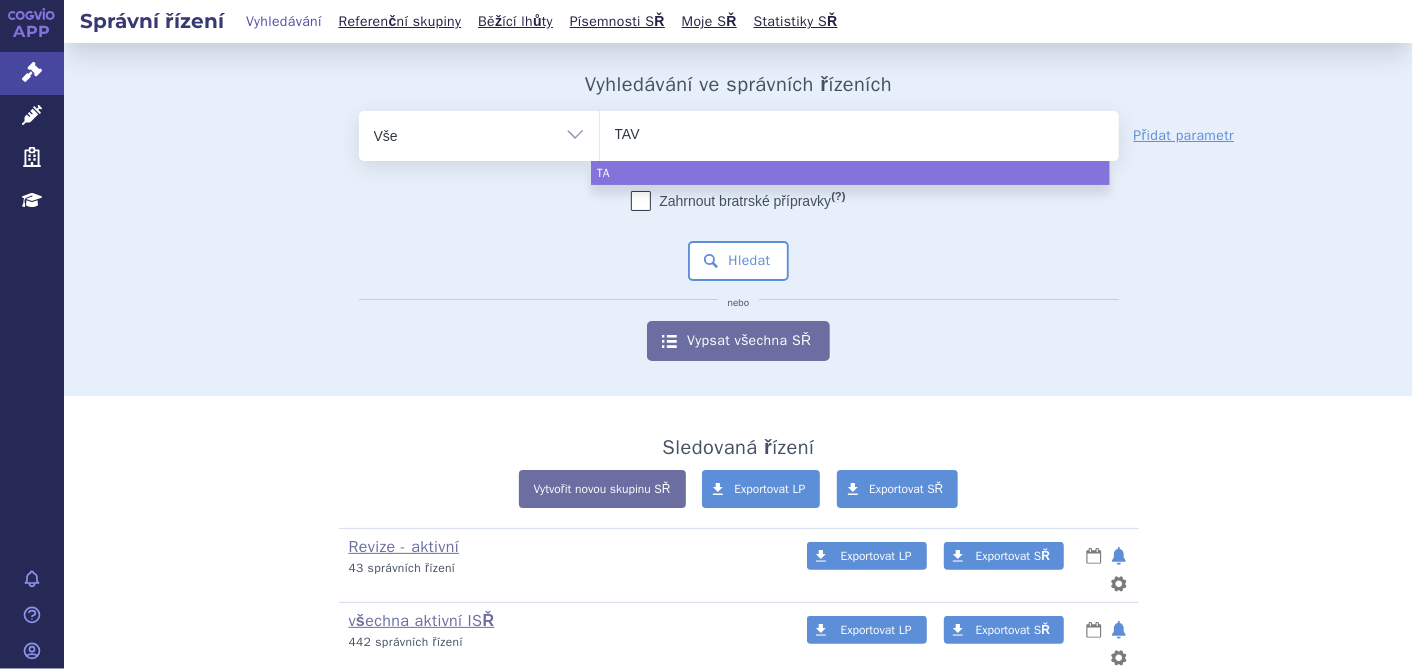 type on "TAVN" 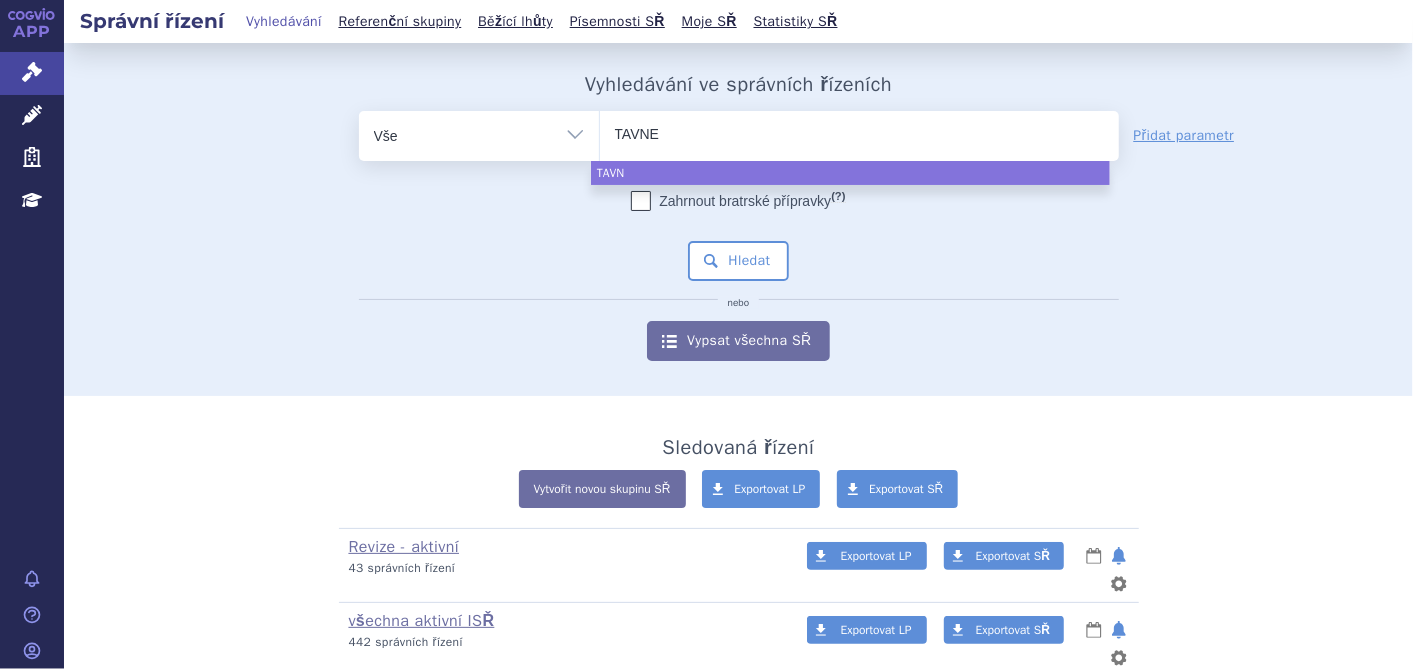 type on "TAVNEO" 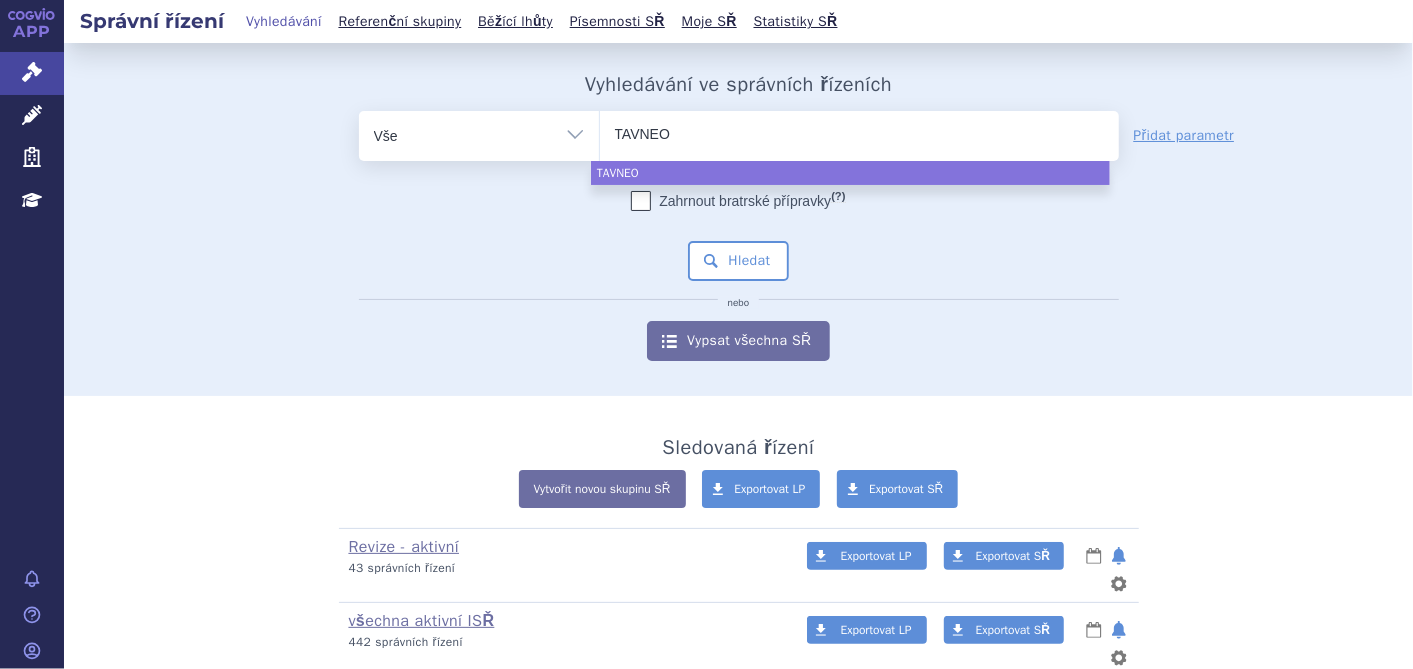 type on "TAVNEOS" 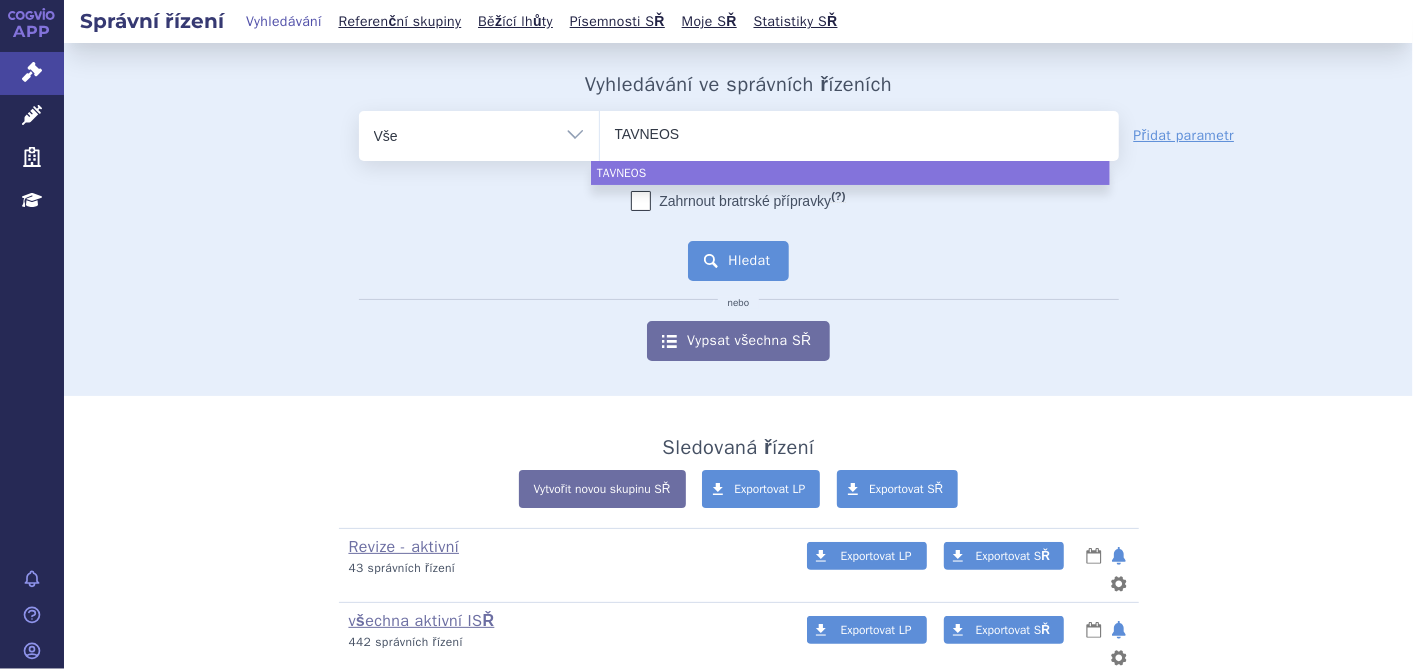 select on "TAVNEOS" 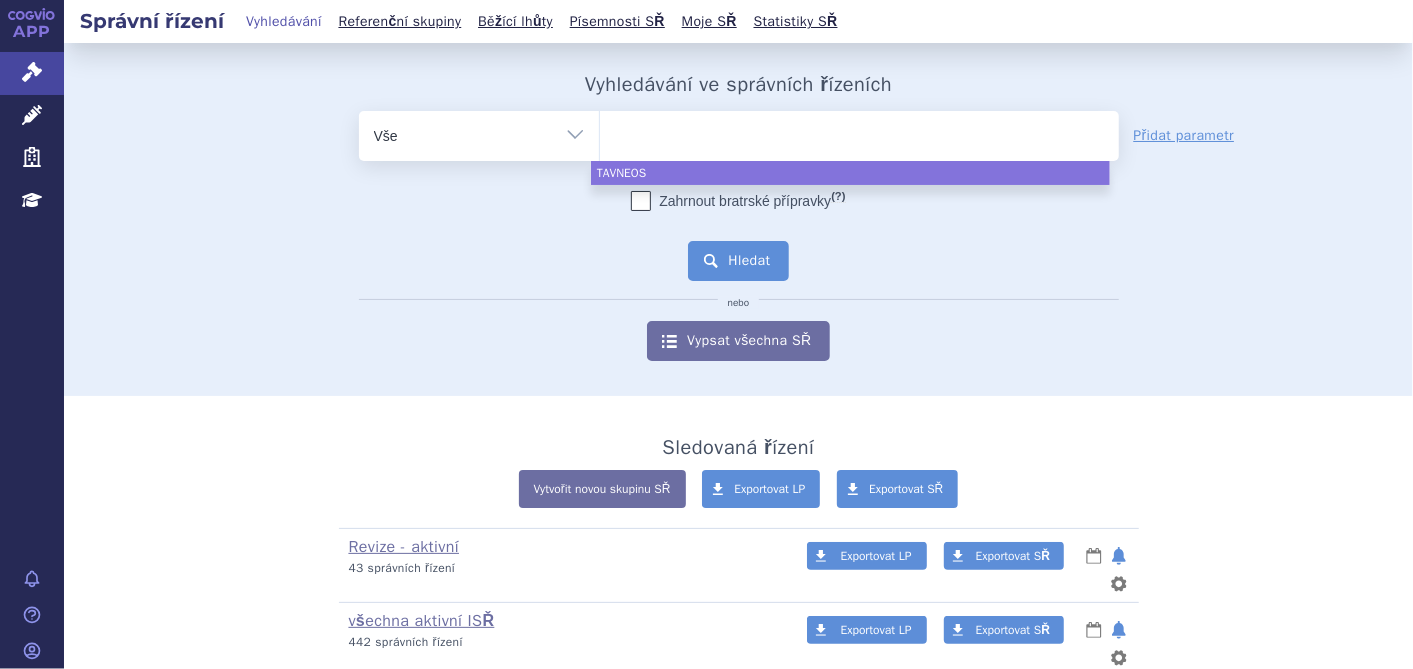 click on "Hledat" at bounding box center (738, 261) 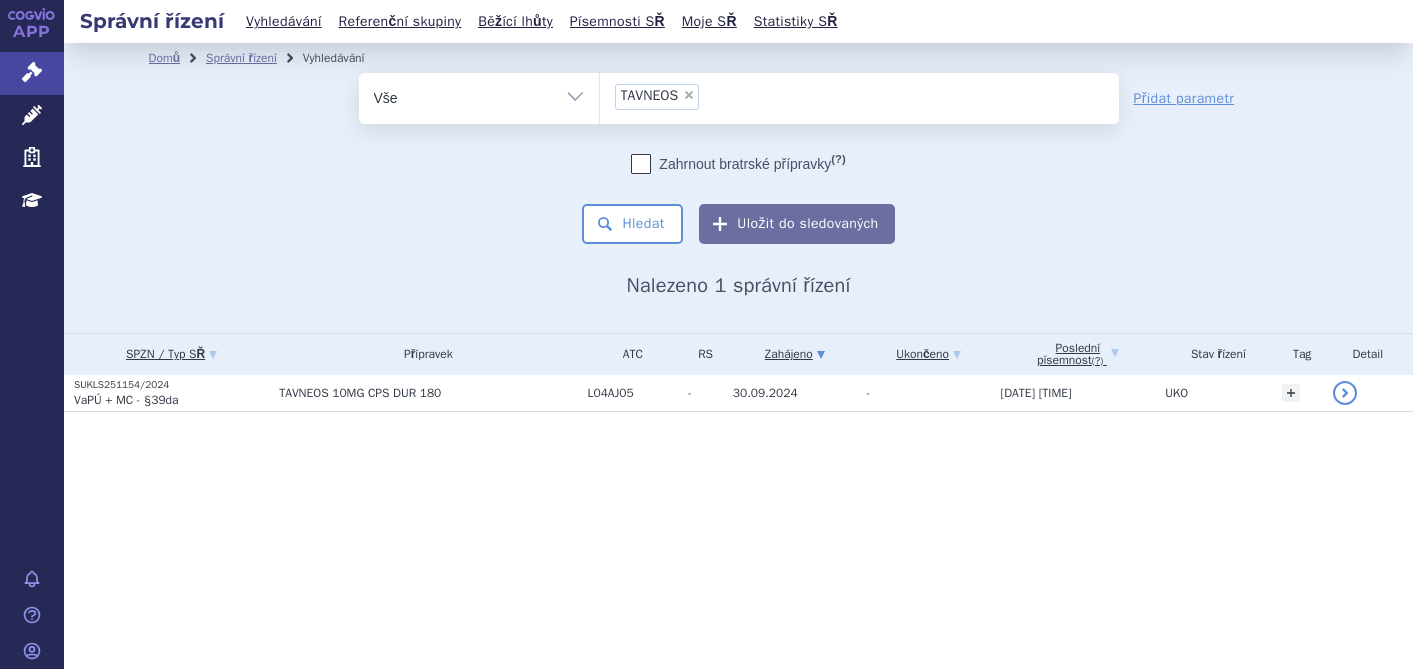 scroll, scrollTop: 0, scrollLeft: 0, axis: both 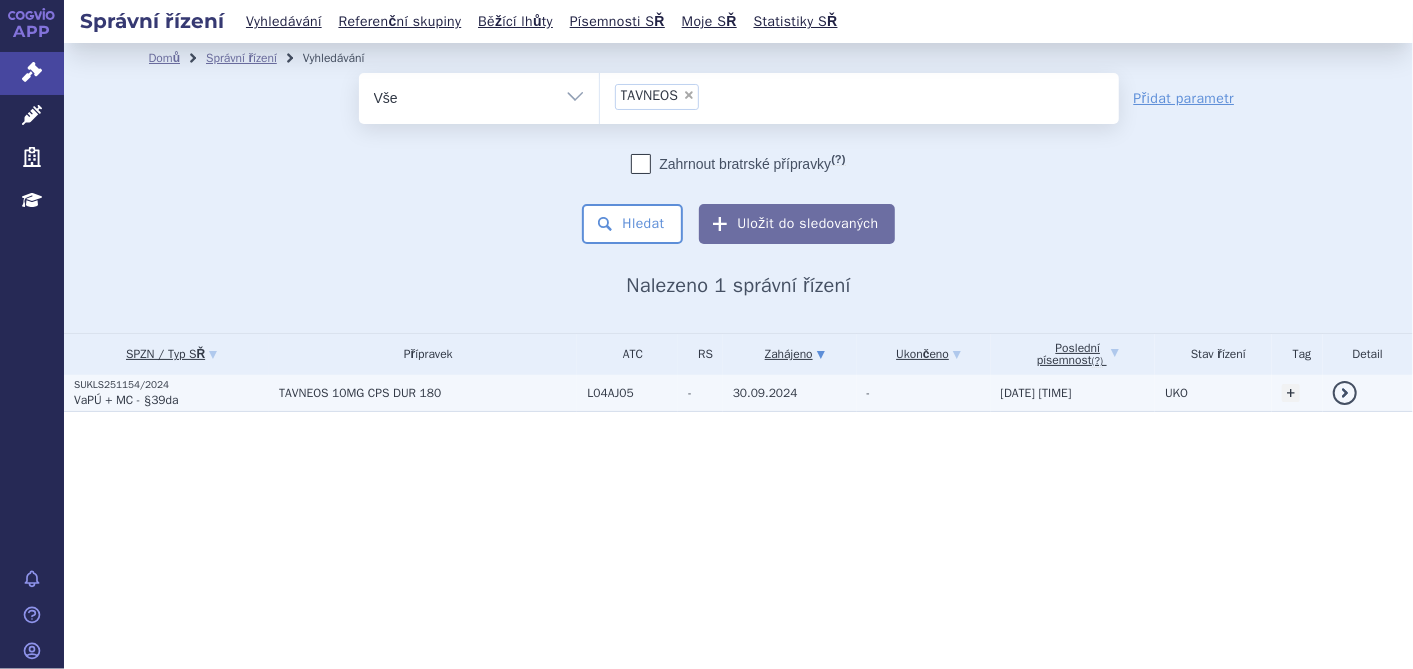 click on "SUKLS251154/2024" at bounding box center (171, 385) 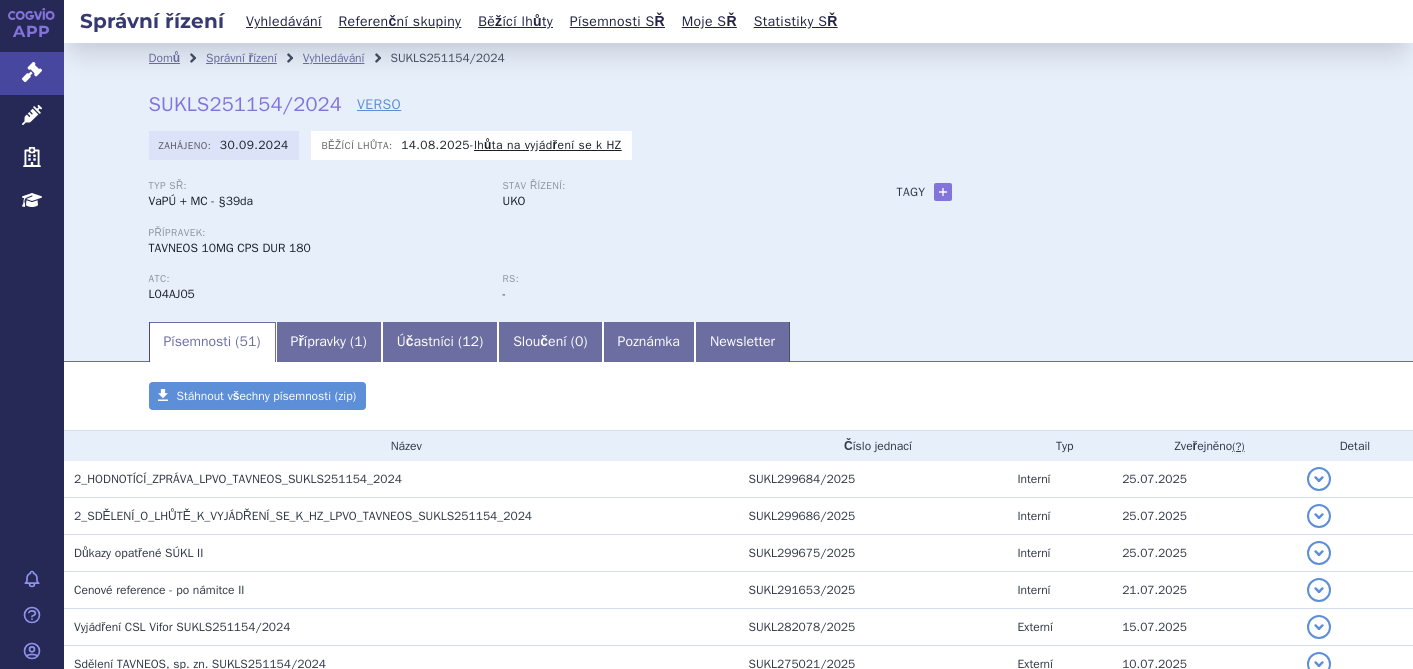 scroll, scrollTop: 0, scrollLeft: 0, axis: both 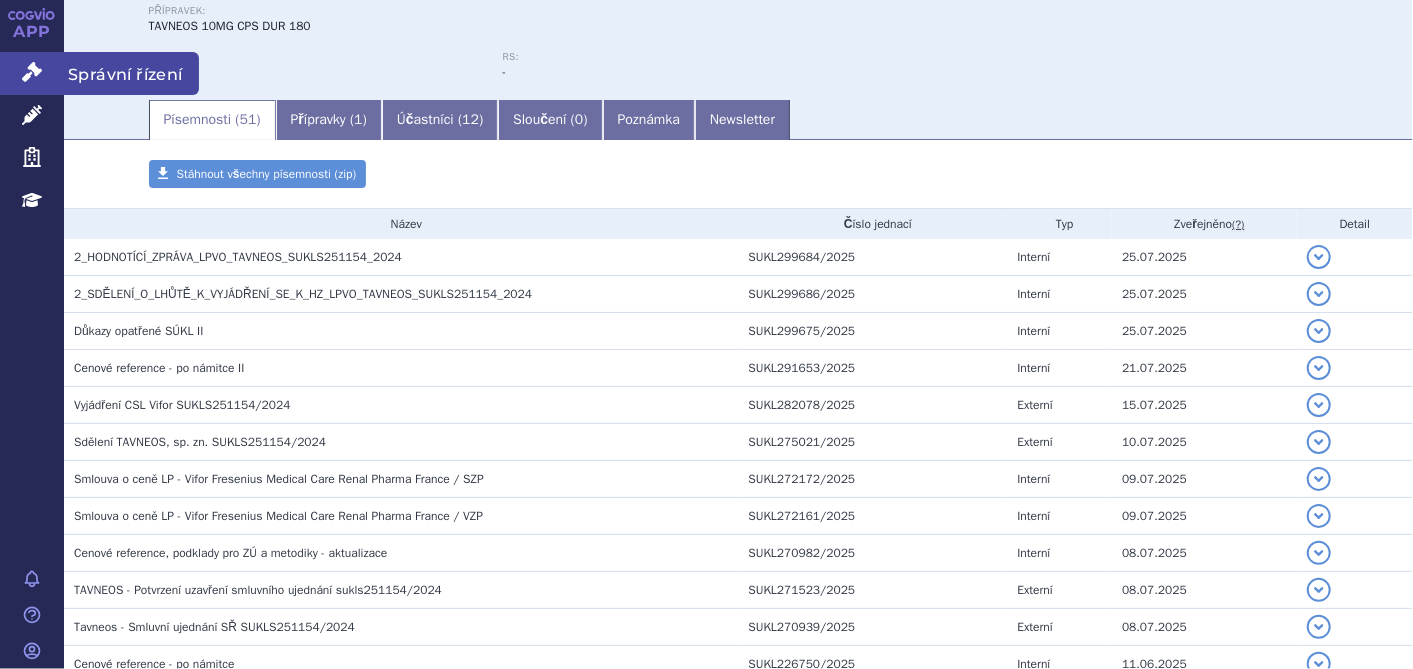 click on "Správní řízení" at bounding box center [32, 73] 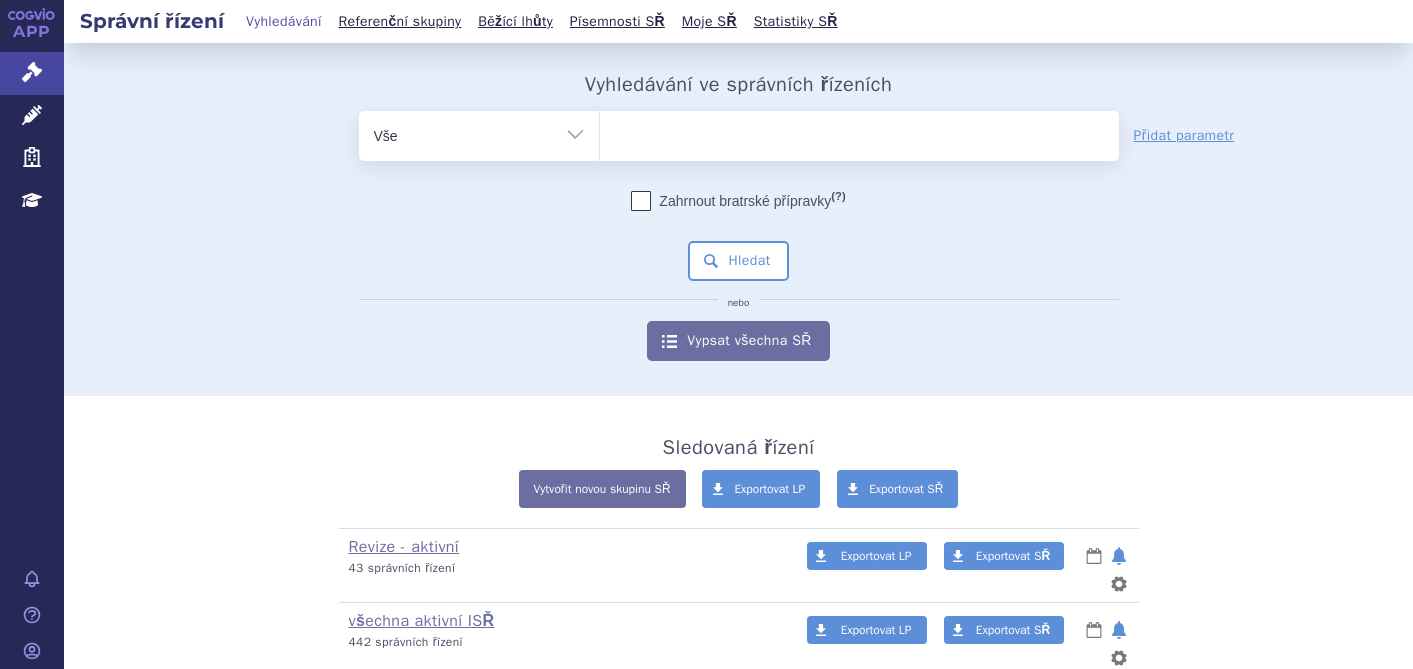 scroll, scrollTop: 0, scrollLeft: 0, axis: both 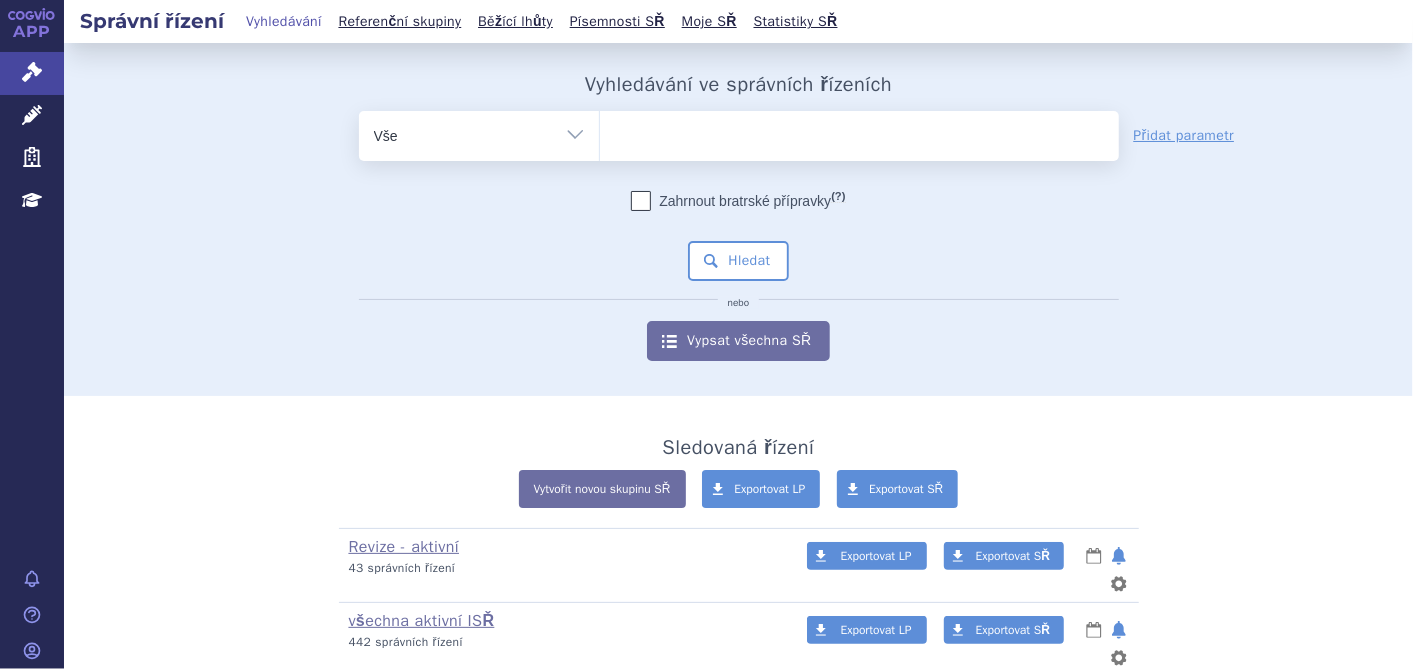 click at bounding box center [859, 132] 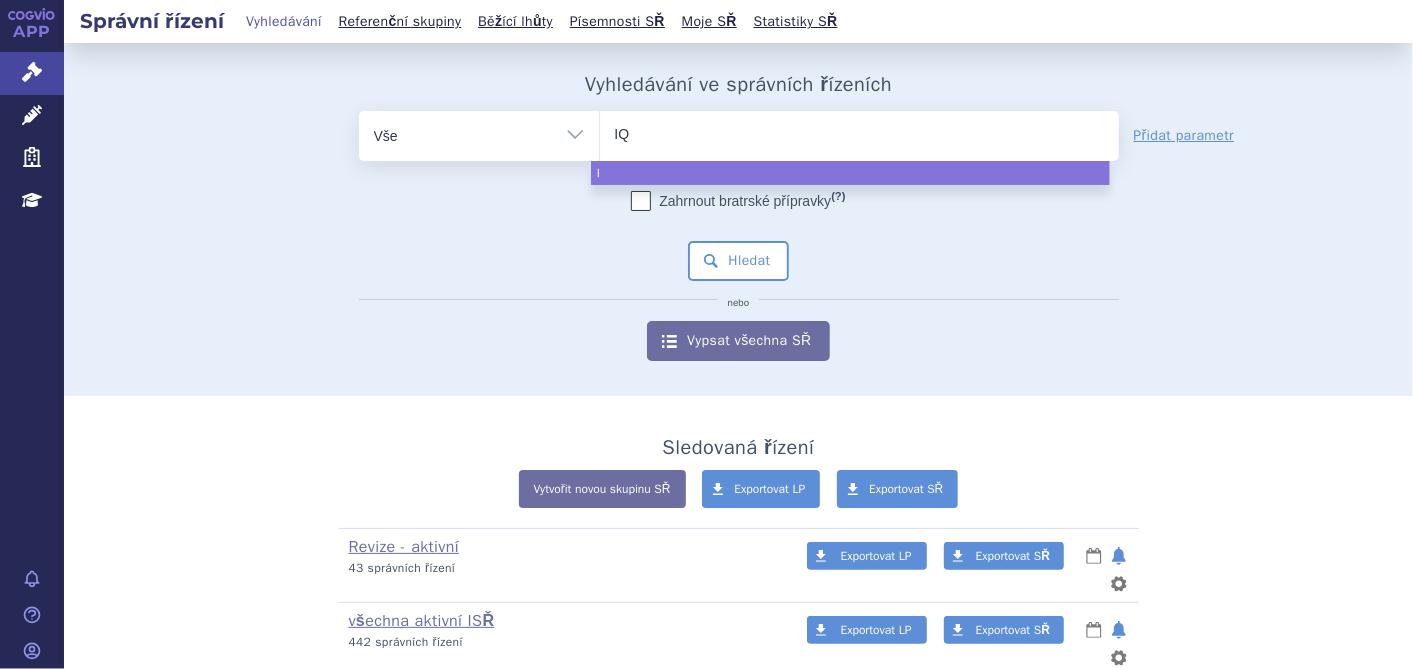 type on "IQI" 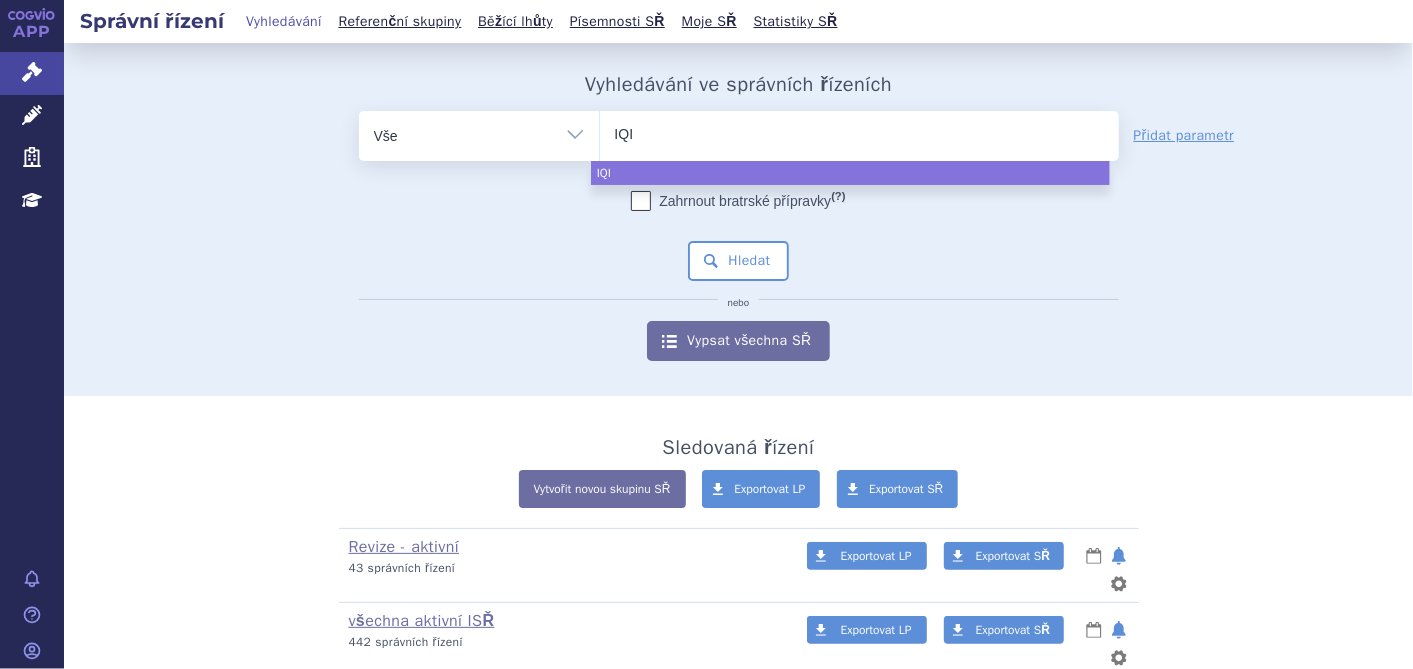type on "IQIR" 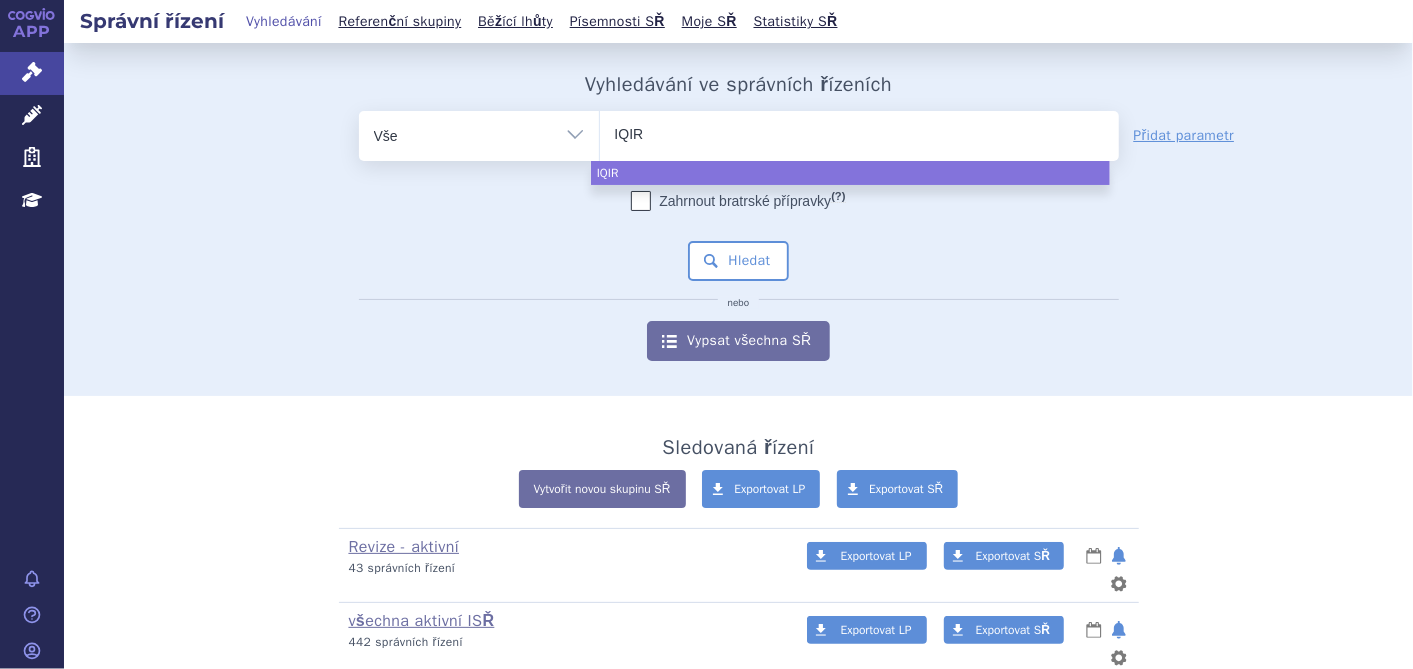 type on "IQIRV" 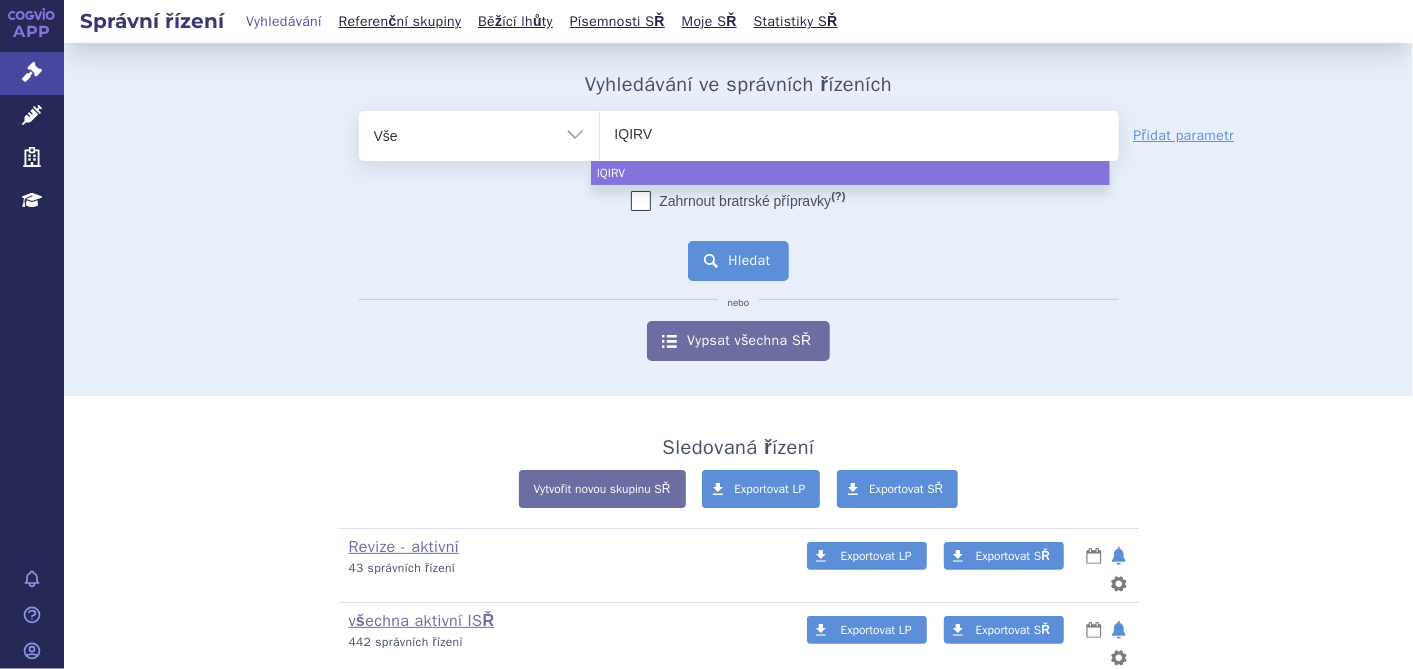 select on "IQIRV" 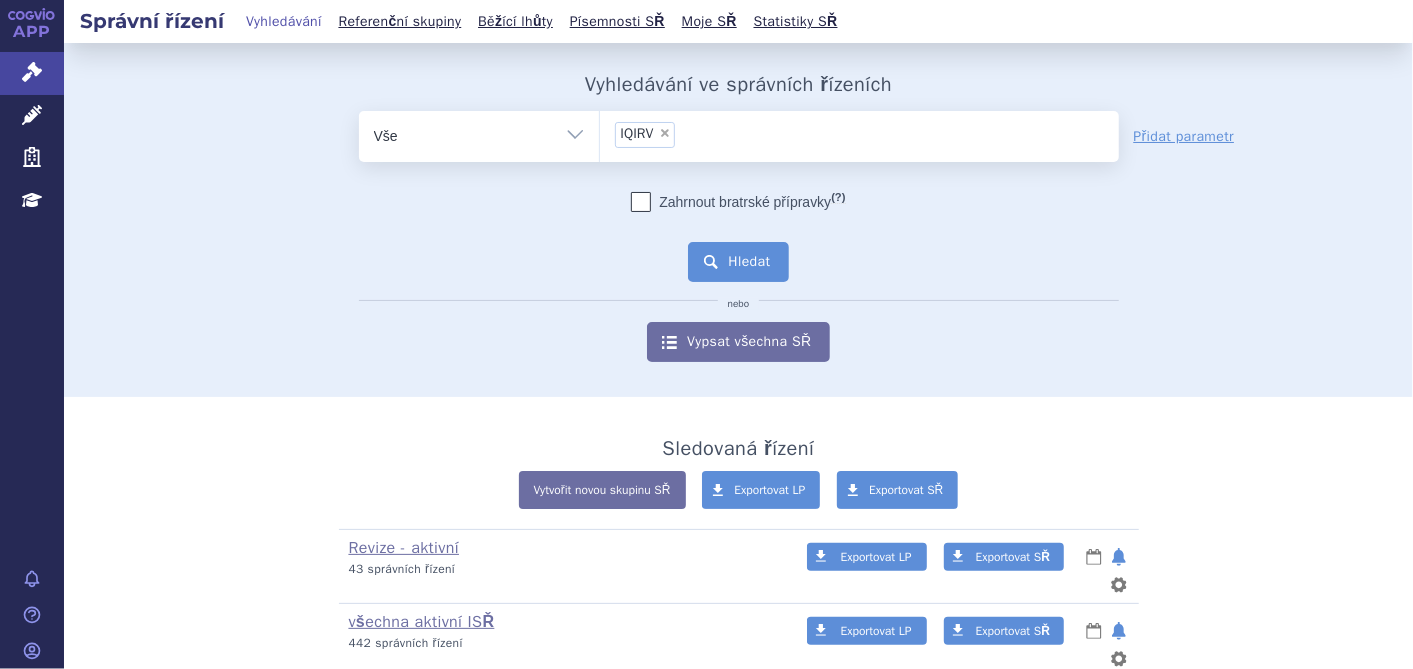 click on "Hledat" at bounding box center (738, 262) 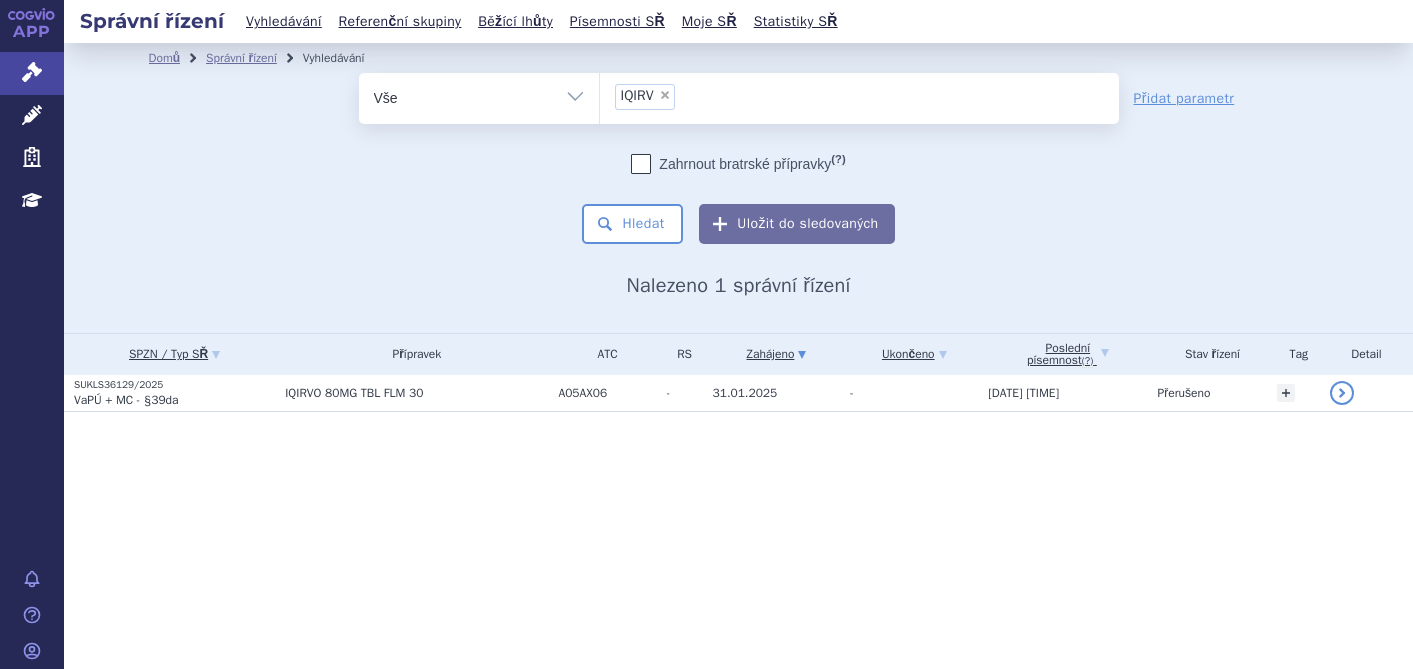 scroll, scrollTop: 0, scrollLeft: 0, axis: both 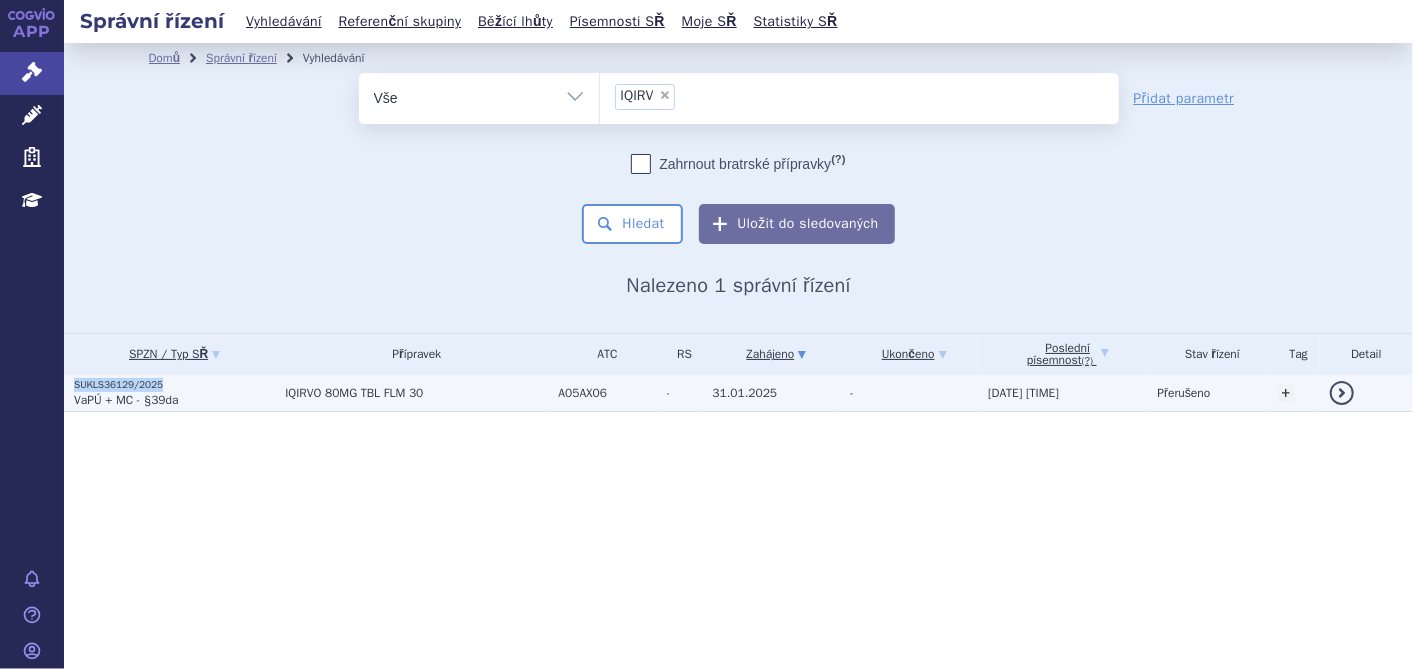 drag, startPoint x: 171, startPoint y: 380, endPoint x: 68, endPoint y: 380, distance: 103 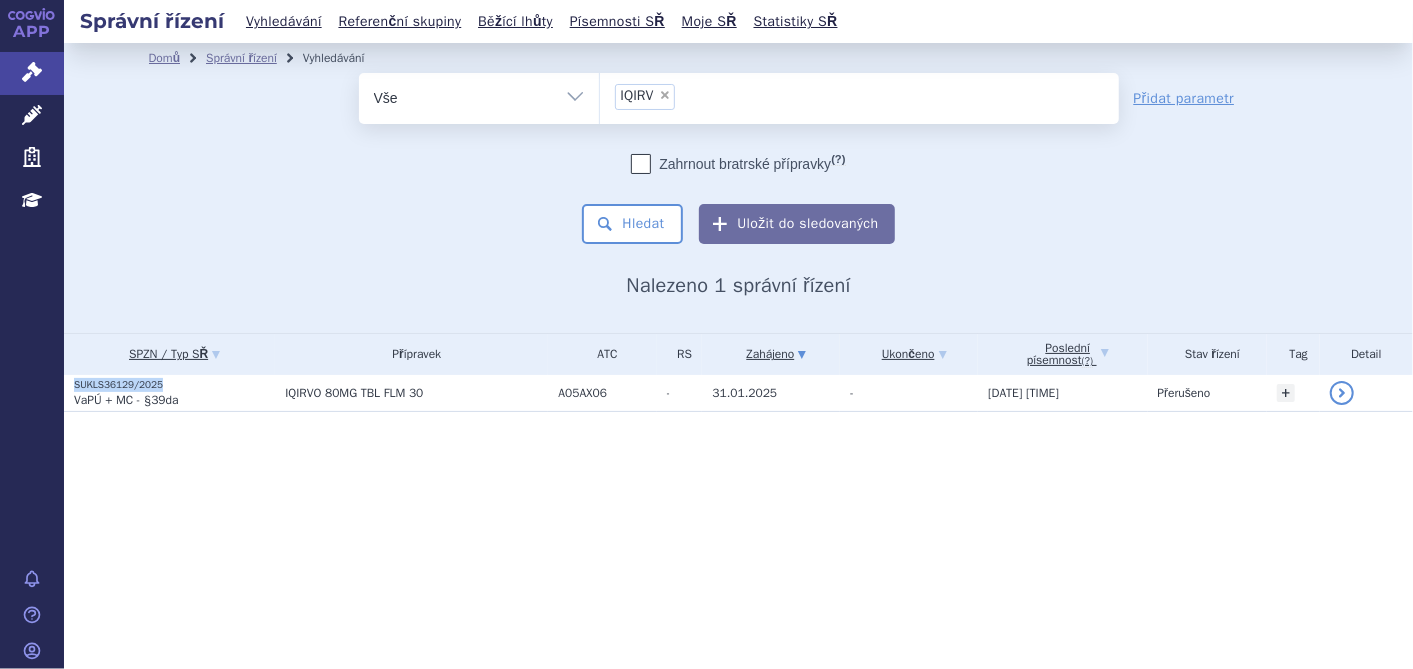 copy on "SUKLS36129/2025" 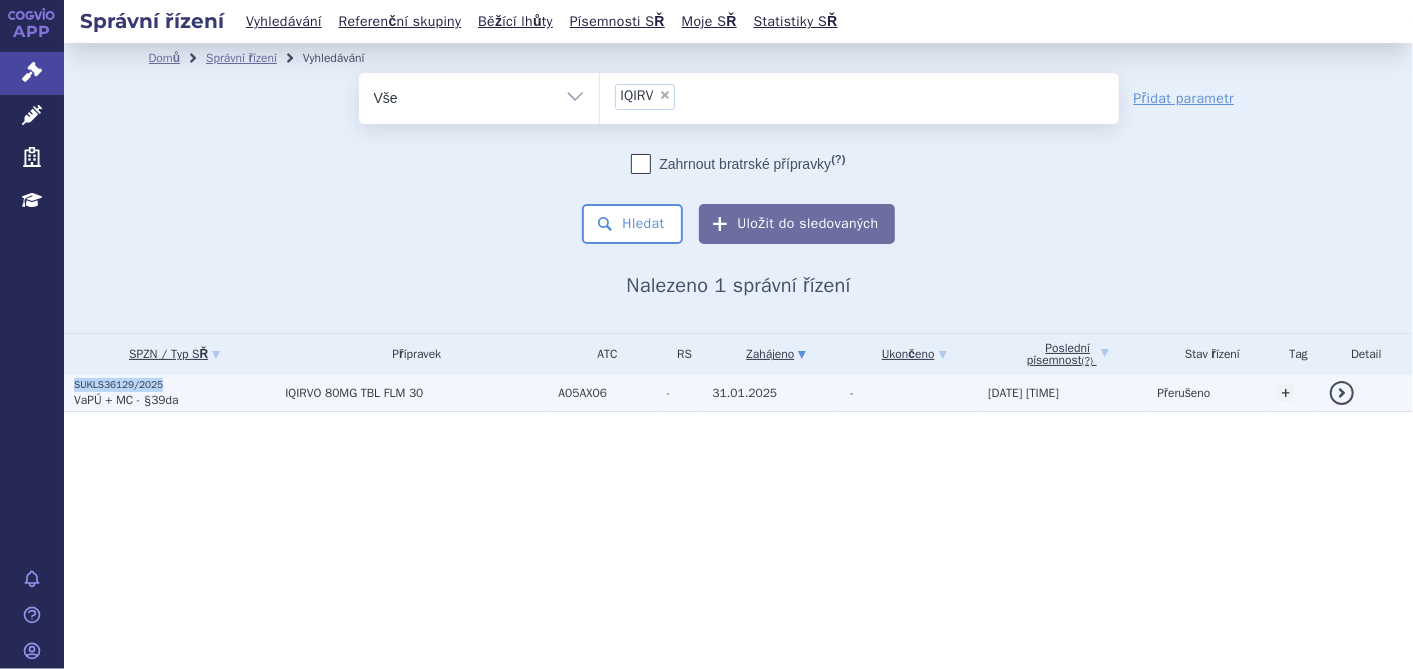 click on "SUKLS36129/2025" at bounding box center [174, 385] 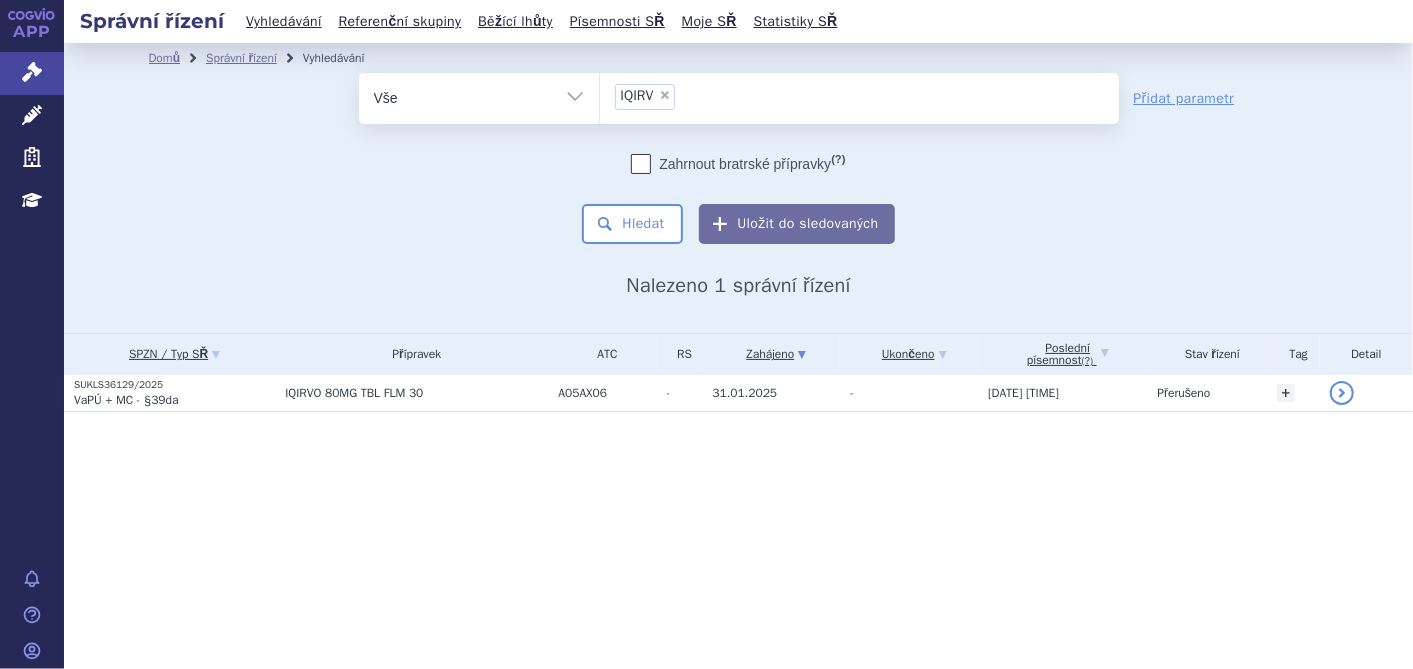 click on "× IQIRV" at bounding box center [645, 97] 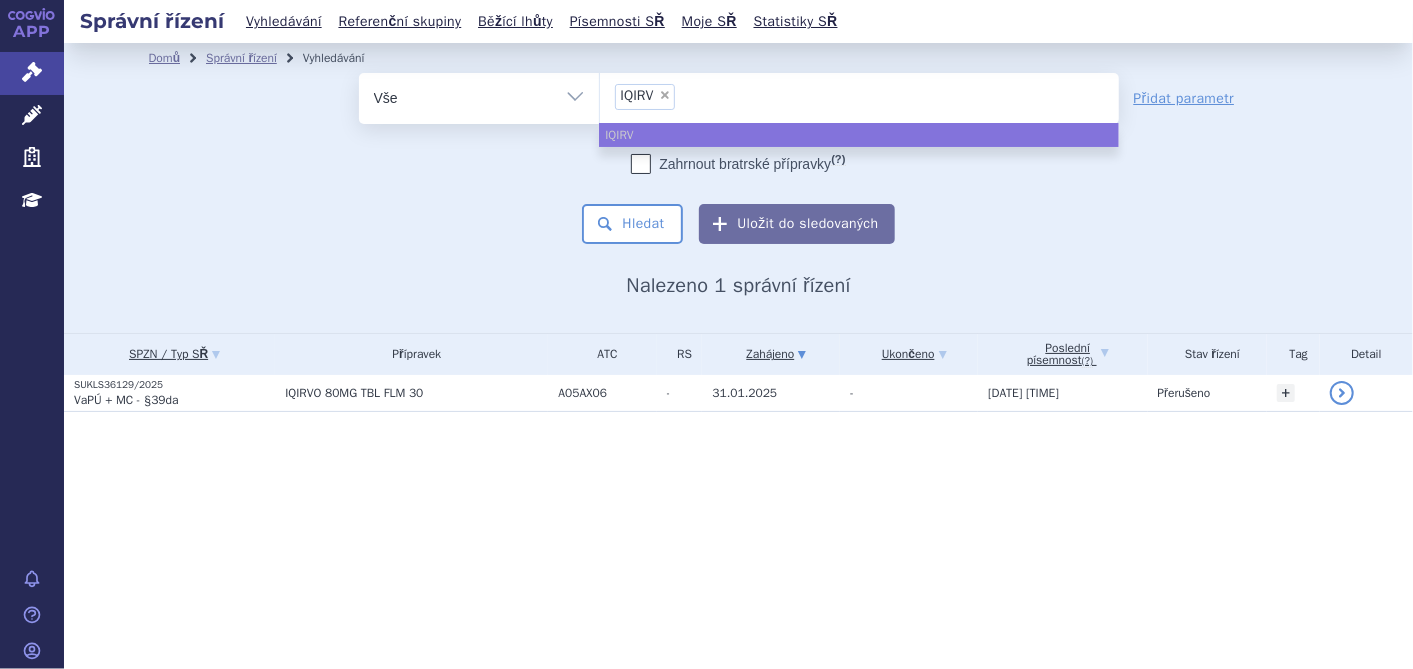 click on "×" at bounding box center (665, 95) 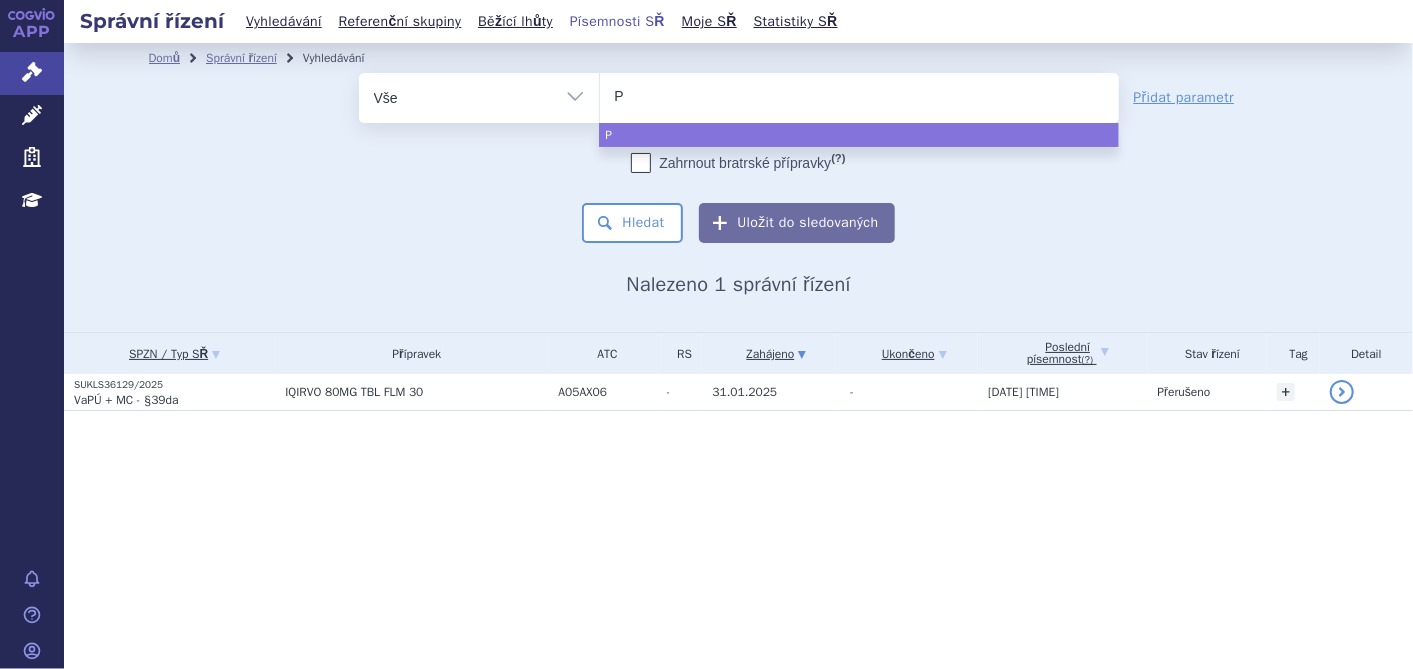 type on "PA" 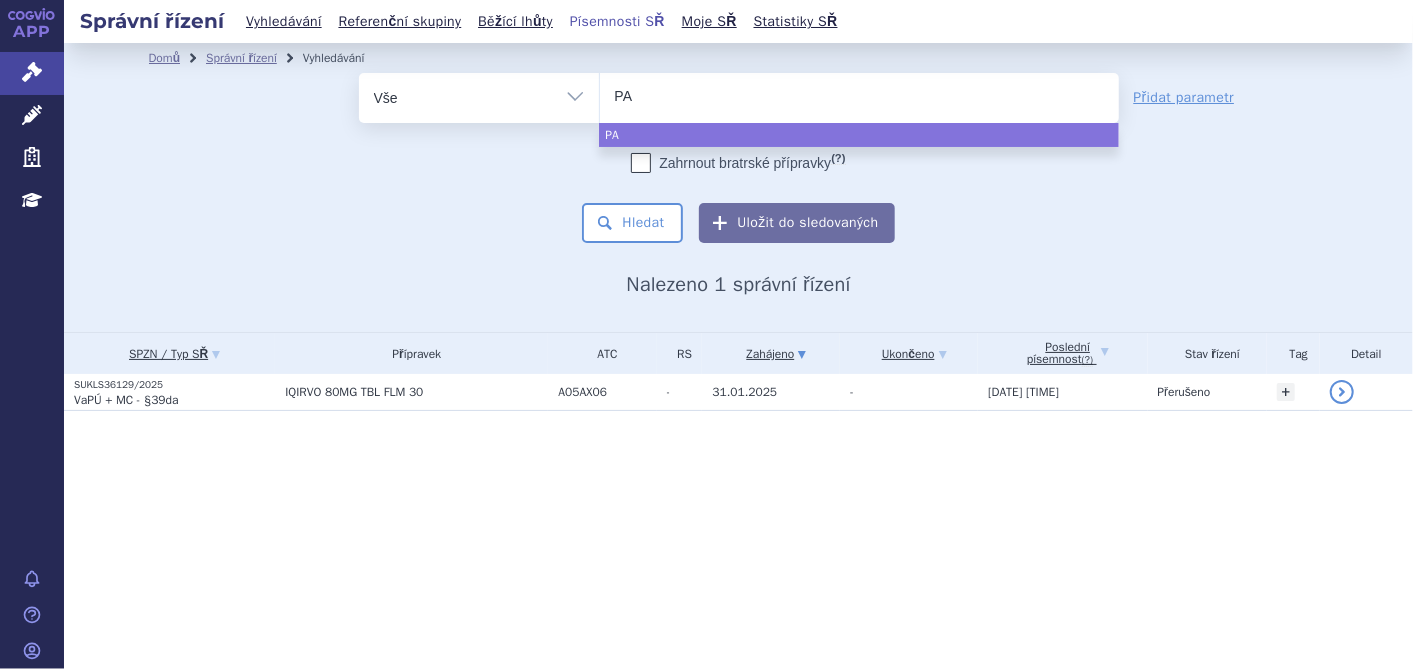 type on "PAD" 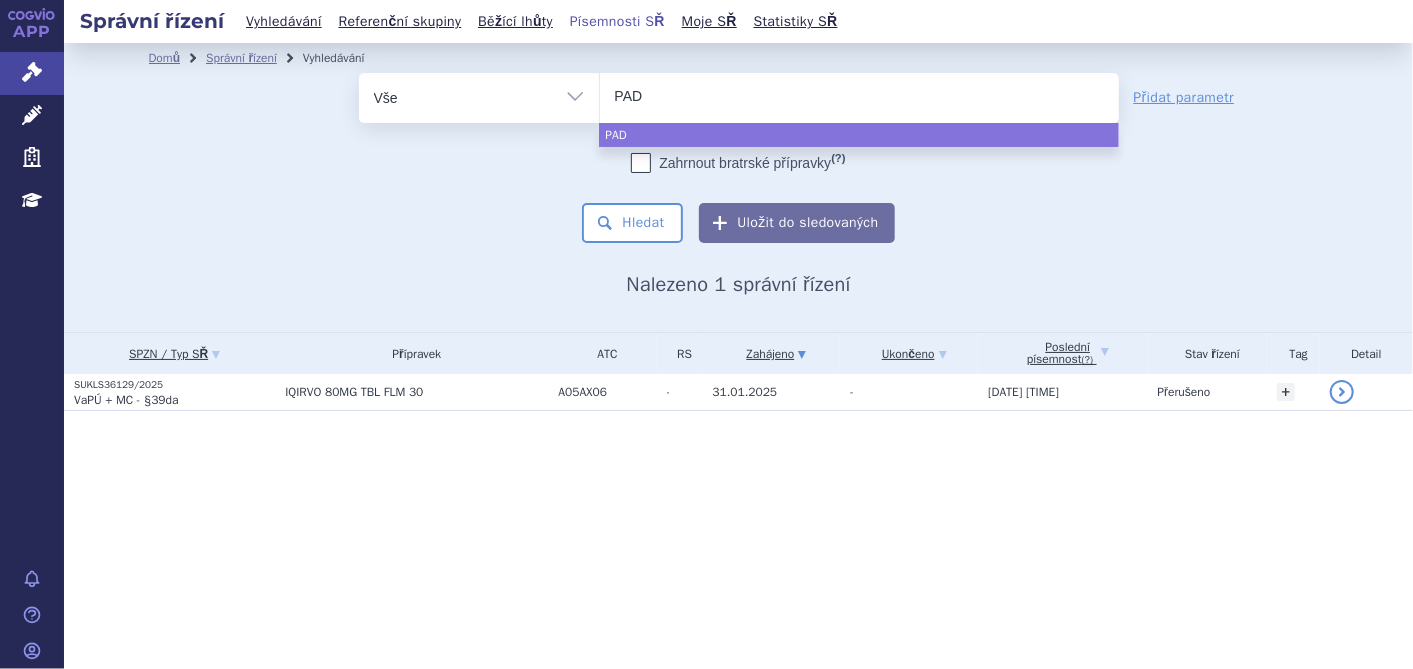 type on "PADC" 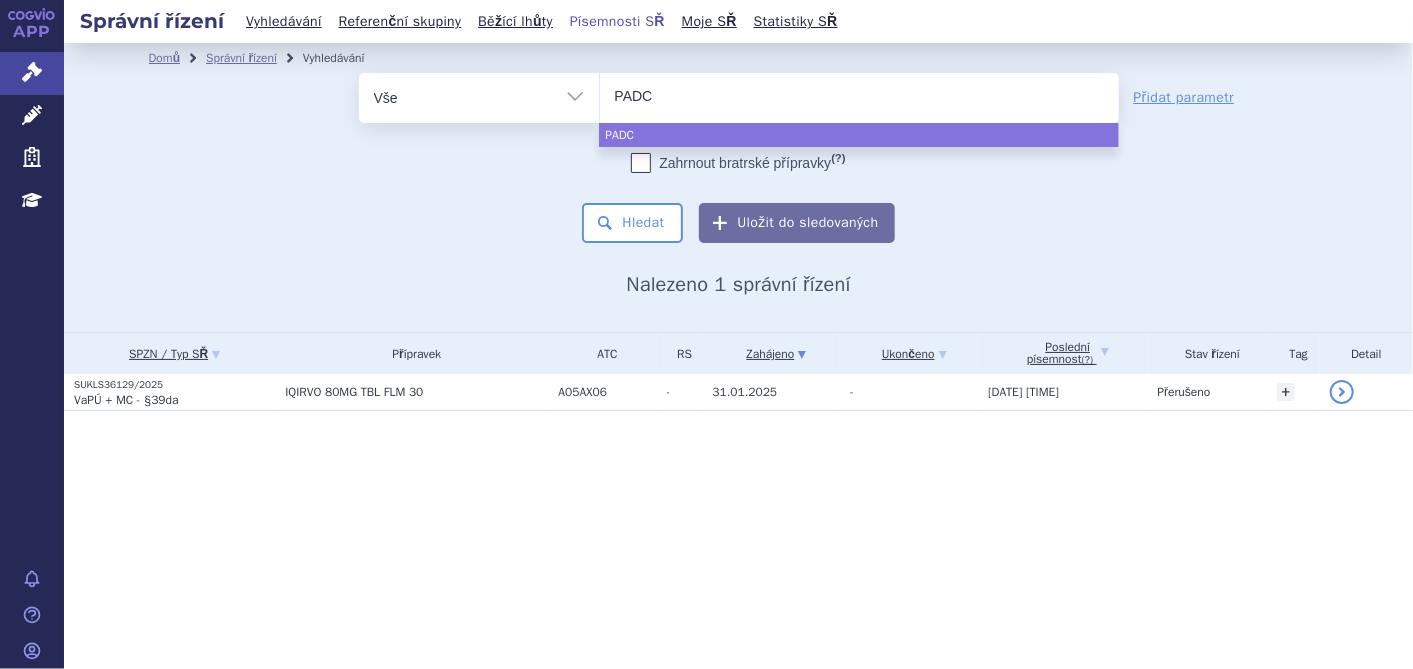 type on "PADCE" 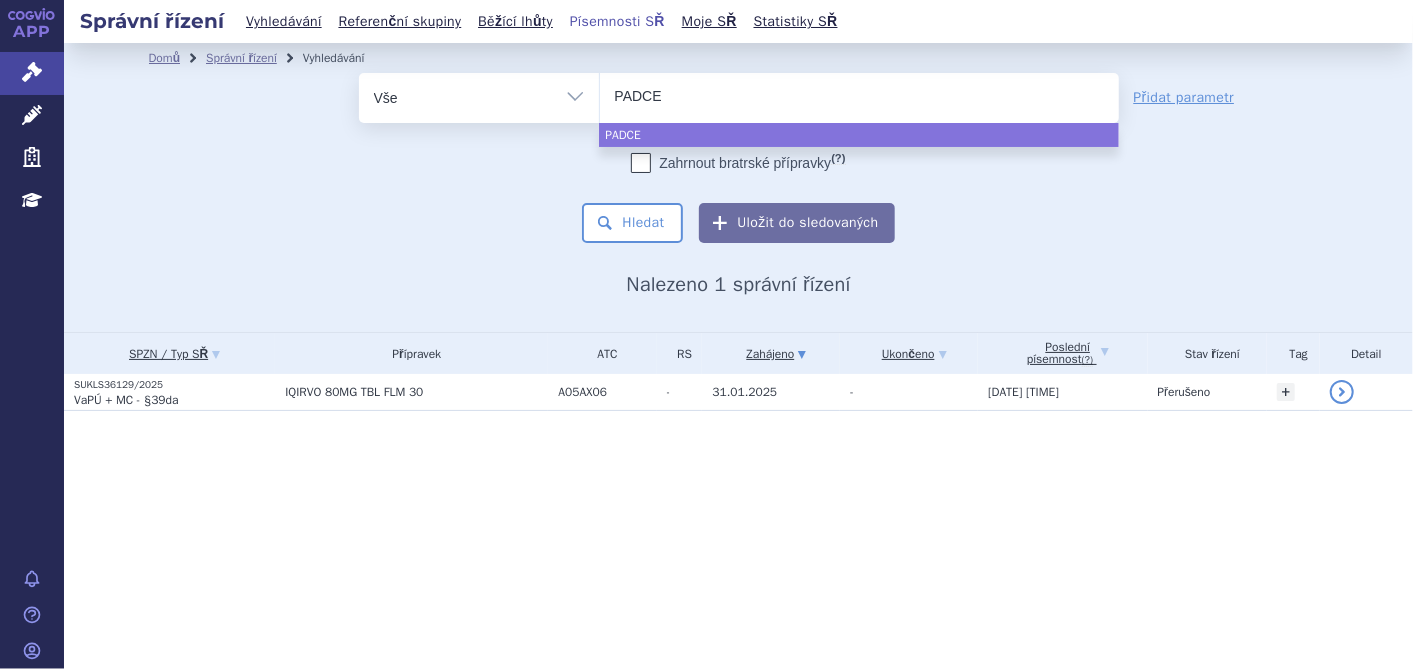 type on "PADCEV" 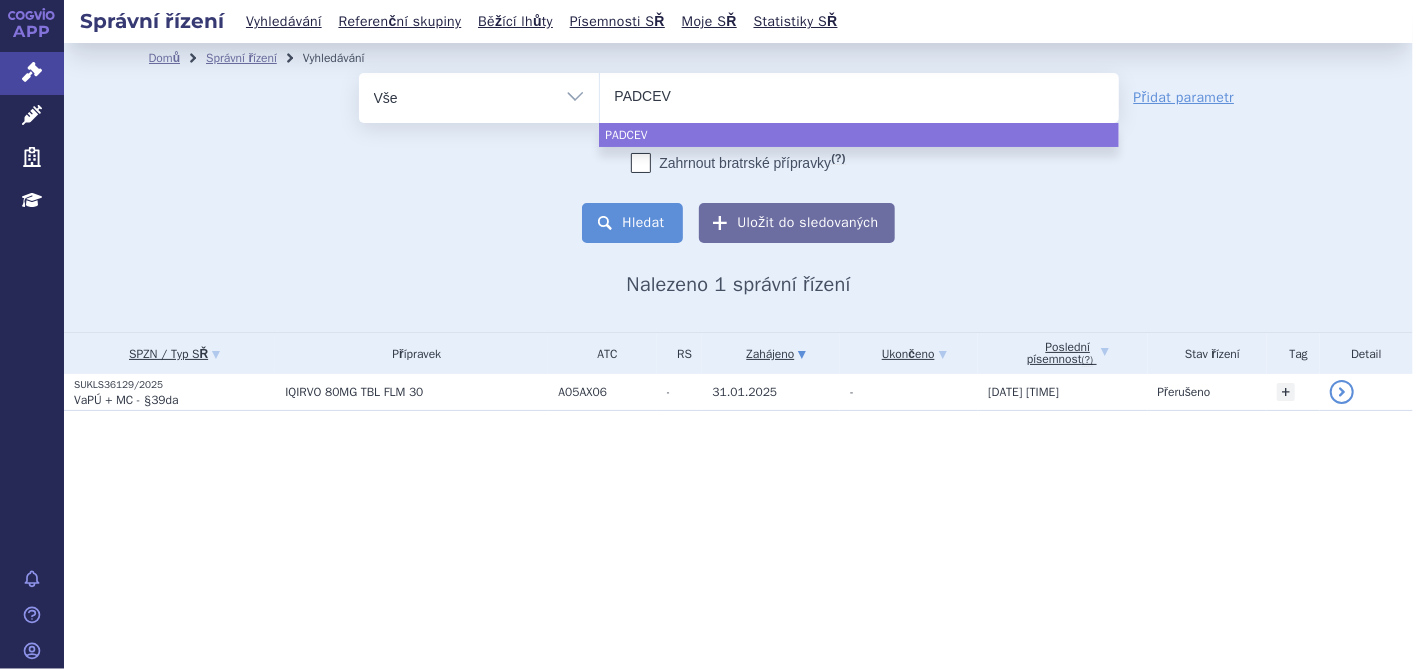 select on "PADCEV" 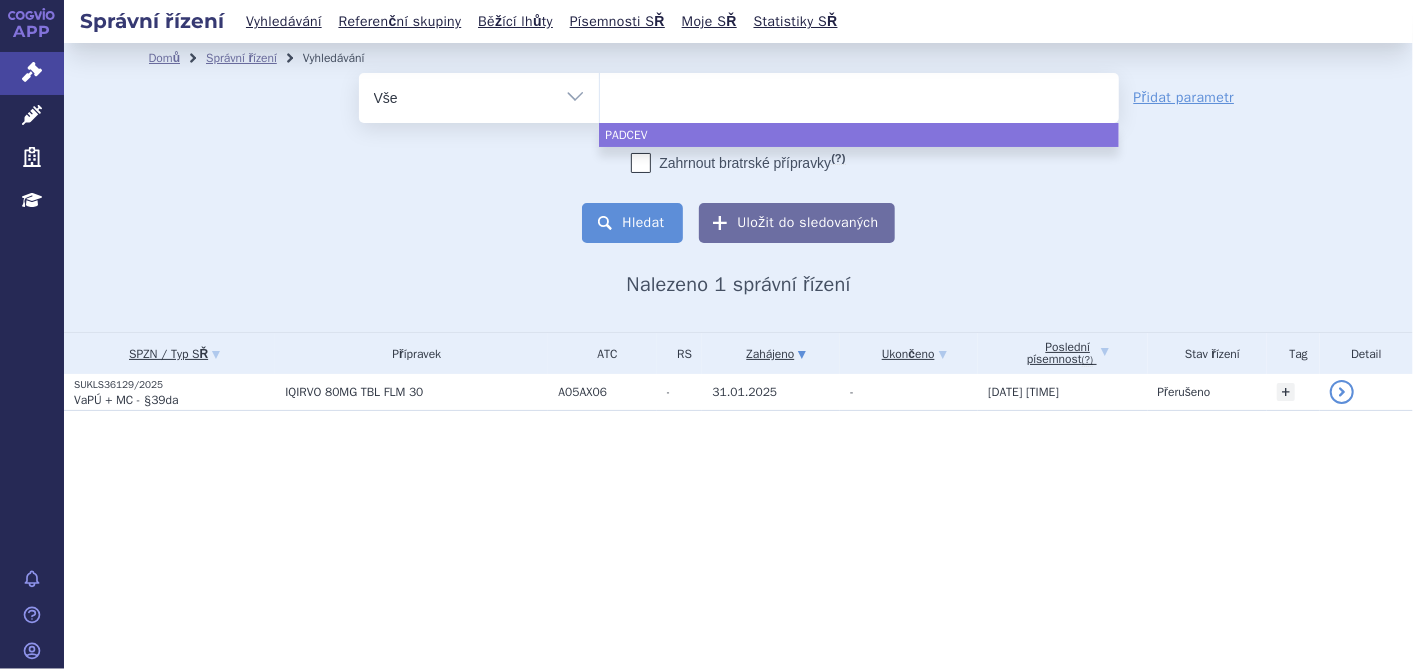 click on "Hledat" at bounding box center [632, 223] 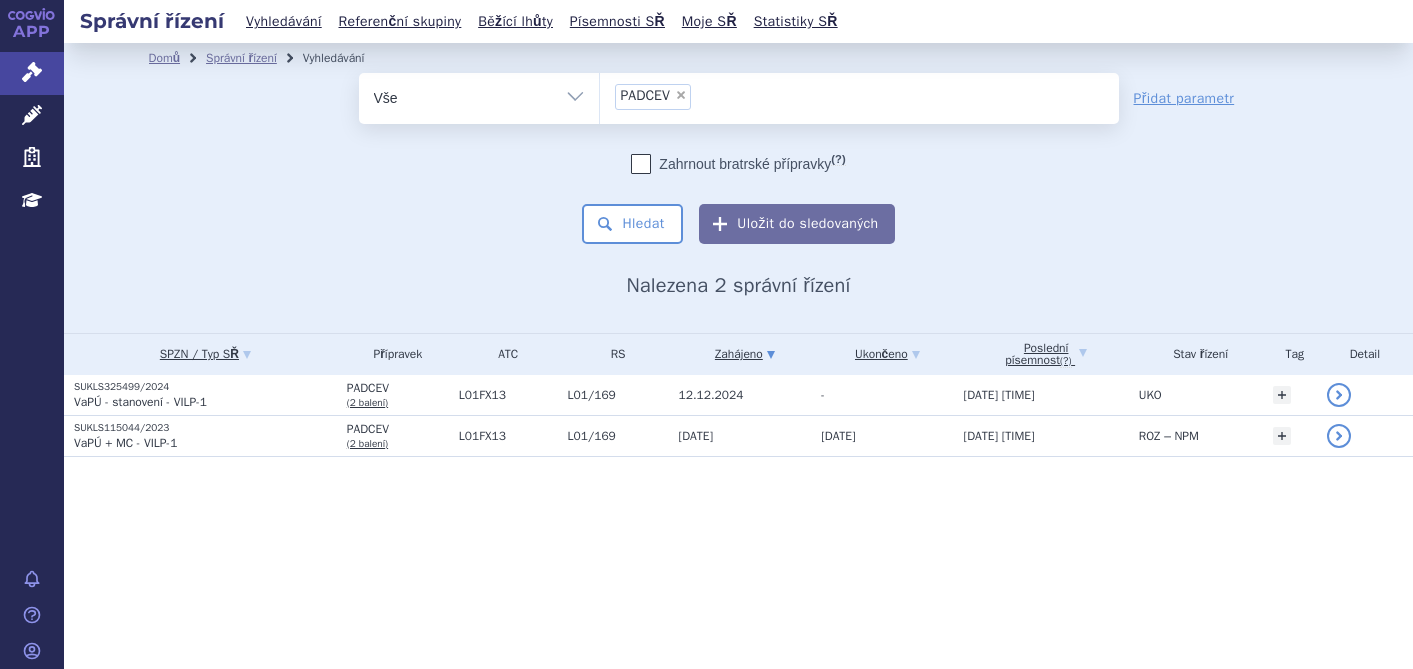 scroll, scrollTop: 0, scrollLeft: 0, axis: both 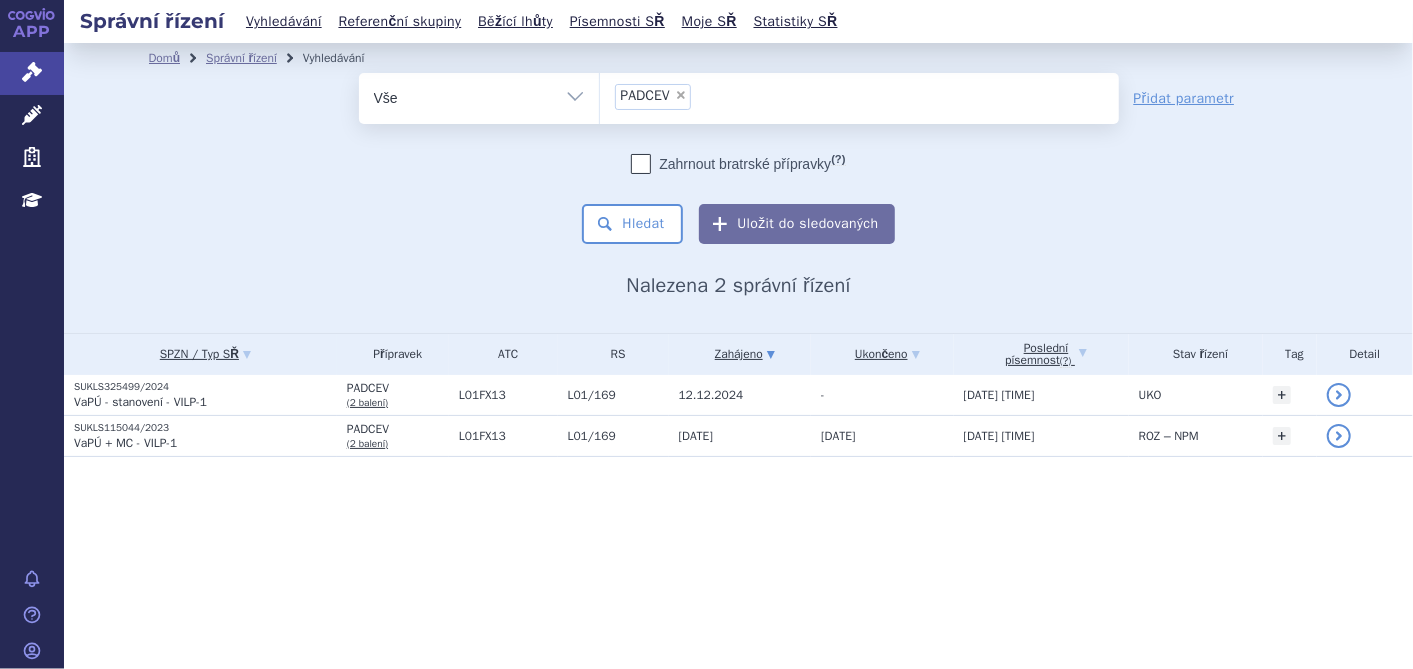 click on "×" at bounding box center [681, 95] 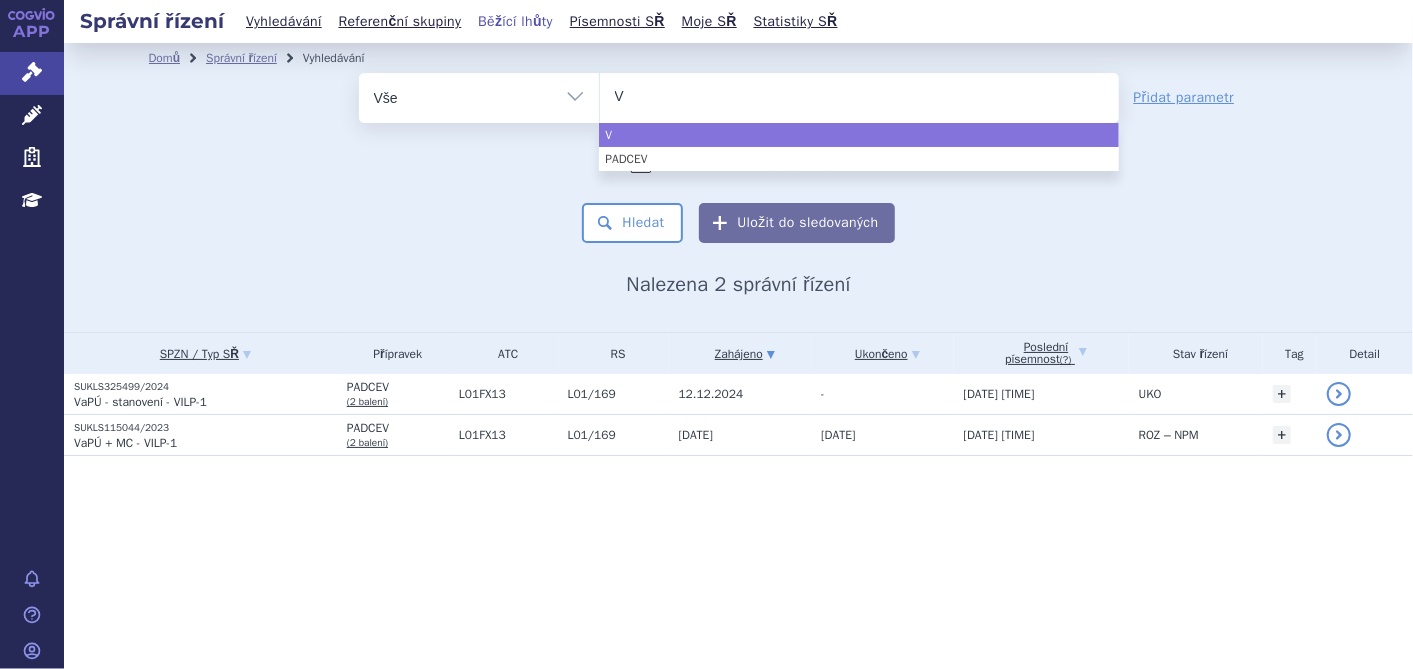 type on "VY" 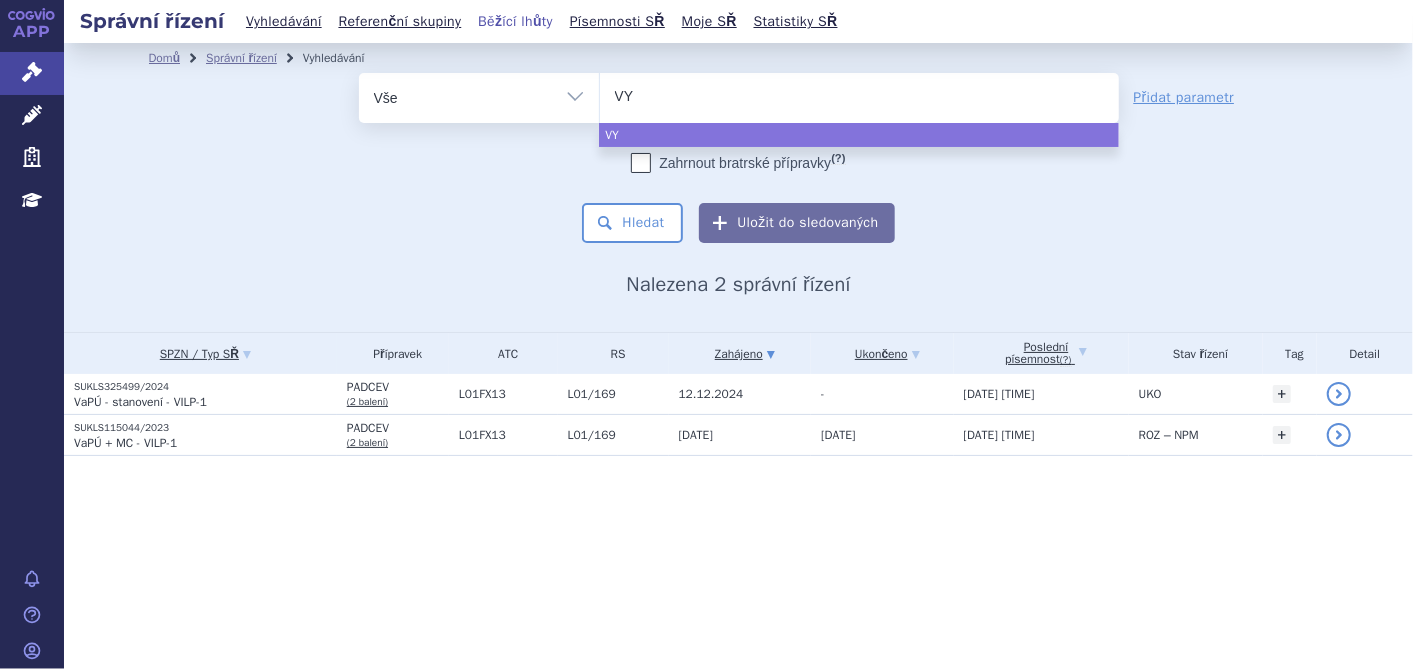 type on "VYL" 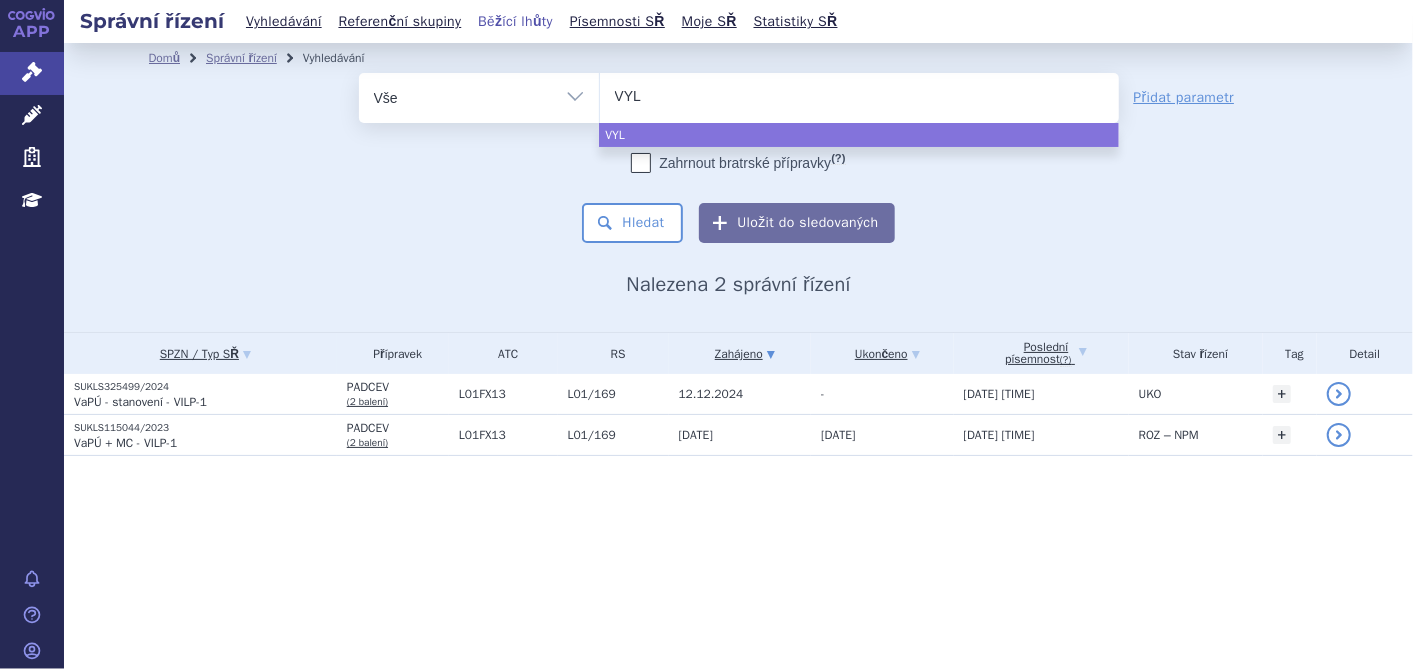 type on "VYLO" 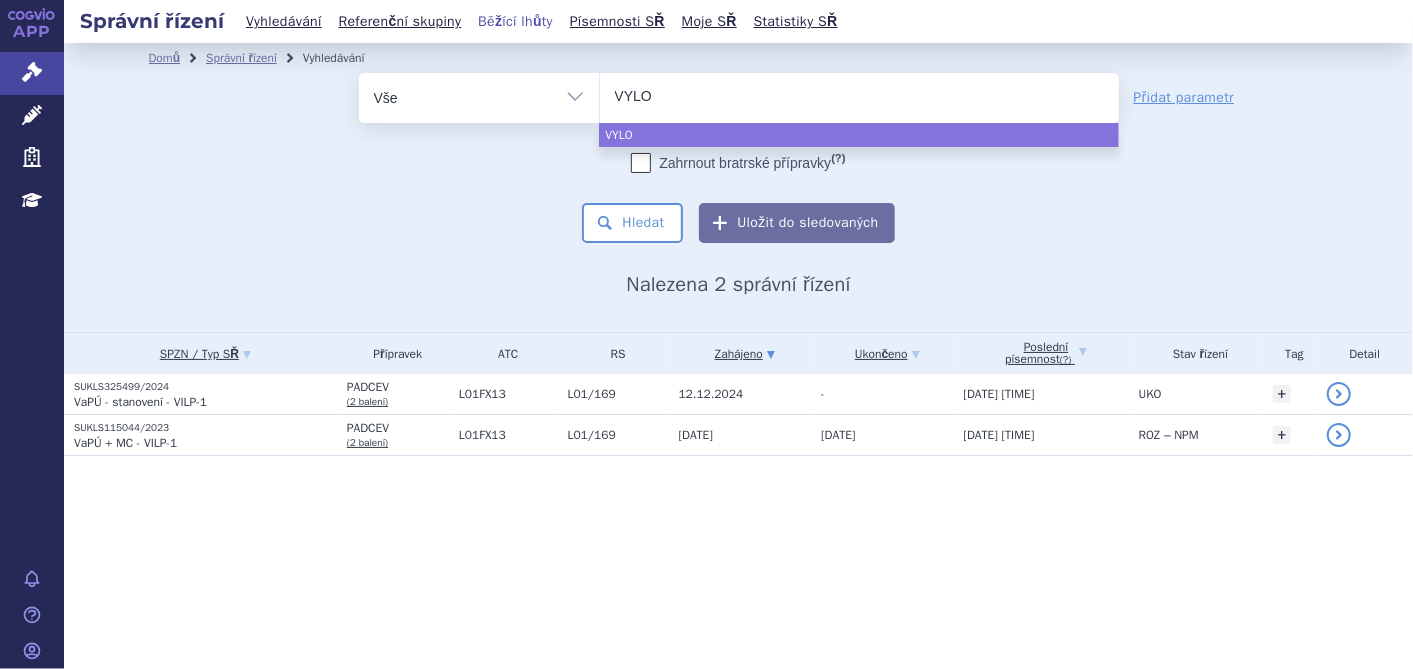 type on "VYLOY" 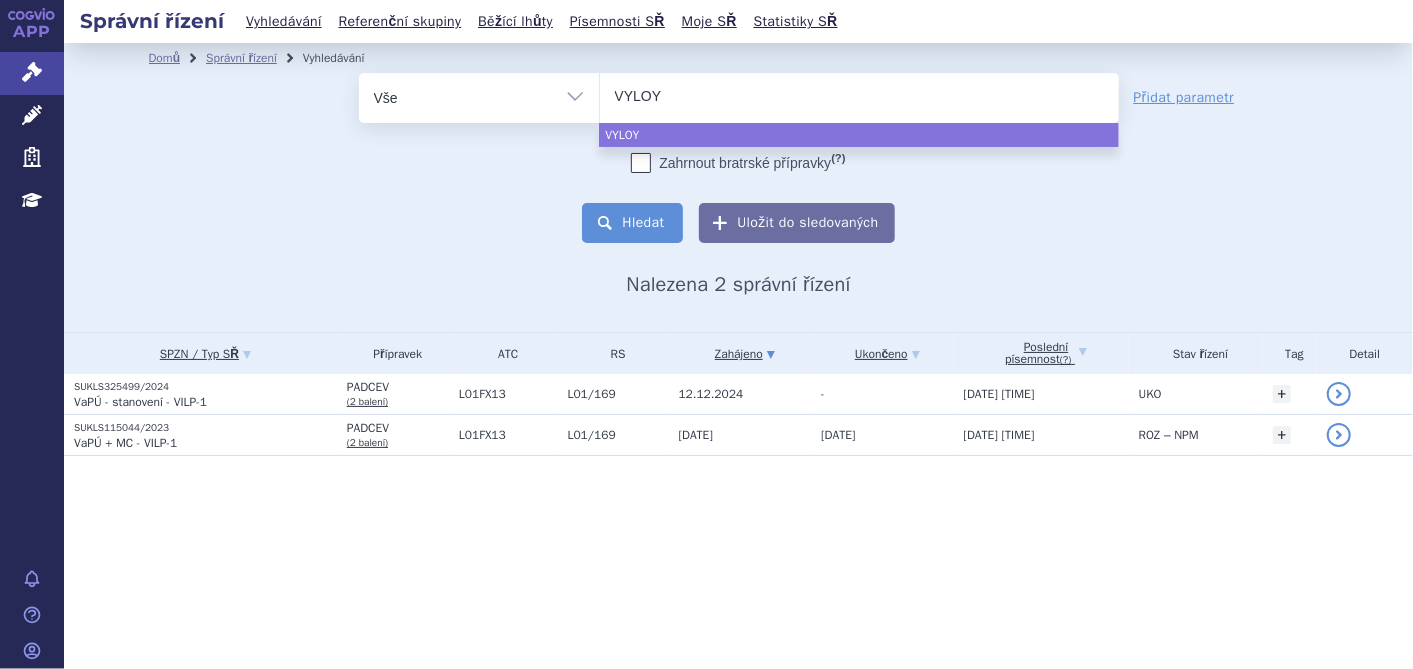 select on "VYLOY" 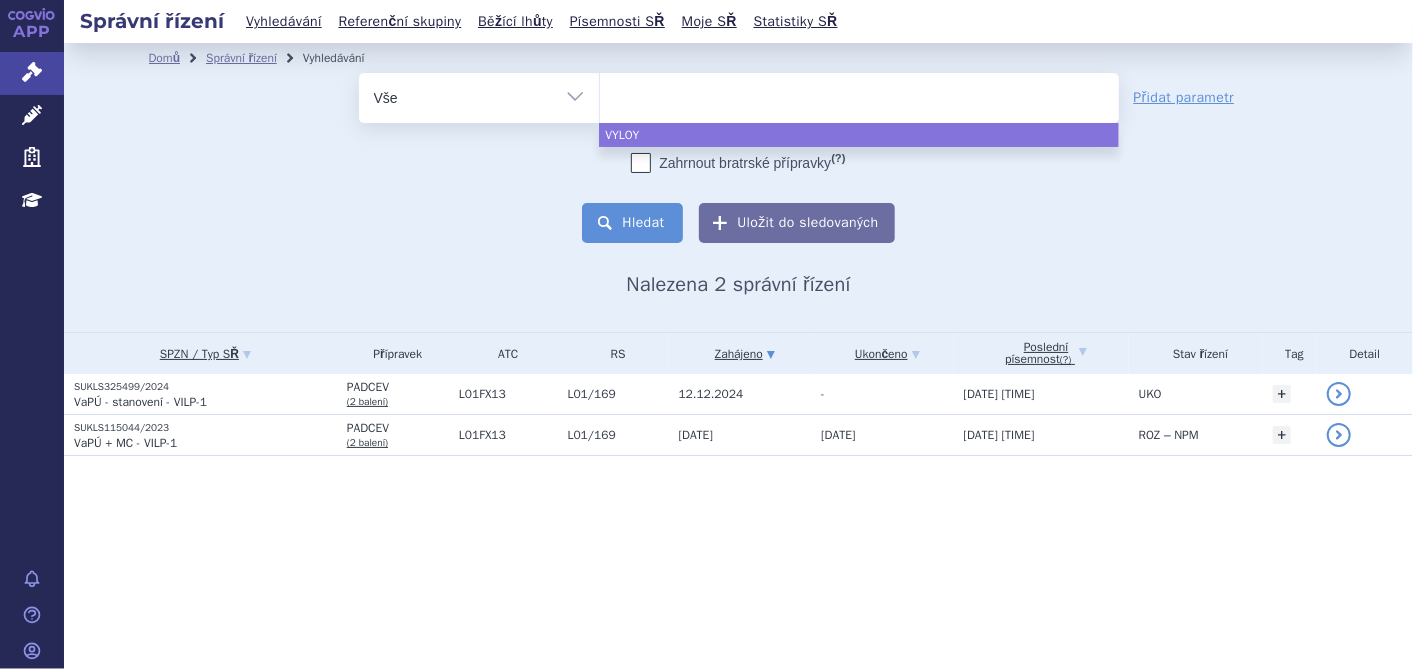 click on "Hledat" at bounding box center [632, 223] 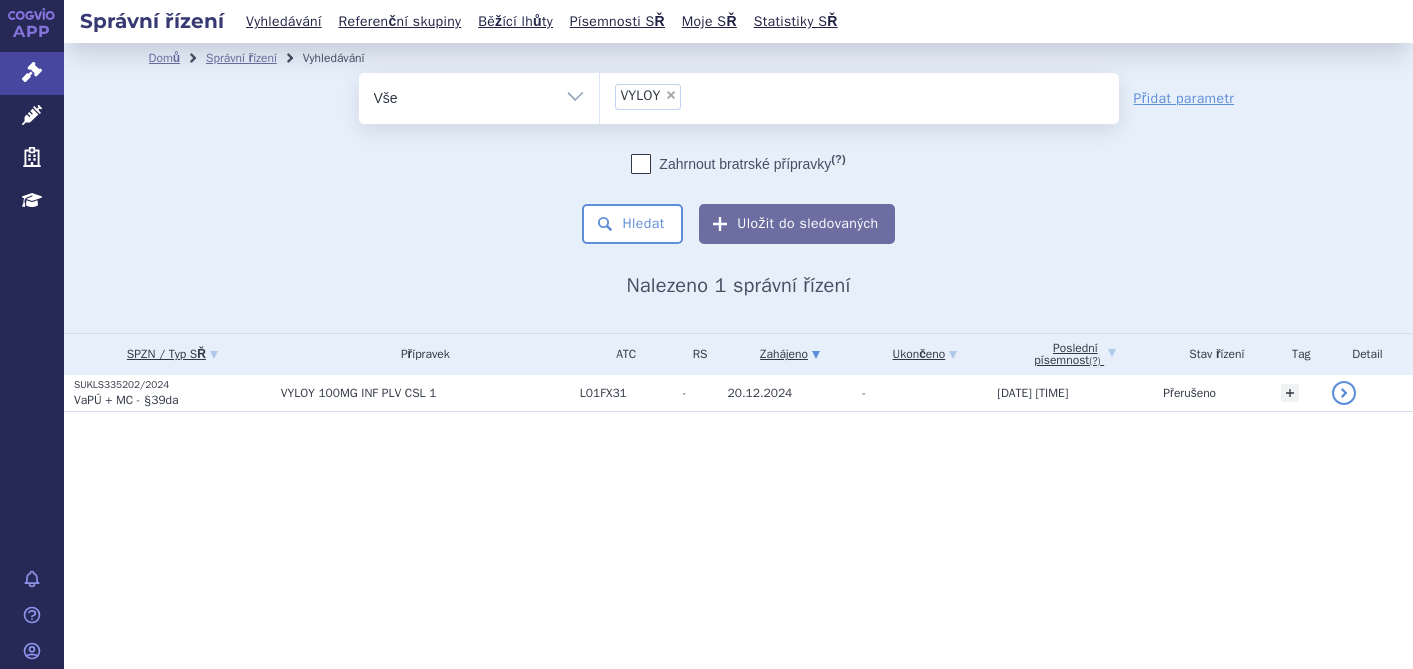 scroll, scrollTop: 0, scrollLeft: 0, axis: both 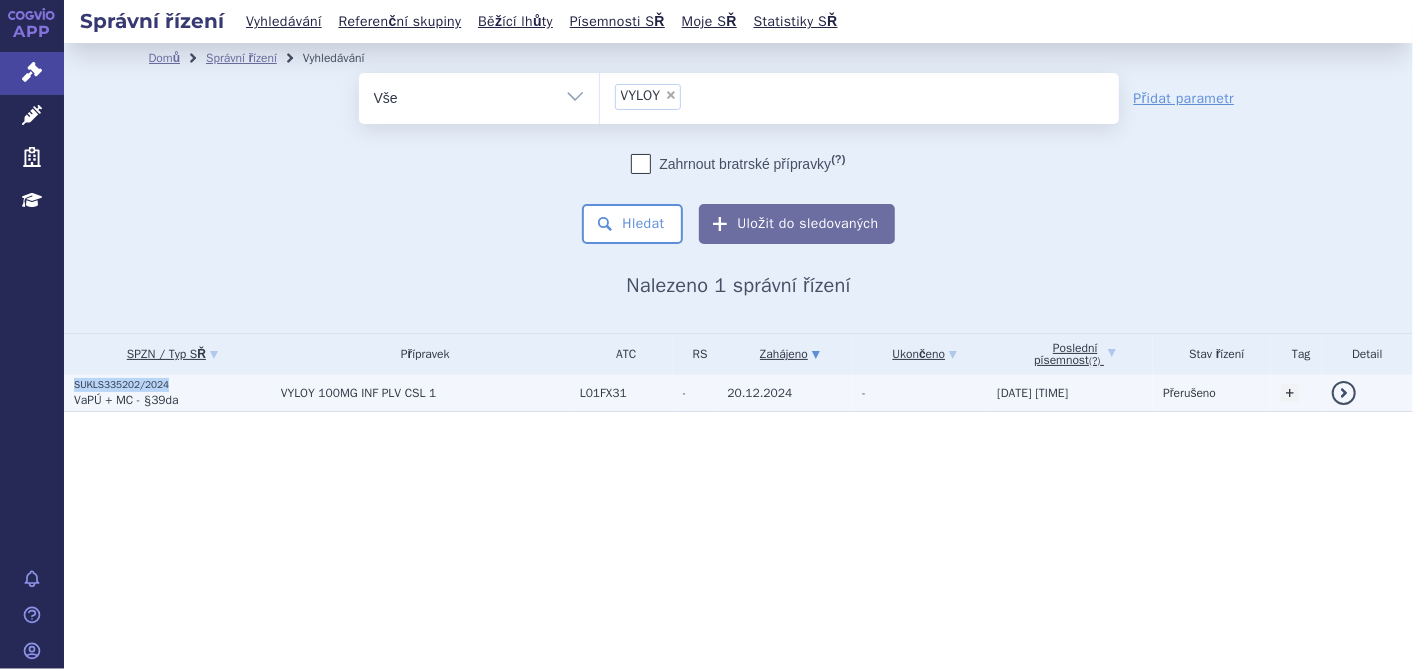 drag, startPoint x: 165, startPoint y: 384, endPoint x: 72, endPoint y: 380, distance: 93.08598 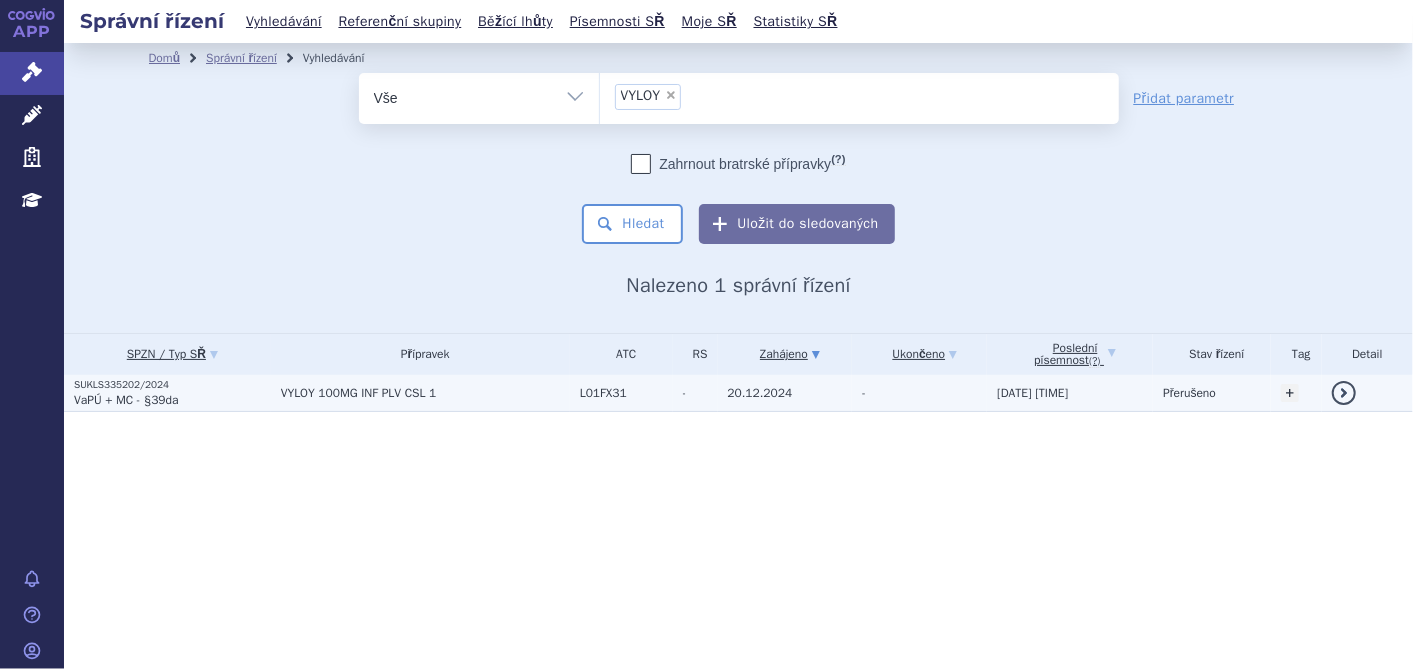 click on "VaPÚ + MC - §39da" at bounding box center [126, 400] 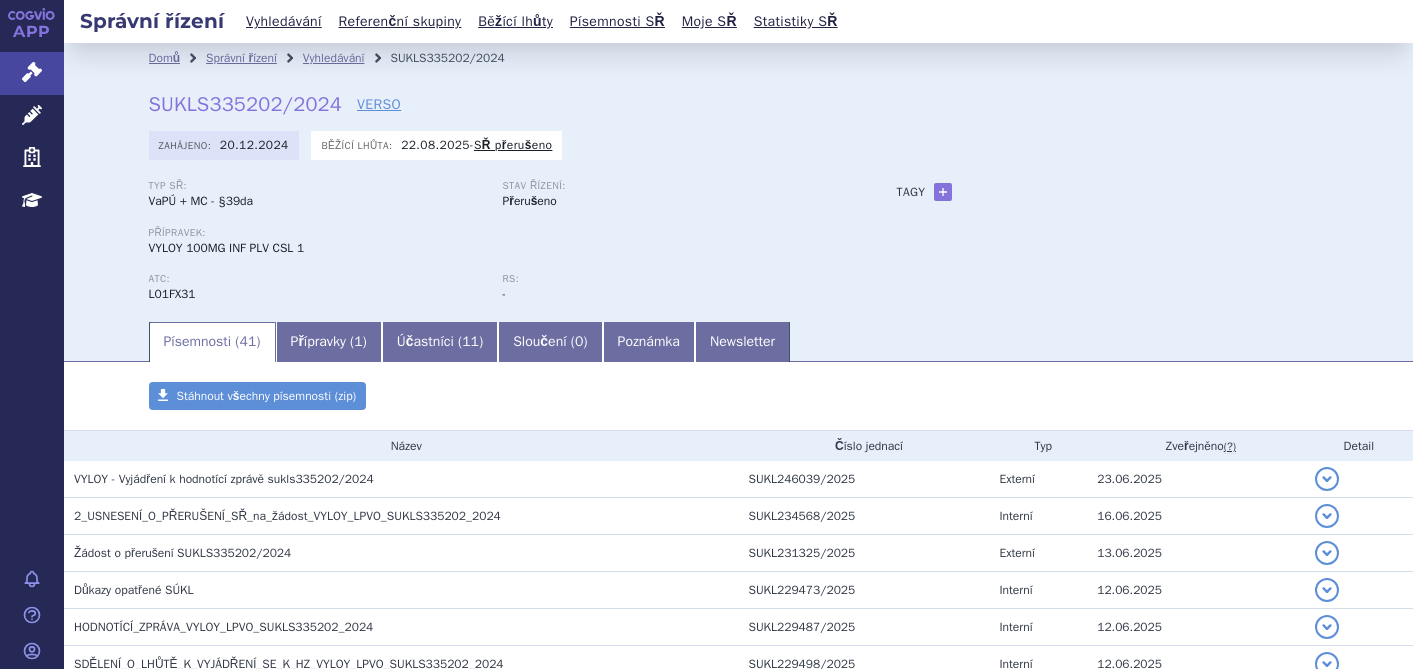 scroll, scrollTop: 0, scrollLeft: 0, axis: both 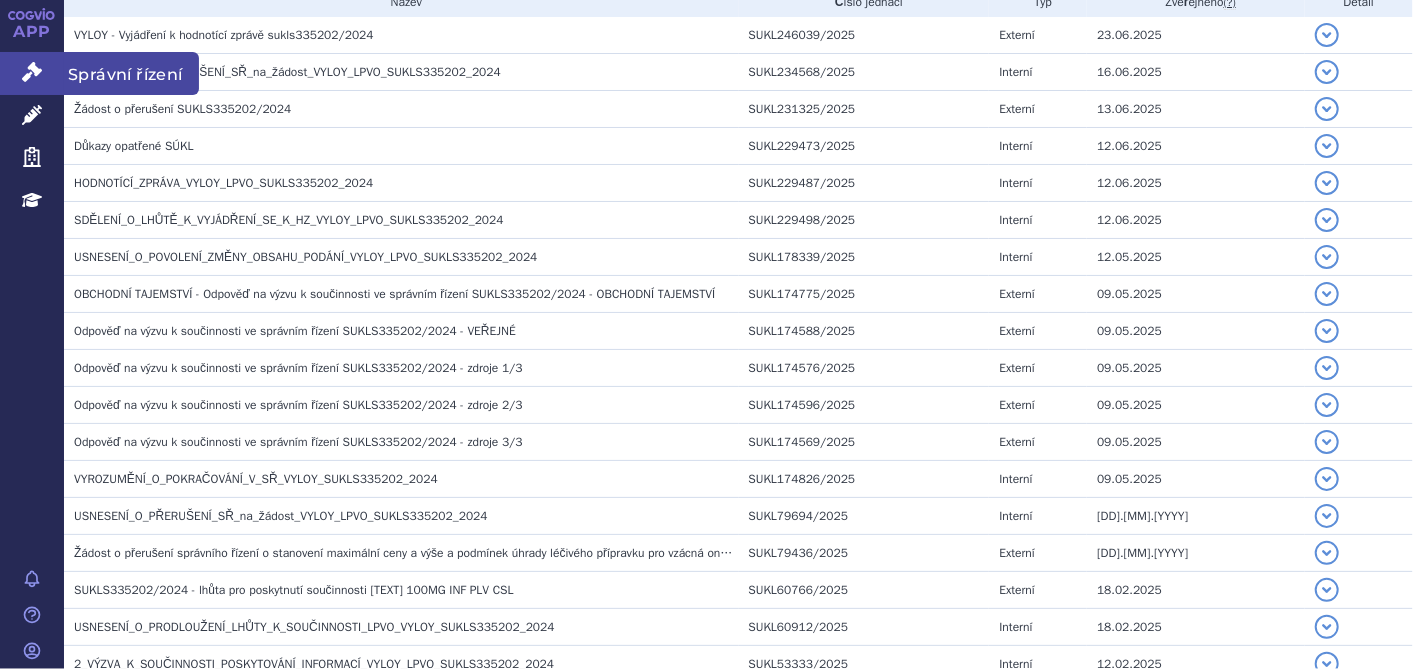 click 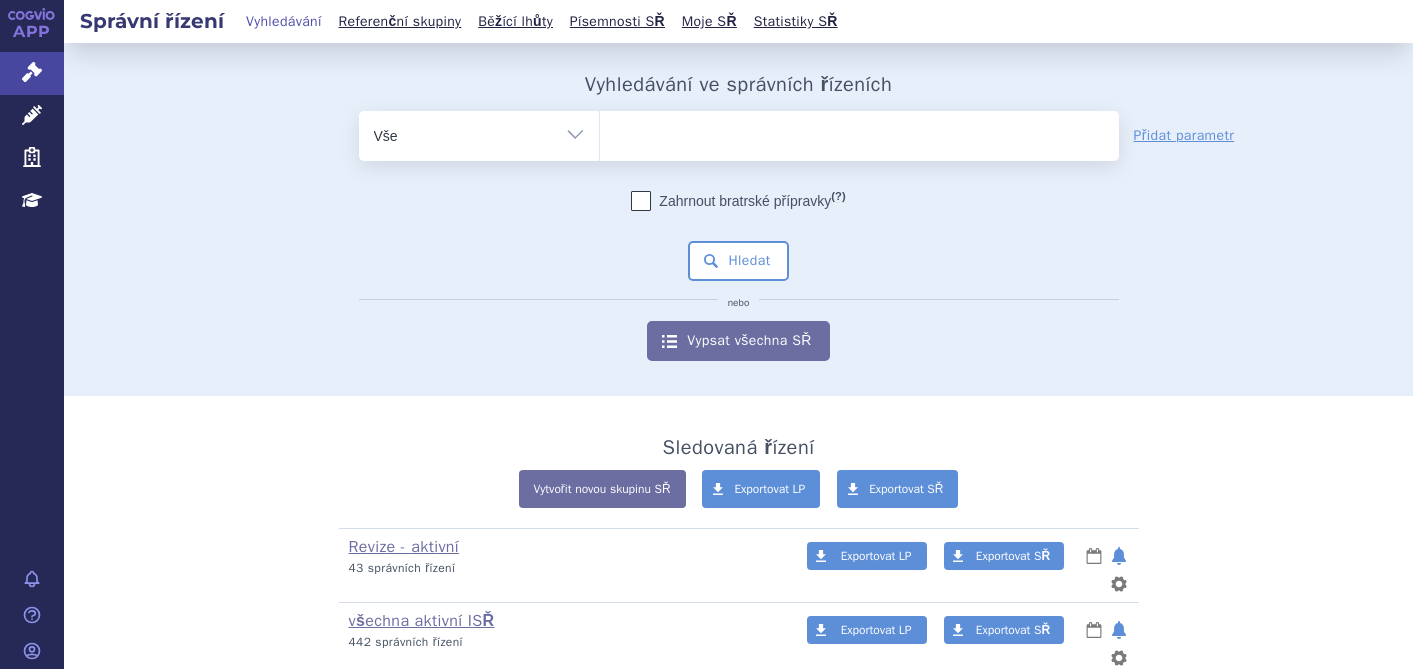 scroll, scrollTop: 0, scrollLeft: 0, axis: both 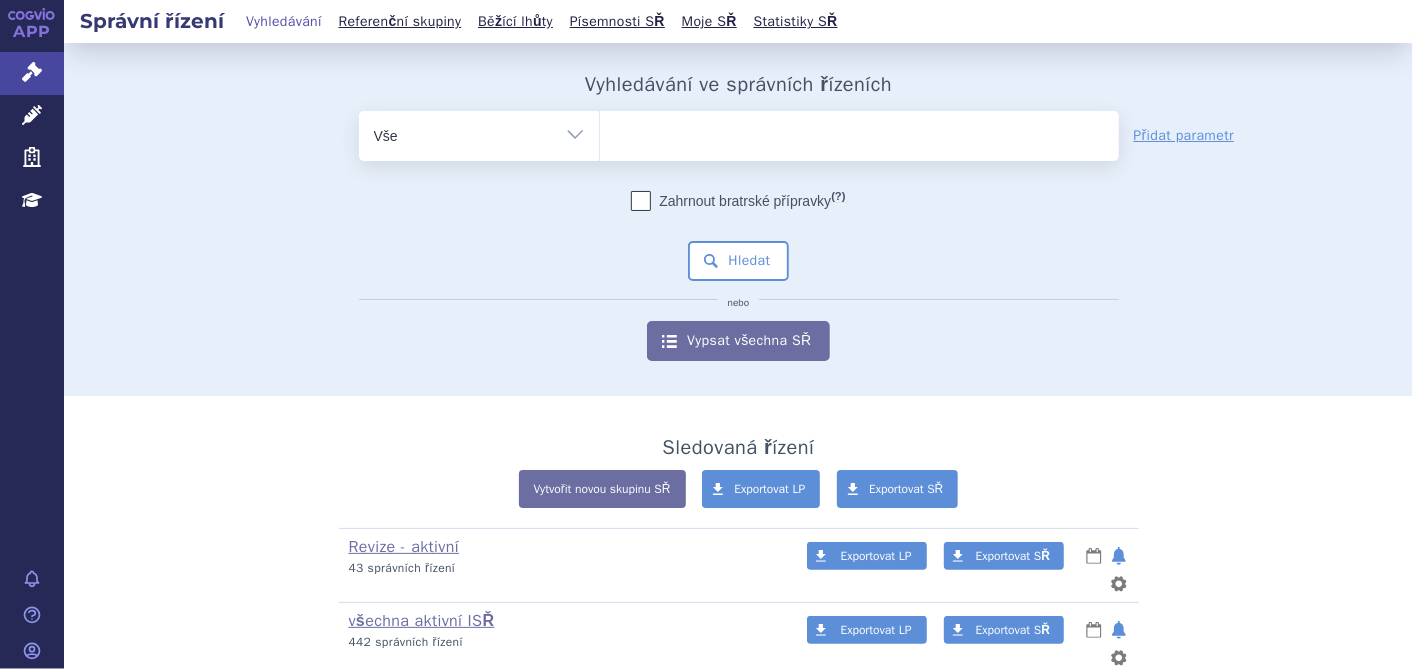 click at bounding box center (859, 132) 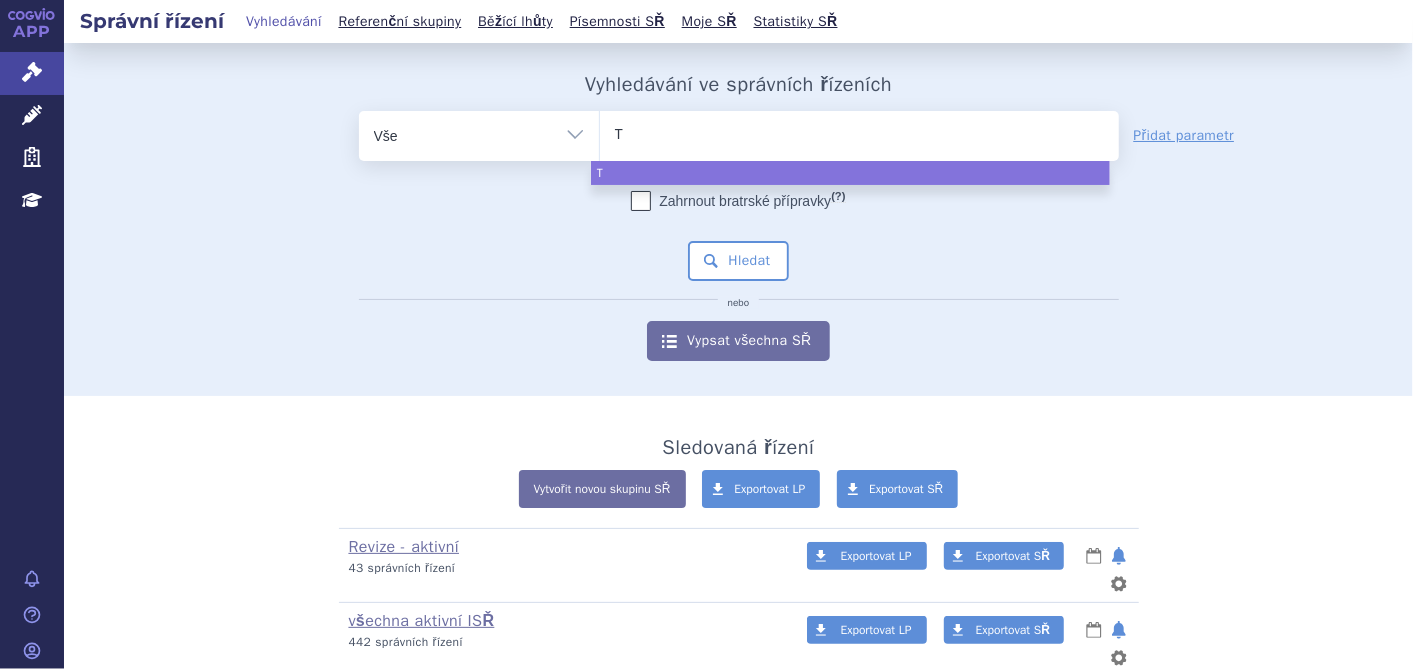 type on "TA" 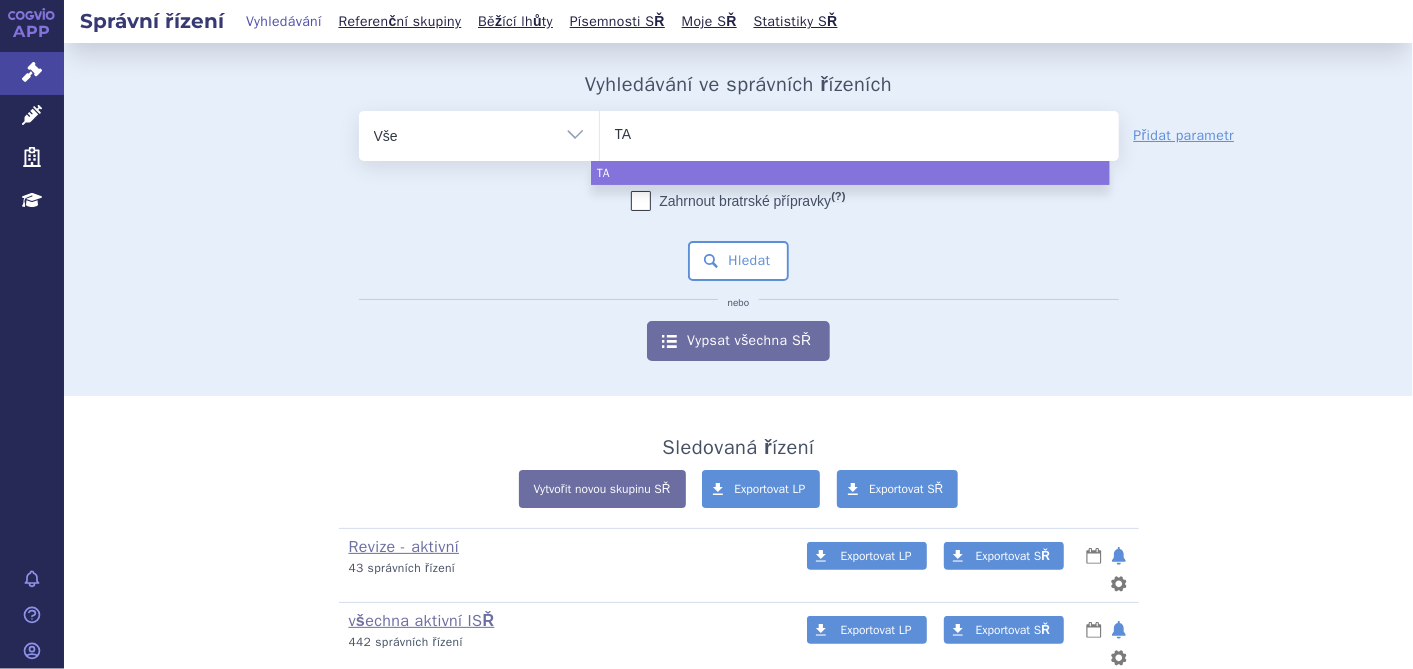 type on "TAL" 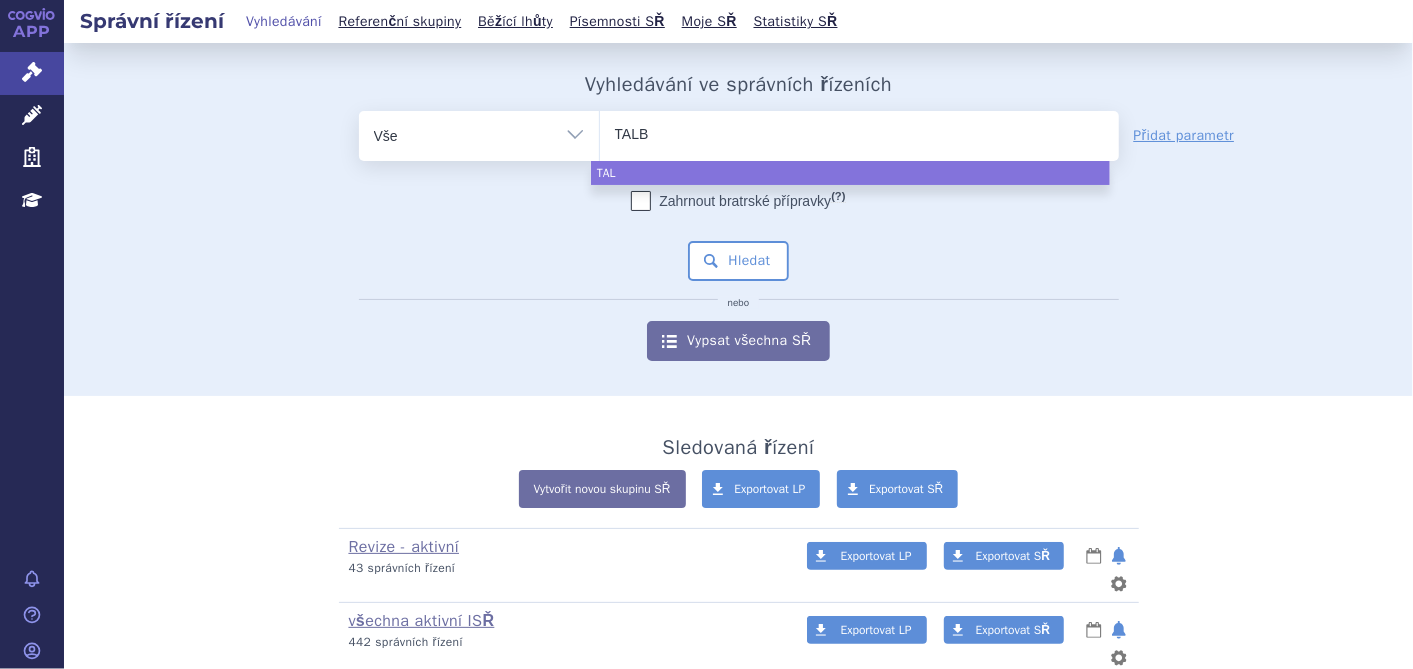 type on "TALBV" 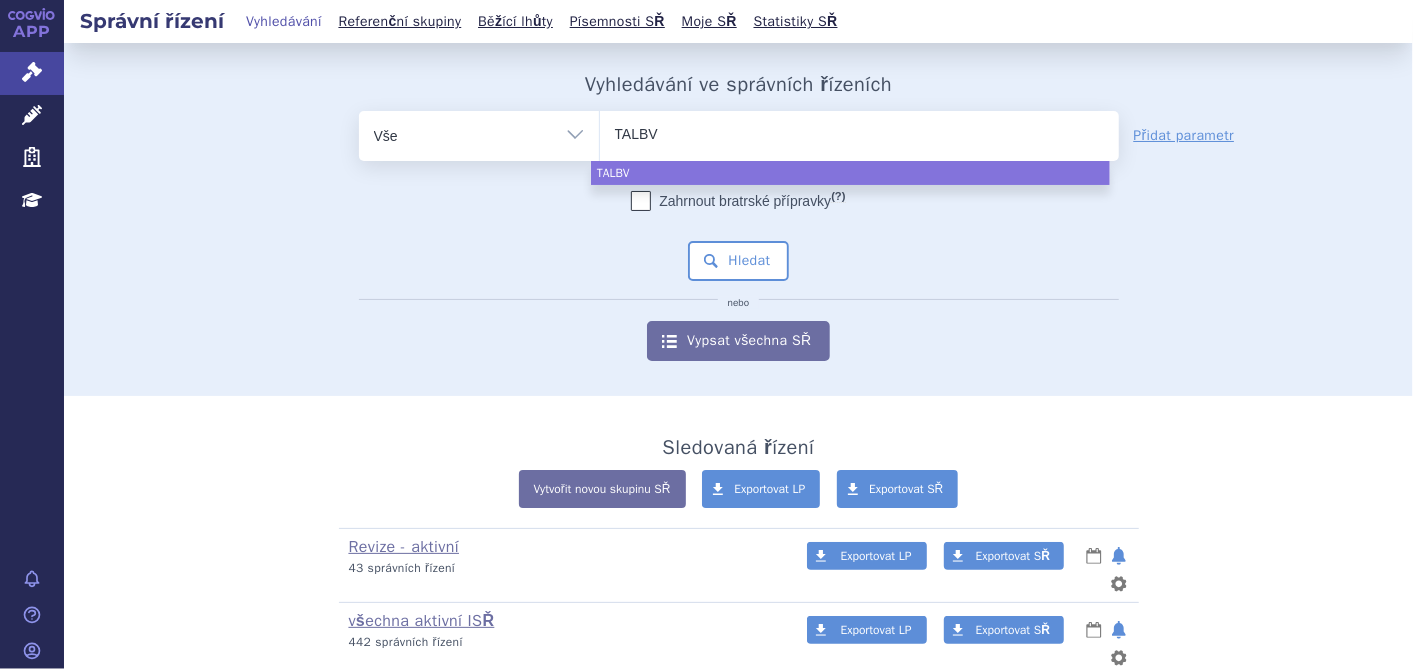 type on "TALBVE" 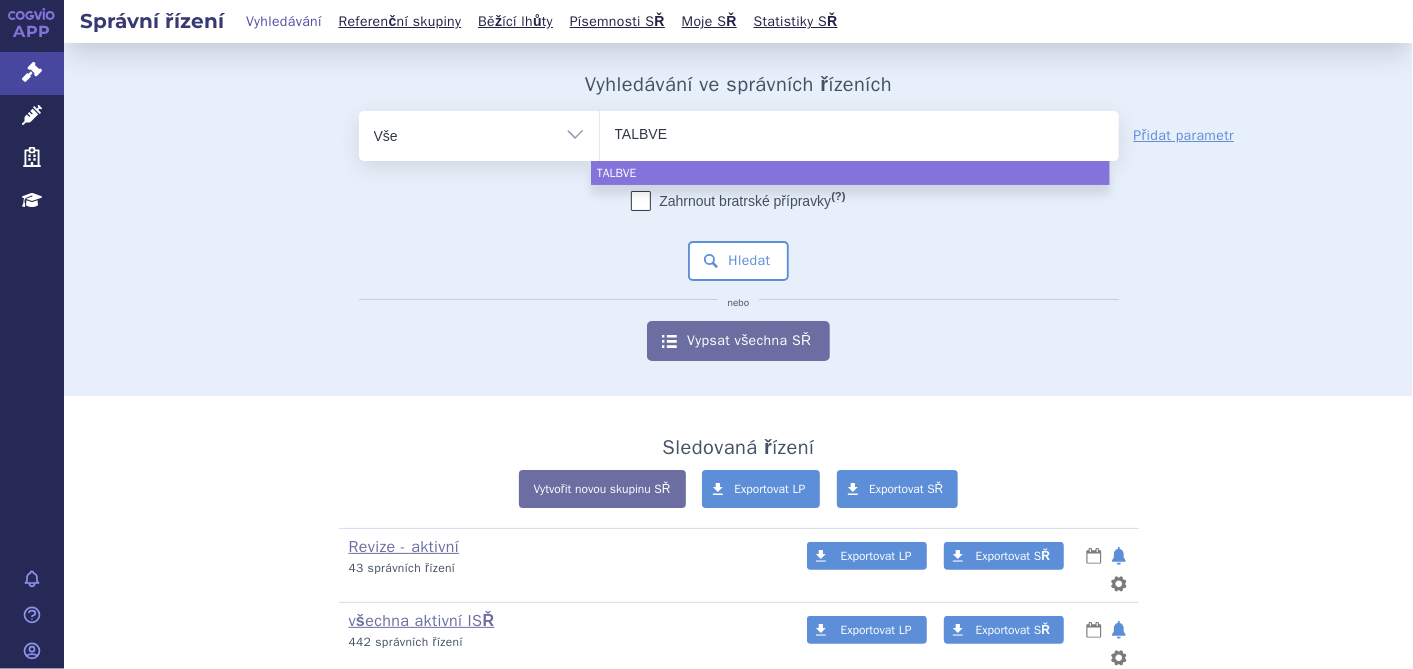 type on "TALBV" 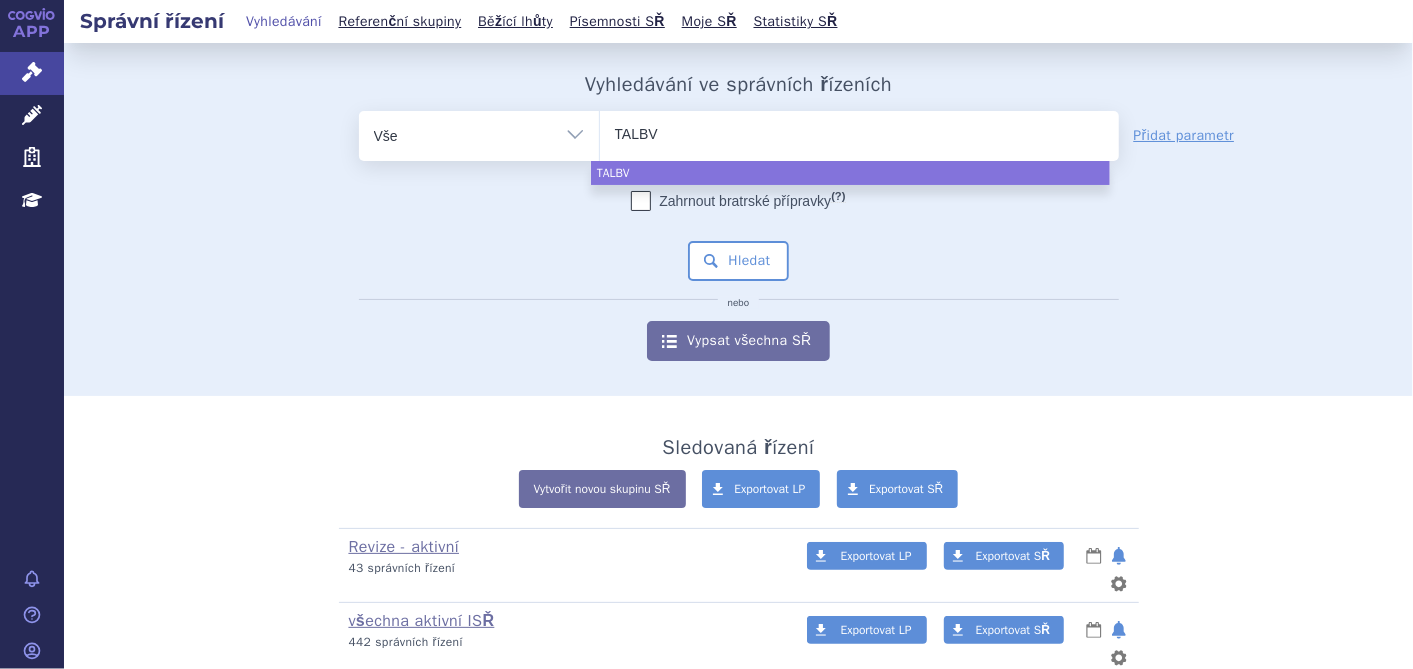 type on "TALB" 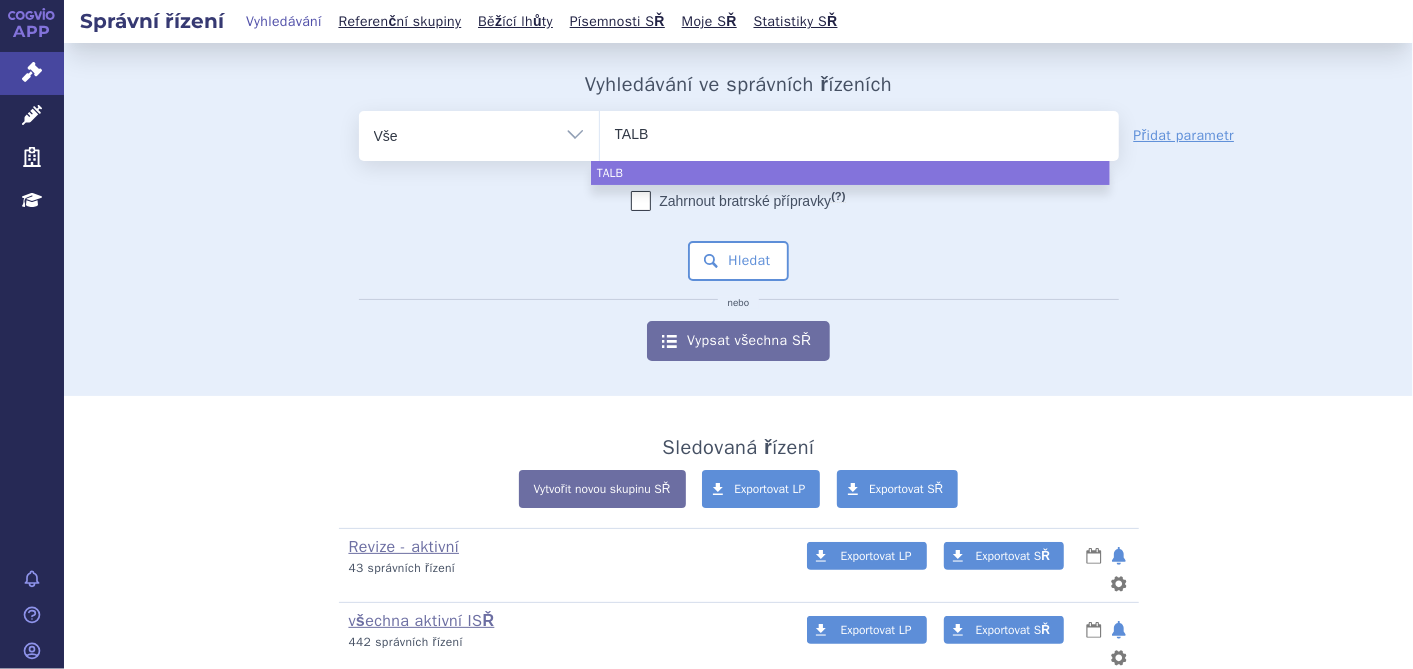 type on "TAL" 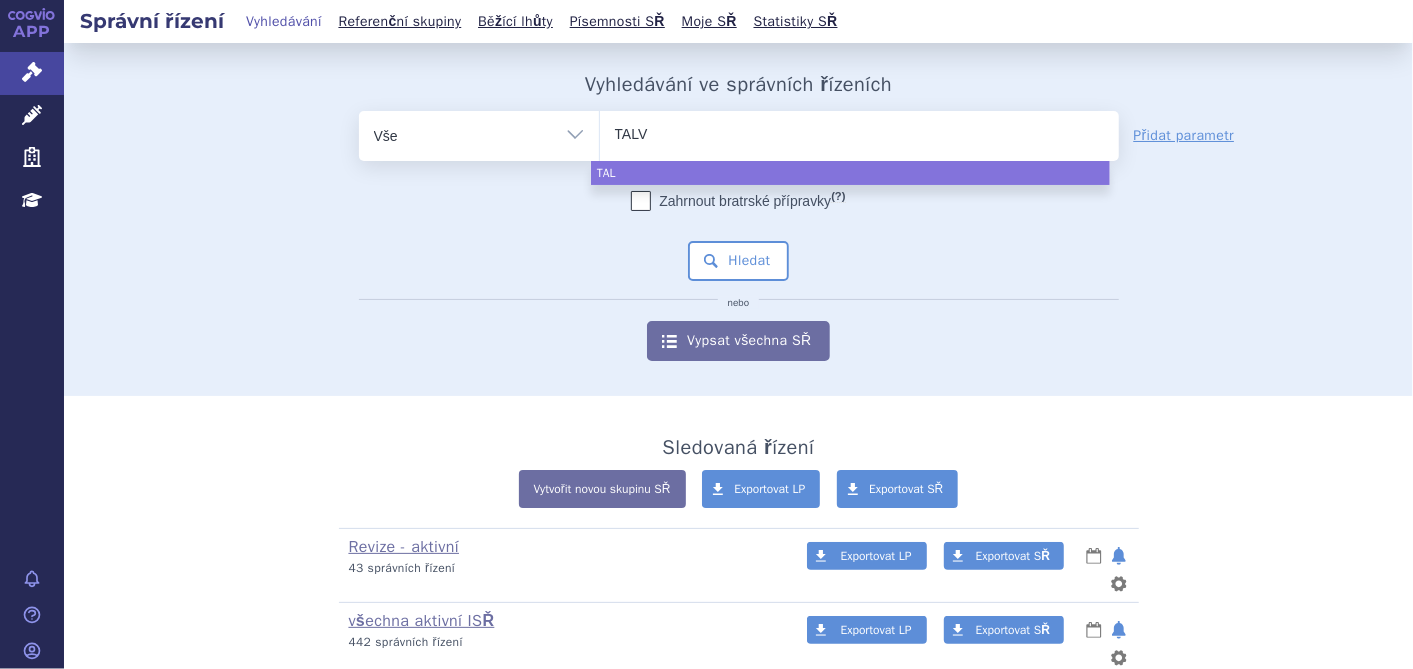 type on "TALVE" 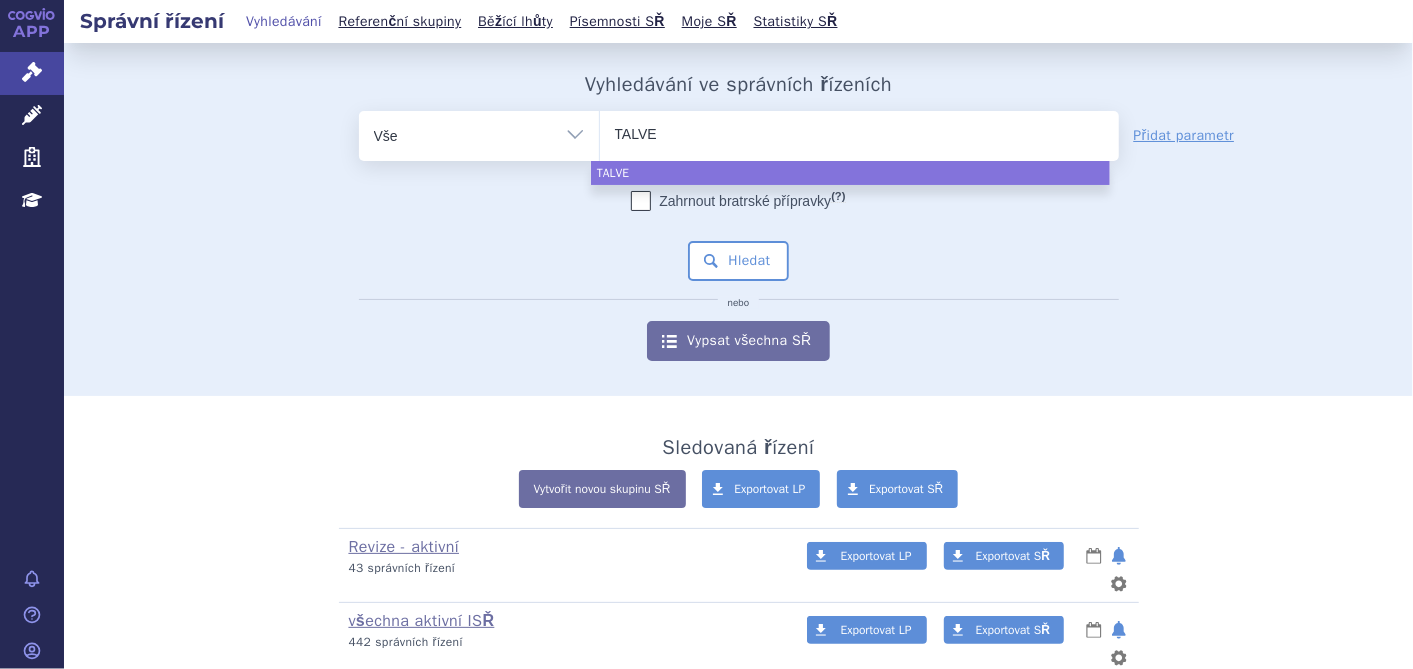 type on "TALVEX" 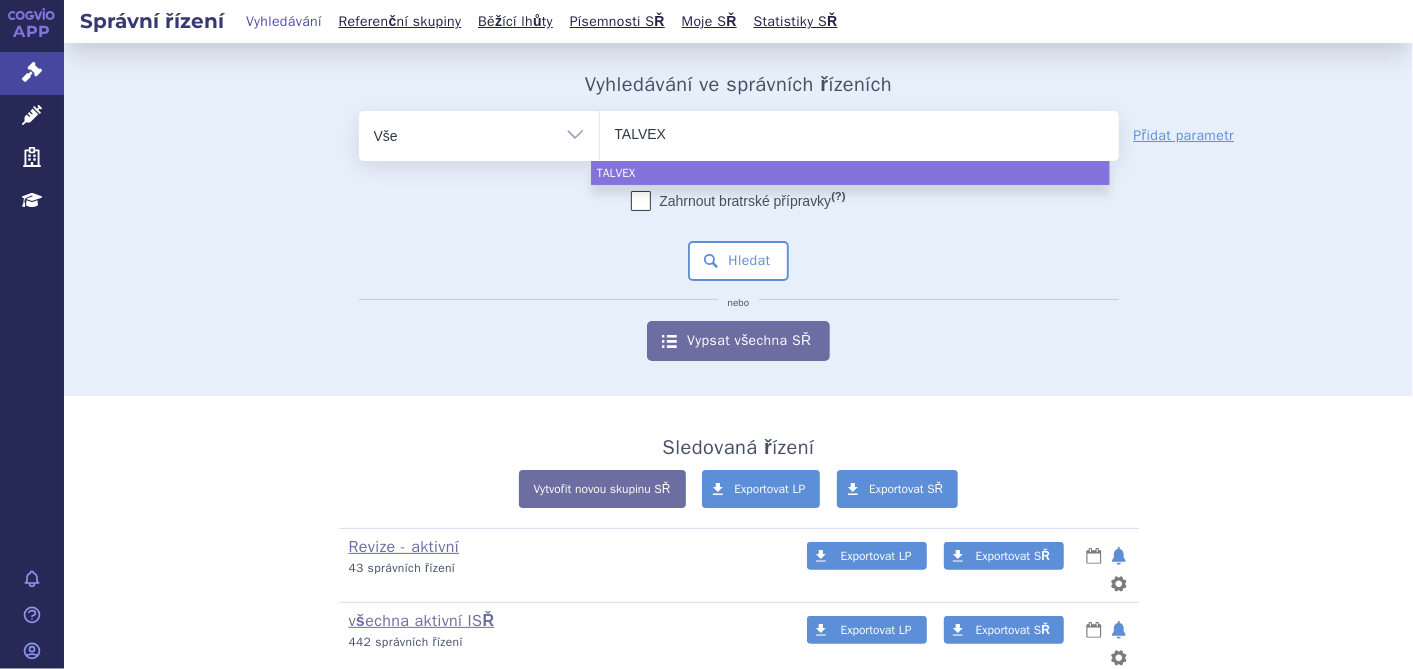 type on "TALVE" 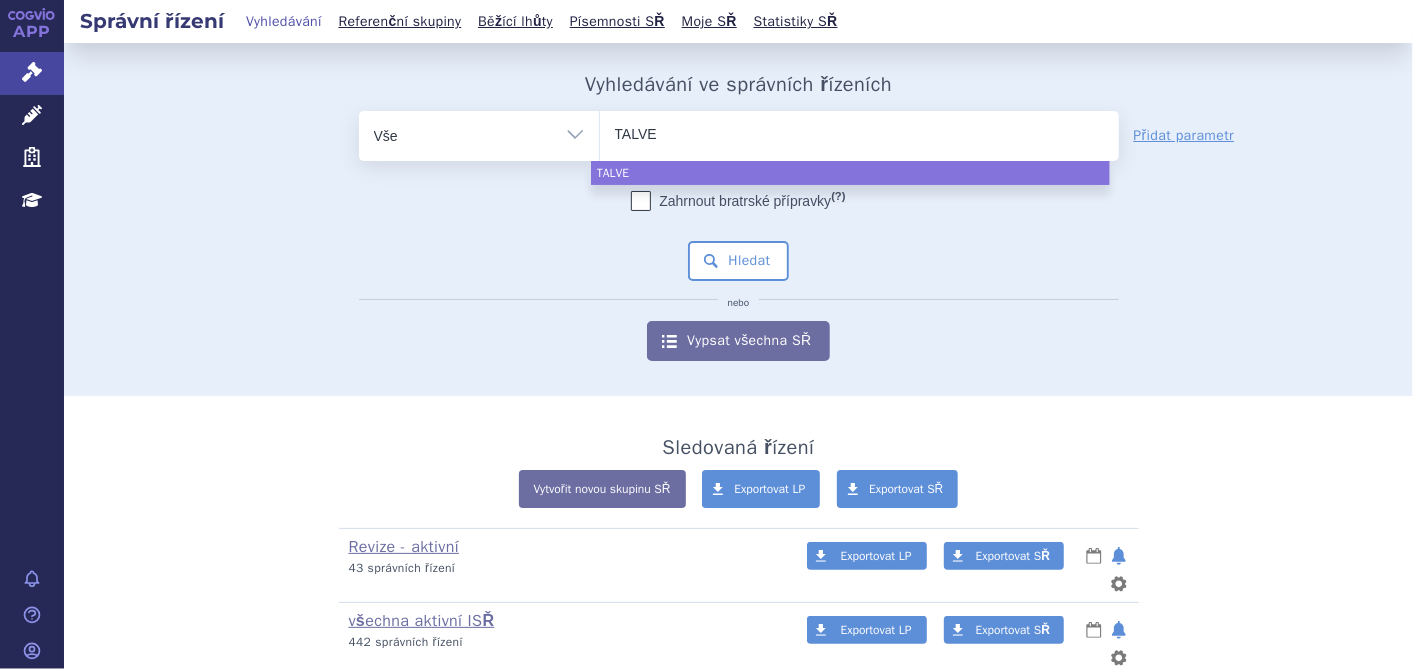 type on "TALVEY" 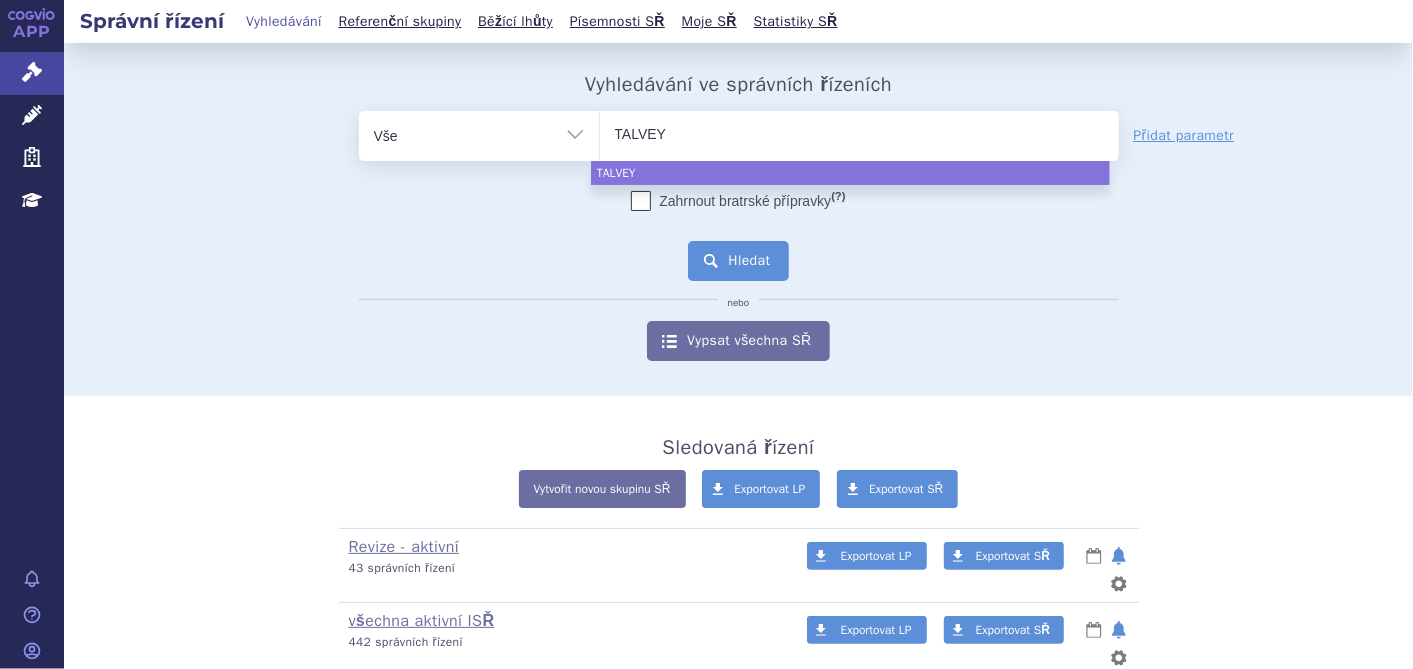select on "TALVEY" 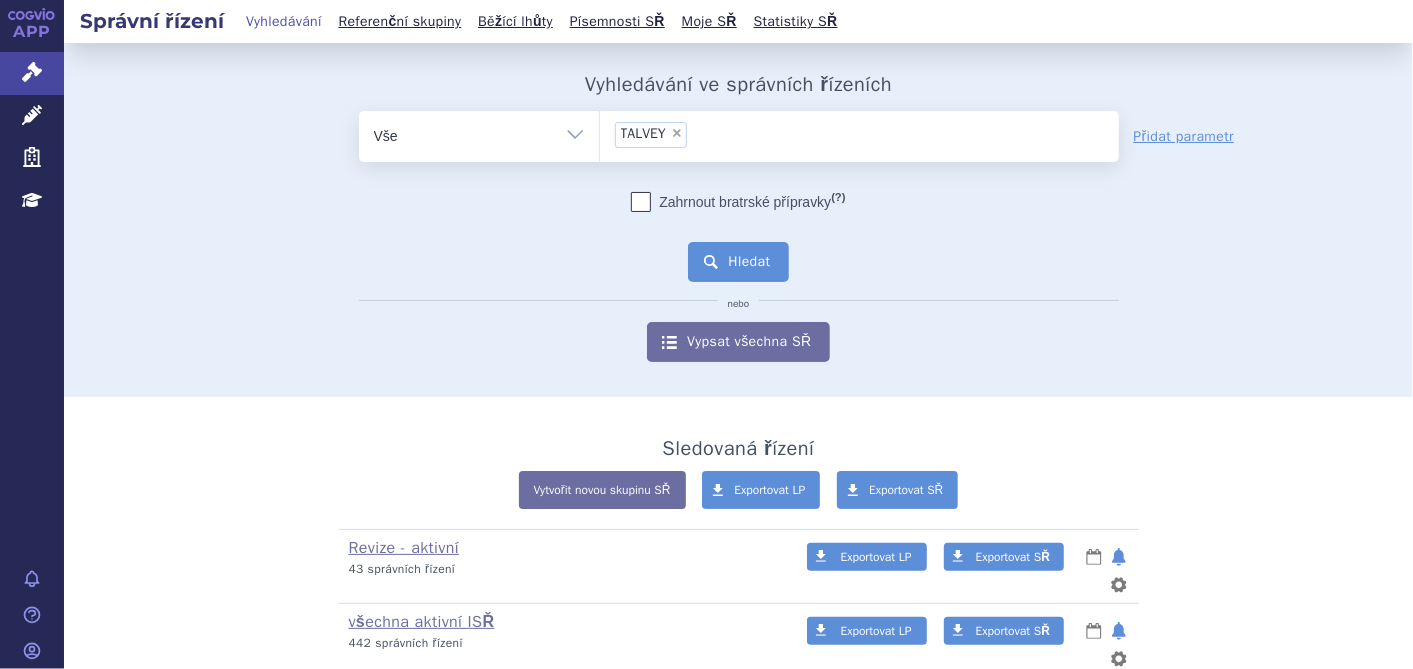 click on "Hledat" at bounding box center [738, 262] 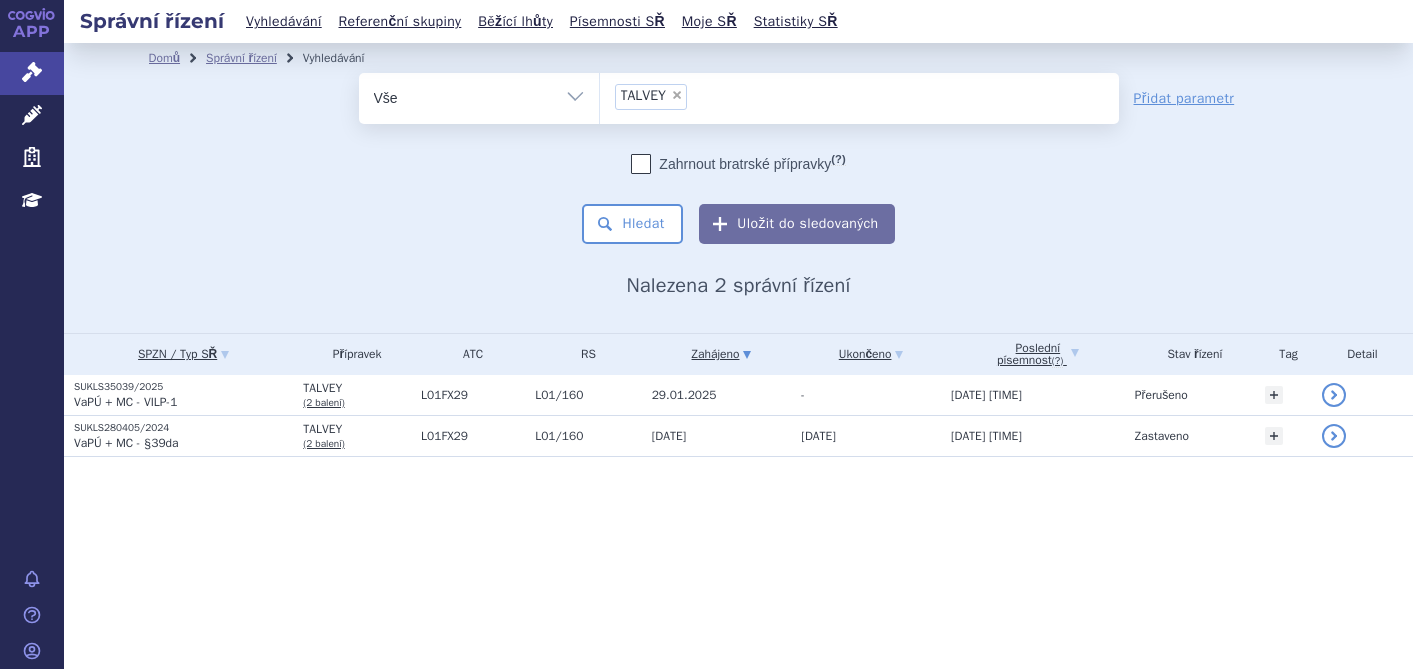 scroll, scrollTop: 0, scrollLeft: 0, axis: both 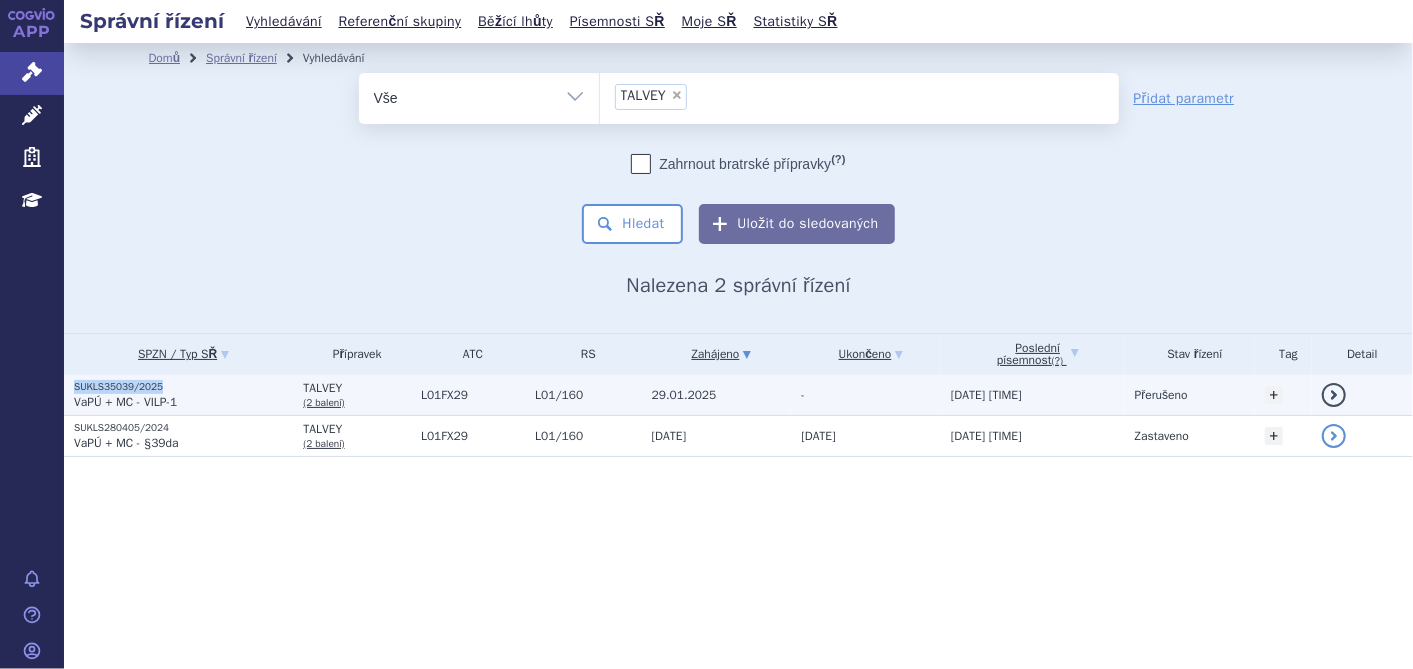 drag, startPoint x: 163, startPoint y: 382, endPoint x: 71, endPoint y: 384, distance: 92.021736 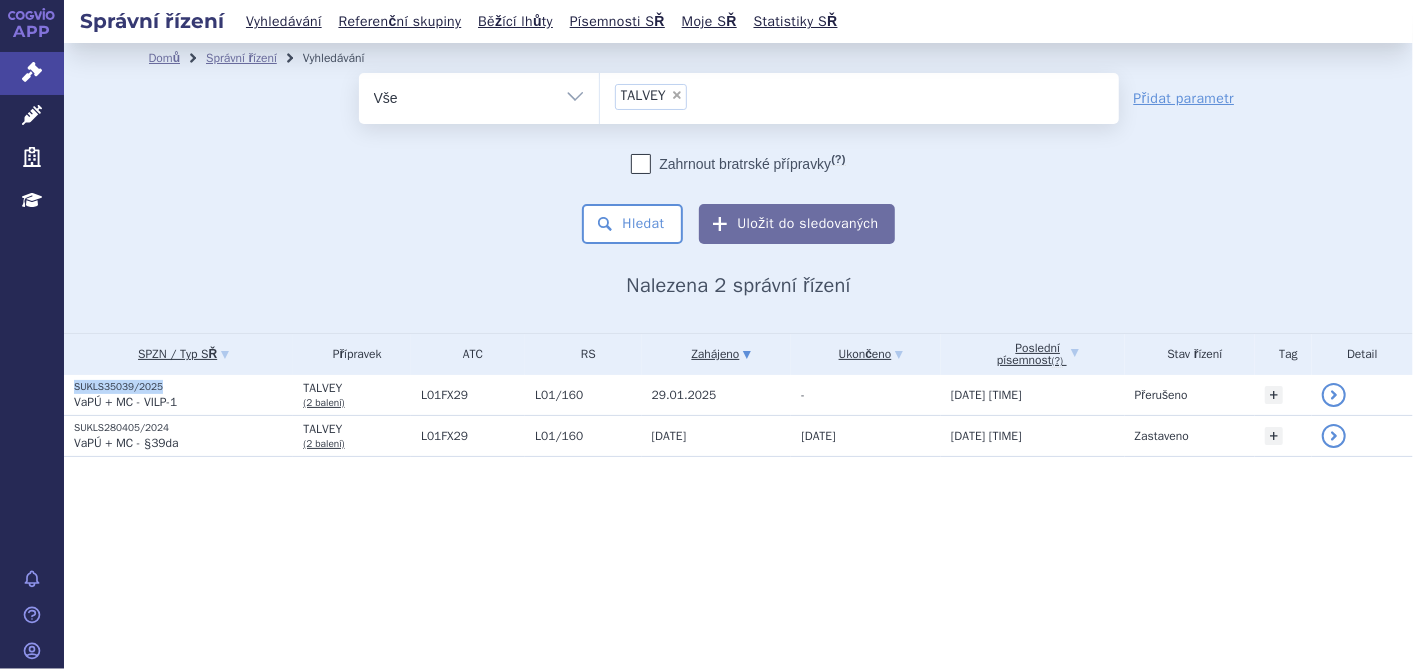 copy on "SUKLS35039/2025" 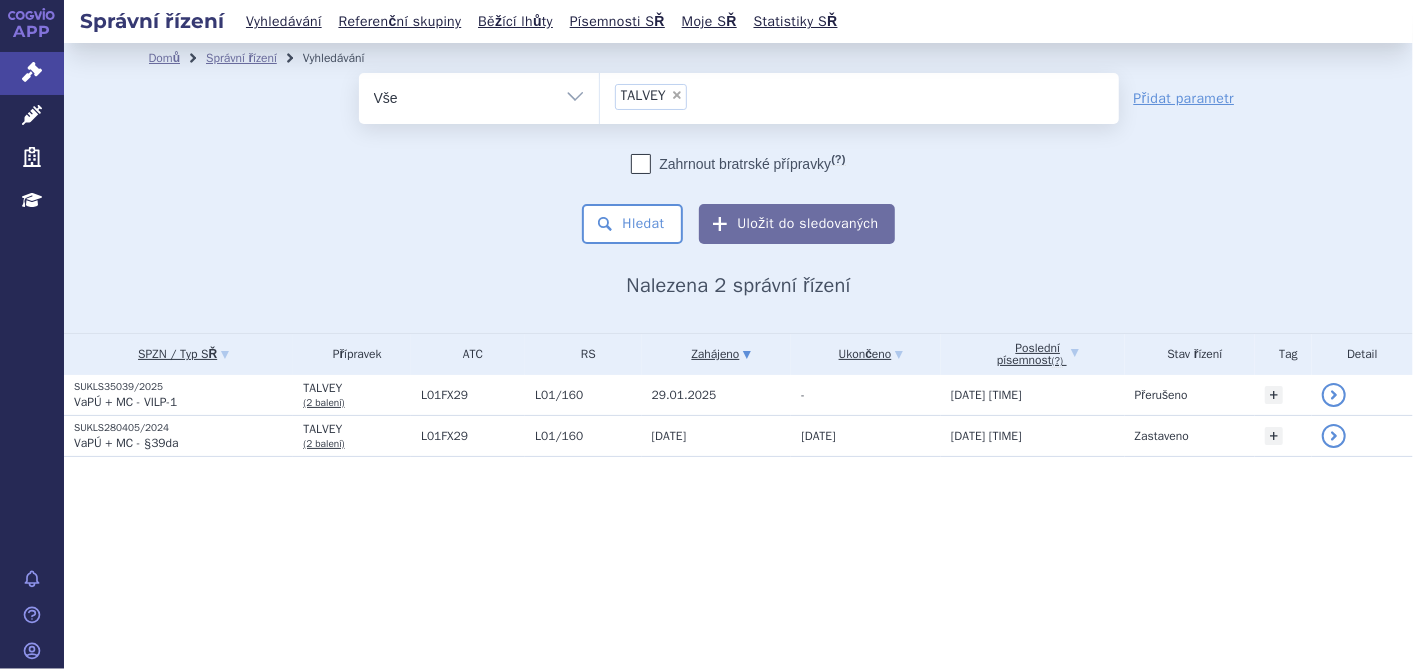 click on "×" at bounding box center [677, 95] 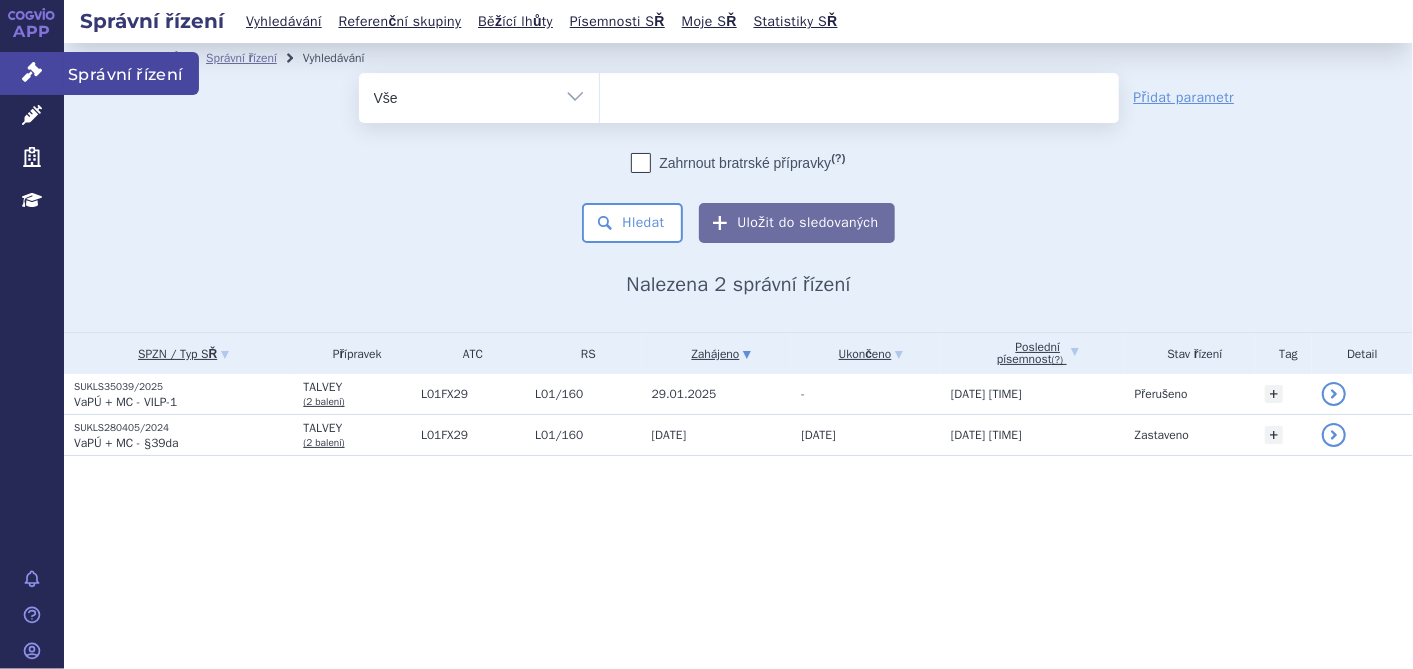 click 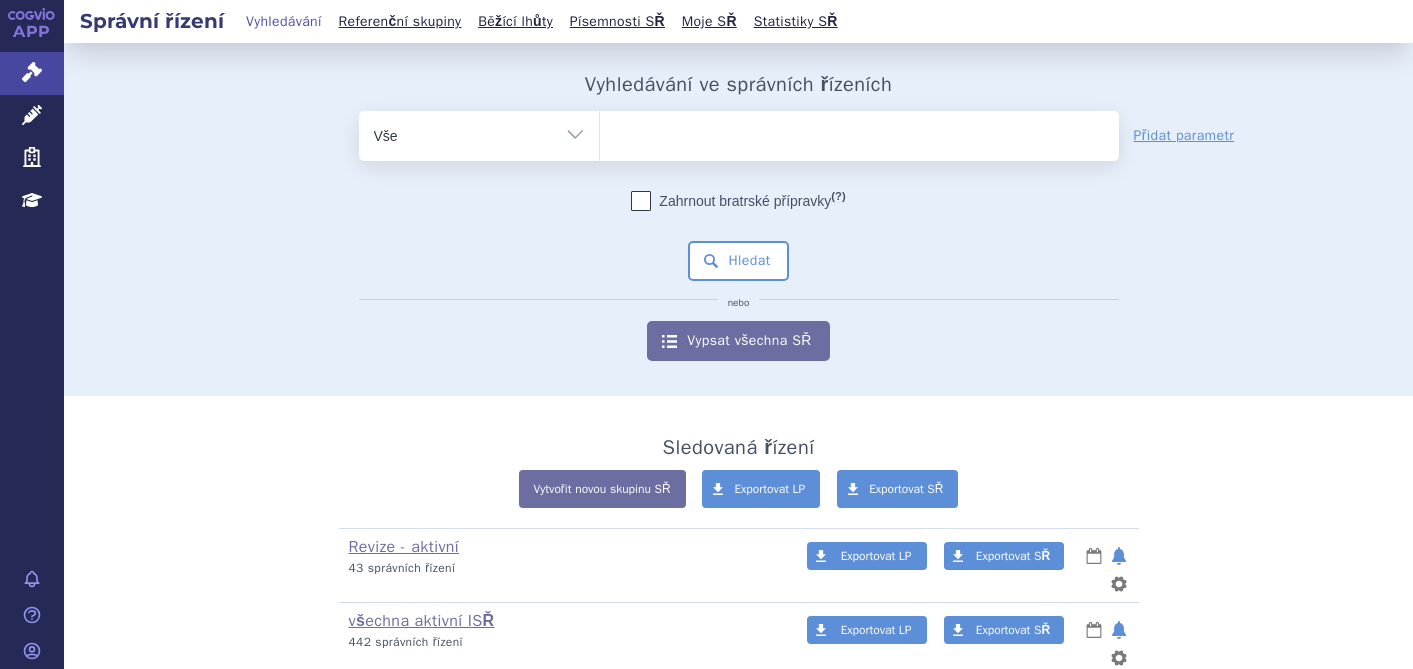 scroll, scrollTop: 0, scrollLeft: 0, axis: both 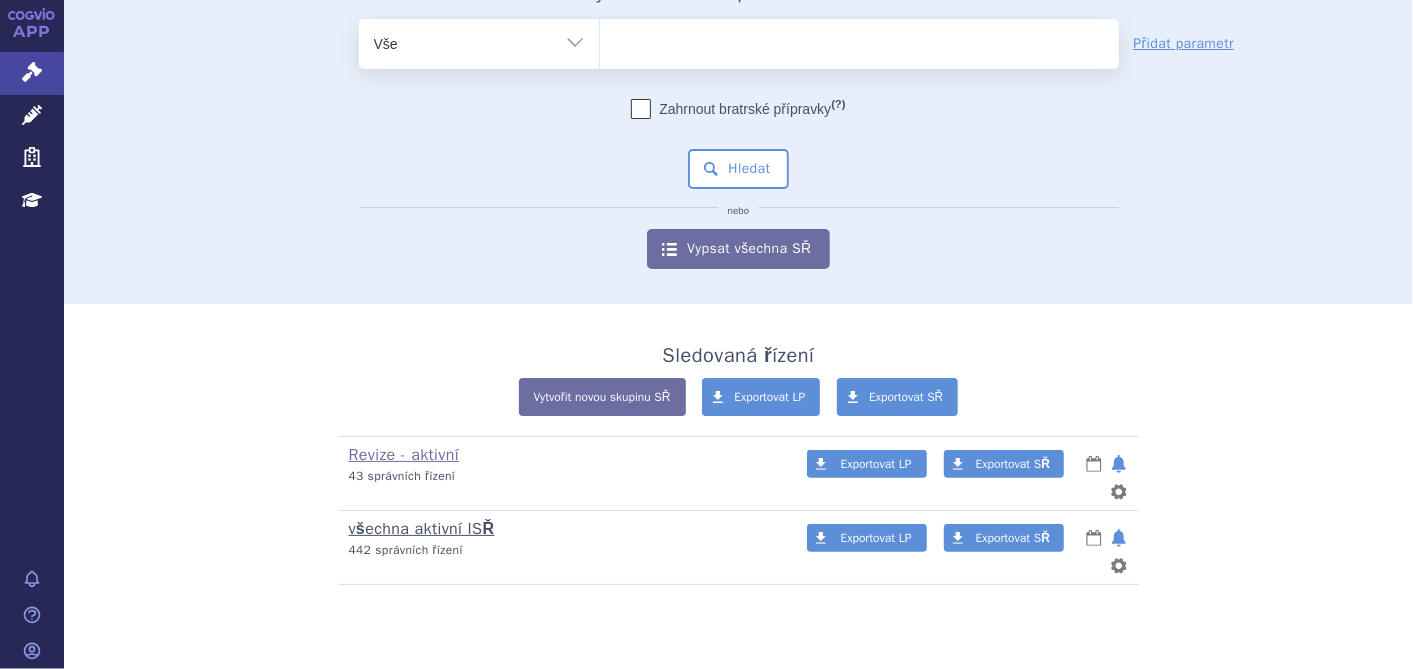 click on "všechna aktivní ISŘ" at bounding box center [422, 529] 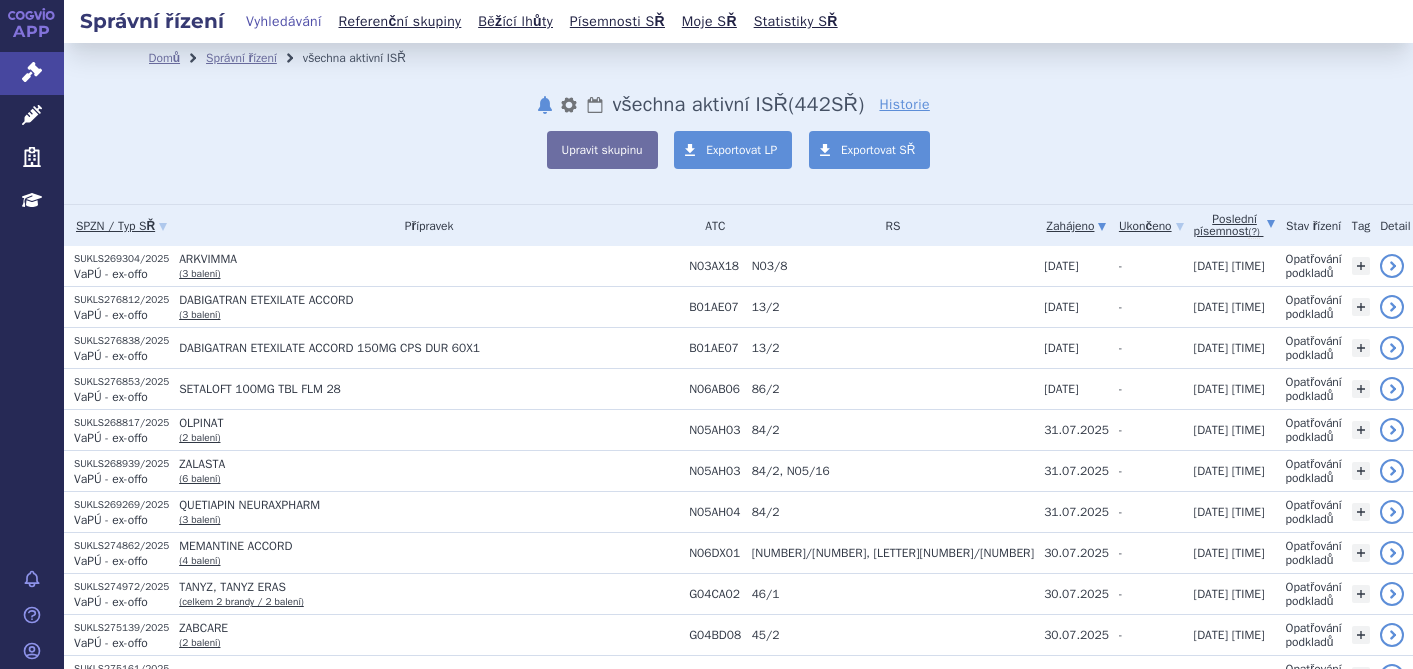 scroll, scrollTop: 0, scrollLeft: 0, axis: both 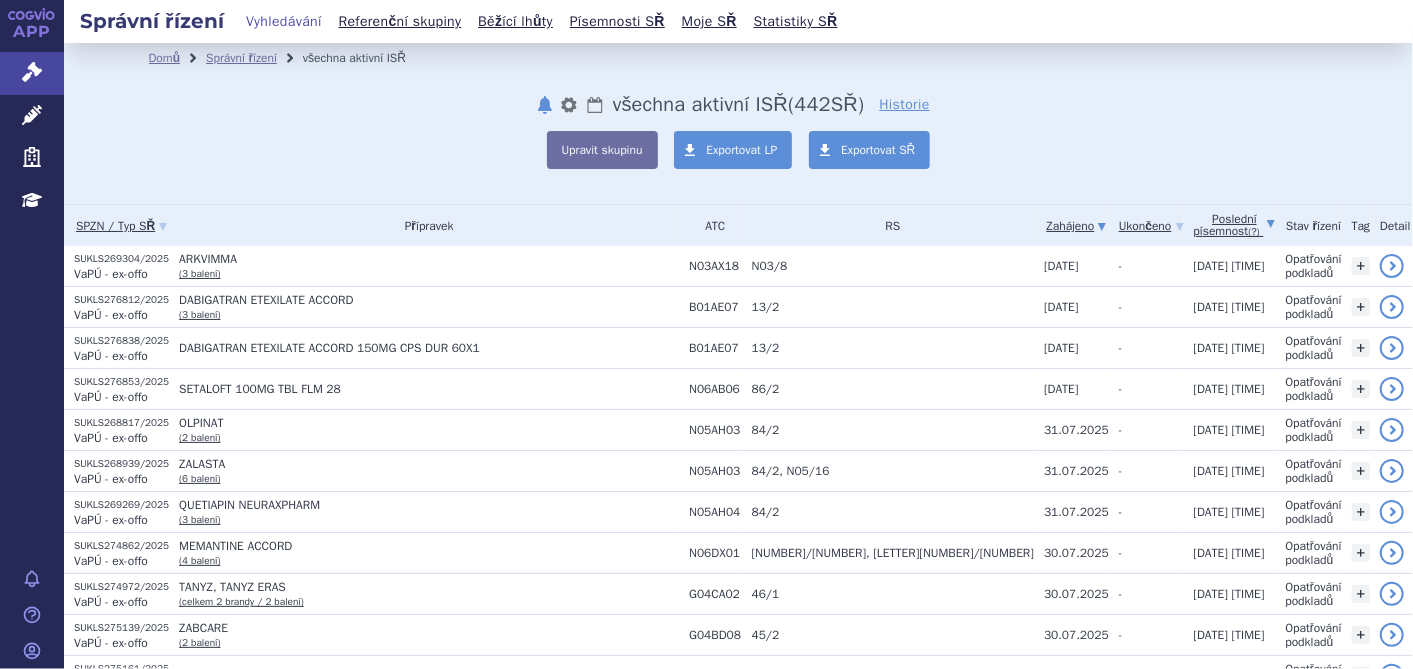 click on "Poslední písemnost  (?)" at bounding box center (1235, 225) 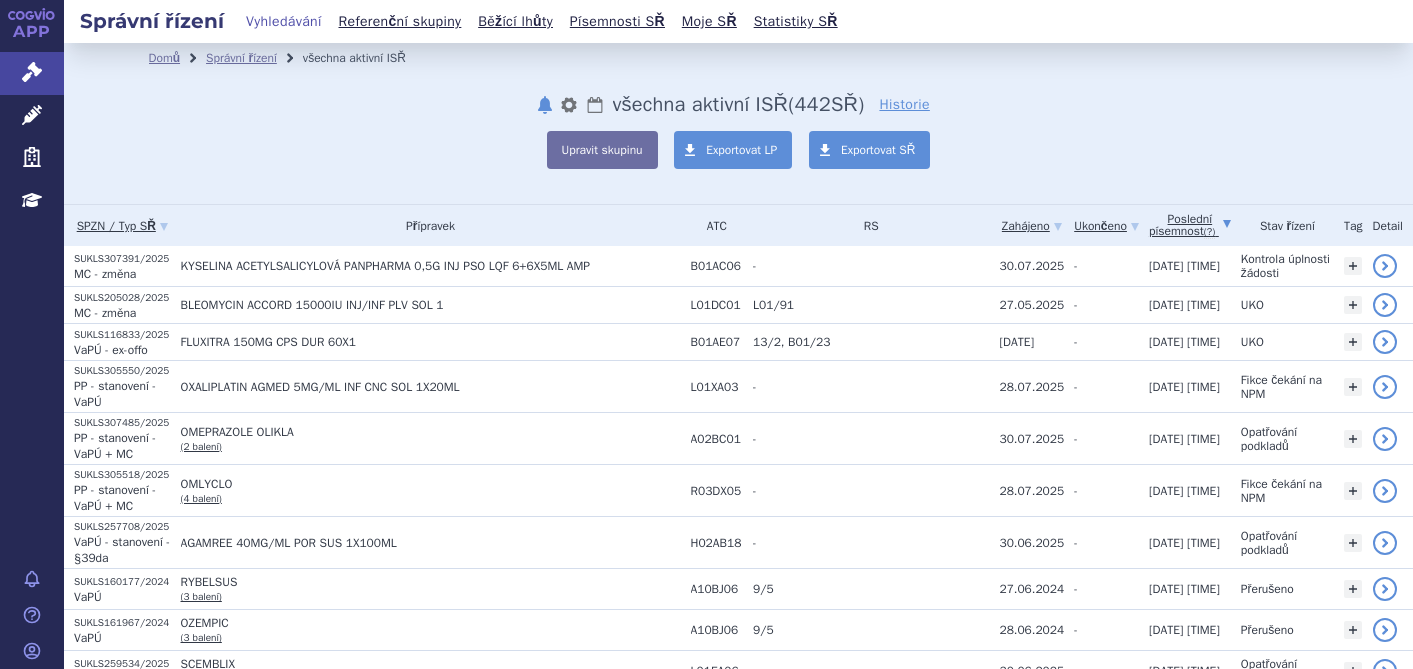 scroll, scrollTop: 0, scrollLeft: 0, axis: both 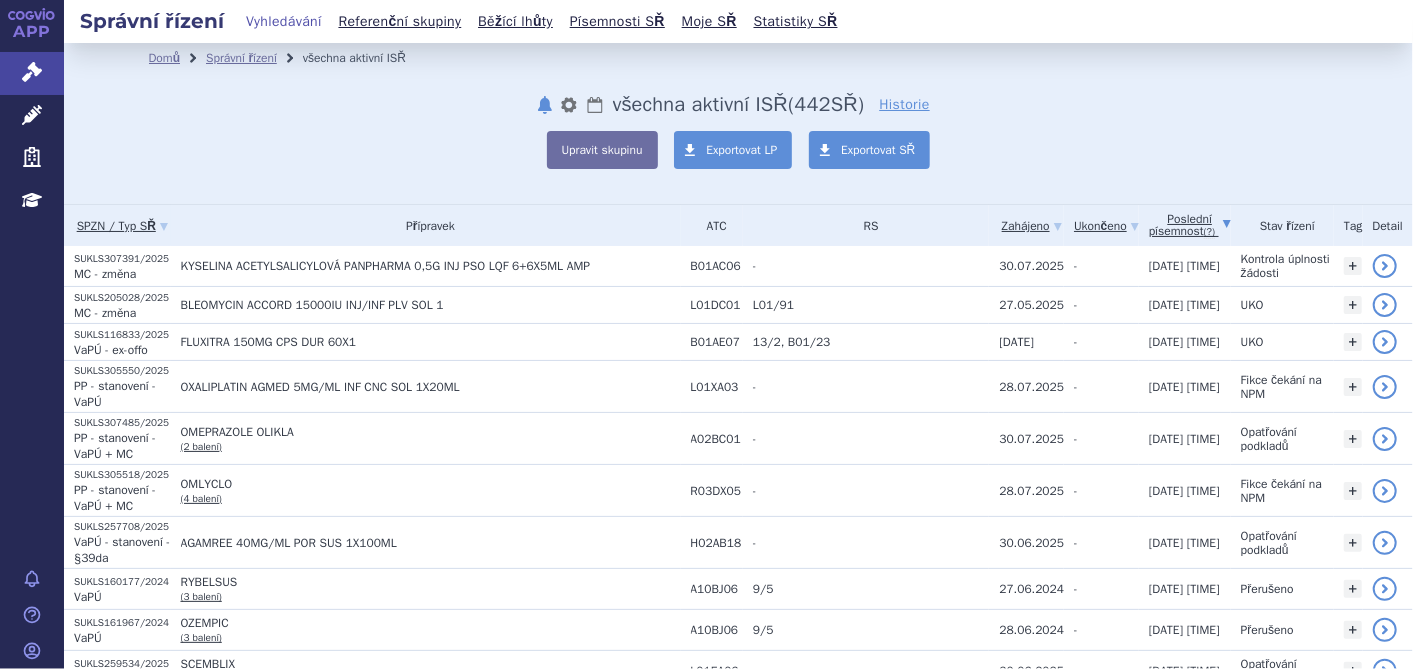 click on "Poslední písemnost  (?)" at bounding box center [1190, 225] 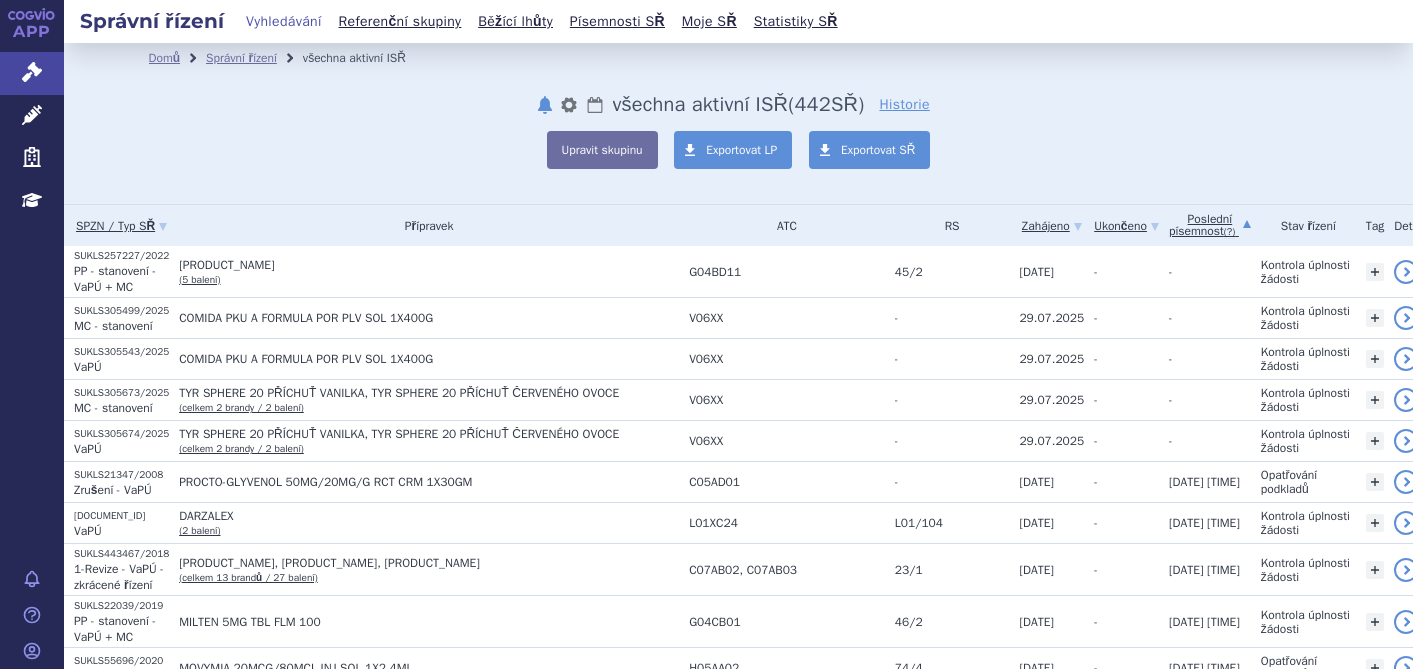 scroll, scrollTop: 0, scrollLeft: 0, axis: both 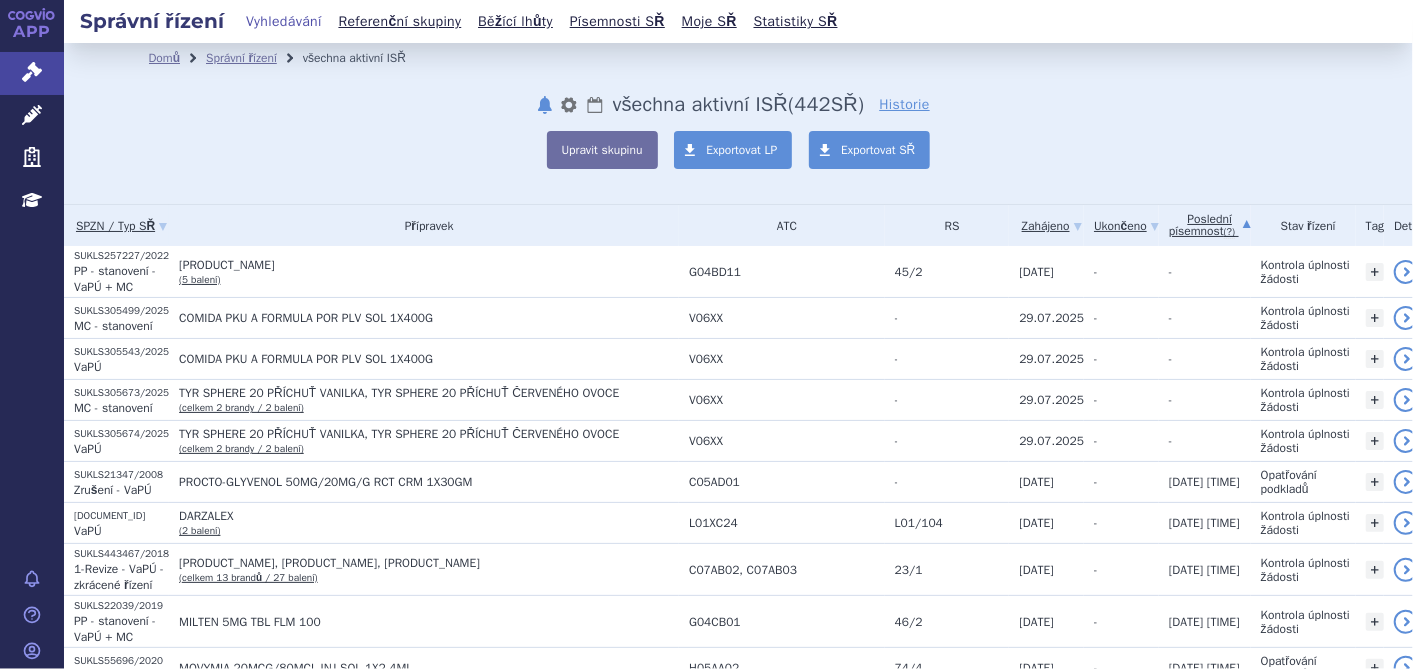 click on "Poslední písemnost  (?)" at bounding box center [1210, 225] 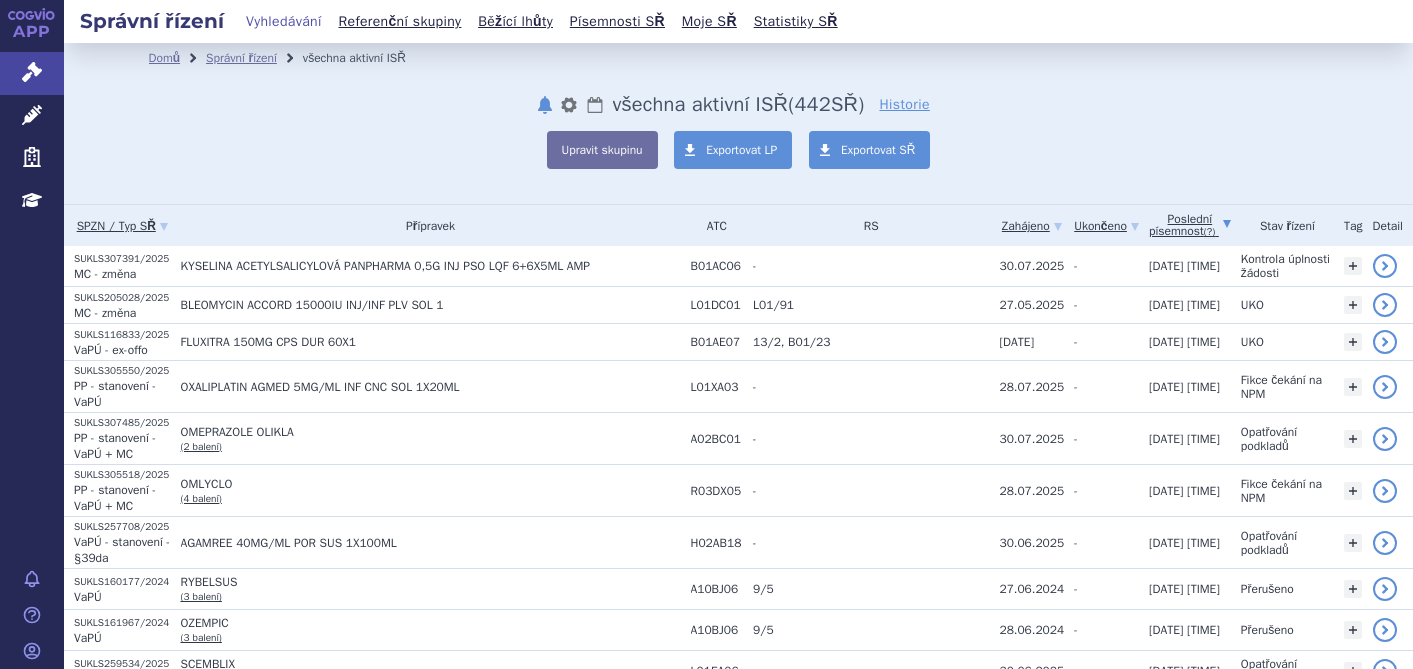 scroll, scrollTop: 0, scrollLeft: 0, axis: both 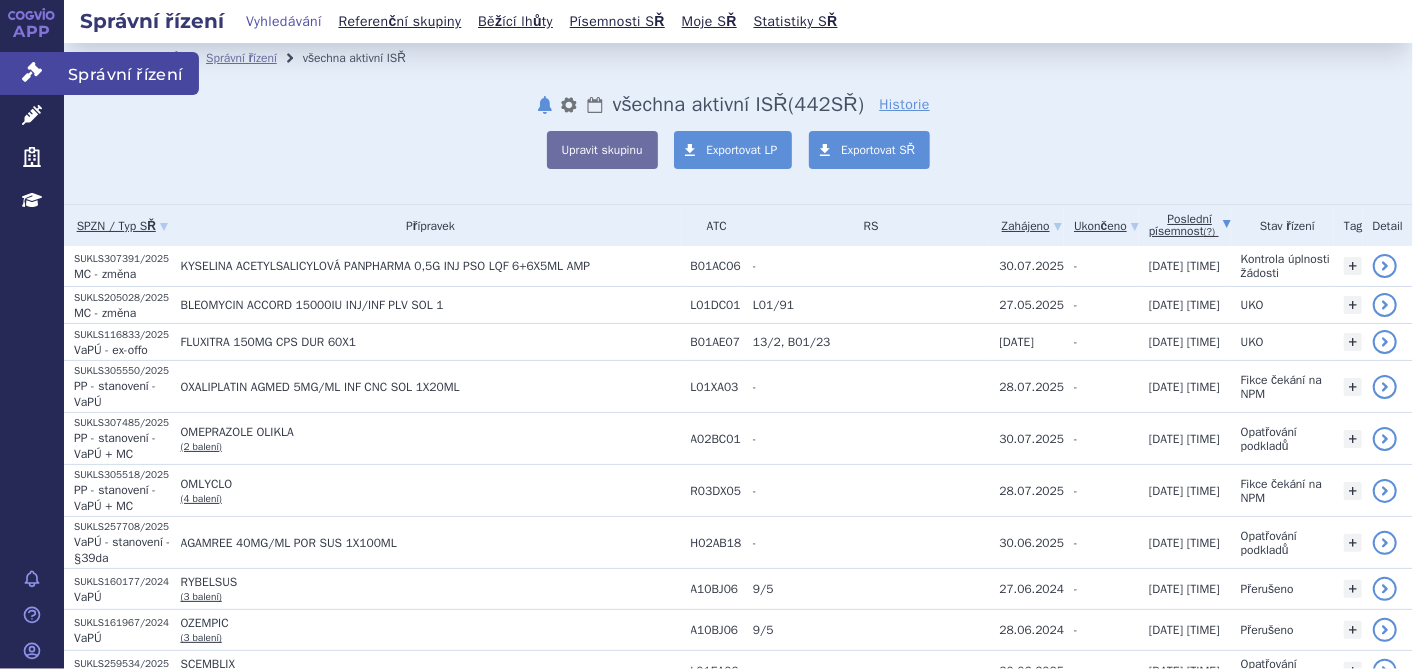 click 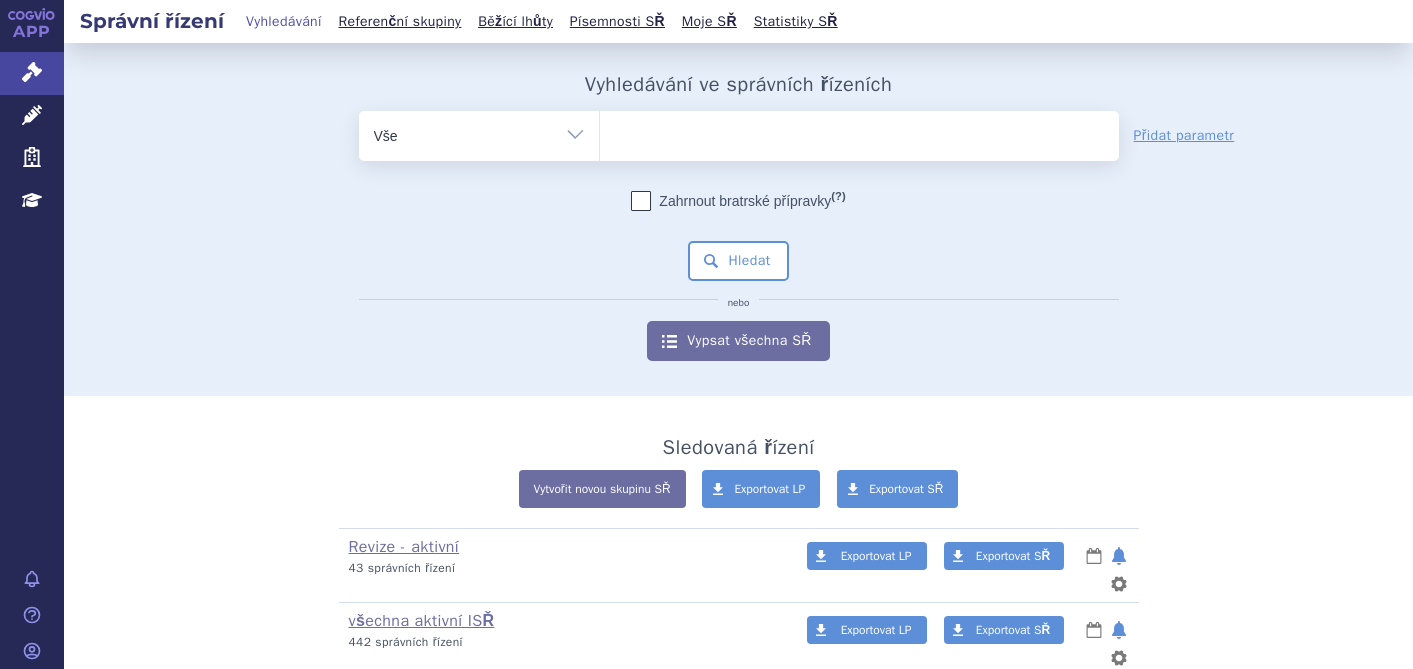 scroll, scrollTop: 0, scrollLeft: 0, axis: both 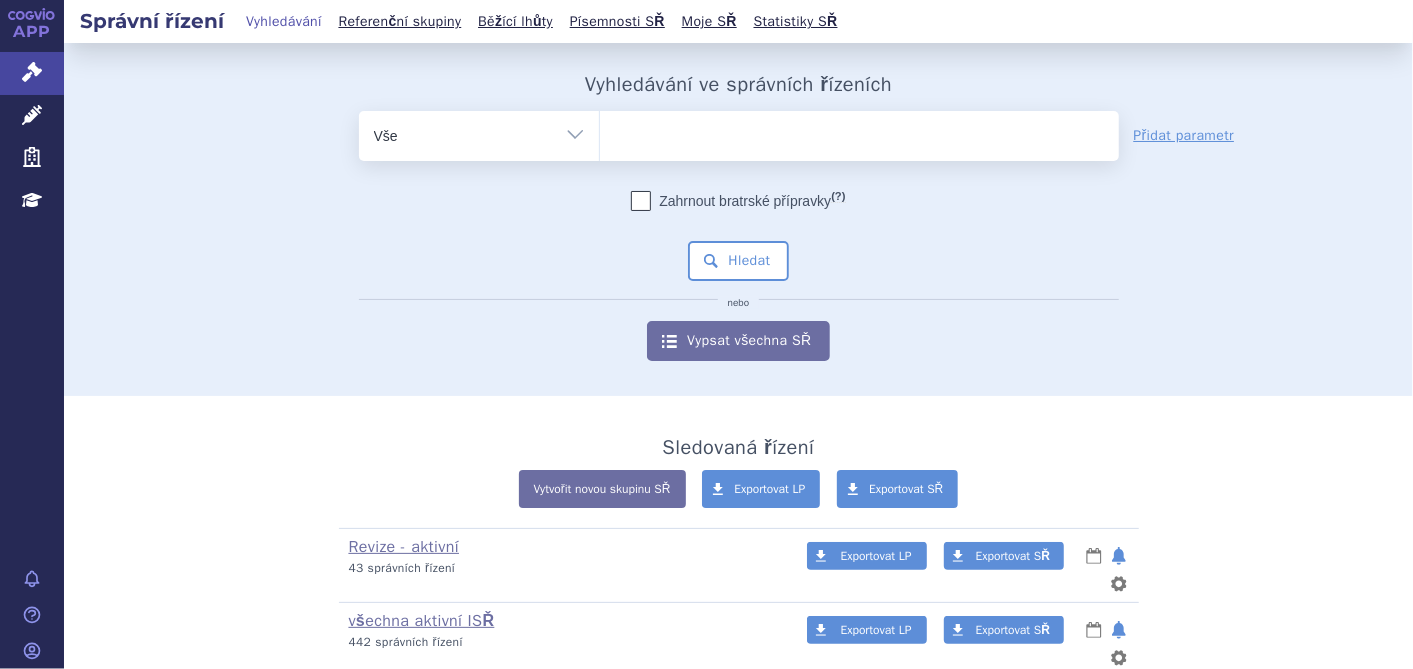 drag, startPoint x: 622, startPoint y: 125, endPoint x: 354, endPoint y: 42, distance: 280.55838 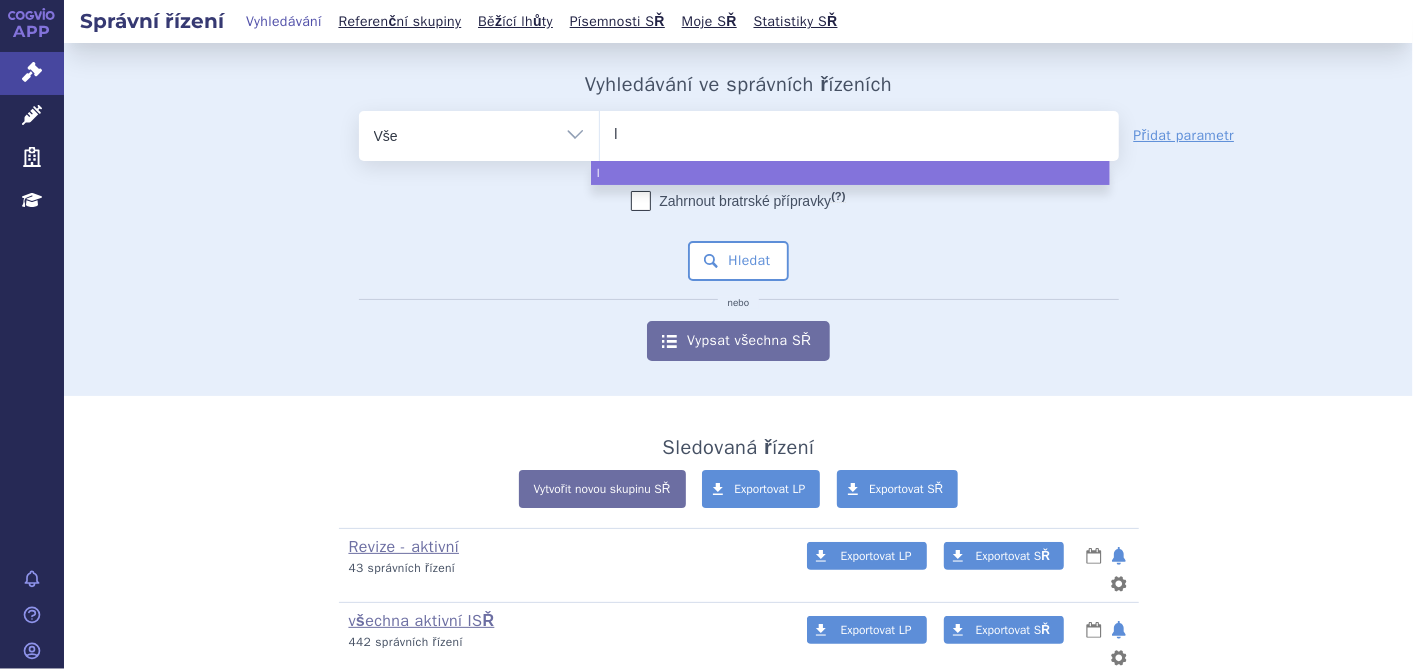 type on "[NAME]" 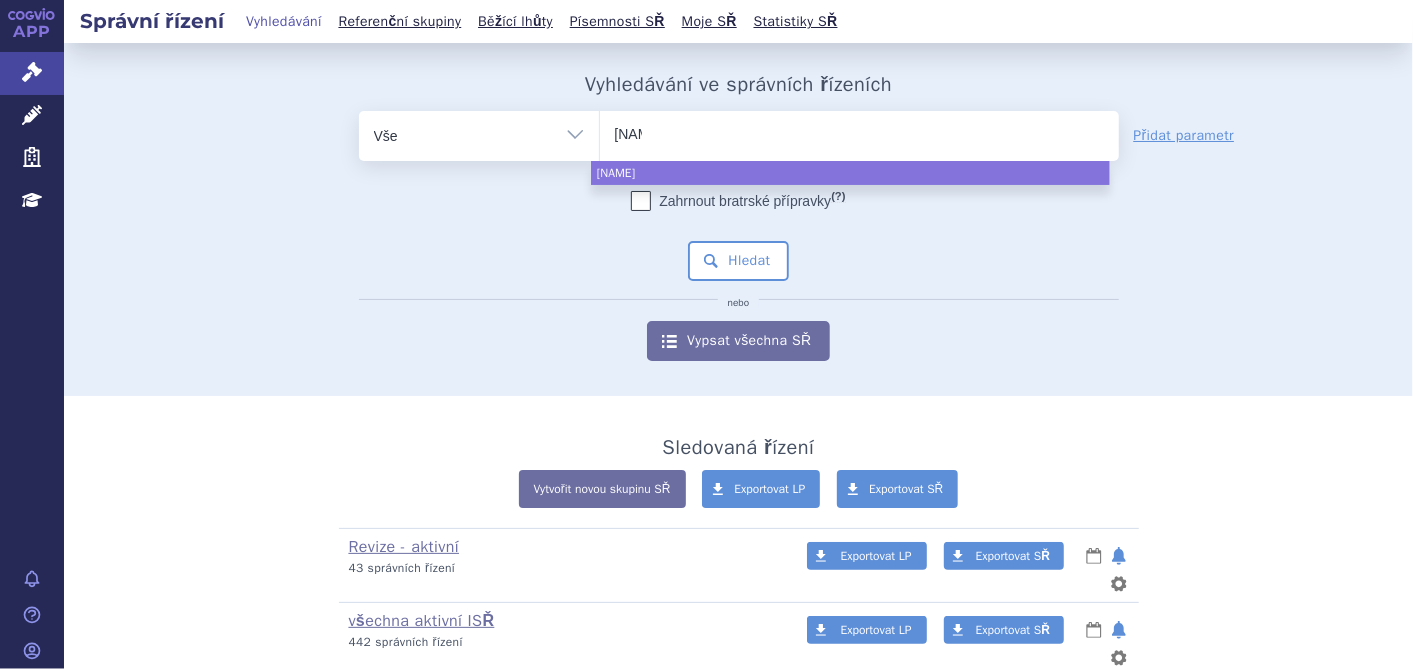 type on "[NAME]" 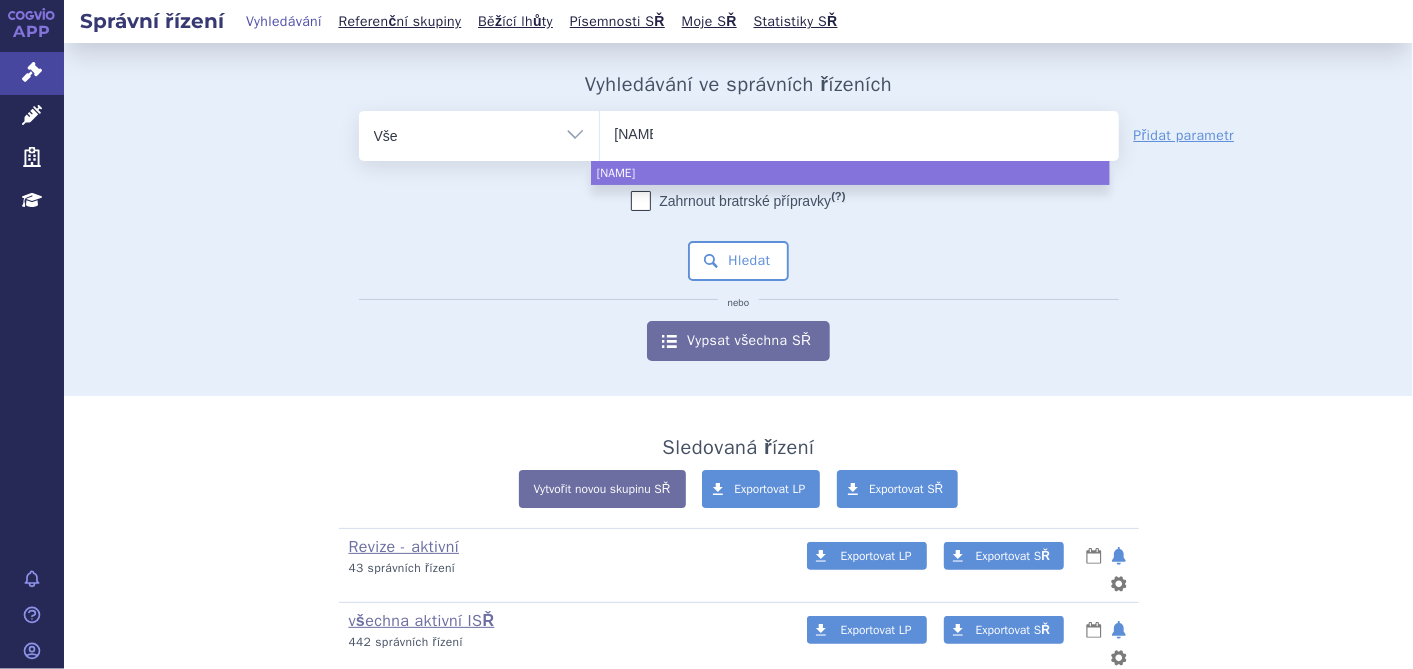 type on "livm" 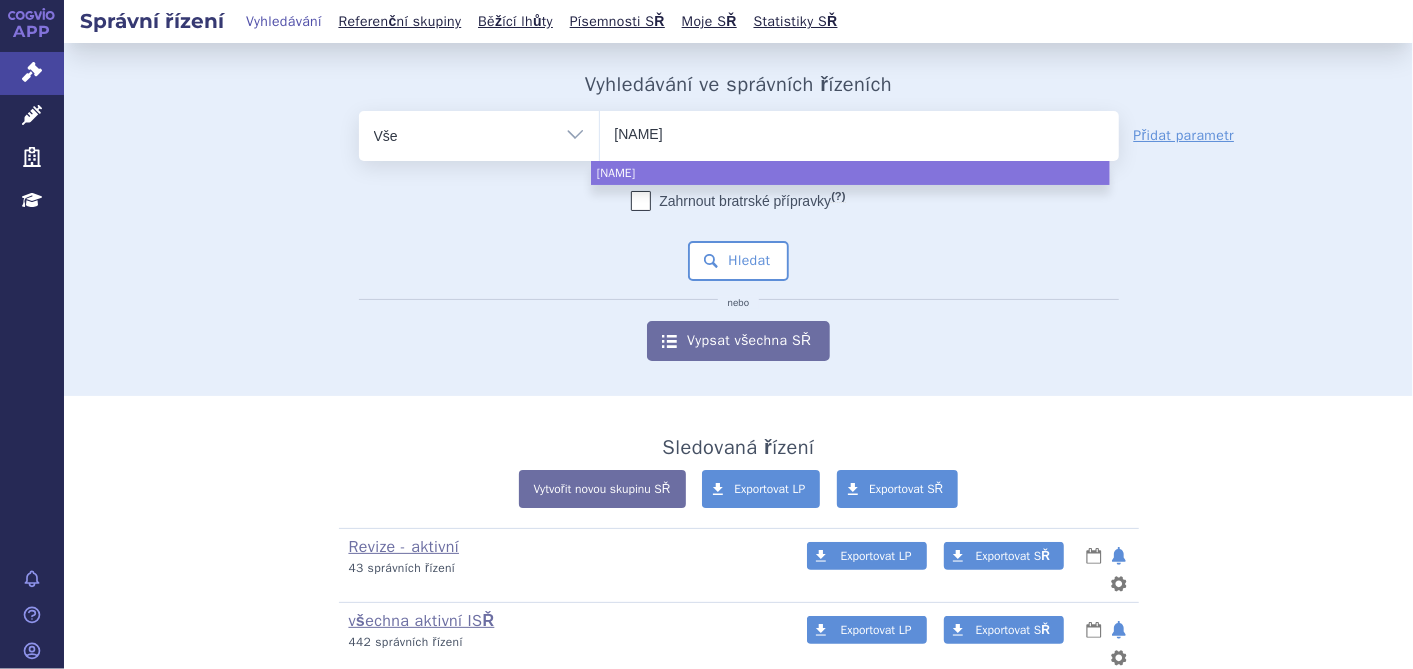 type on "livma" 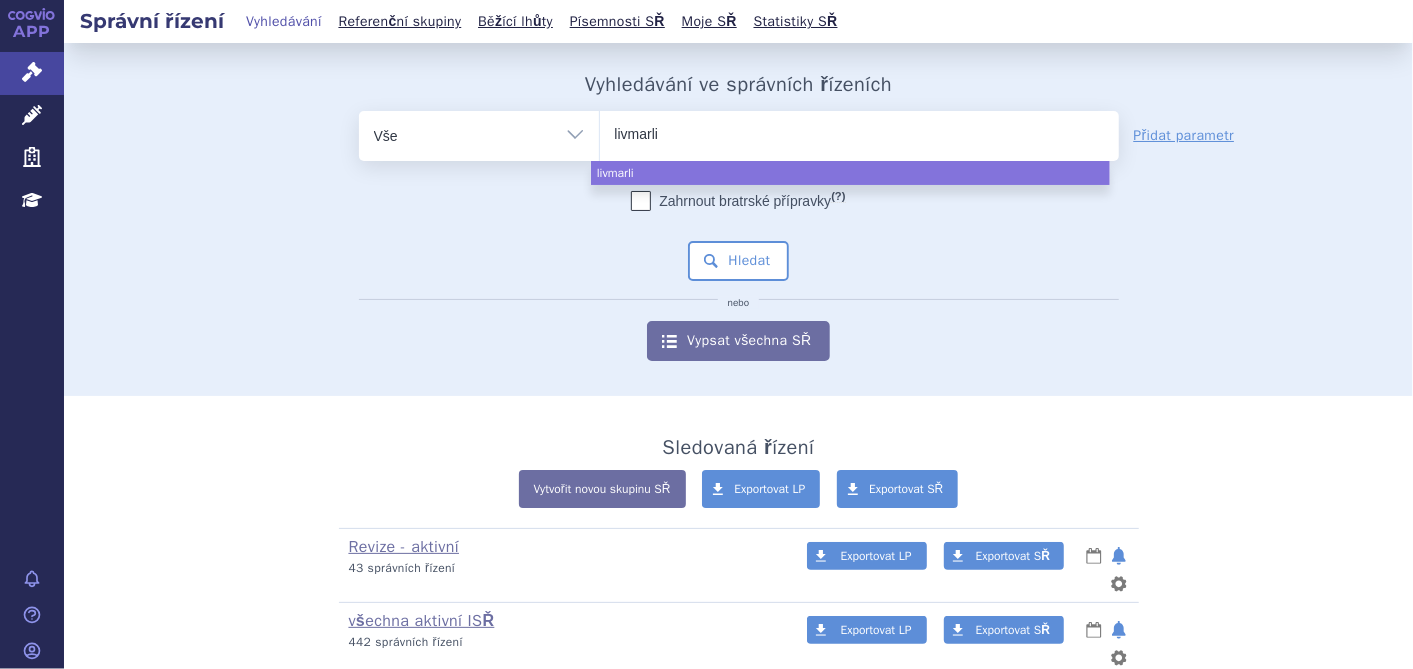 select on "livmarli" 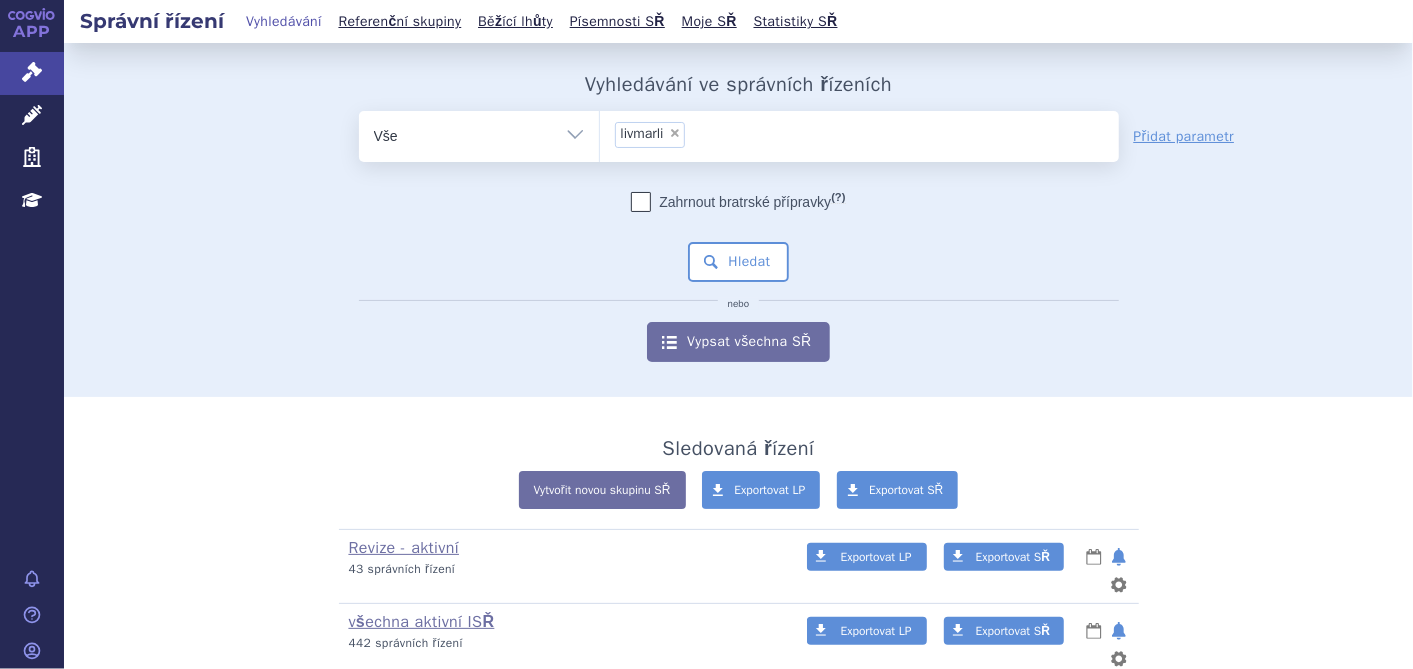 click on "livmarli × livmarli" at bounding box center (738, 133) 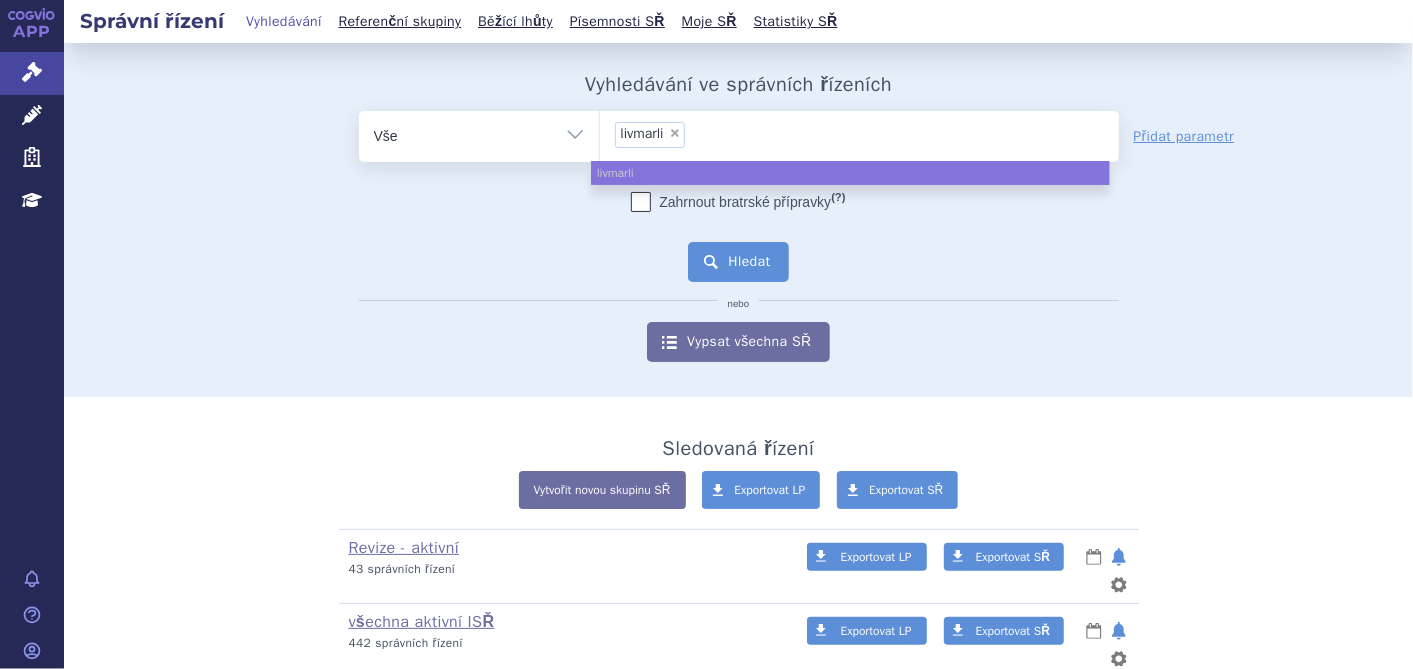 click on "Hledat" at bounding box center (738, 262) 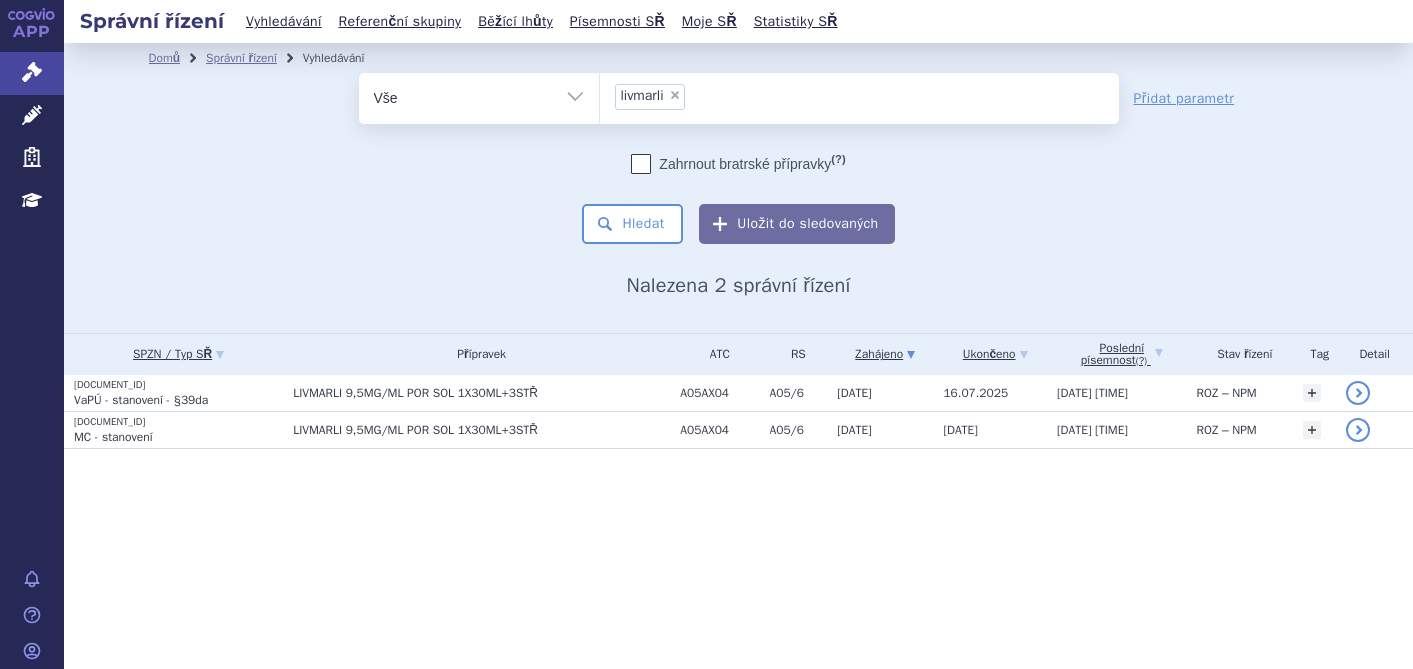 scroll, scrollTop: 0, scrollLeft: 0, axis: both 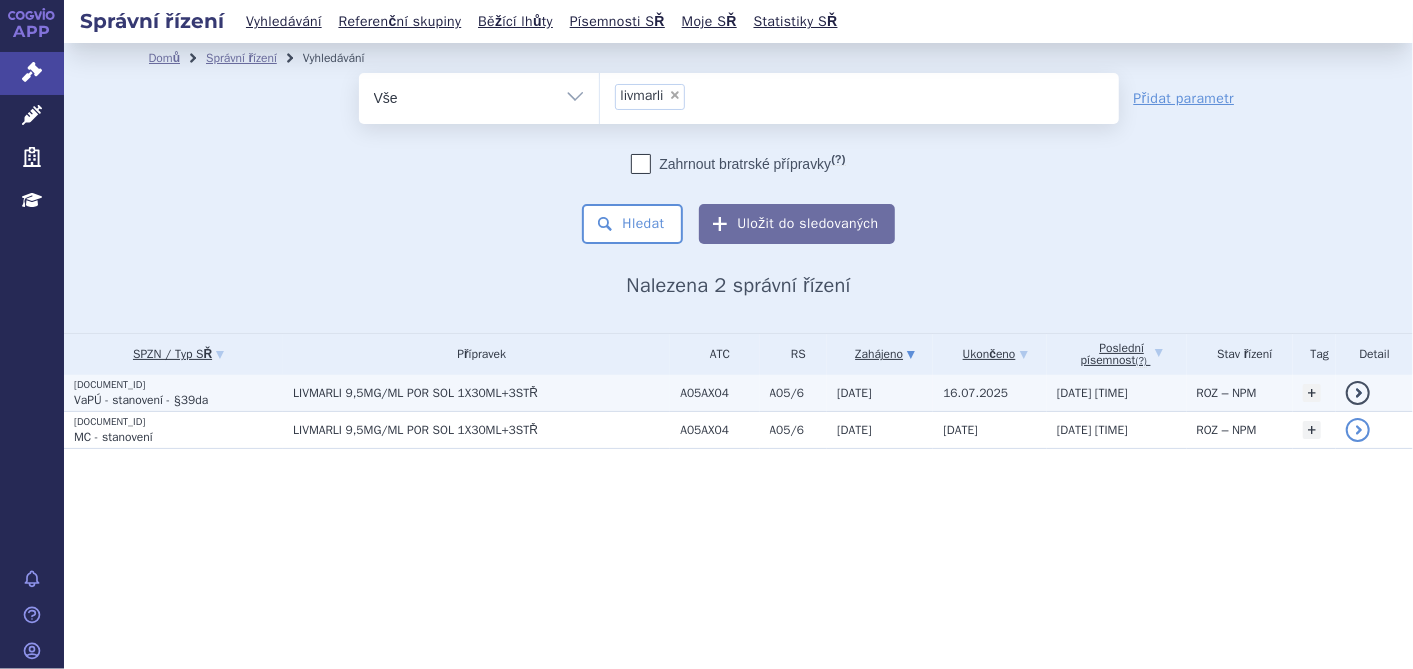 click on "LIVMARLI 9,5MG/ML POR SOL 1X30ML+3STŘ" at bounding box center (481, 393) 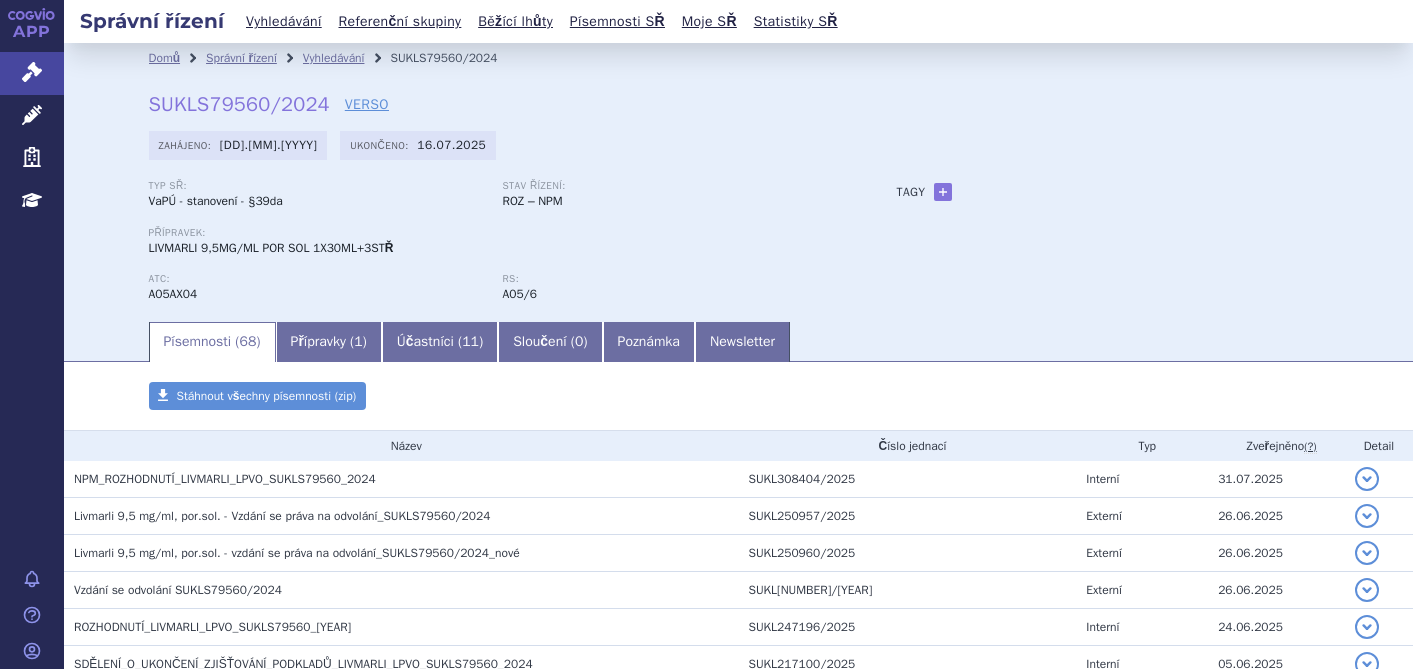 scroll, scrollTop: 0, scrollLeft: 0, axis: both 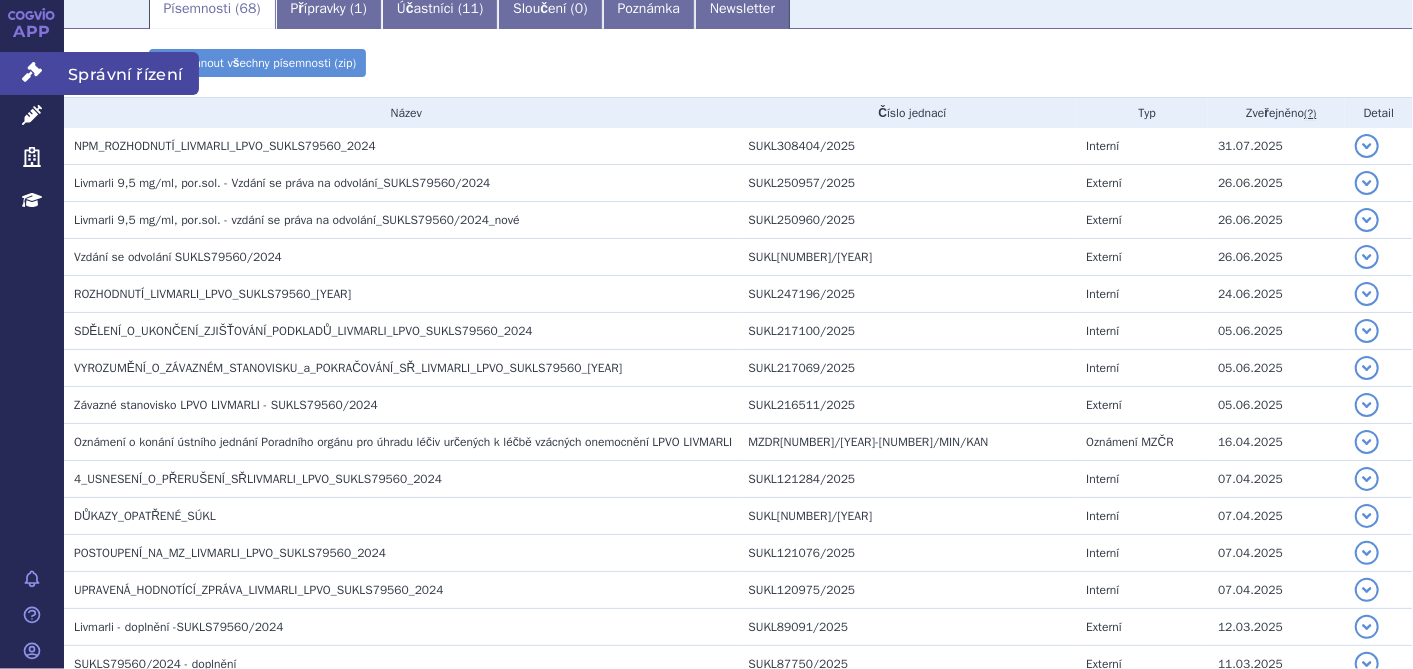 click on "Správní řízení" at bounding box center [32, 73] 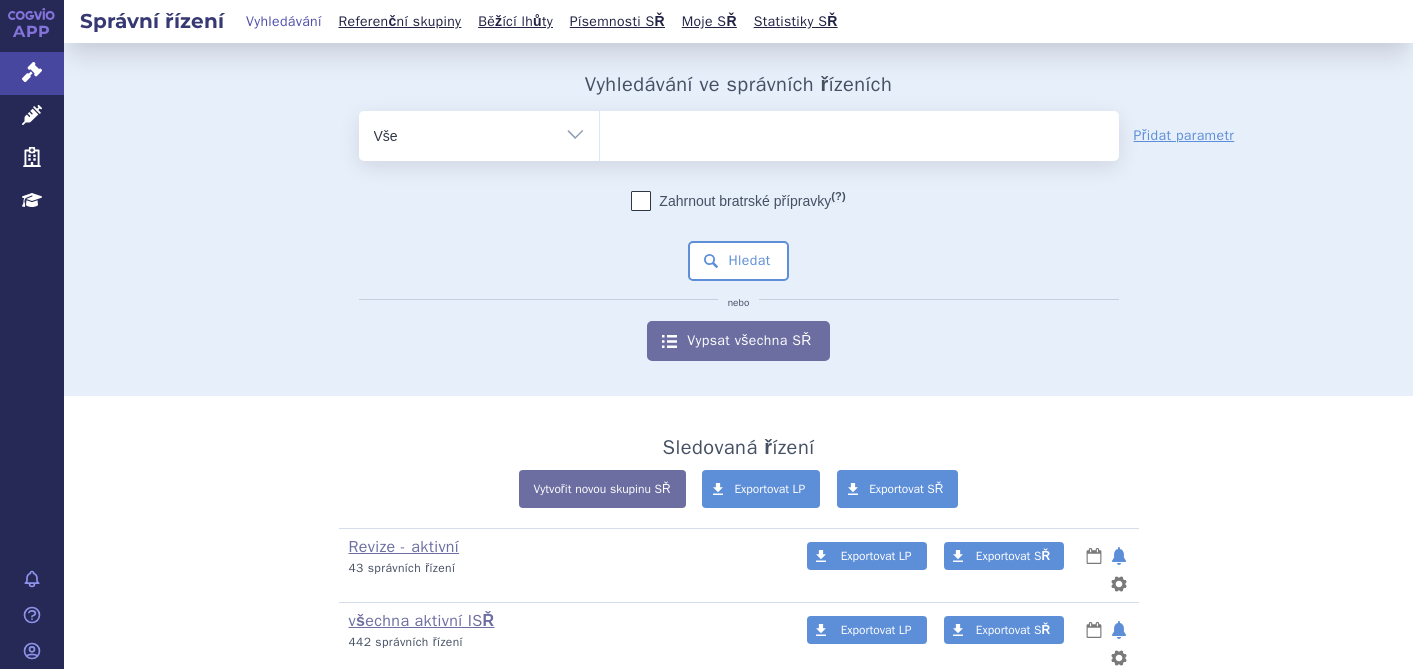 scroll, scrollTop: 0, scrollLeft: 0, axis: both 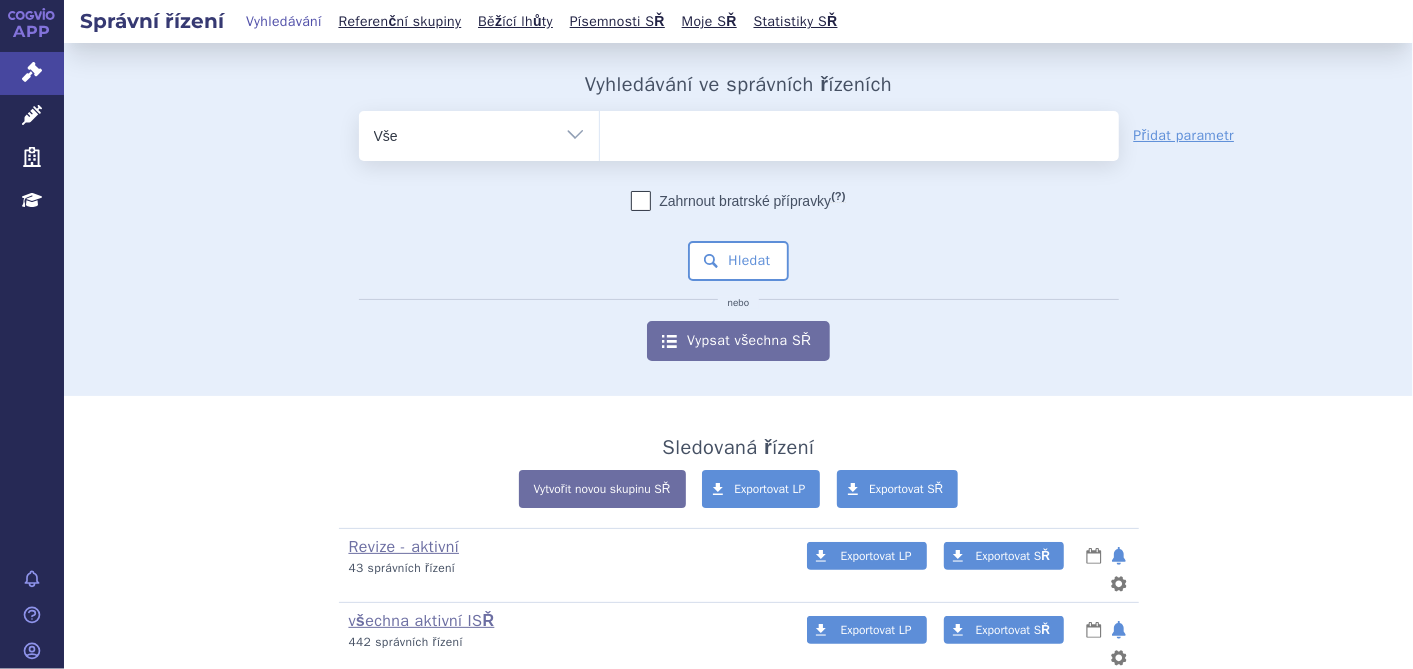 click on "Vše
Spisová značka
Typ SŘ
Přípravek/SUKL kód
Účastník/Držitel" at bounding box center [479, 133] 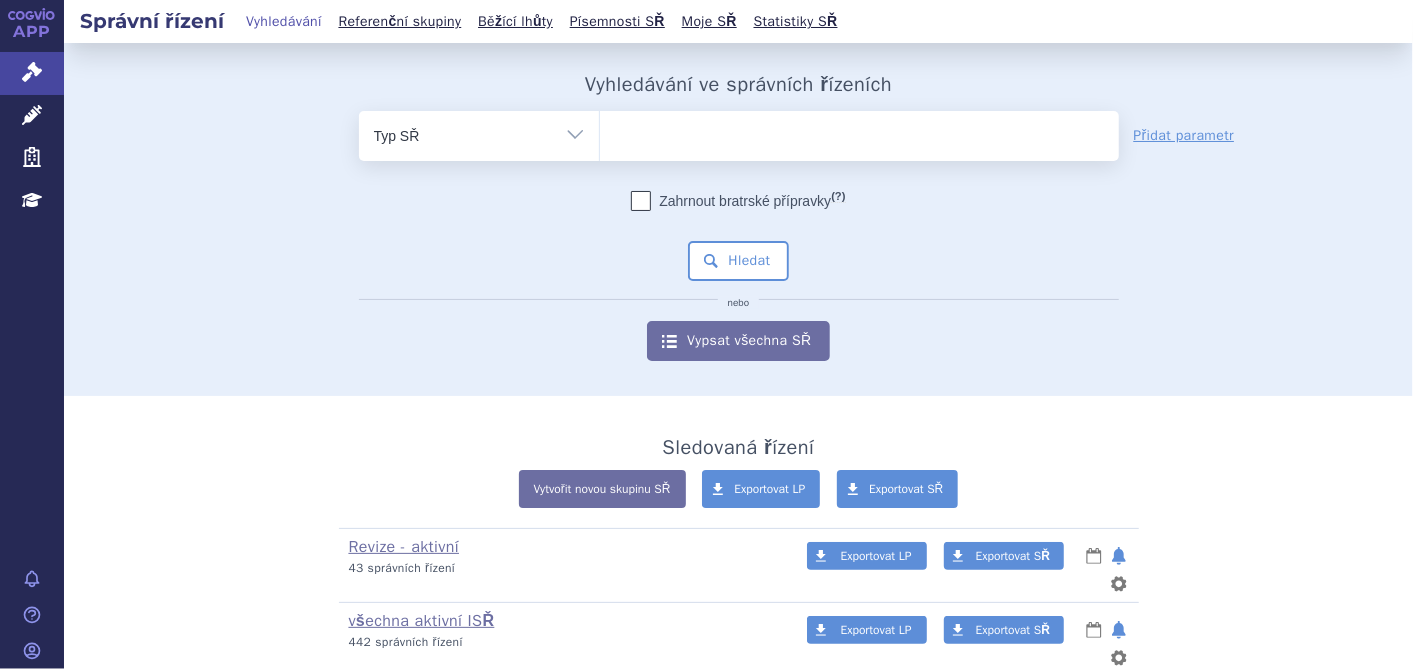 click on "Vše
Spisová značka
Typ SŘ
Přípravek/SUKL kód
Účastník/Držitel" at bounding box center [479, 133] 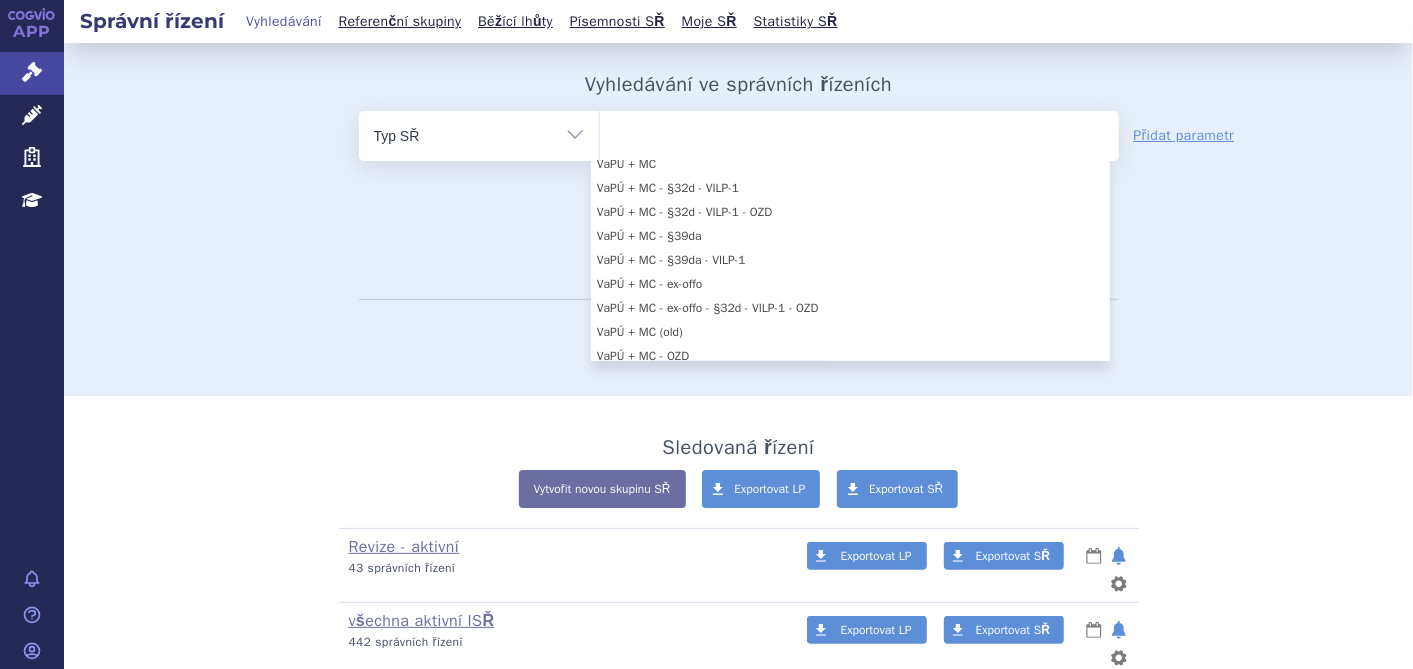 scroll, scrollTop: 1555, scrollLeft: 0, axis: vertical 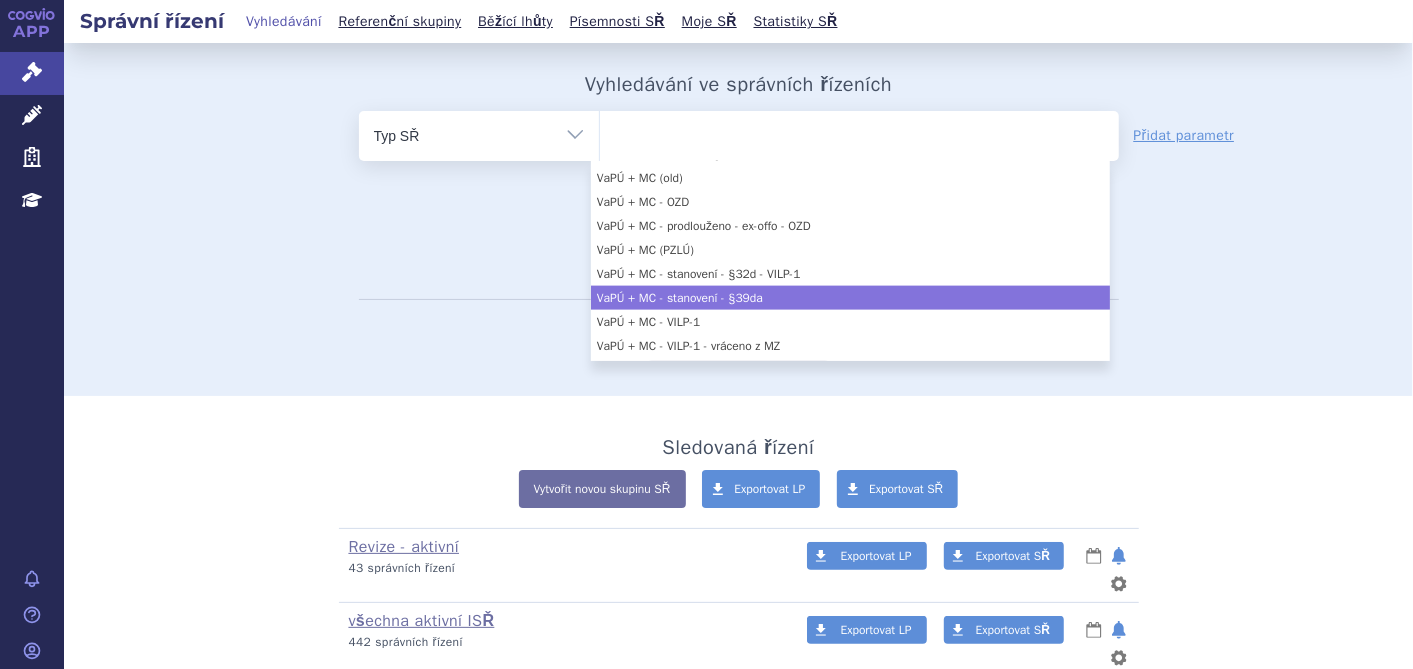 select on "19f08c89-e90b-404f-a009-bd24f70dc264" 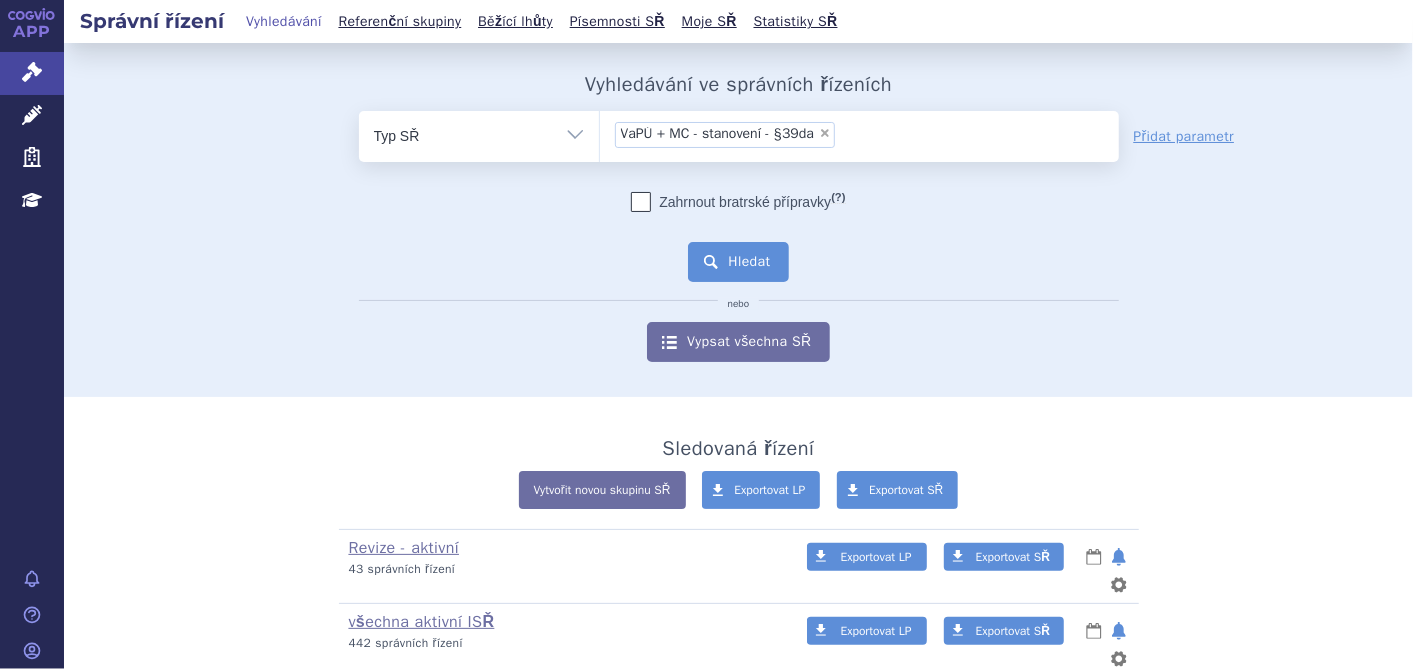 click on "Hledat" at bounding box center (738, 262) 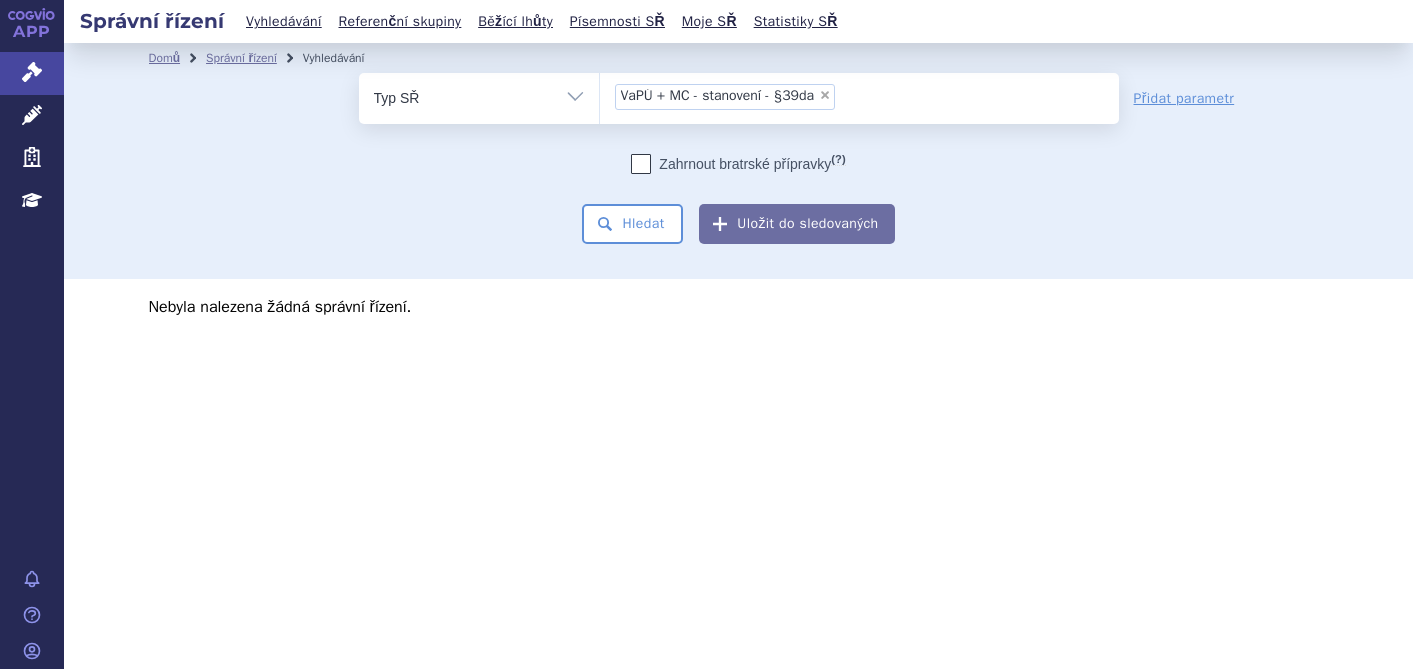 scroll, scrollTop: 0, scrollLeft: 0, axis: both 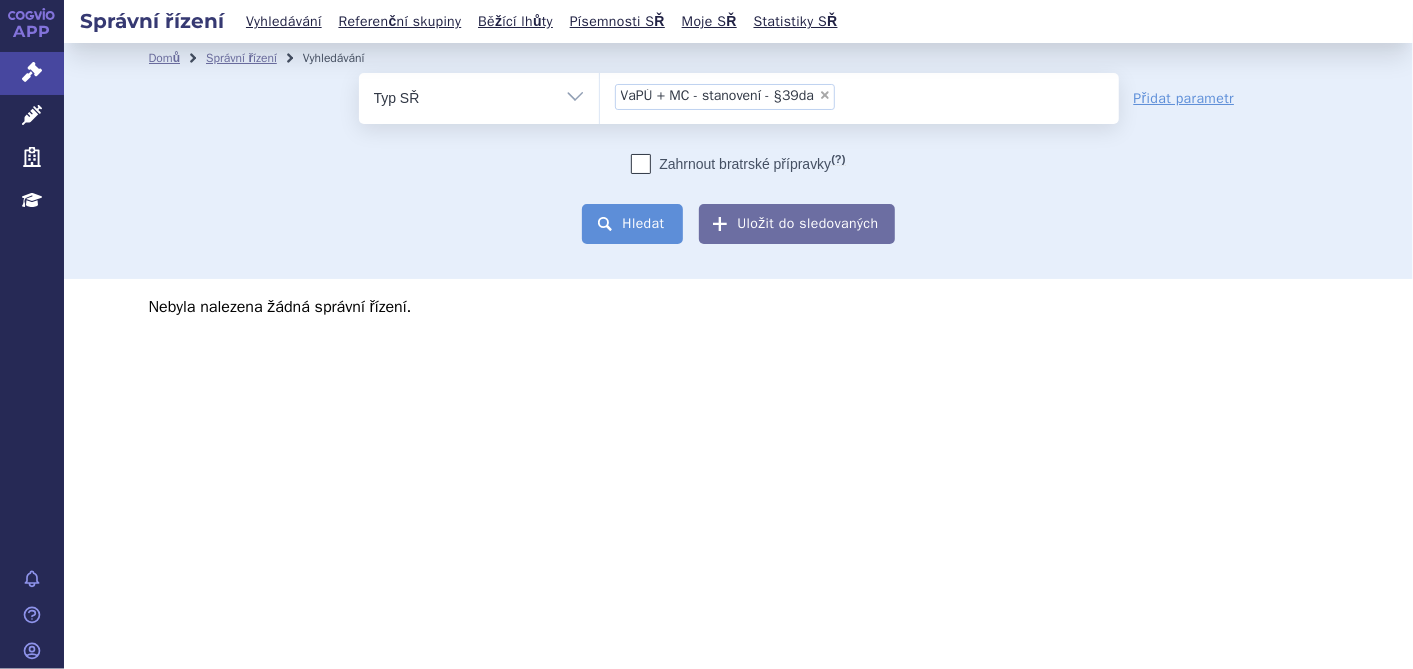 click on "Hledat" at bounding box center (632, 224) 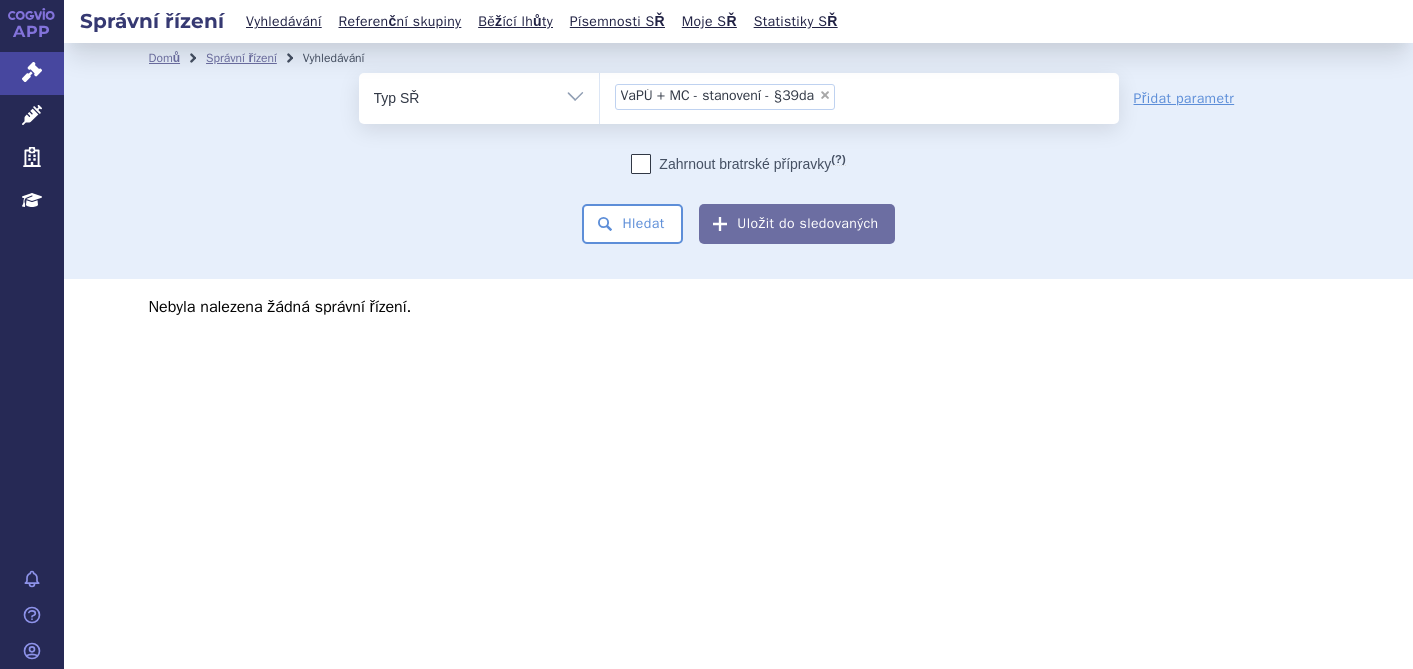 scroll, scrollTop: 0, scrollLeft: 0, axis: both 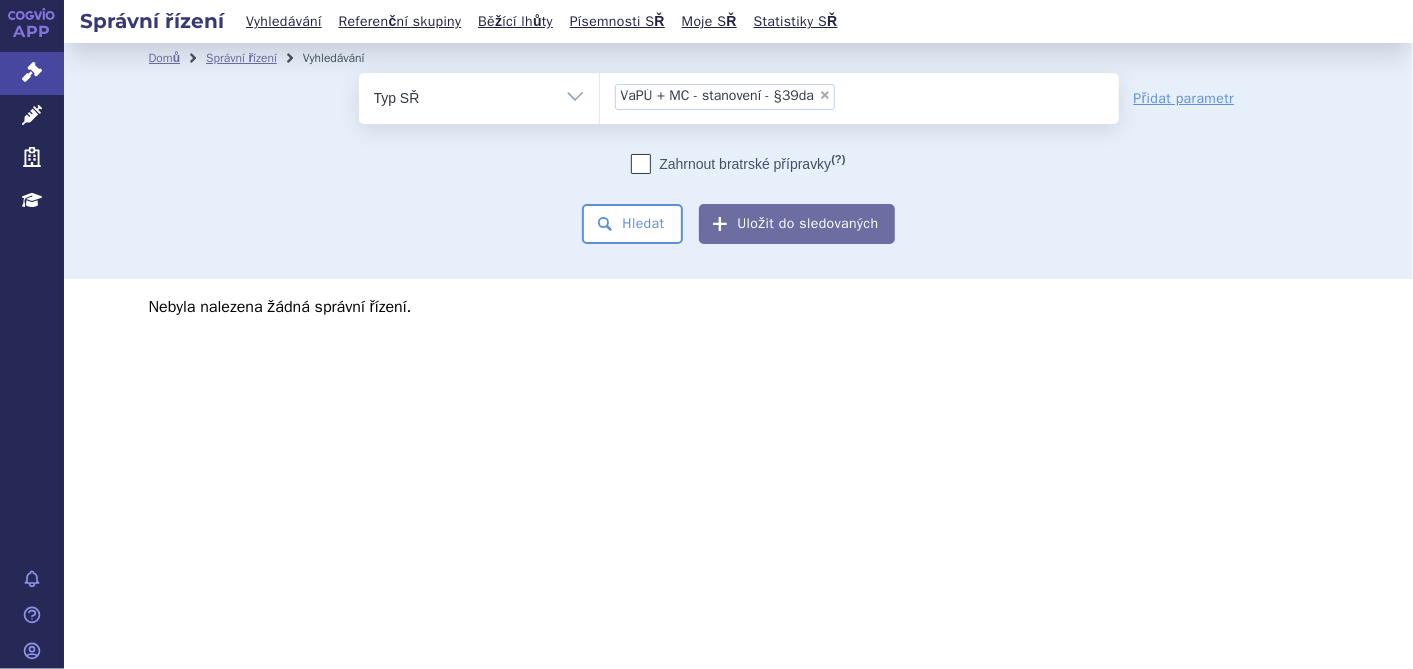 click on "×" at bounding box center [825, 95] 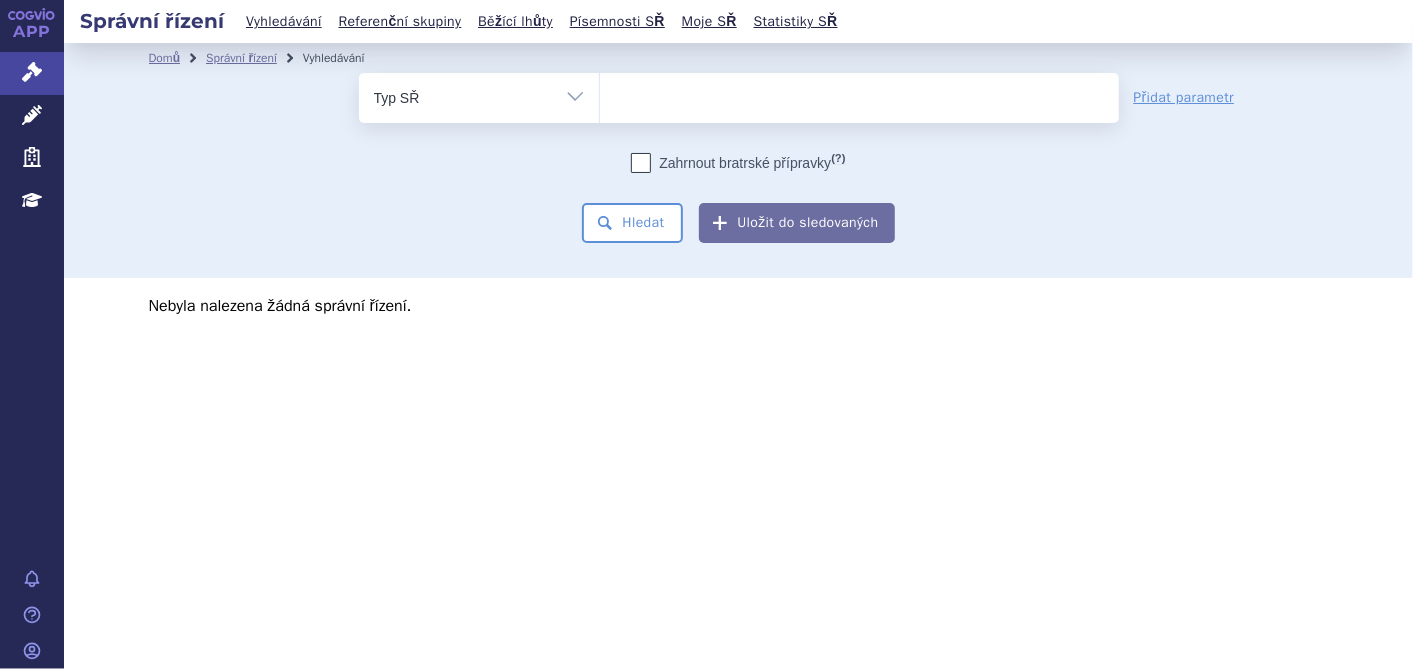 click at bounding box center [859, 94] 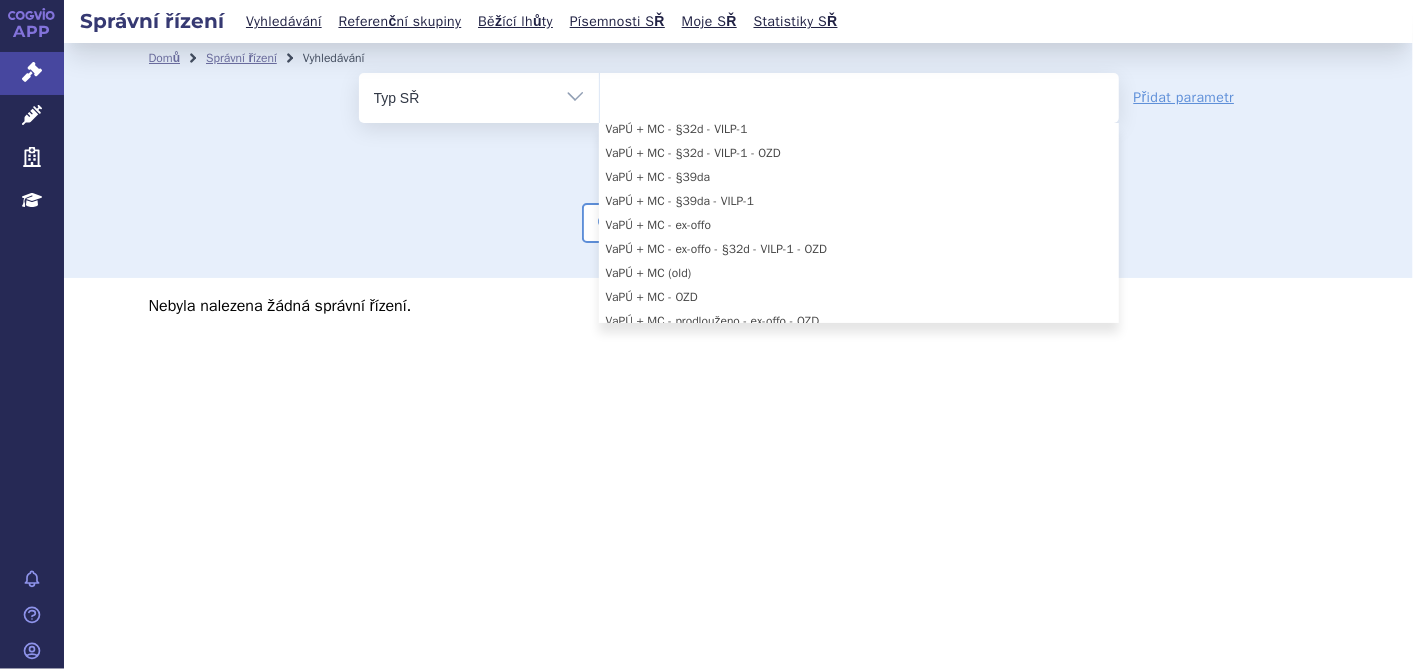 scroll, scrollTop: 1387, scrollLeft: 0, axis: vertical 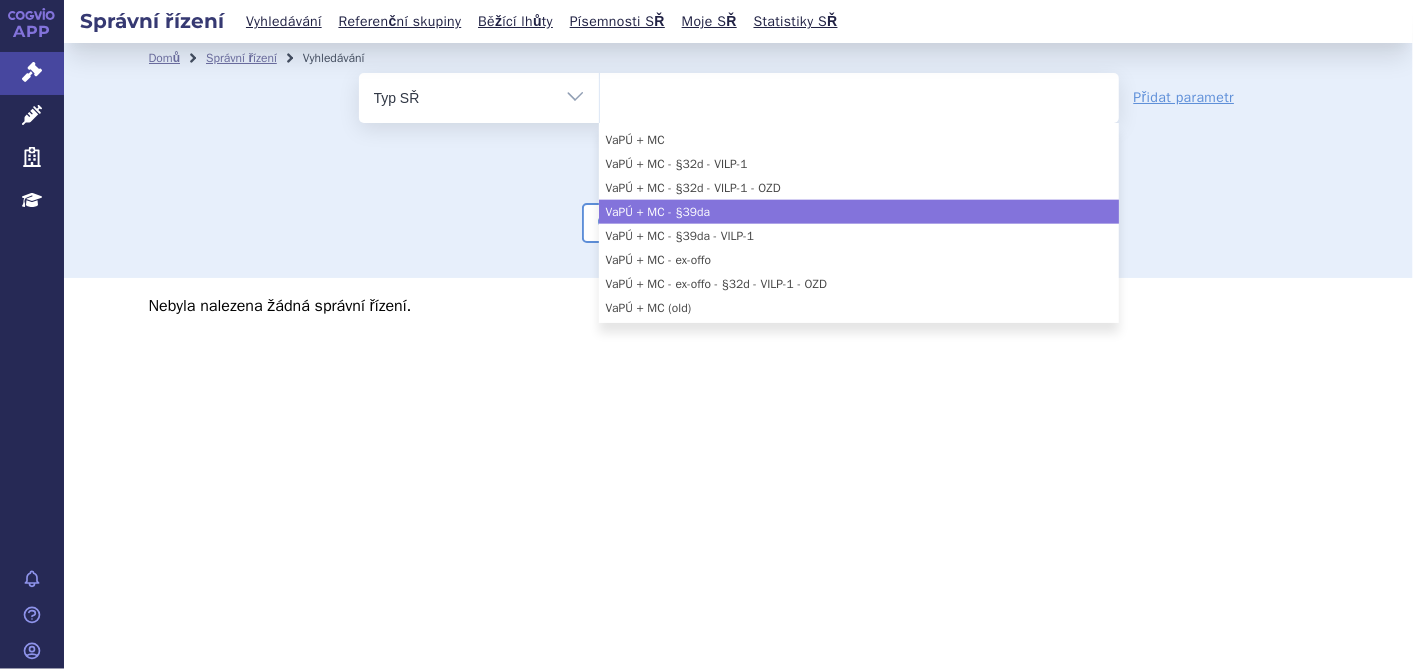select on "87f89a0c-10ff-46b1-8f5f-dfb2c51d5c3d" 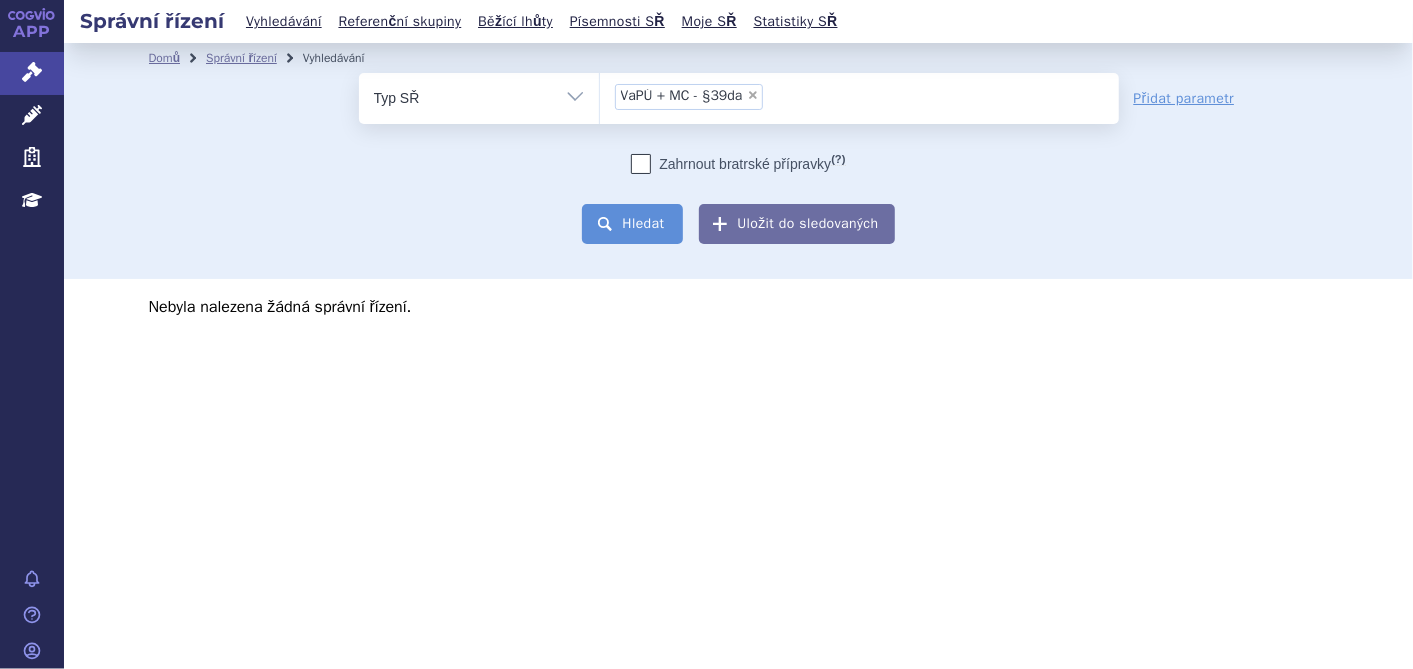 click on "Hledat" at bounding box center [632, 224] 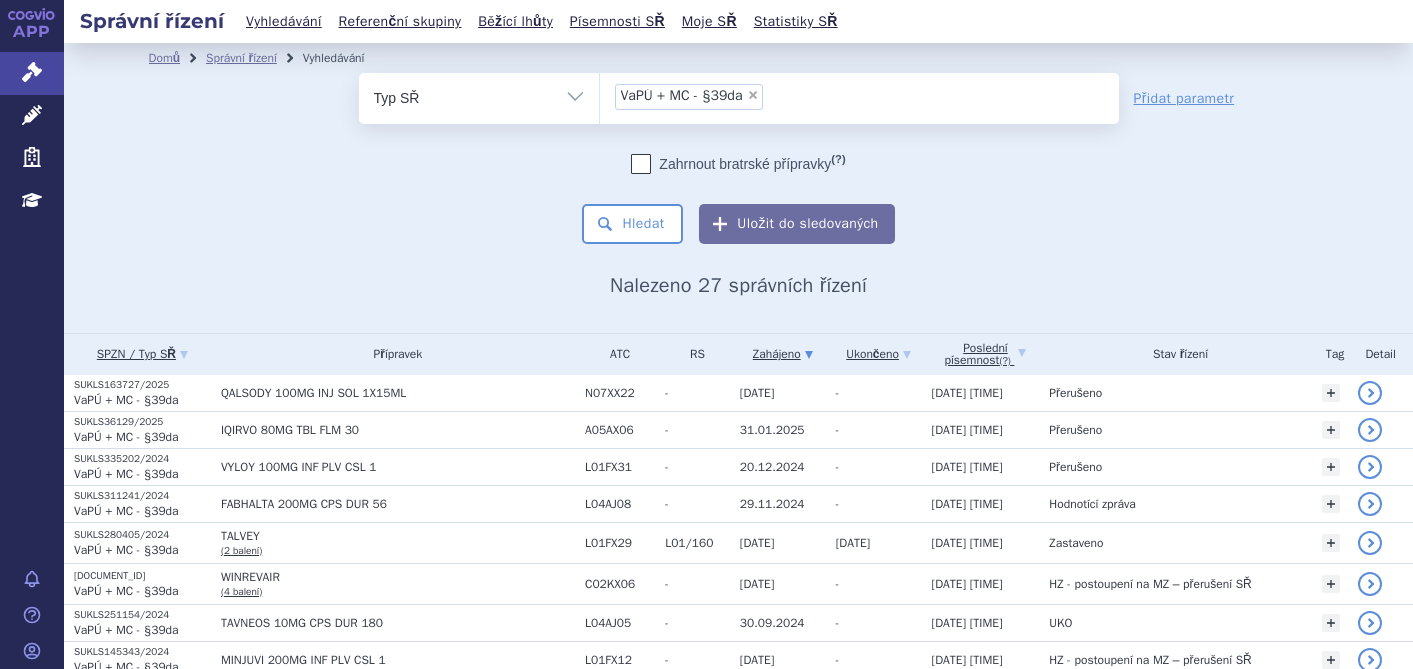 scroll, scrollTop: 0, scrollLeft: 0, axis: both 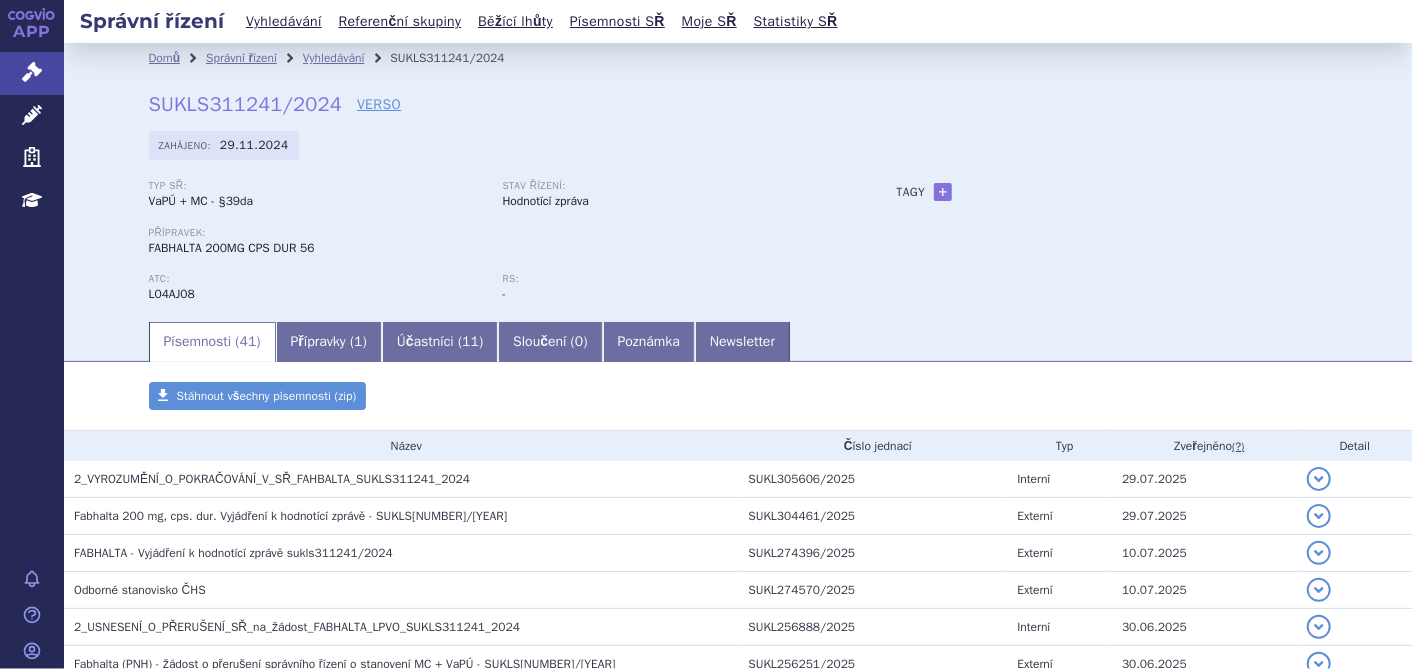 drag, startPoint x: 327, startPoint y: 109, endPoint x: 269, endPoint y: 103, distance: 58.30952 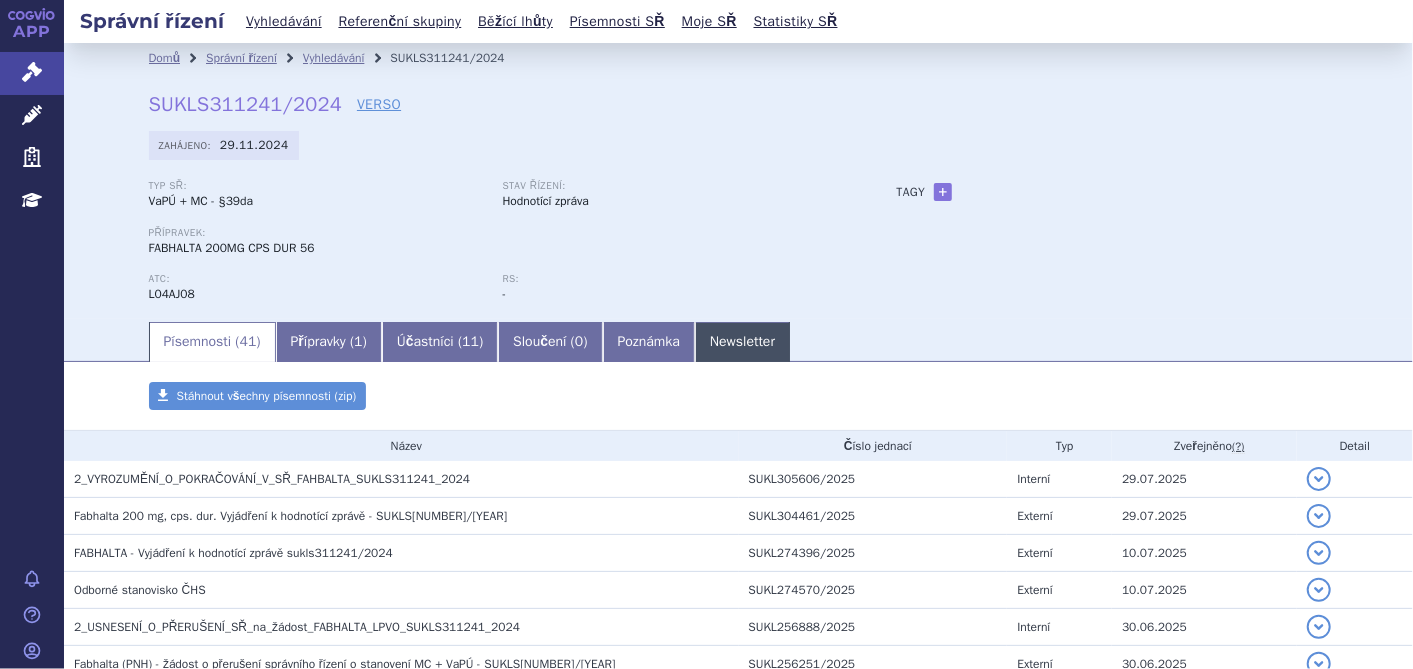 click on "Newsletter" at bounding box center [742, 342] 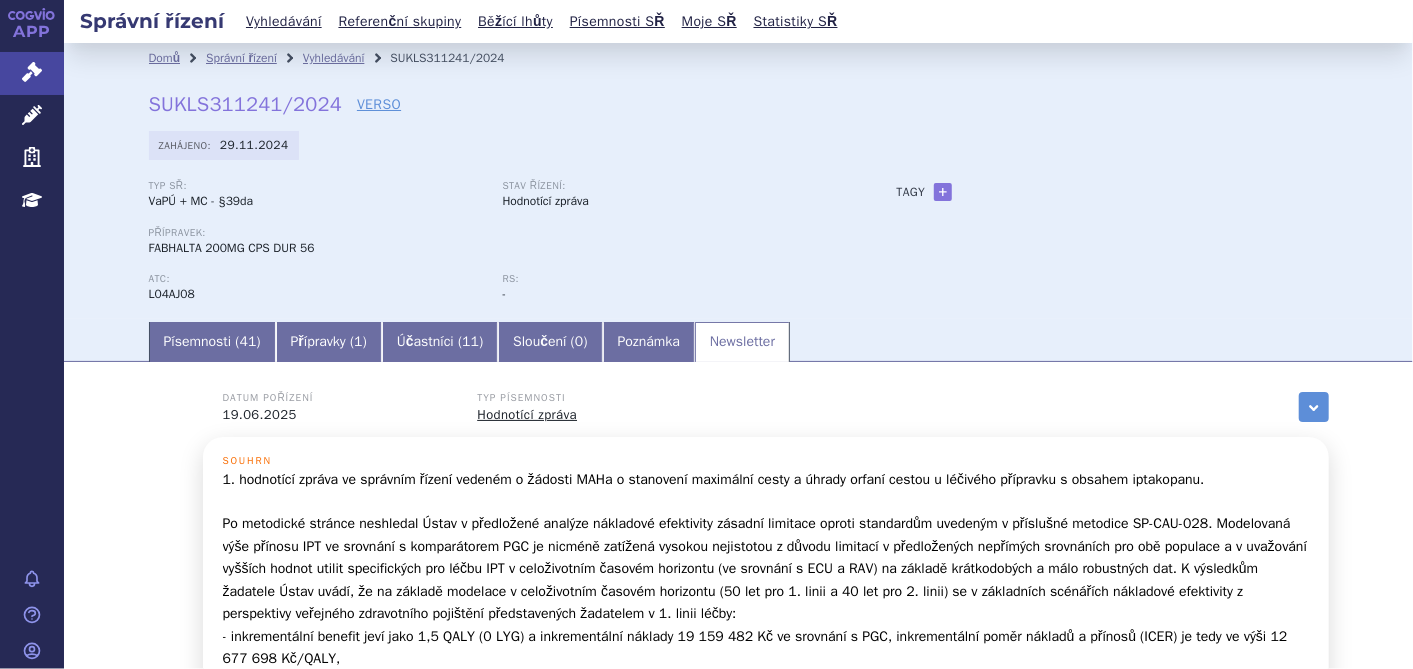 drag, startPoint x: 142, startPoint y: 101, endPoint x: 327, endPoint y: 108, distance: 185.13239 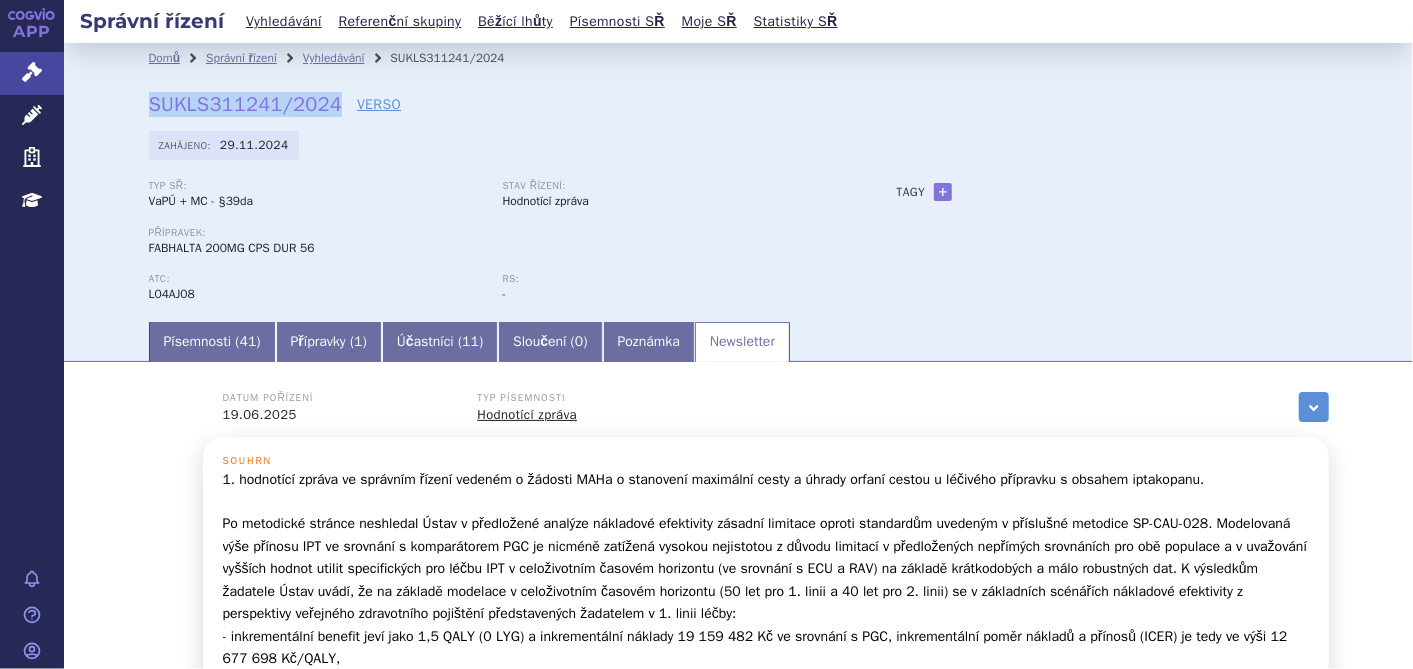 drag, startPoint x: 140, startPoint y: 108, endPoint x: 325, endPoint y: 103, distance: 185.06755 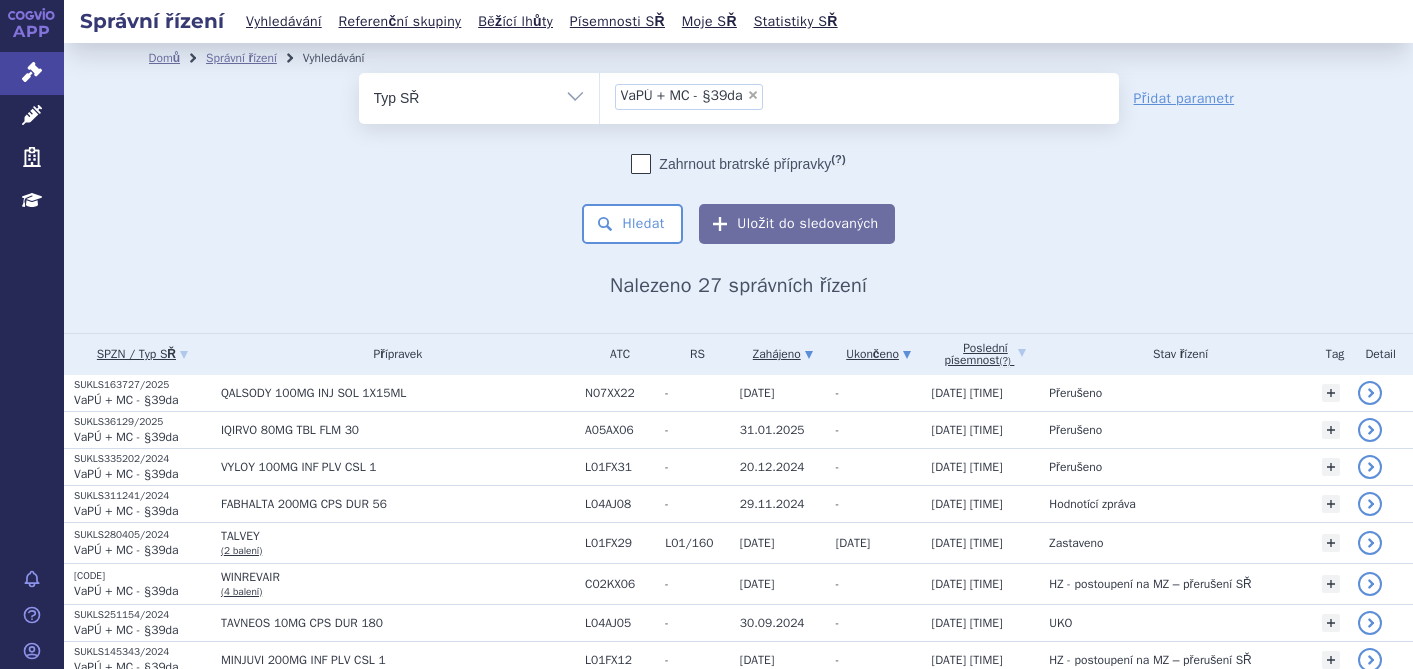 scroll, scrollTop: 0, scrollLeft: 0, axis: both 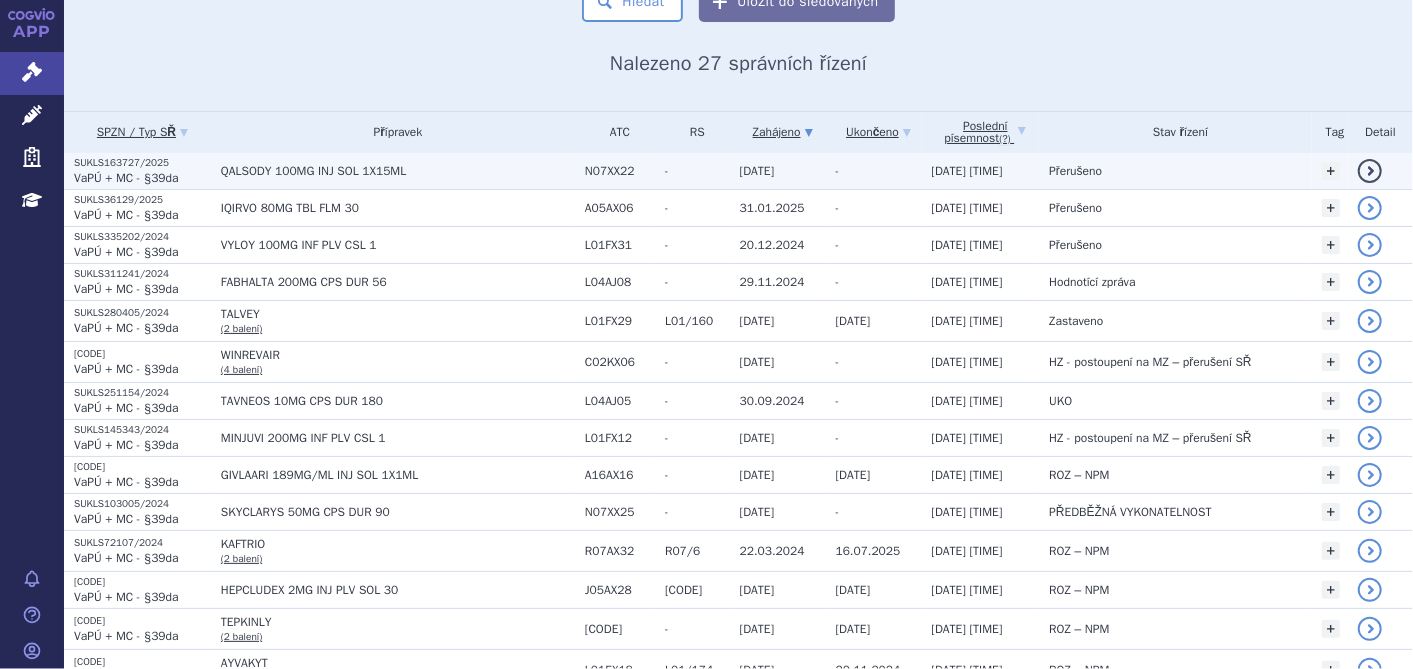 click on "QALSODY 100MG INJ SOL 1X15ML" at bounding box center (393, 171) 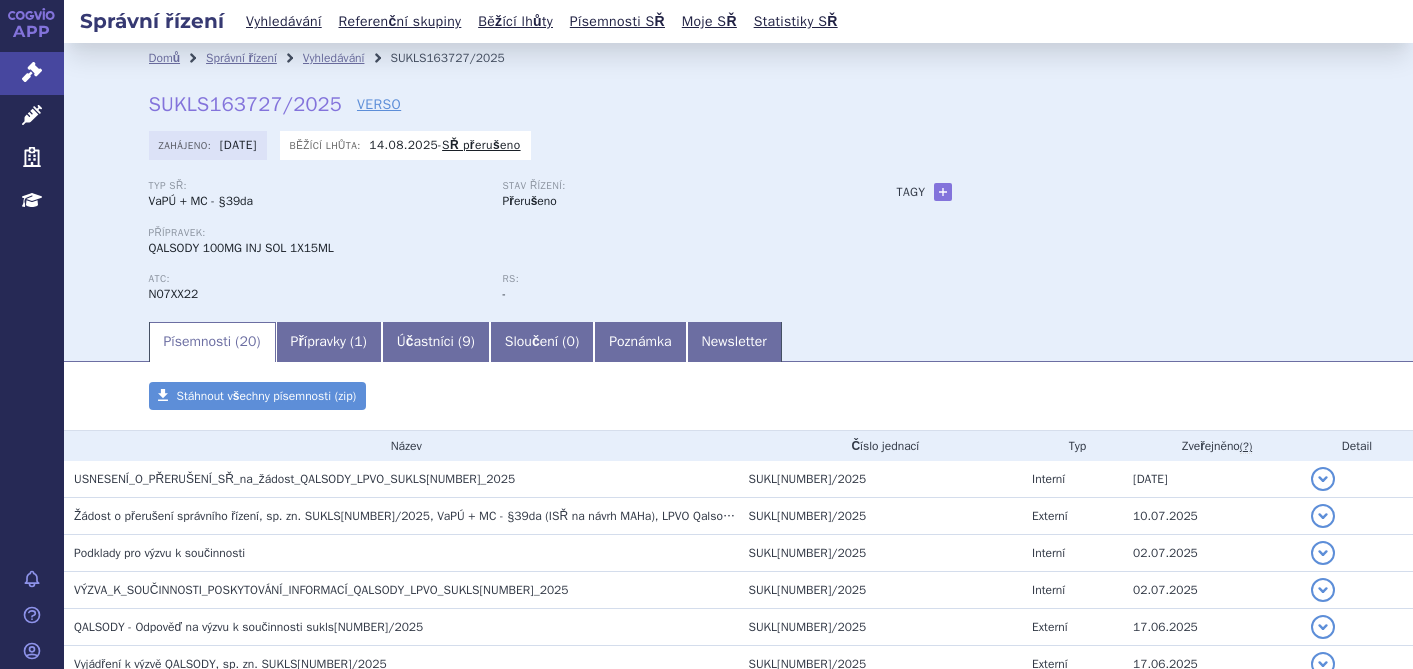 scroll, scrollTop: 0, scrollLeft: 0, axis: both 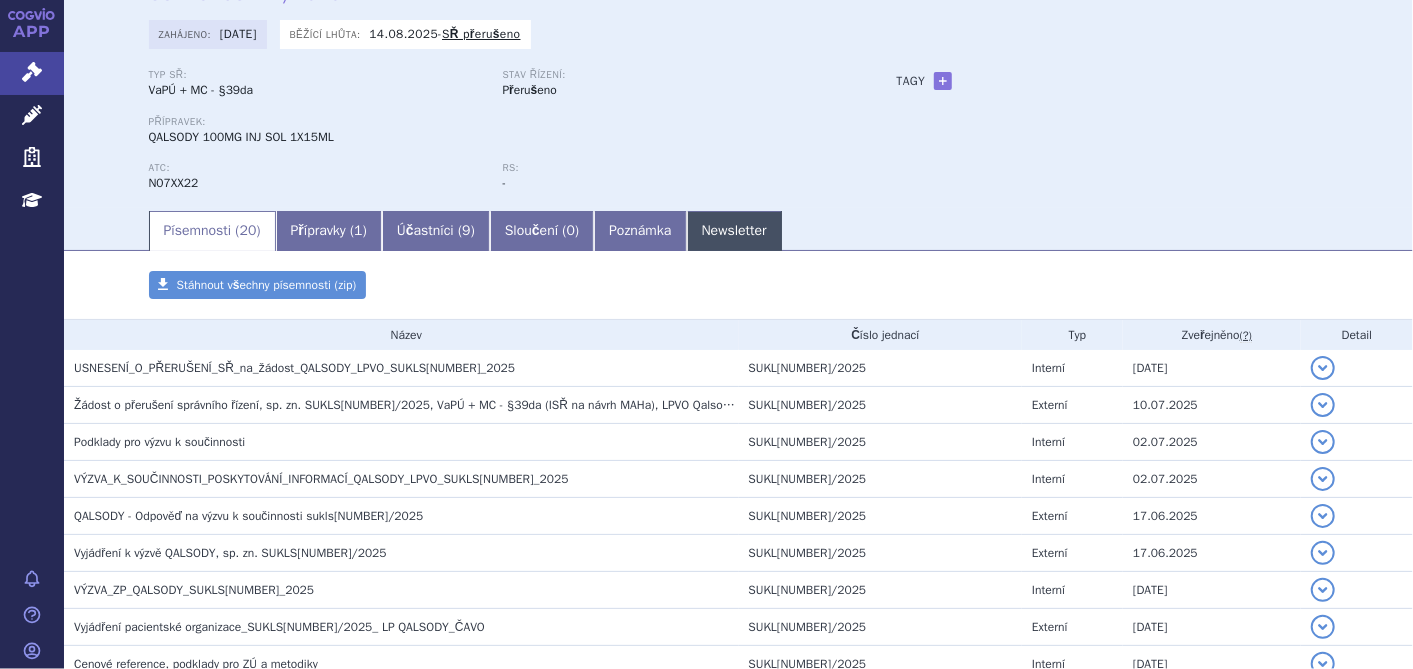 click on "Newsletter" at bounding box center (734, 231) 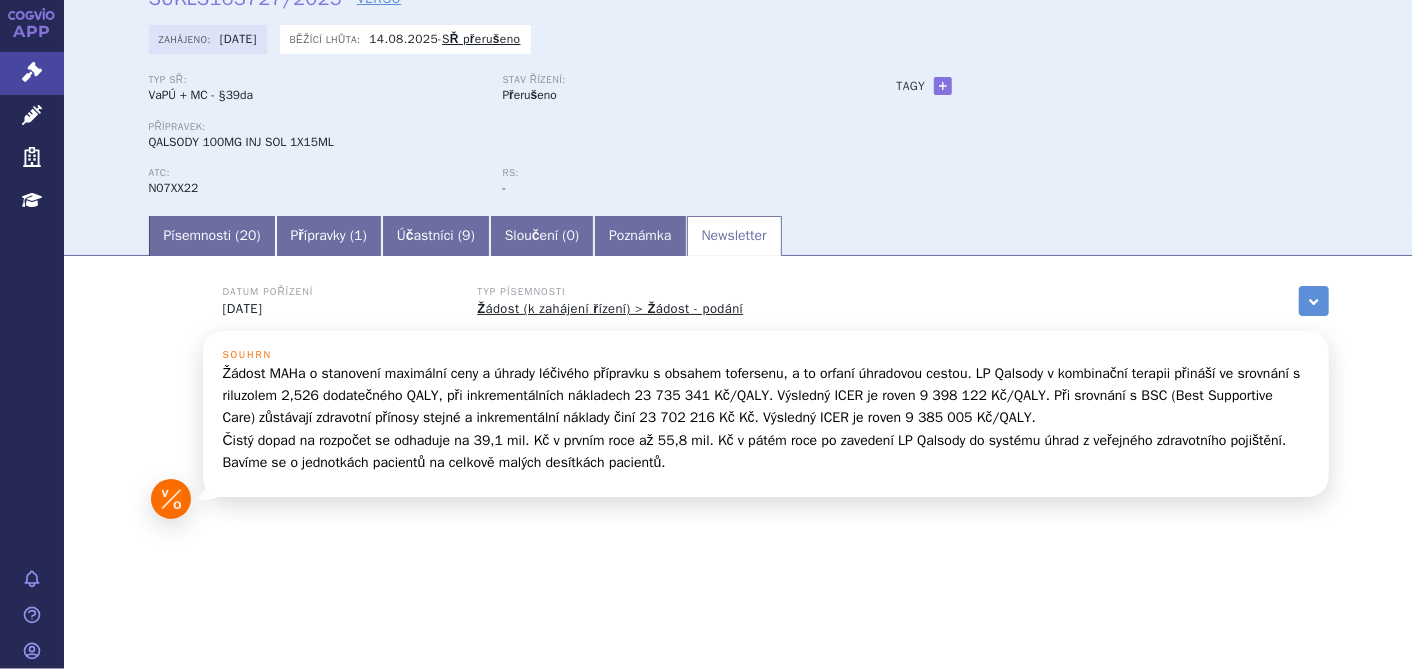 scroll, scrollTop: 106, scrollLeft: 0, axis: vertical 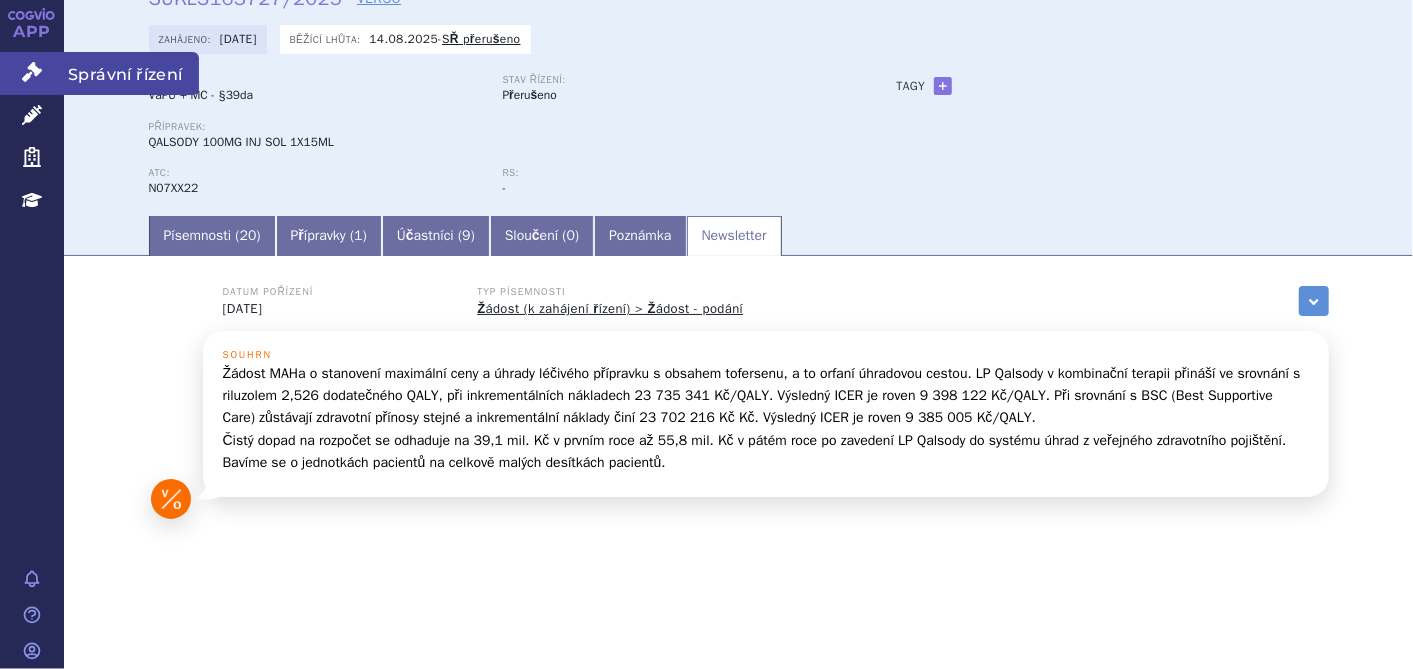 click 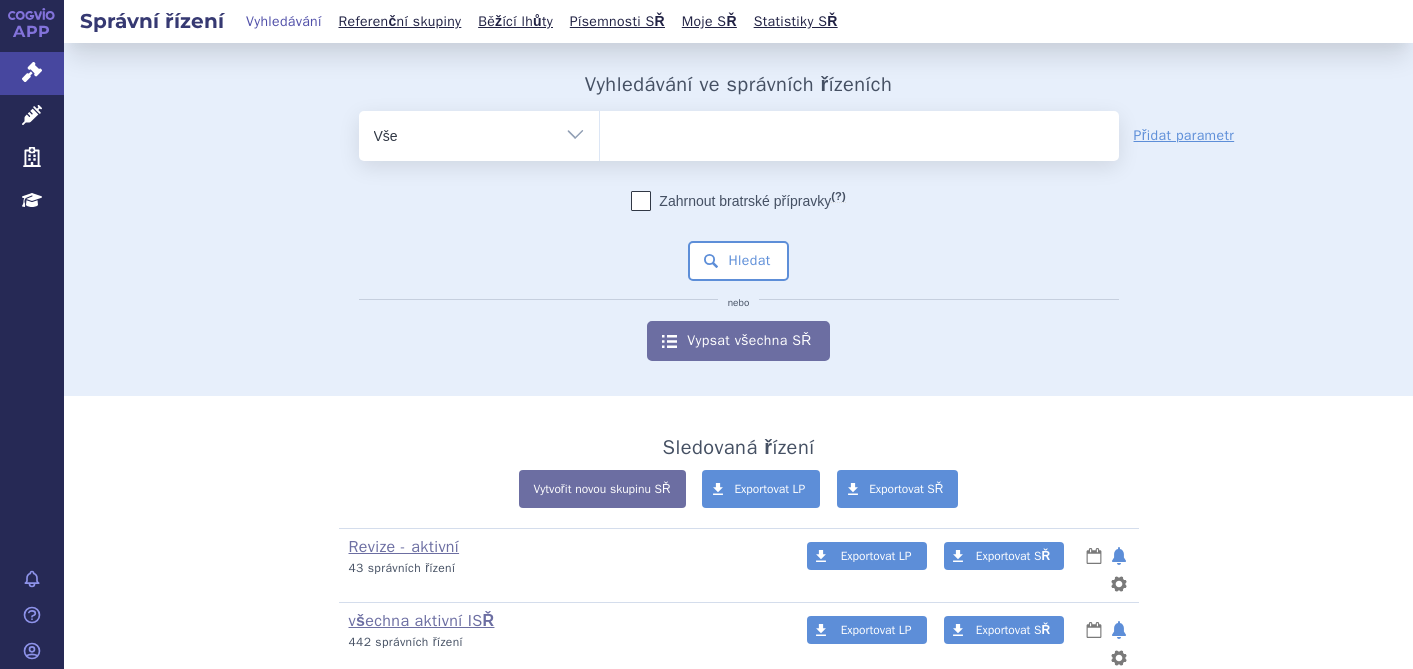 scroll, scrollTop: 0, scrollLeft: 0, axis: both 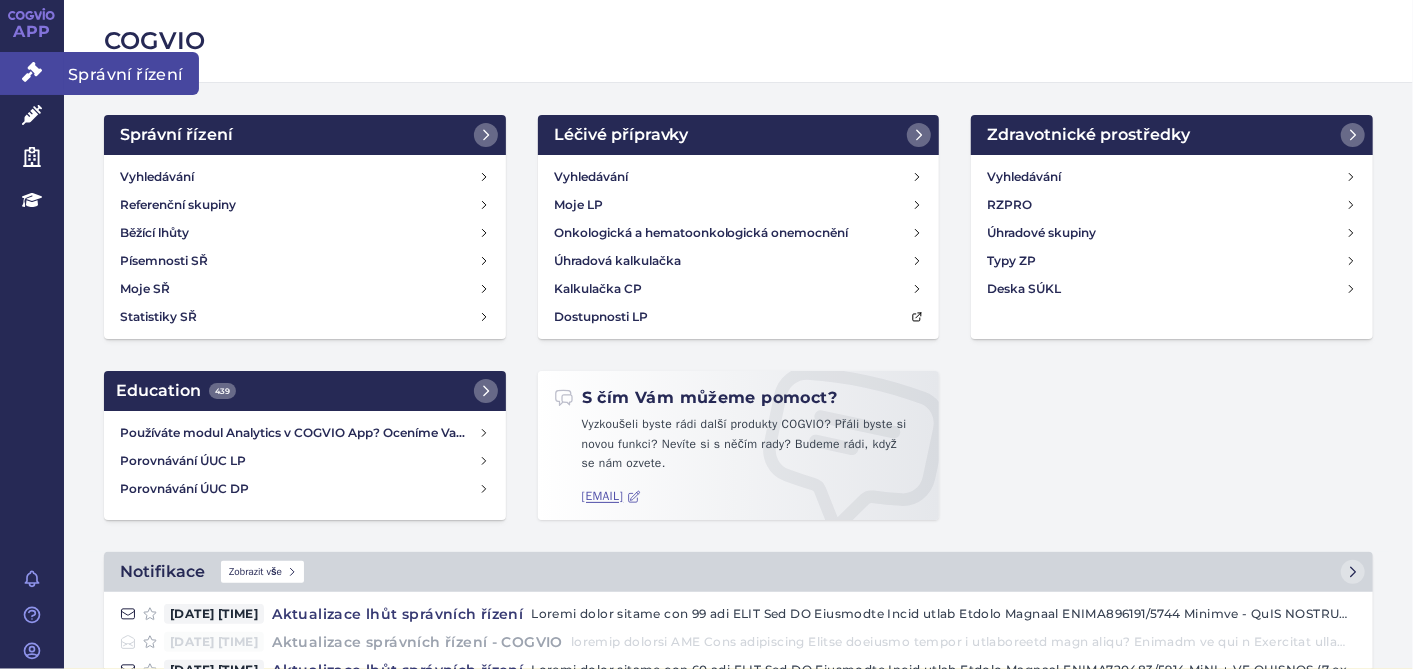 click on "APP" at bounding box center (32, 26) 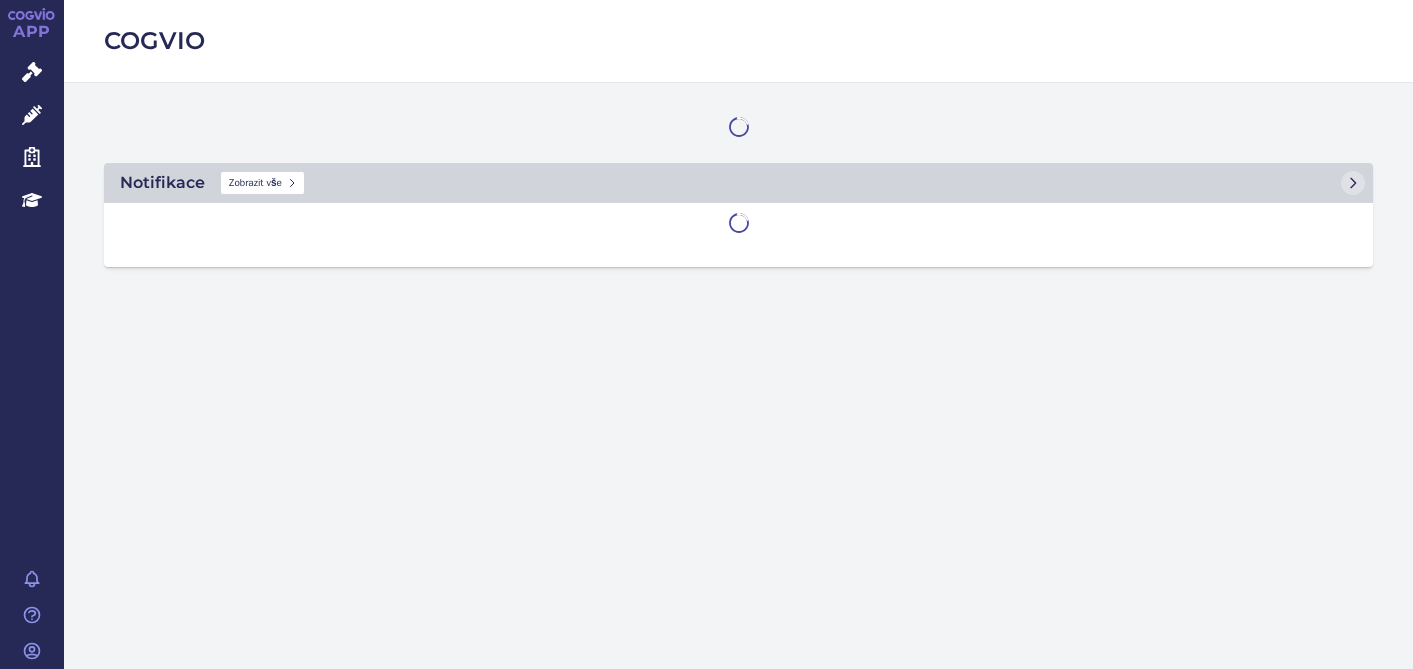 scroll, scrollTop: 0, scrollLeft: 0, axis: both 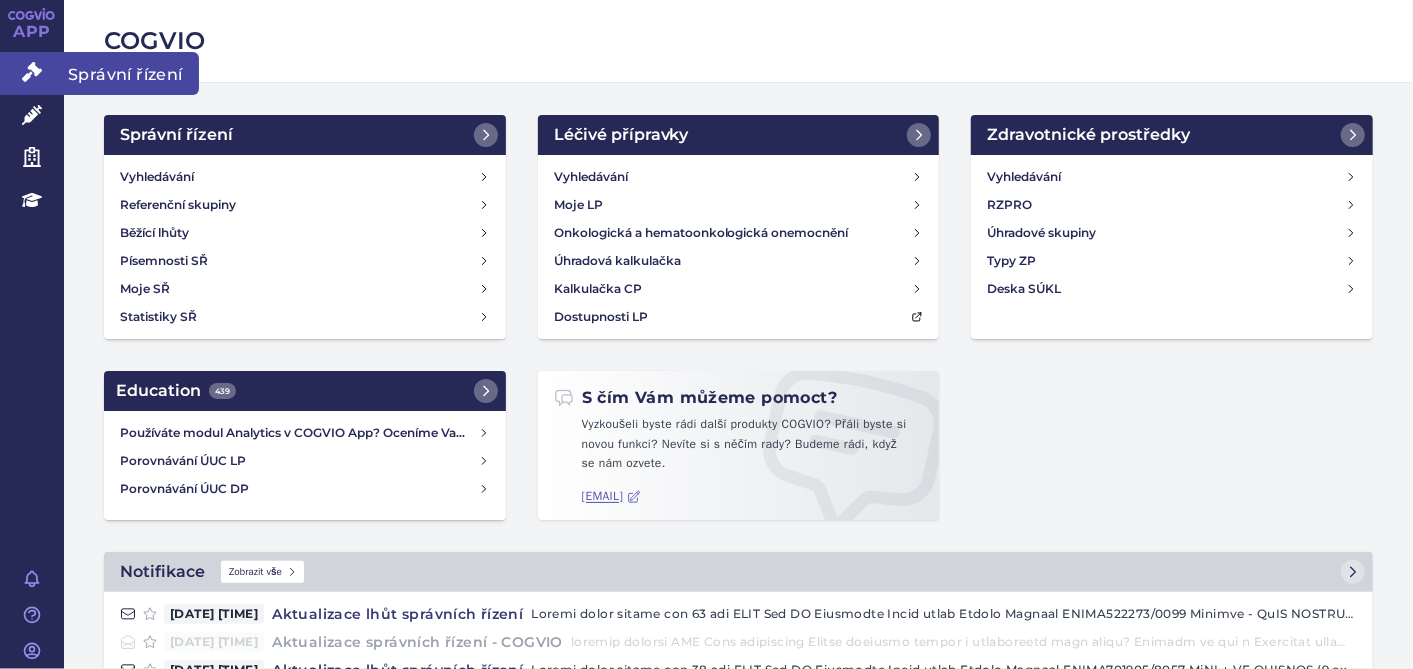 click 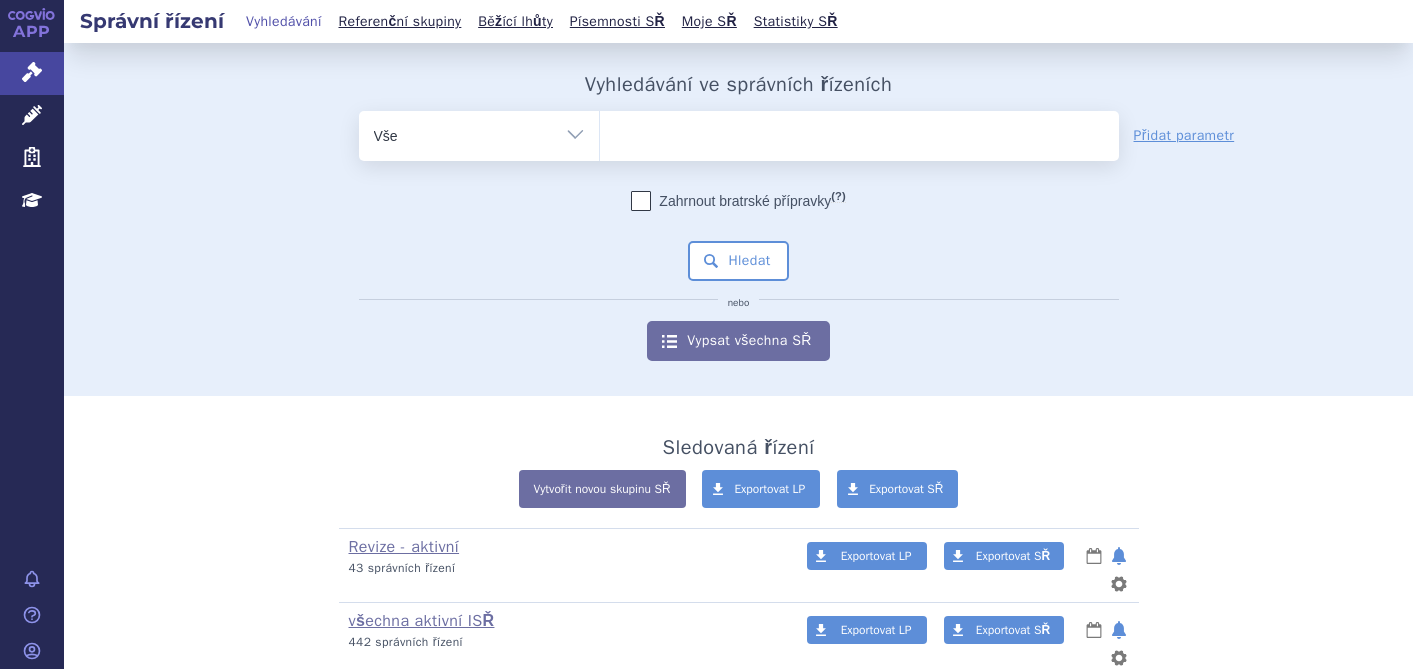 scroll, scrollTop: 0, scrollLeft: 0, axis: both 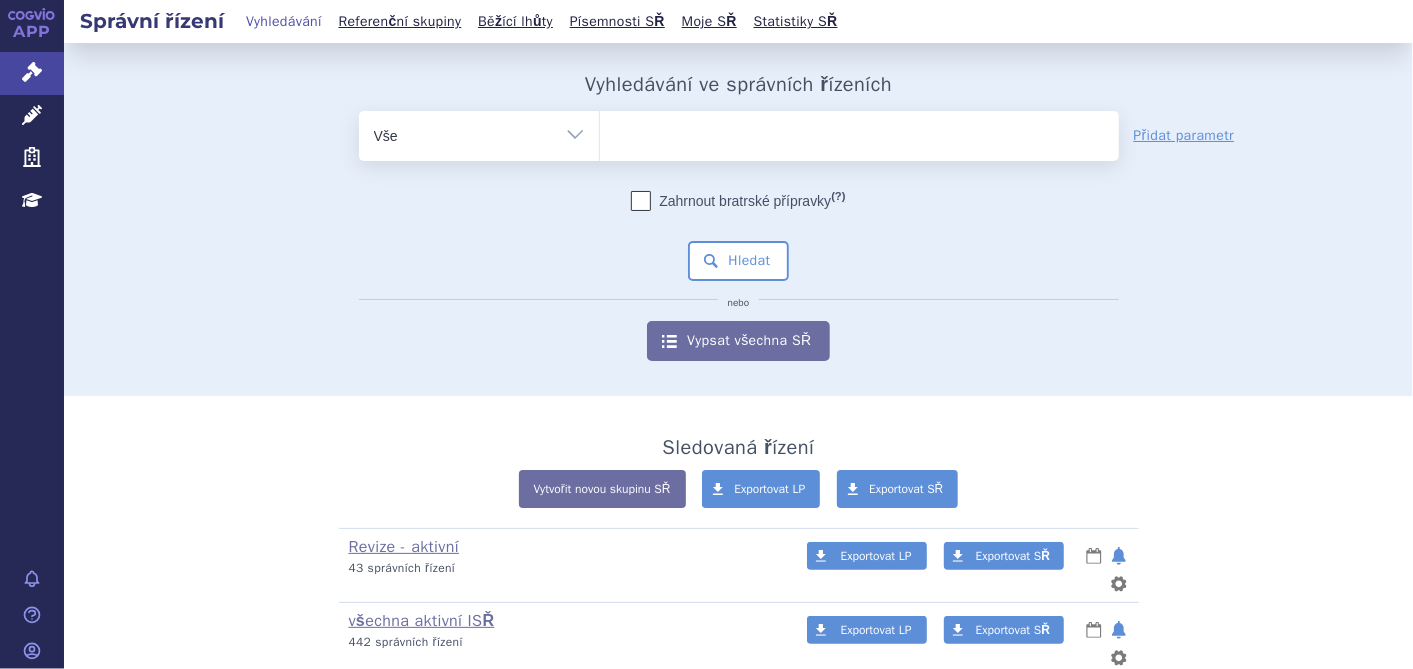click at bounding box center (859, 132) 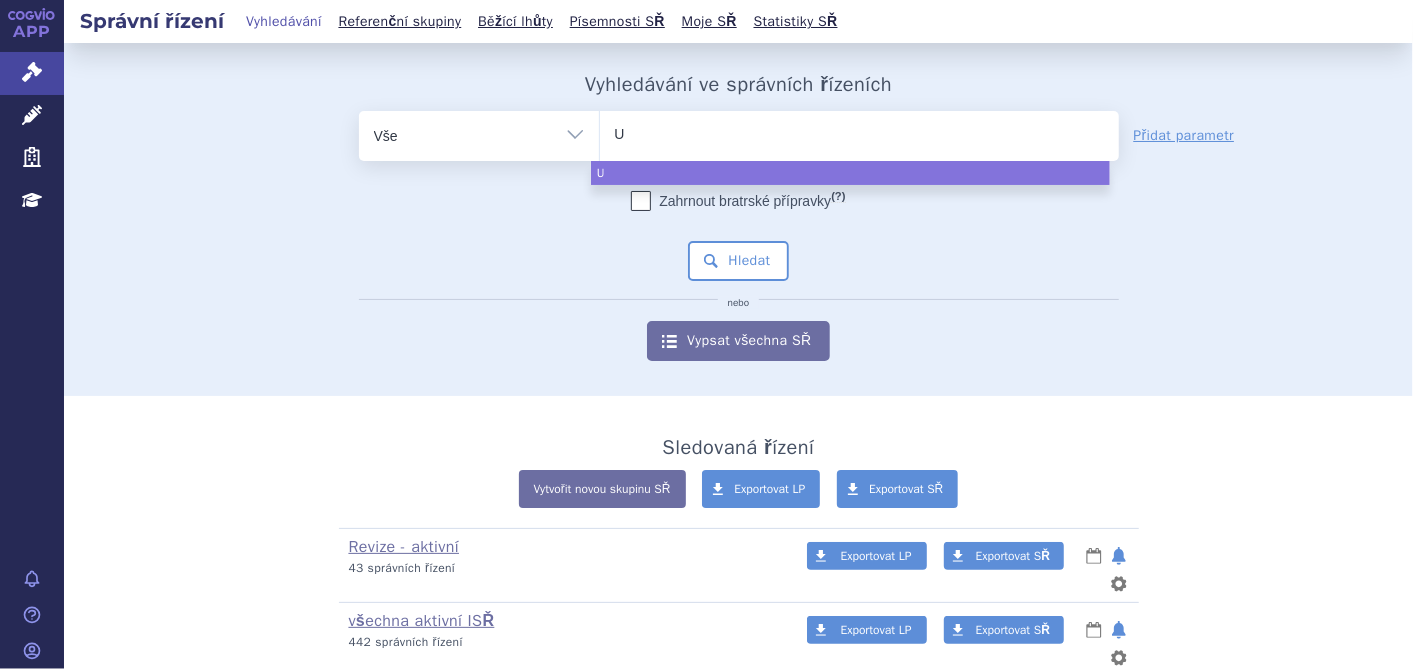 type on "UL" 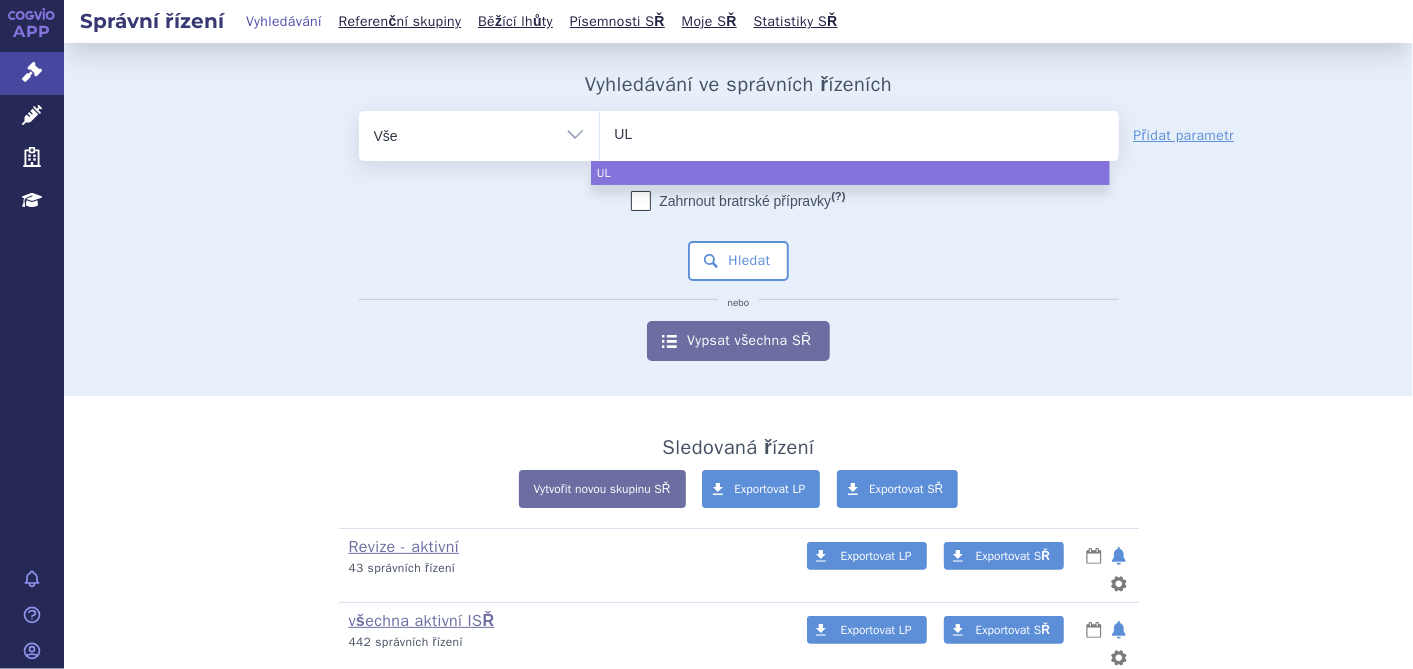 type on "ULT" 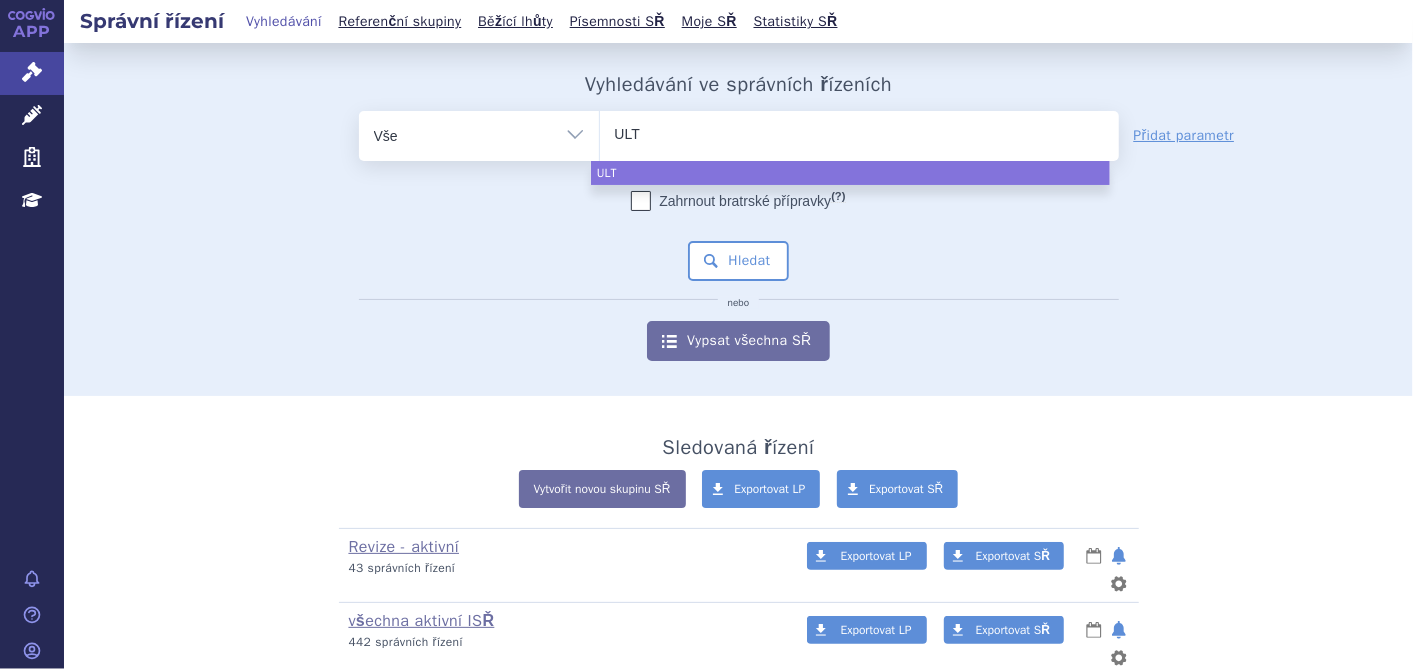 type on "ULTO" 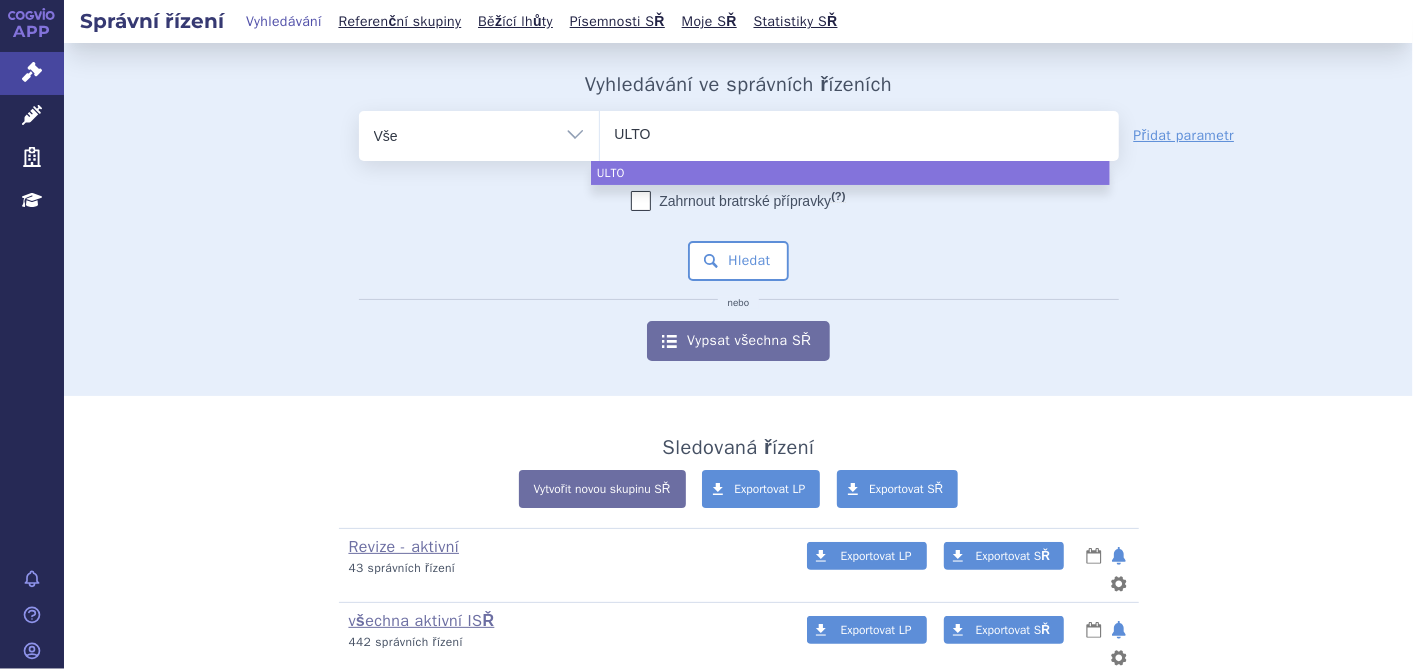 type on "ULTOM" 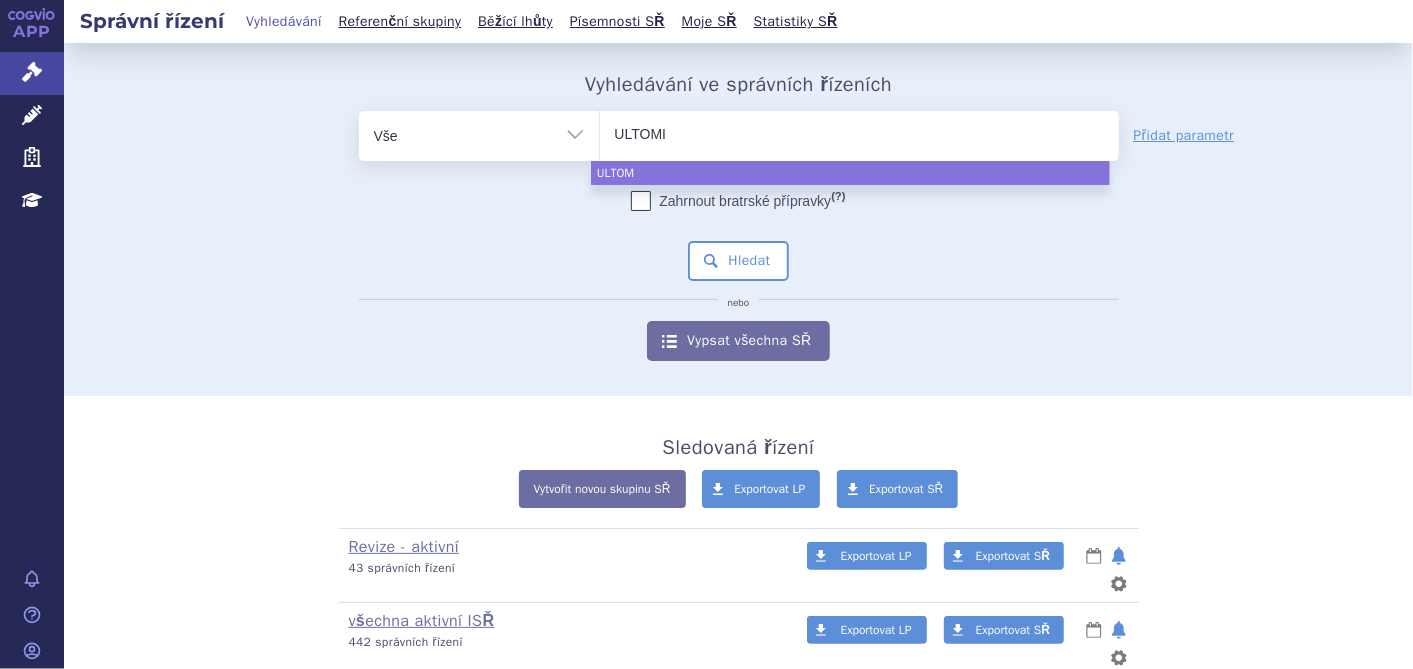 type on "ULTOMIR" 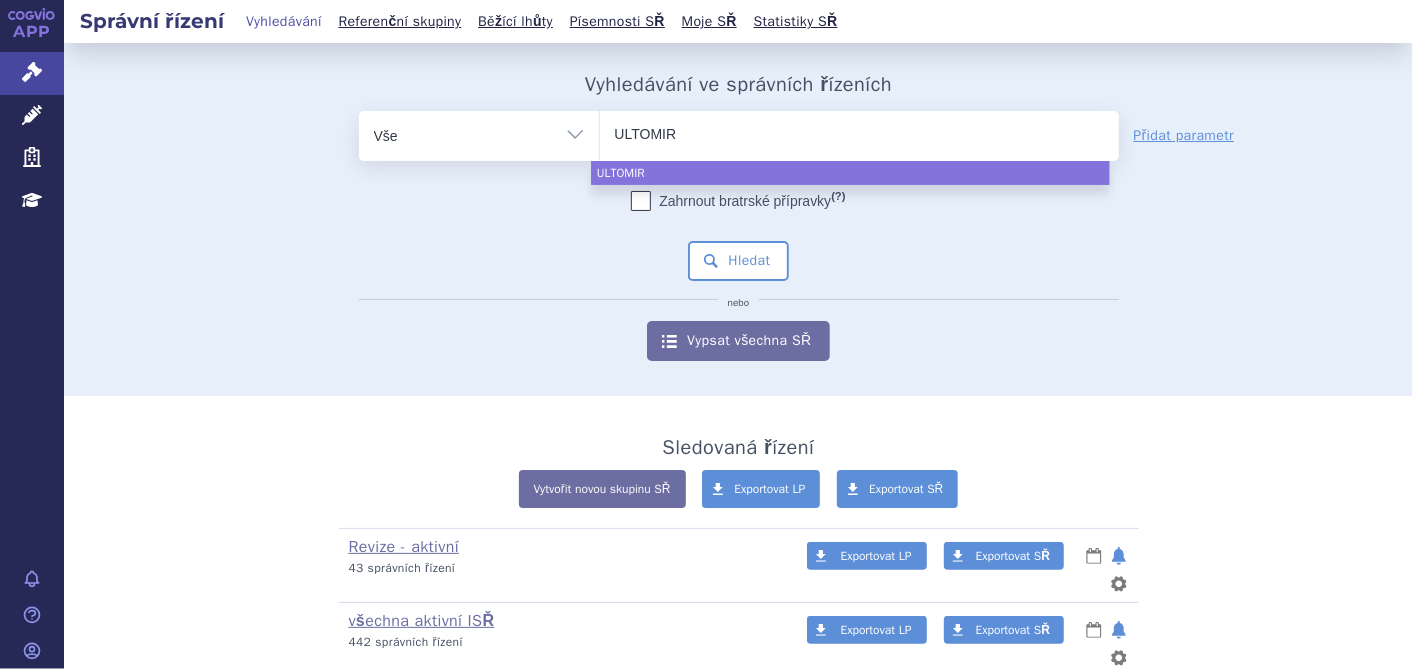 type on "ULTOMIRI" 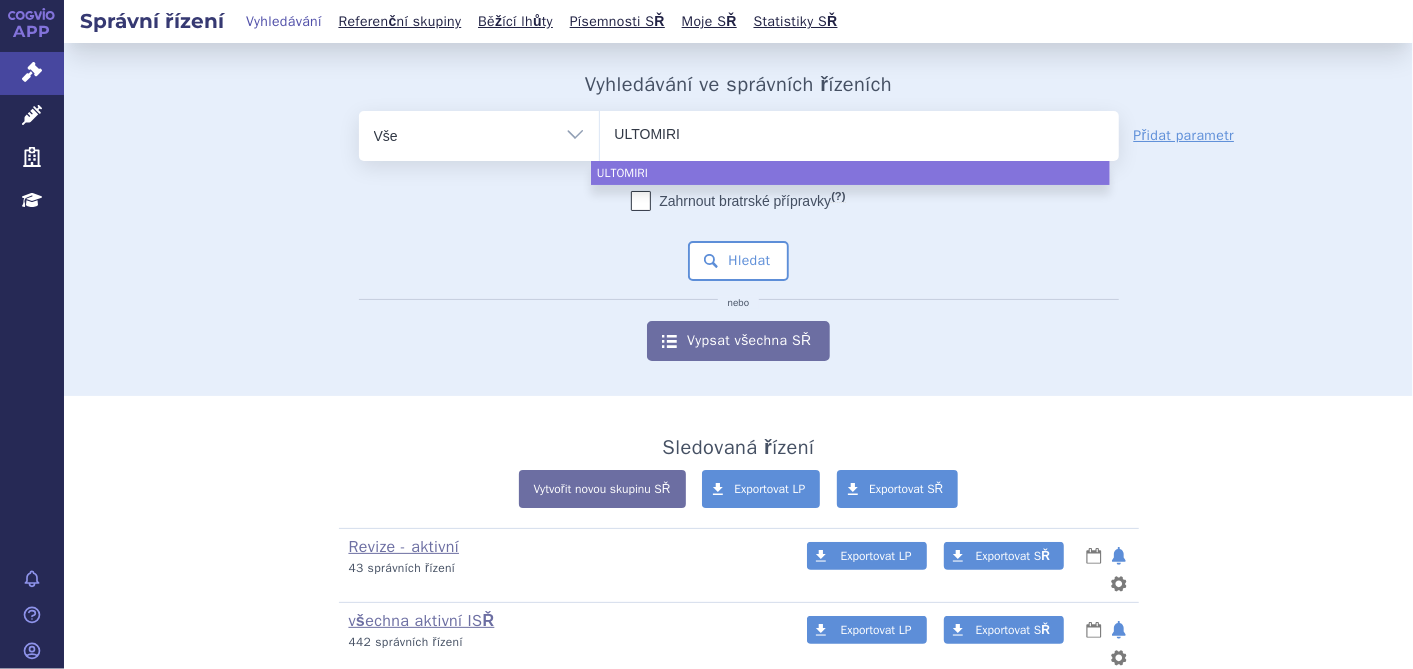 type on "ULTOMIRIS" 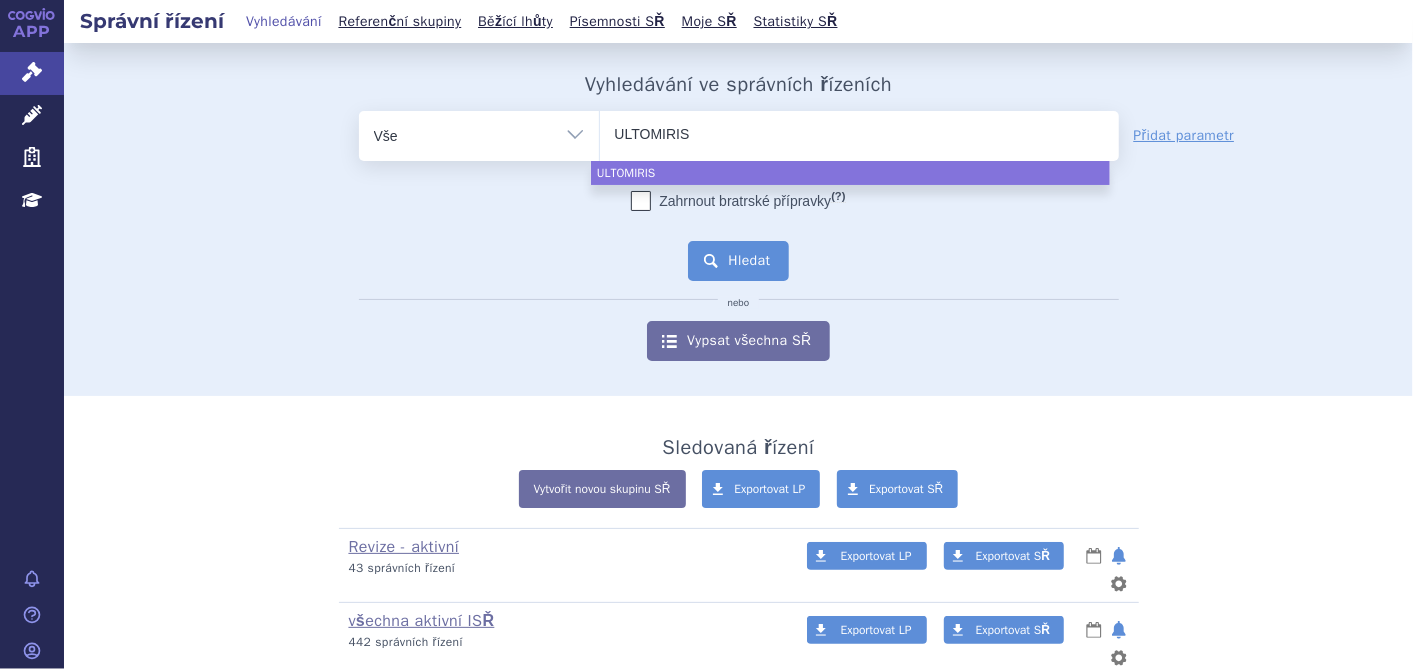 select on "ULTOMIRIS" 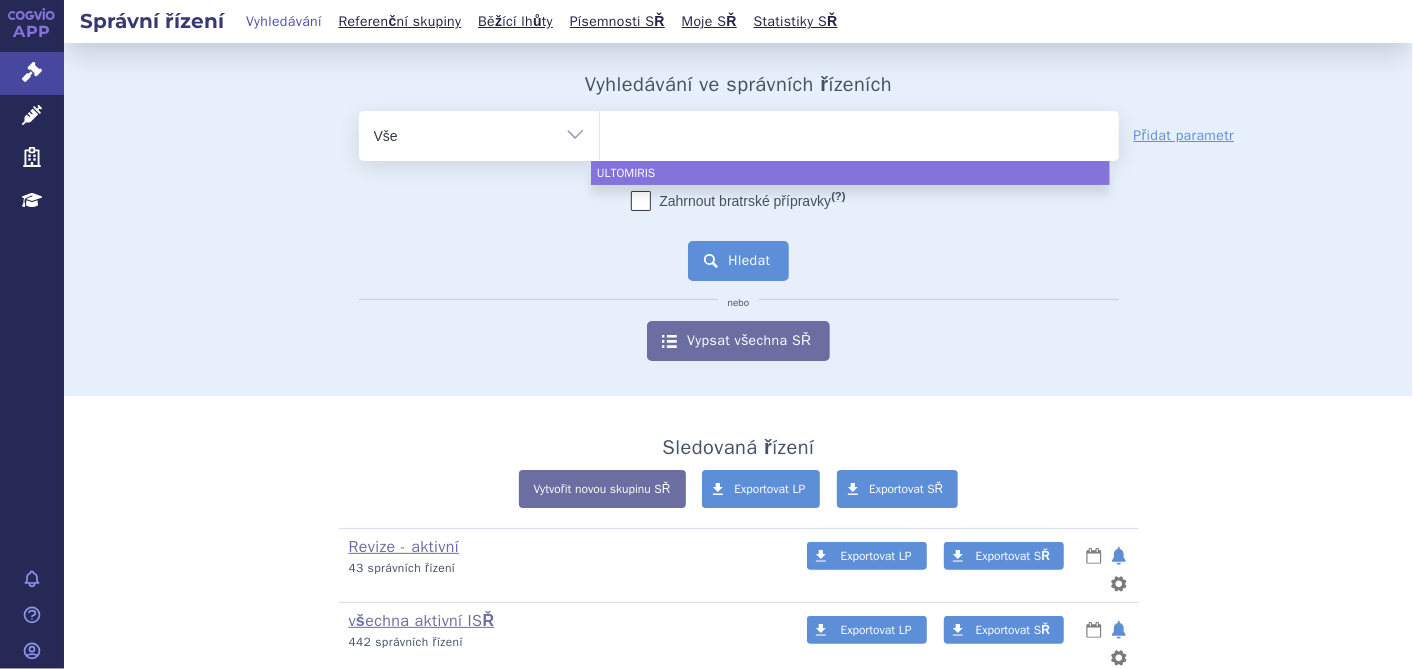 click on "Hledat" at bounding box center [738, 261] 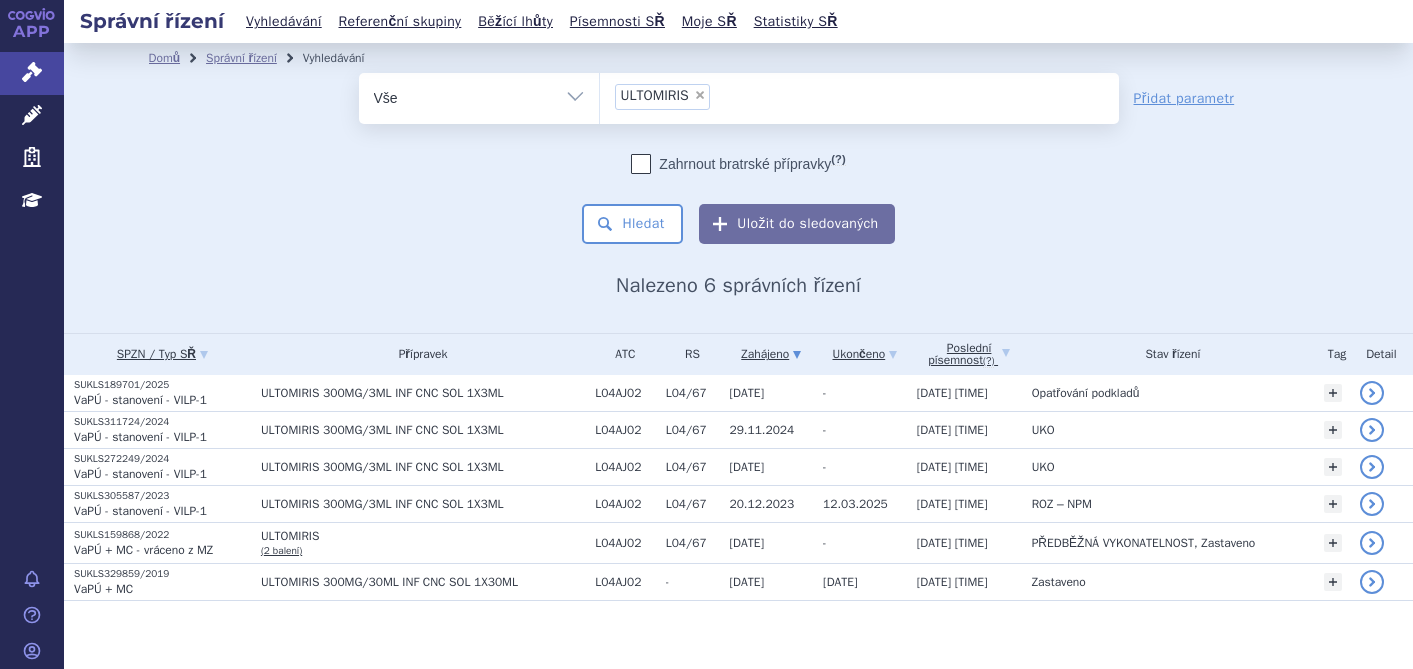 scroll, scrollTop: 0, scrollLeft: 0, axis: both 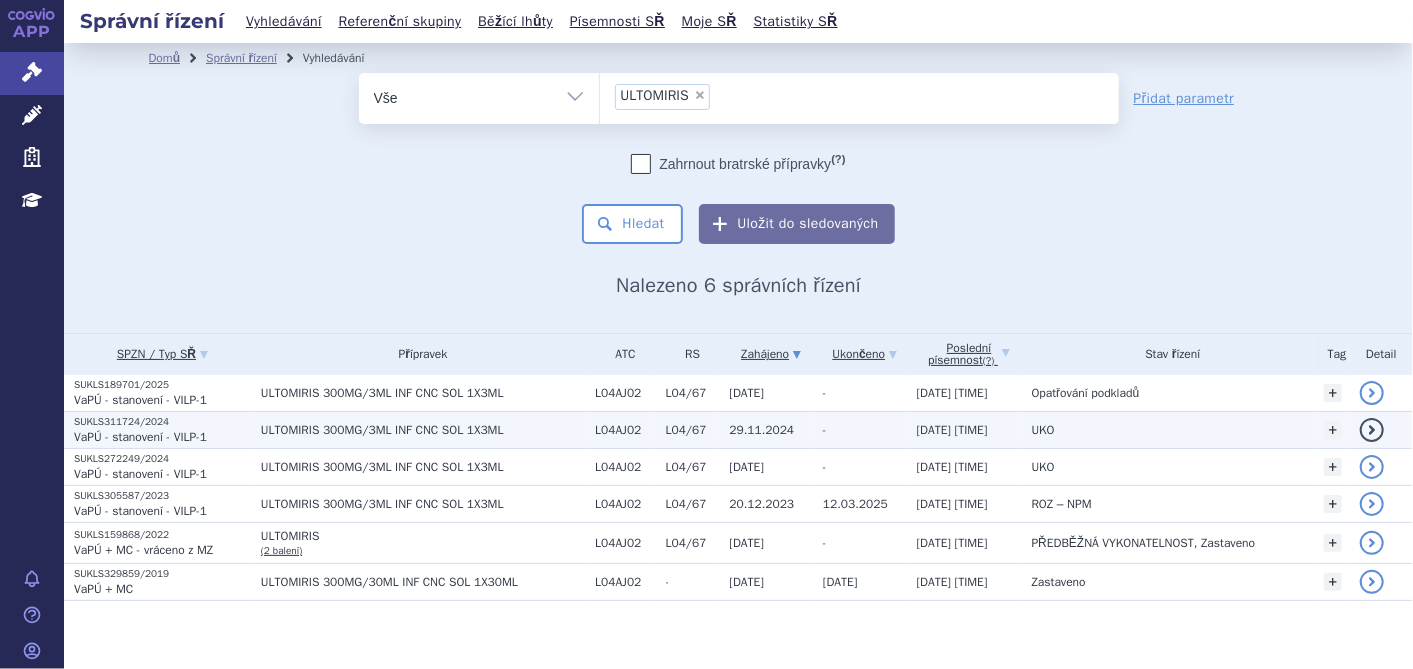 click on "SUKLS311724/2024" at bounding box center [162, 422] 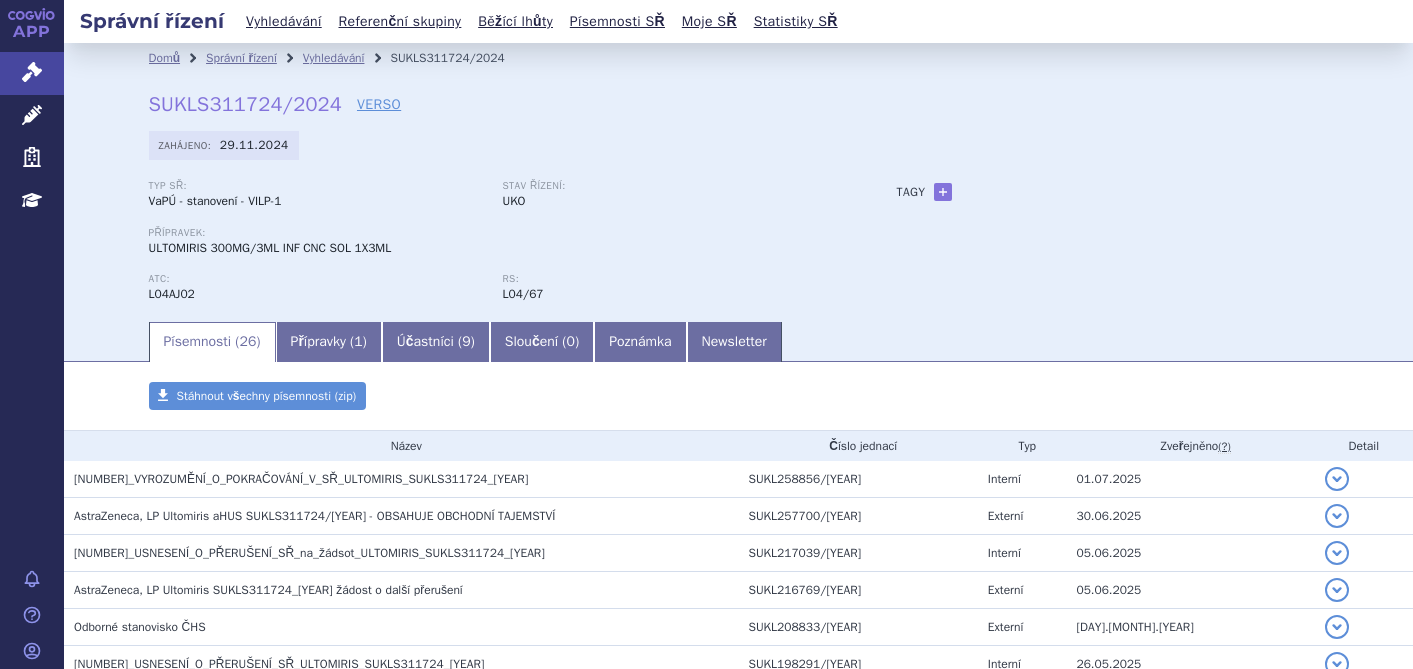 scroll, scrollTop: 0, scrollLeft: 0, axis: both 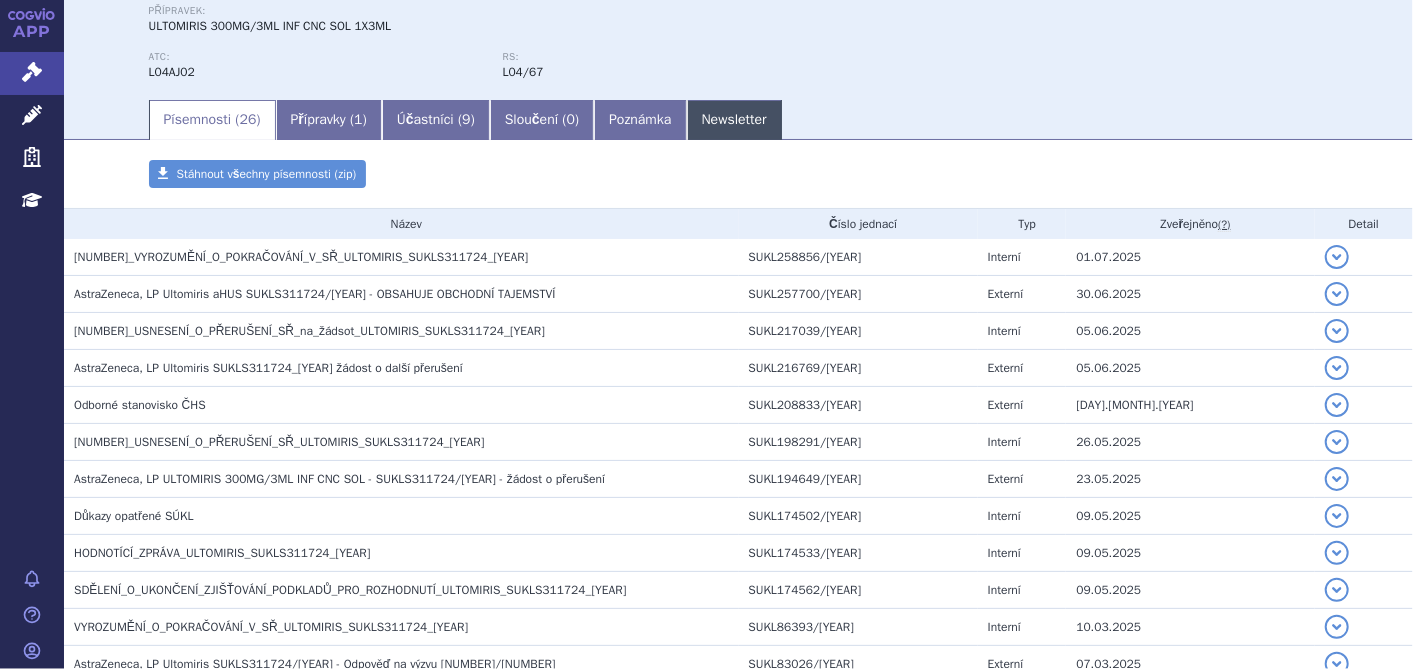 click on "Newsletter" at bounding box center (734, 120) 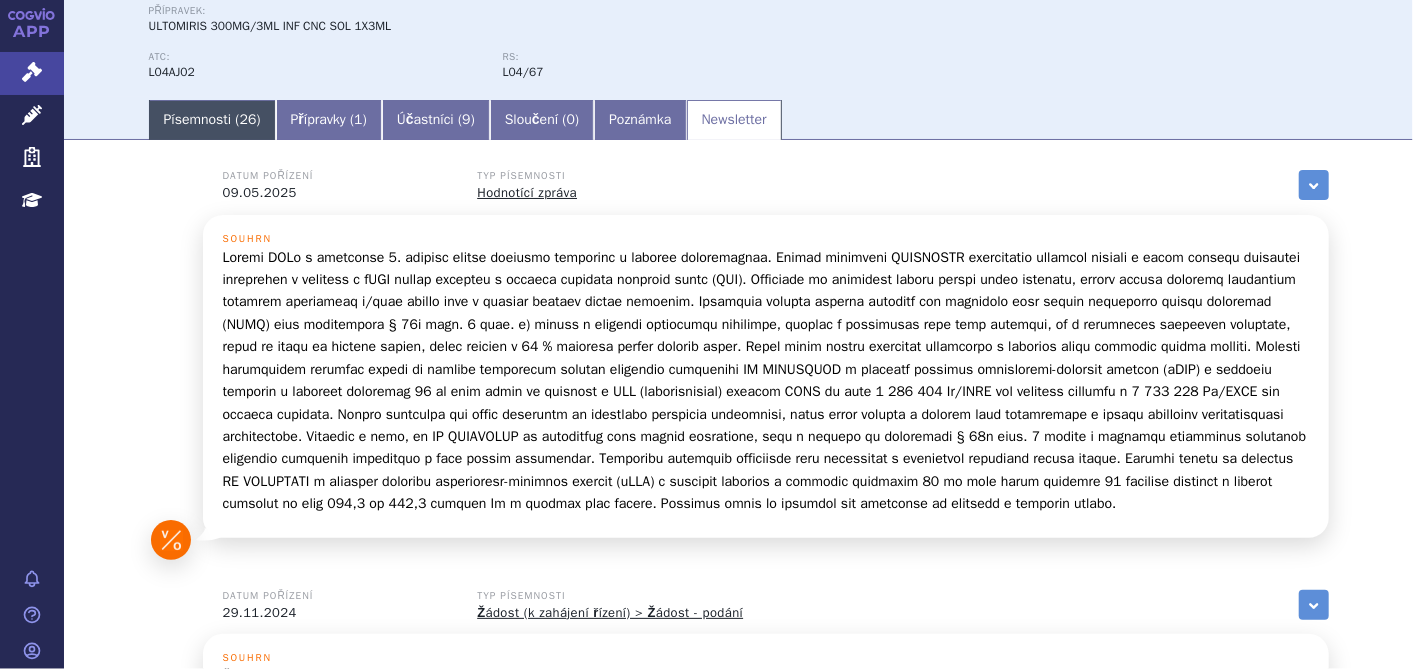 click on "Písemnosti ( 26 )" at bounding box center (212, 120) 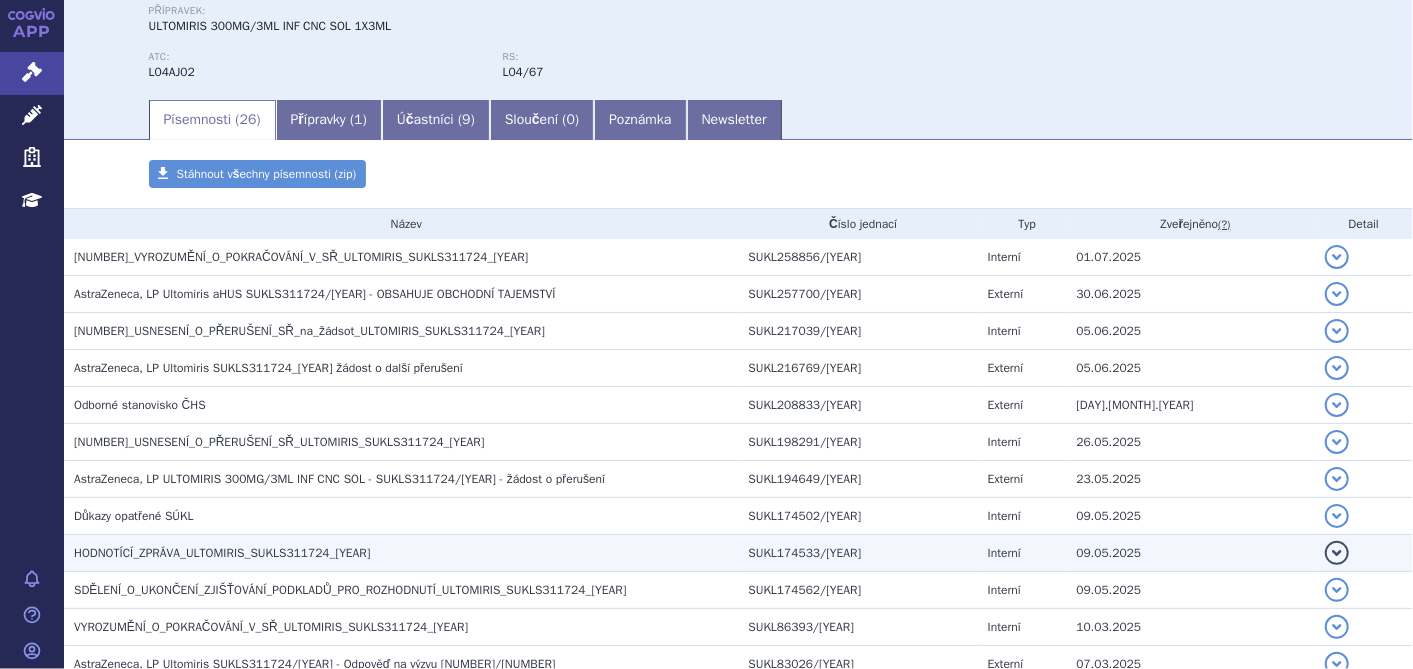 click on "HODNOTÍCÍ_ZPRÁVA_ULTOMIRIS_SUKLS311724_2024" at bounding box center (222, 553) 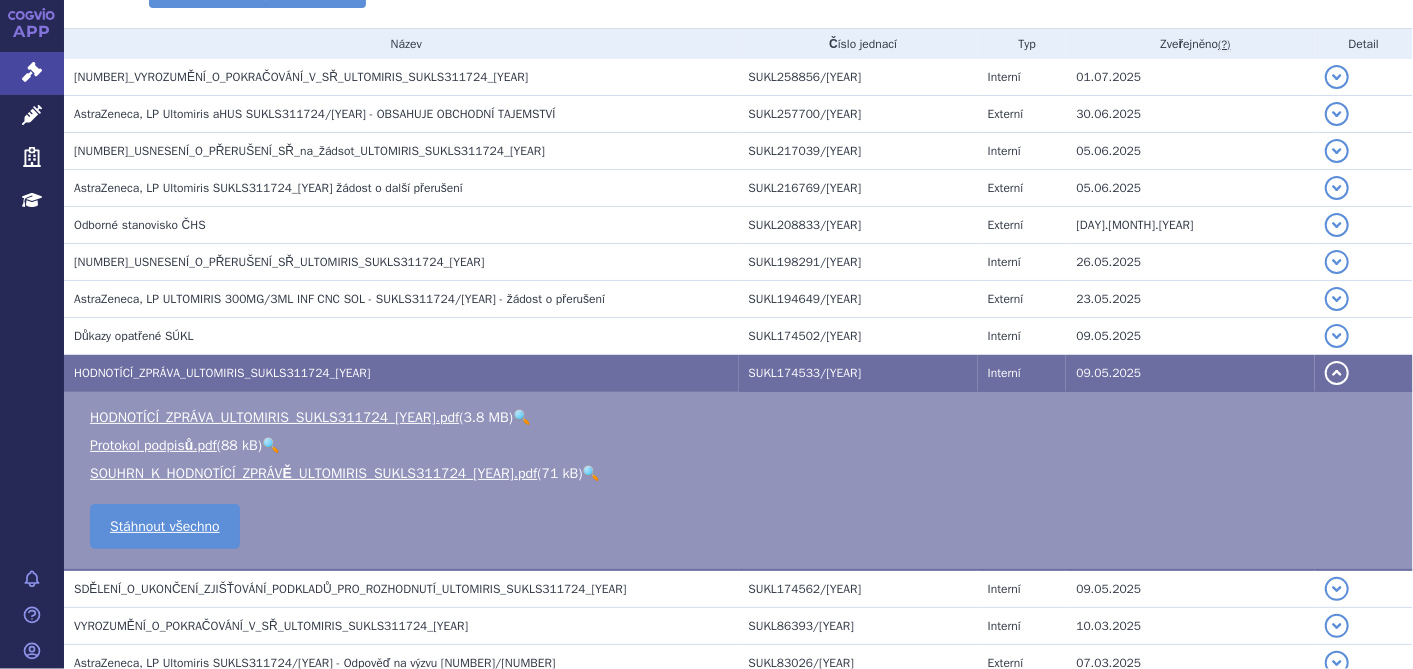 scroll, scrollTop: 555, scrollLeft: 0, axis: vertical 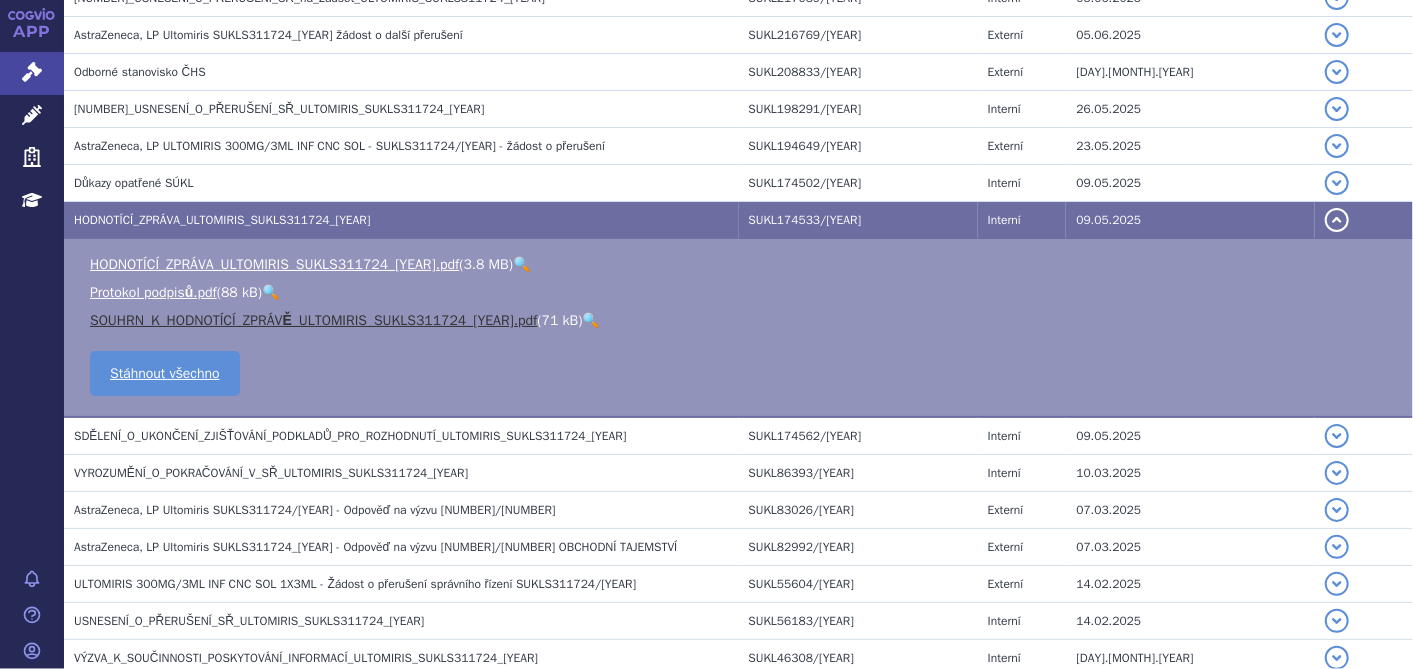 click on "SOUHRN_K_HODNOTÍCÍ_ZPRÁVĚ_ULTOMIRIS_SUKLS311724_2024.pdf" at bounding box center (313, 320) 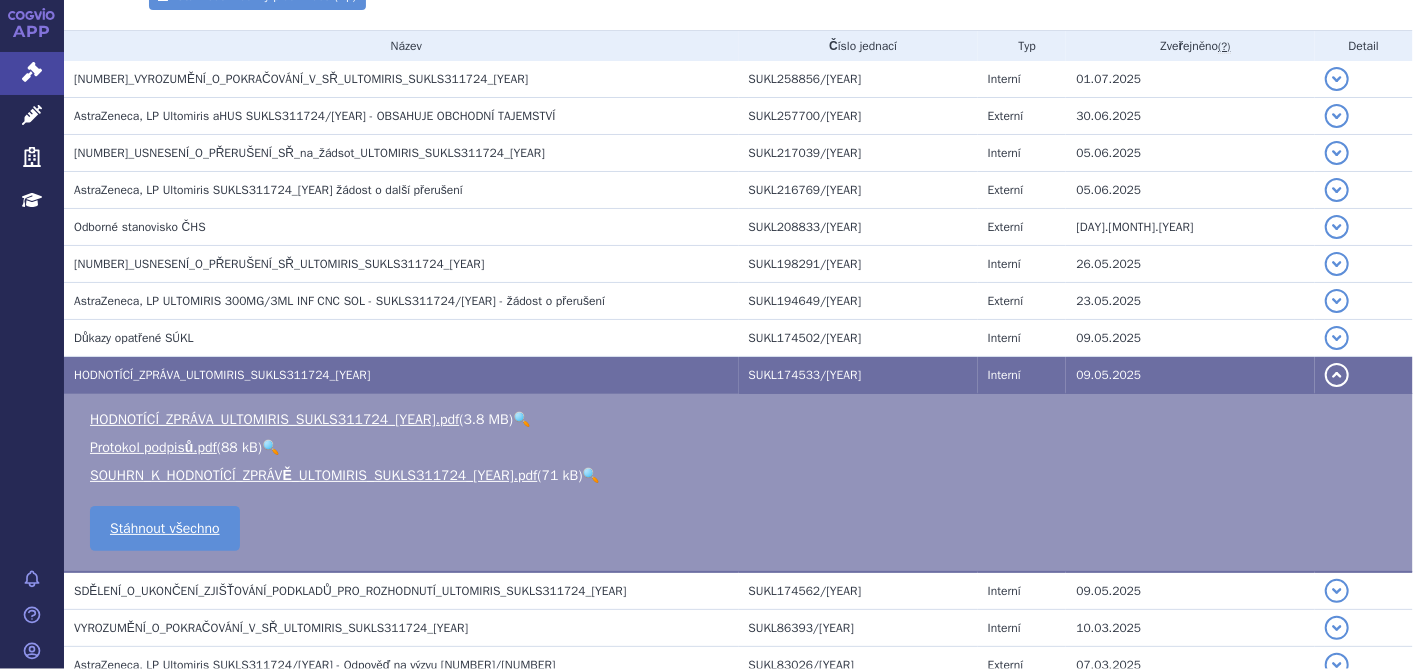 scroll, scrollTop: 333, scrollLeft: 0, axis: vertical 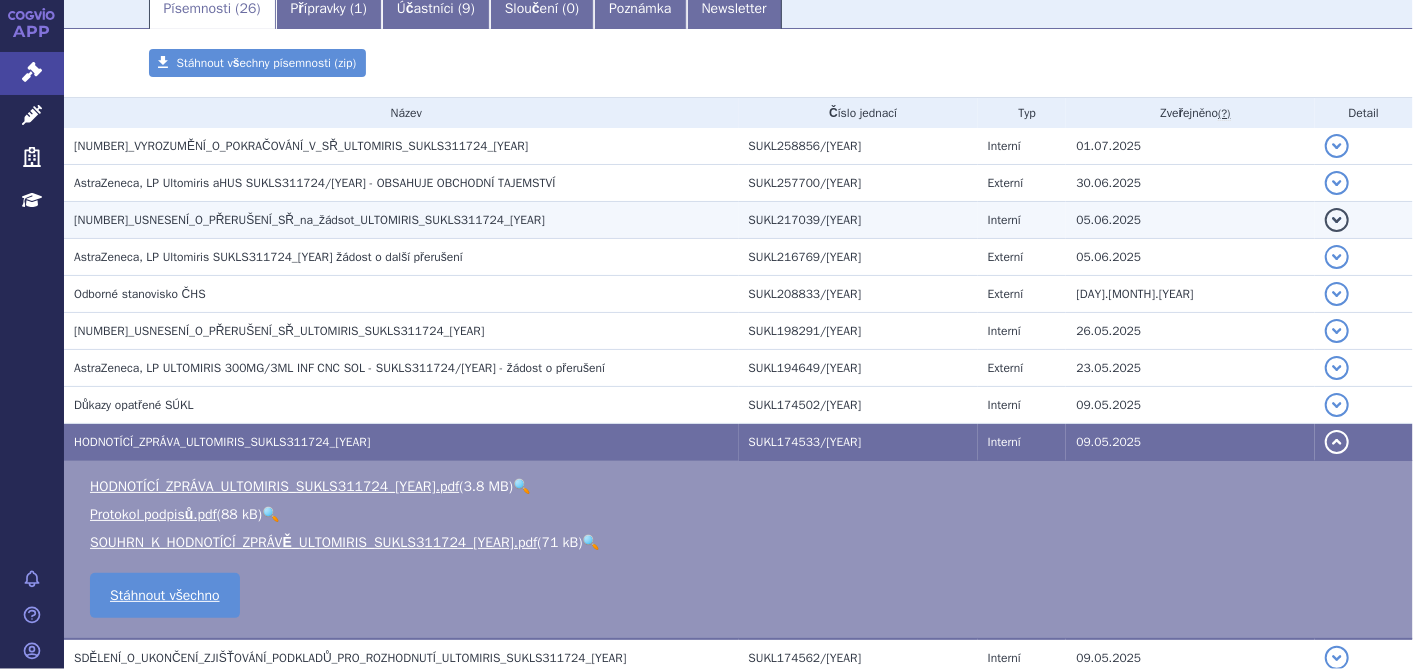 click on "3_USNESENÍ_O_PŘERUŠENÍ_SŘ_na_žádsot_ULTOMIRIS_SUKLS311724_2024" at bounding box center [309, 220] 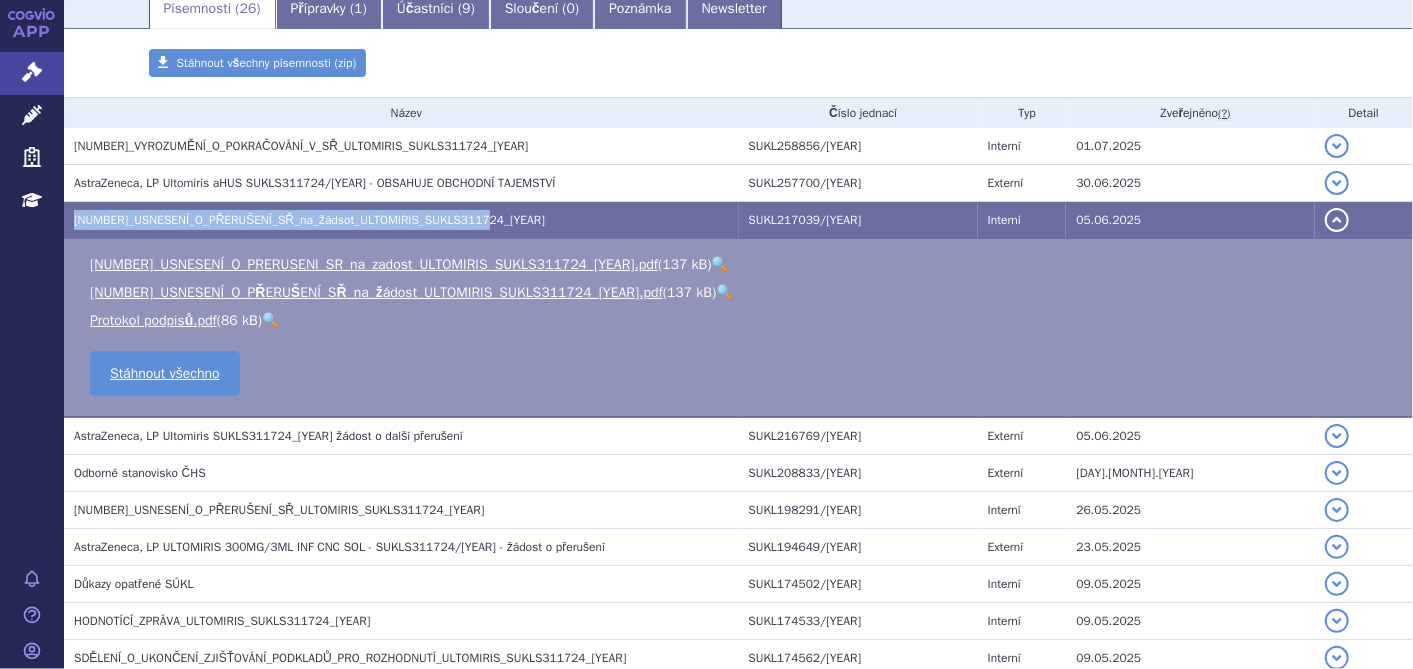 click on "3_USNESENÍ_O_PŘERUŠENÍ_SŘ_na_žádsot_ULTOMIRIS_SUKLS311724_2024" at bounding box center [309, 220] 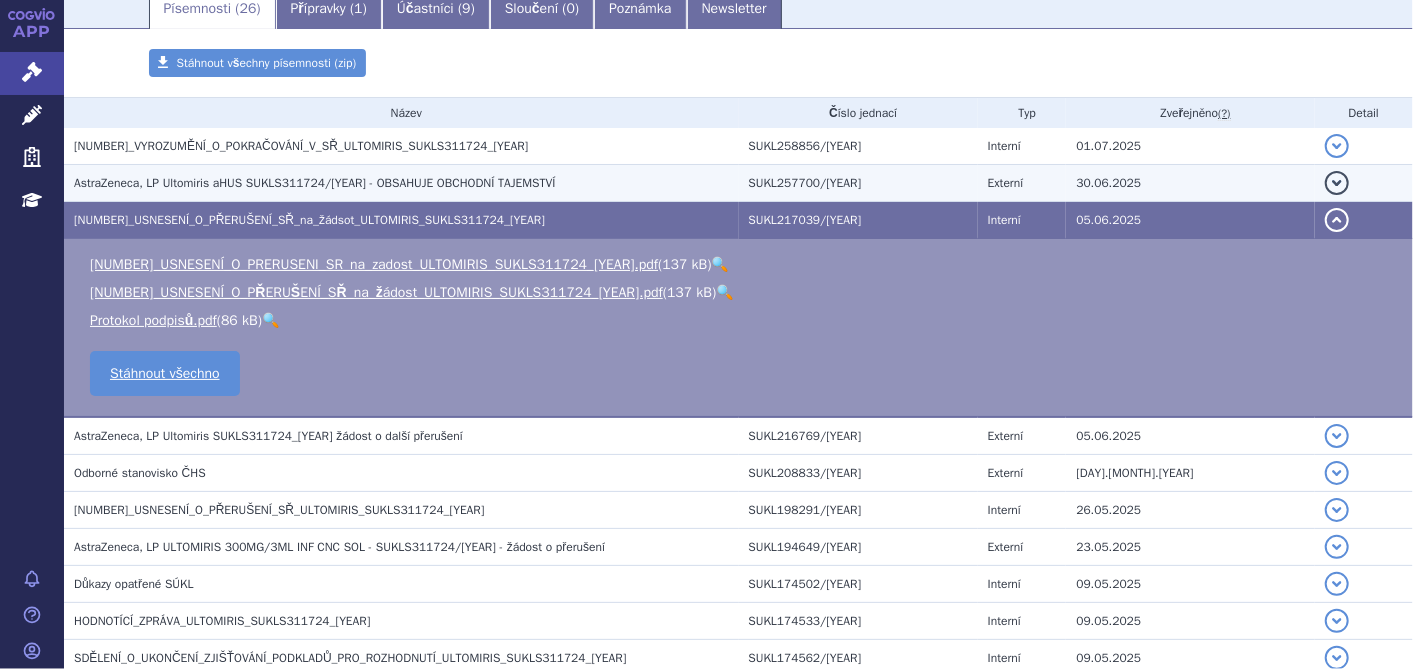 drag, startPoint x: 281, startPoint y: 213, endPoint x: 263, endPoint y: 182, distance: 35.846897 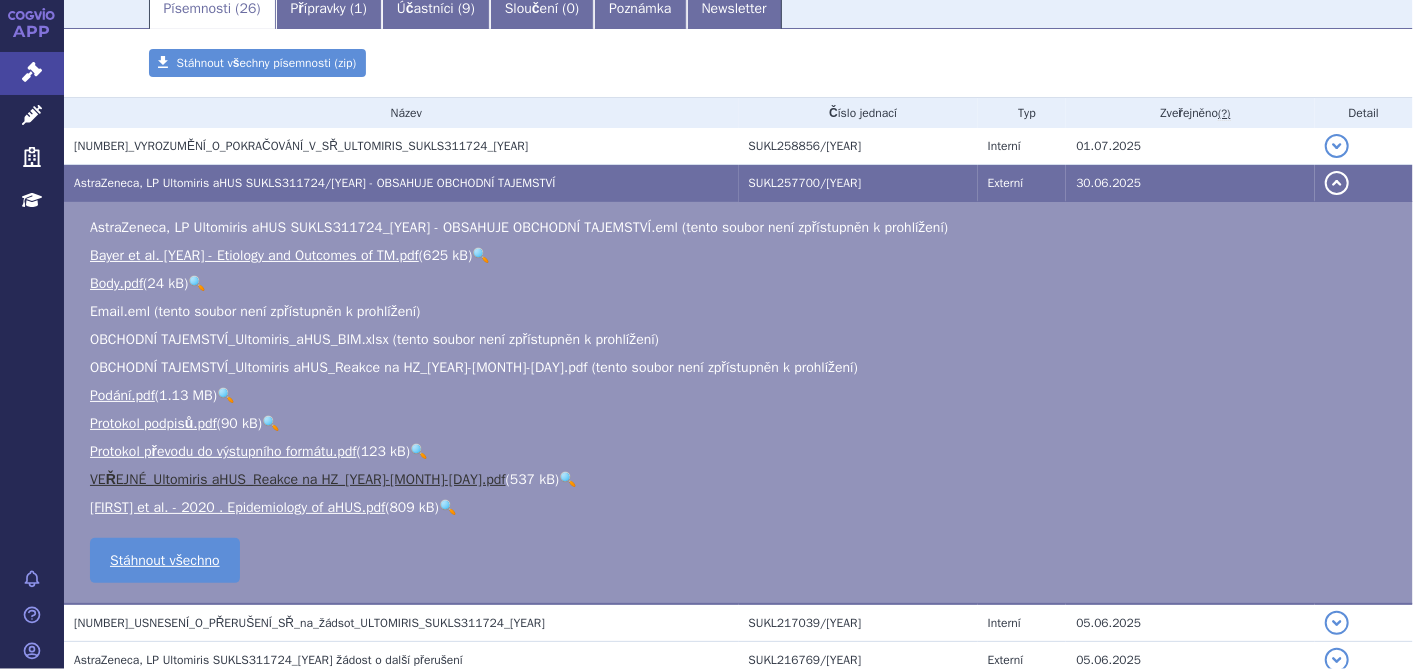 click on "VEŘEJNÉ_Ultomiris aHUS_Reakce na HZ_2025-06-30.pdf" at bounding box center [298, 479] 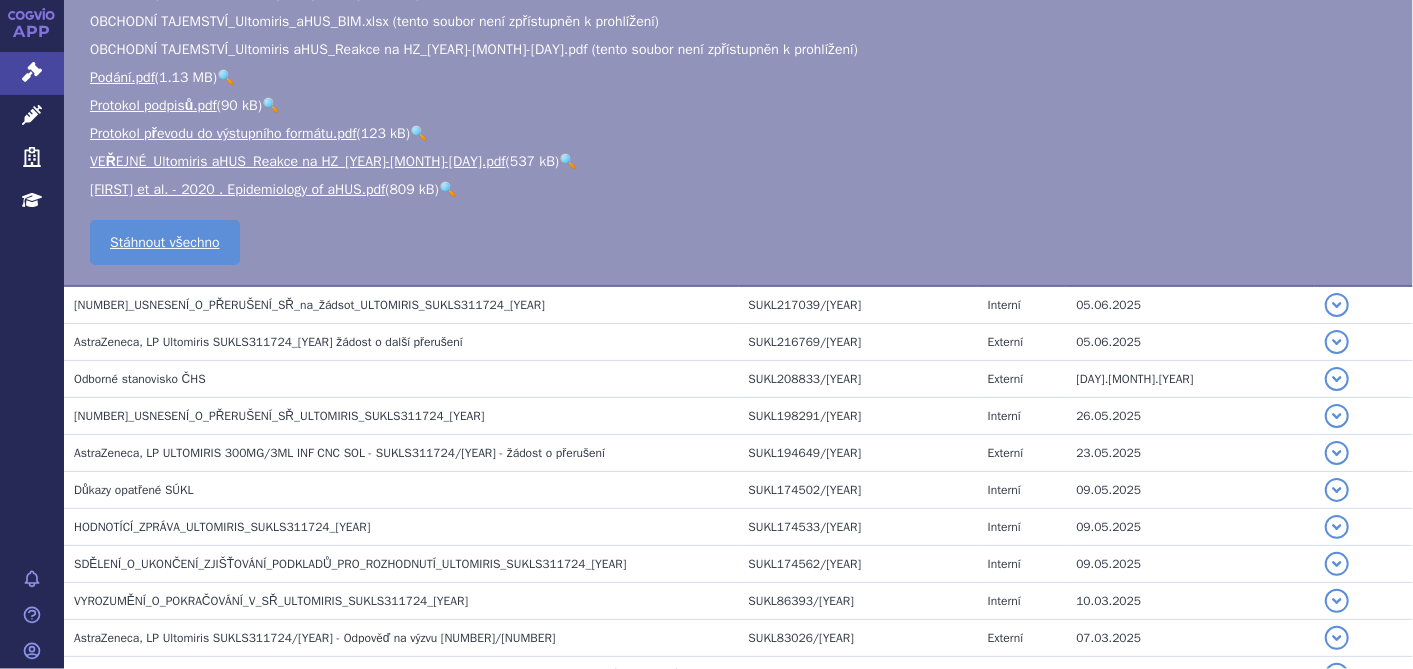 scroll, scrollTop: 666, scrollLeft: 0, axis: vertical 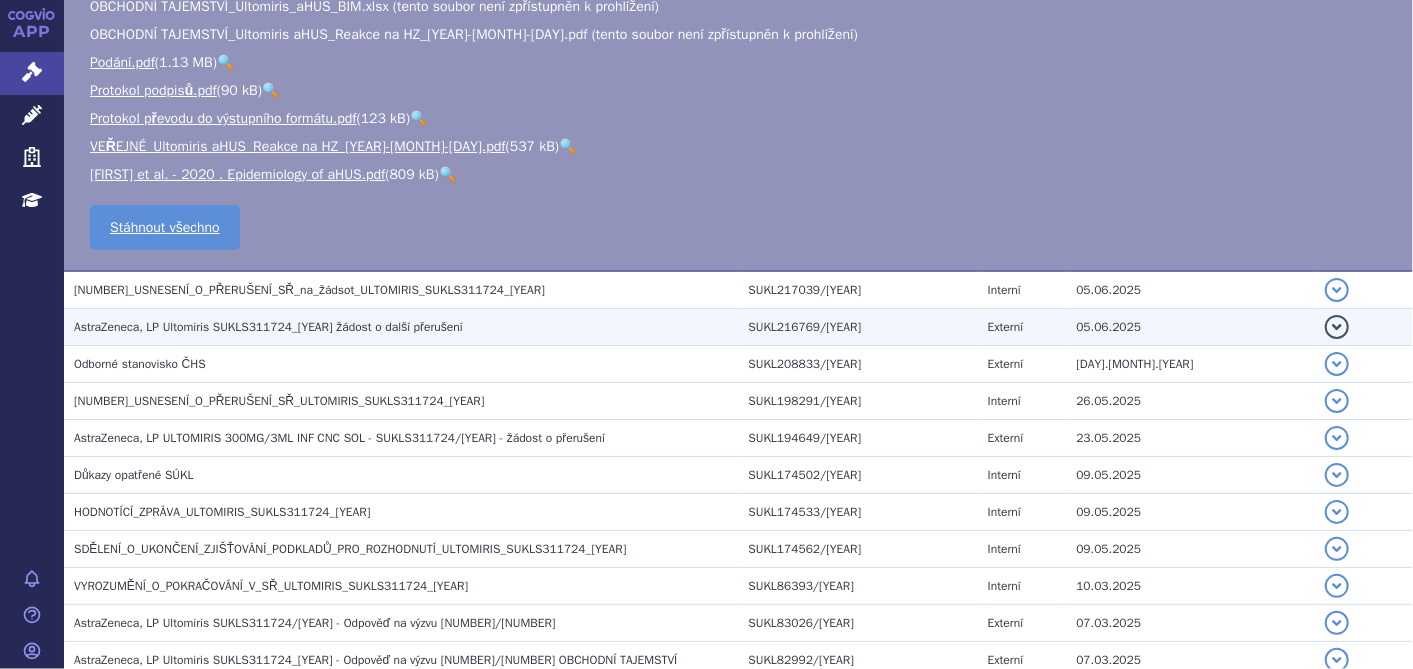 click on "AstraZeneca, LP Ultomiris SUKLS311724/2024 žádost o další přerušení" at bounding box center (268, 327) 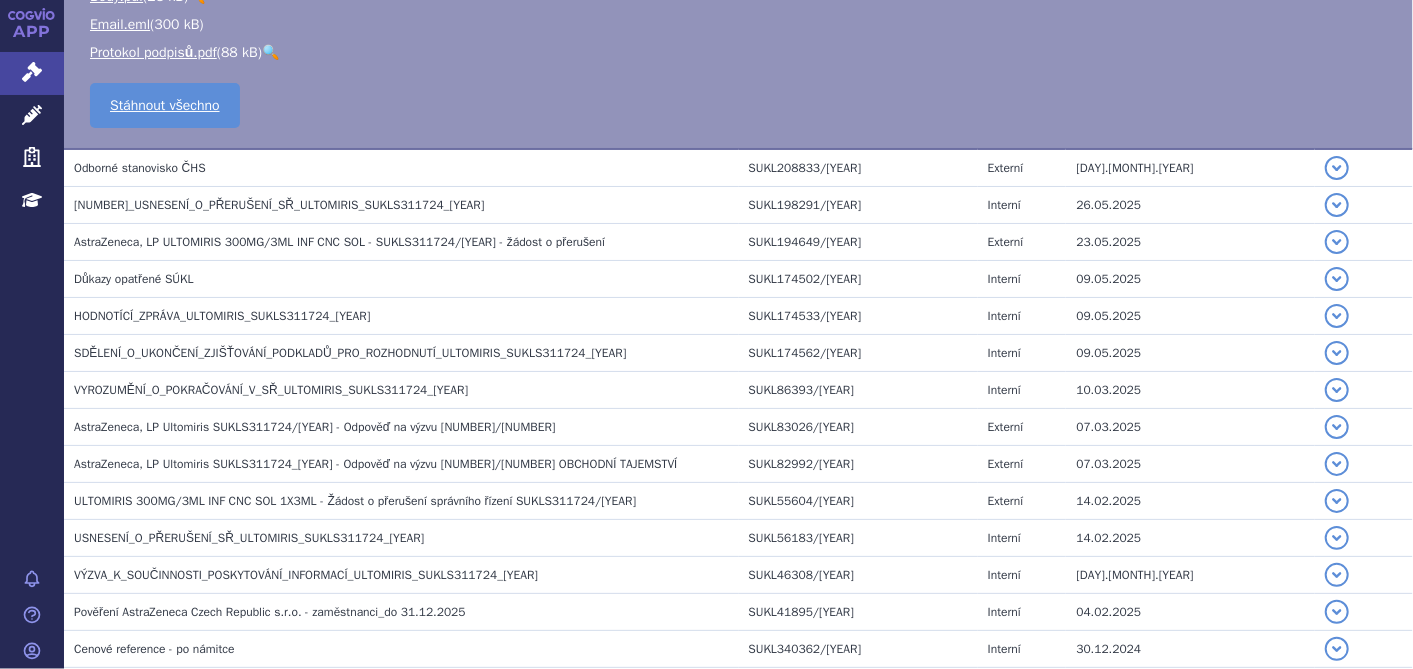 scroll, scrollTop: 264, scrollLeft: 0, axis: vertical 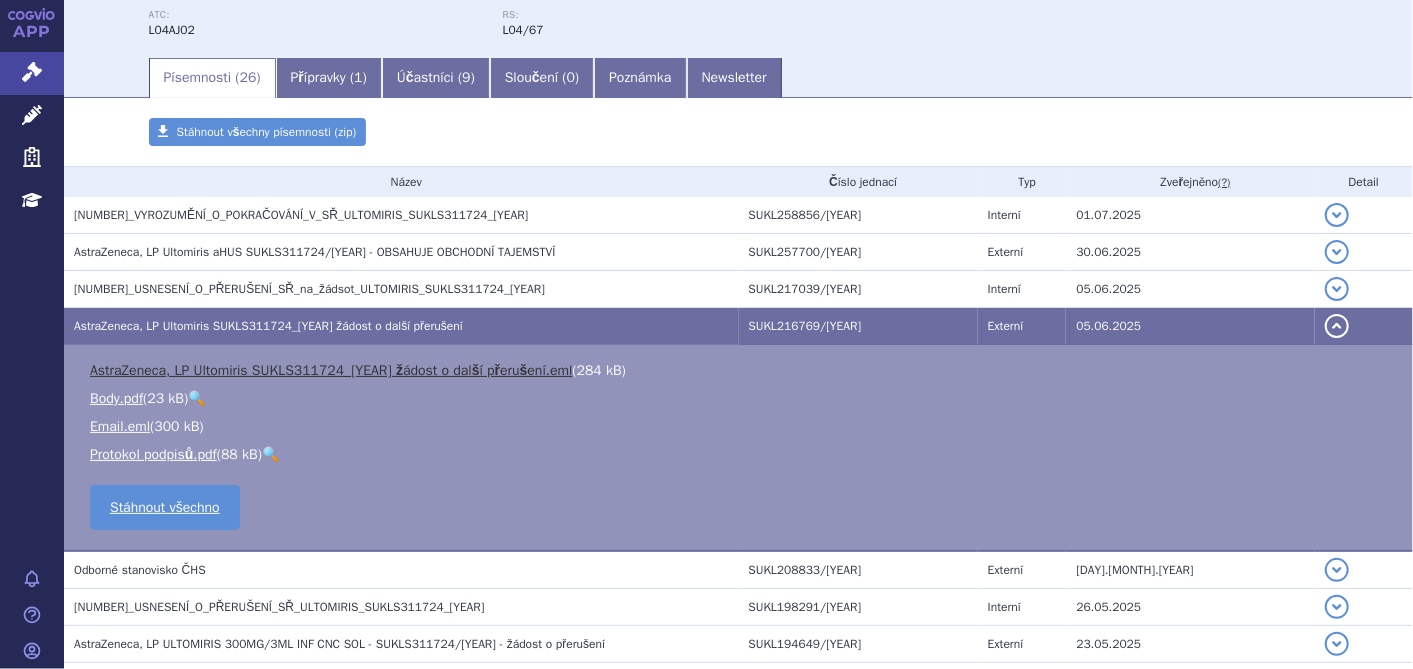 click on "AstraZeneca, LP Ultomiris SUKLS311724_2024 žádost o další přerušení.eml" at bounding box center (331, 370) 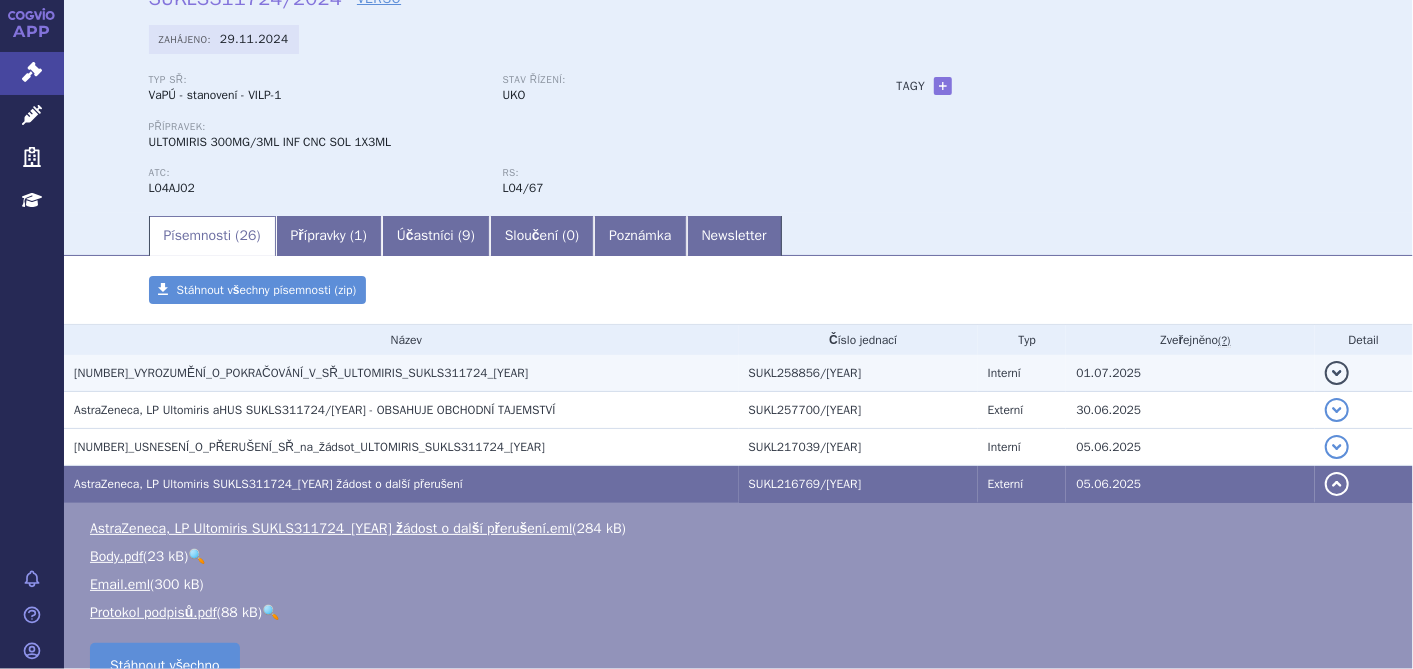scroll, scrollTop: 0, scrollLeft: 0, axis: both 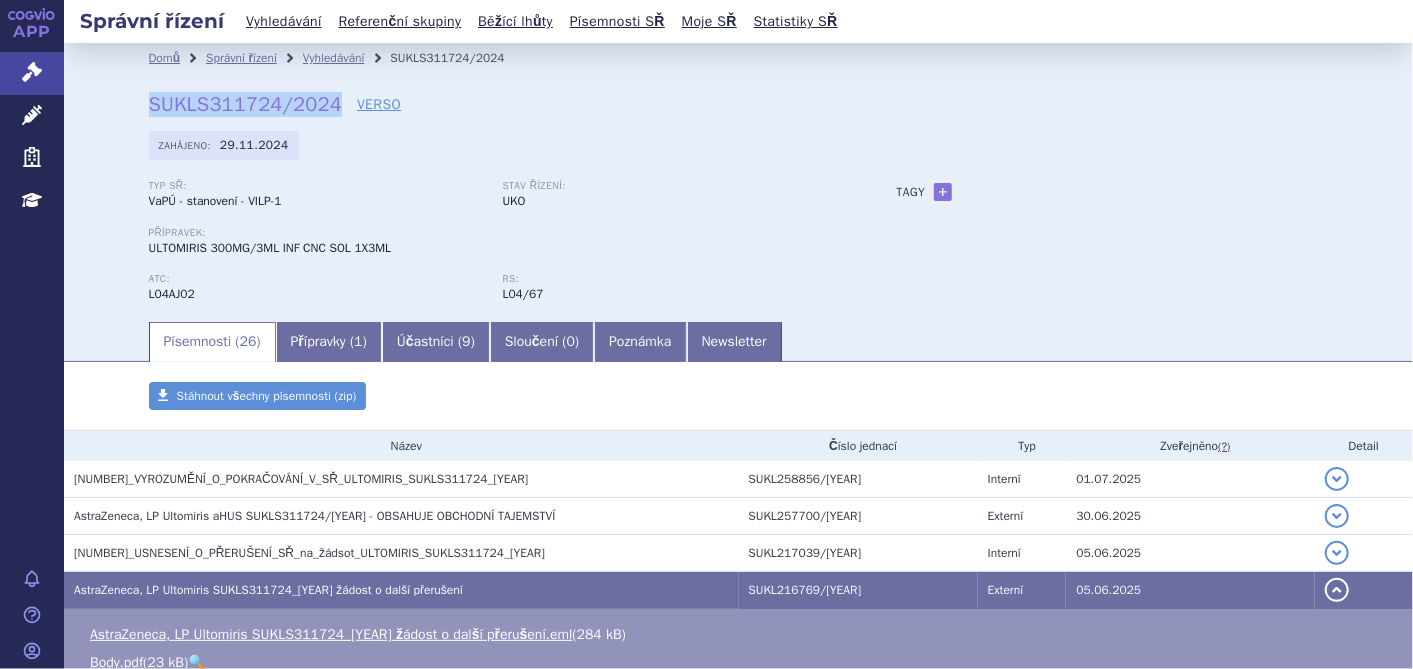 drag, startPoint x: 140, startPoint y: 102, endPoint x: 326, endPoint y: 108, distance: 186.09676 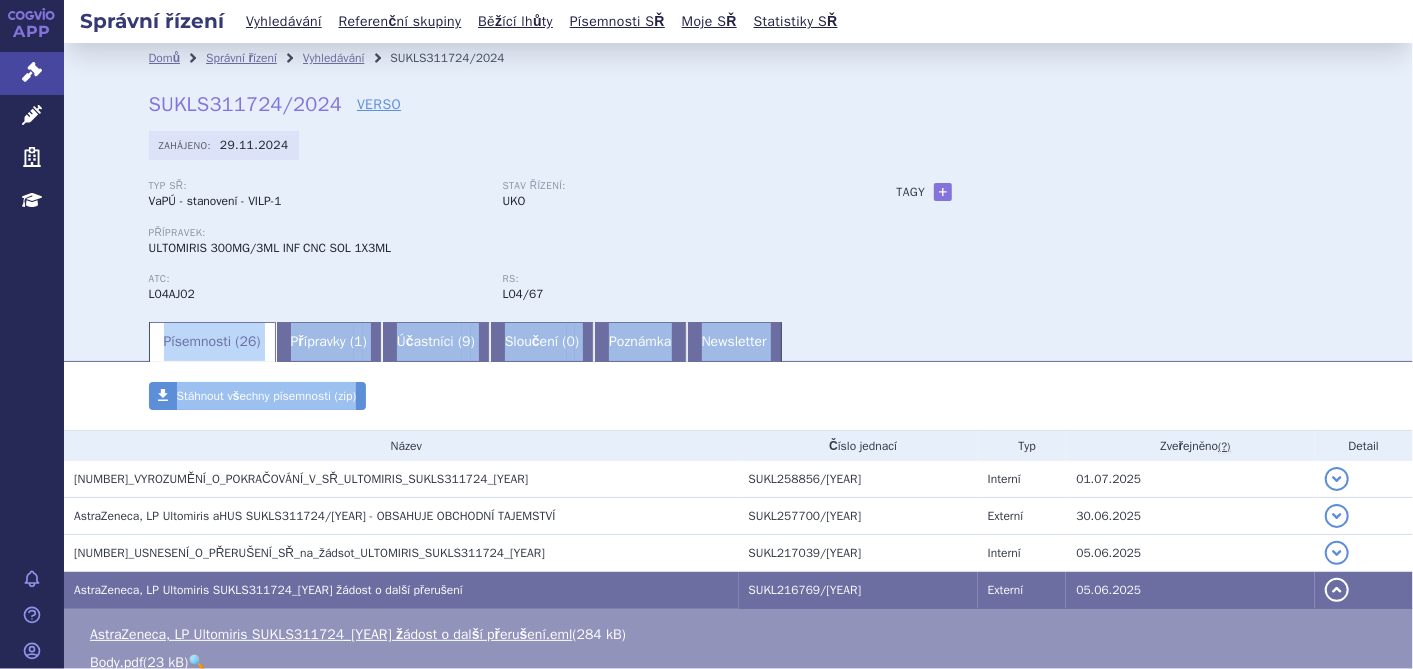 drag, startPoint x: 1278, startPoint y: 250, endPoint x: 1414, endPoint y: 432, distance: 227.20035 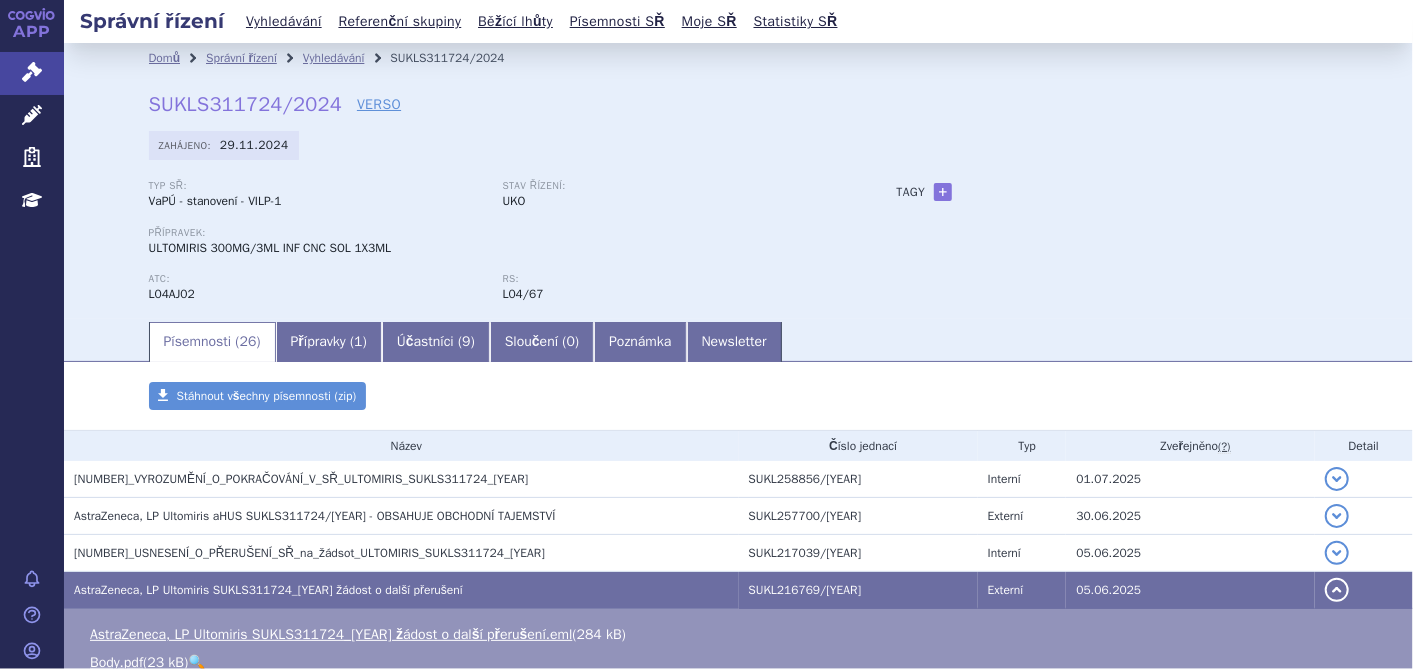 click on "Domů
Správní řízení
Vyhledávání
SUKLS311724/2024
SUKLS311724/2024
VERSO
Zahájeno:
29.11.2024
Typ SŘ:
VaPÚ - stanovení - VILP-1
Stav řízení: UKO Přípravek:" at bounding box center (739, 196) 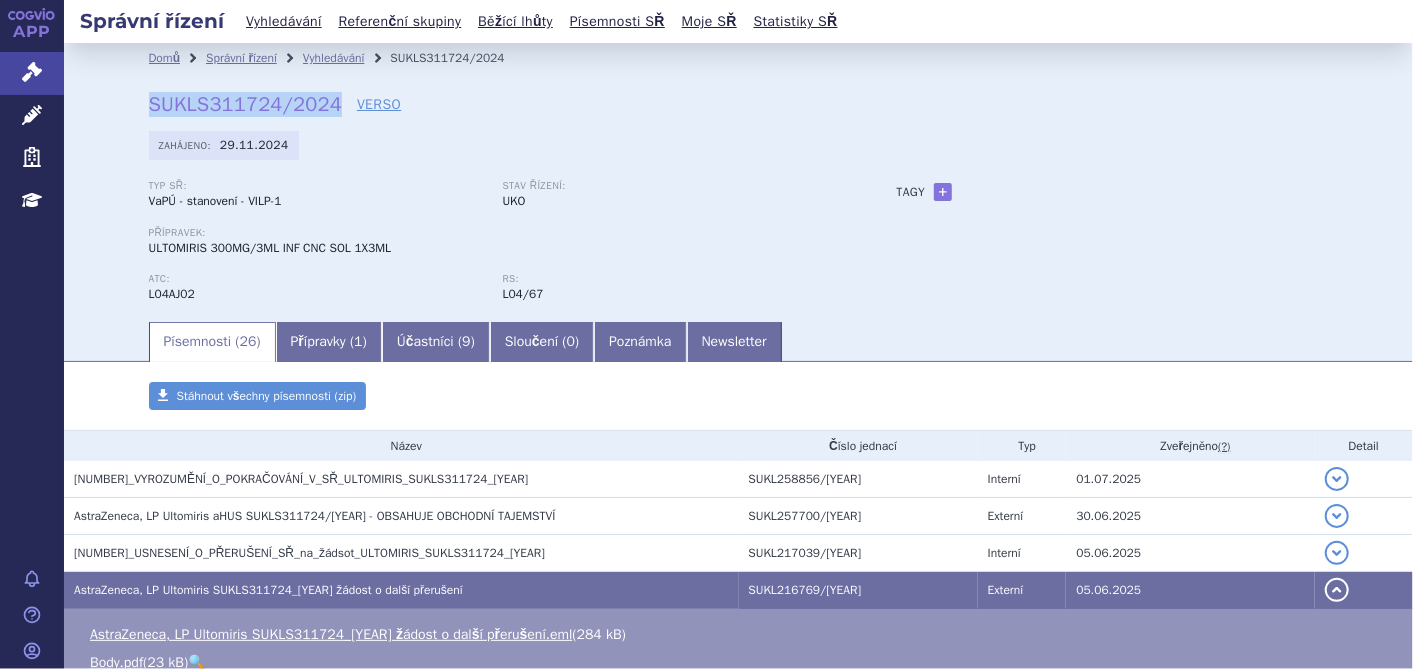 drag, startPoint x: 142, startPoint y: 107, endPoint x: 324, endPoint y: 106, distance: 182.00275 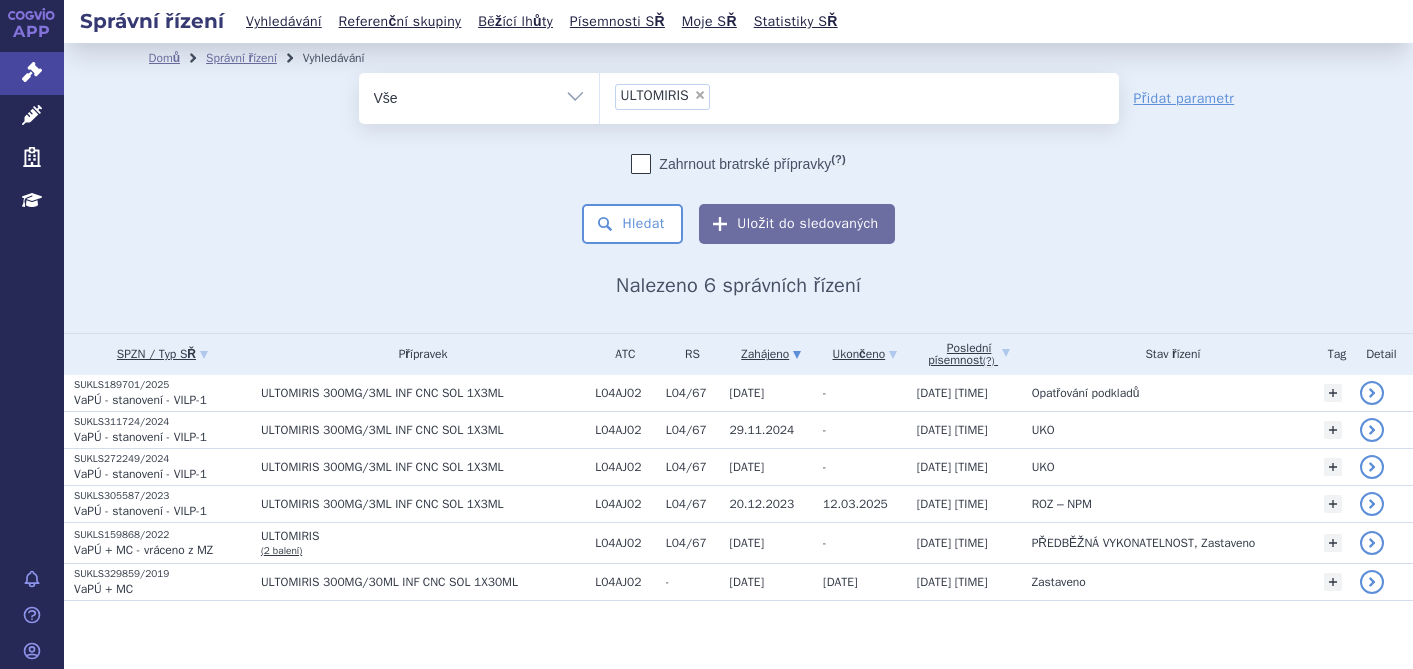 scroll, scrollTop: 0, scrollLeft: 0, axis: both 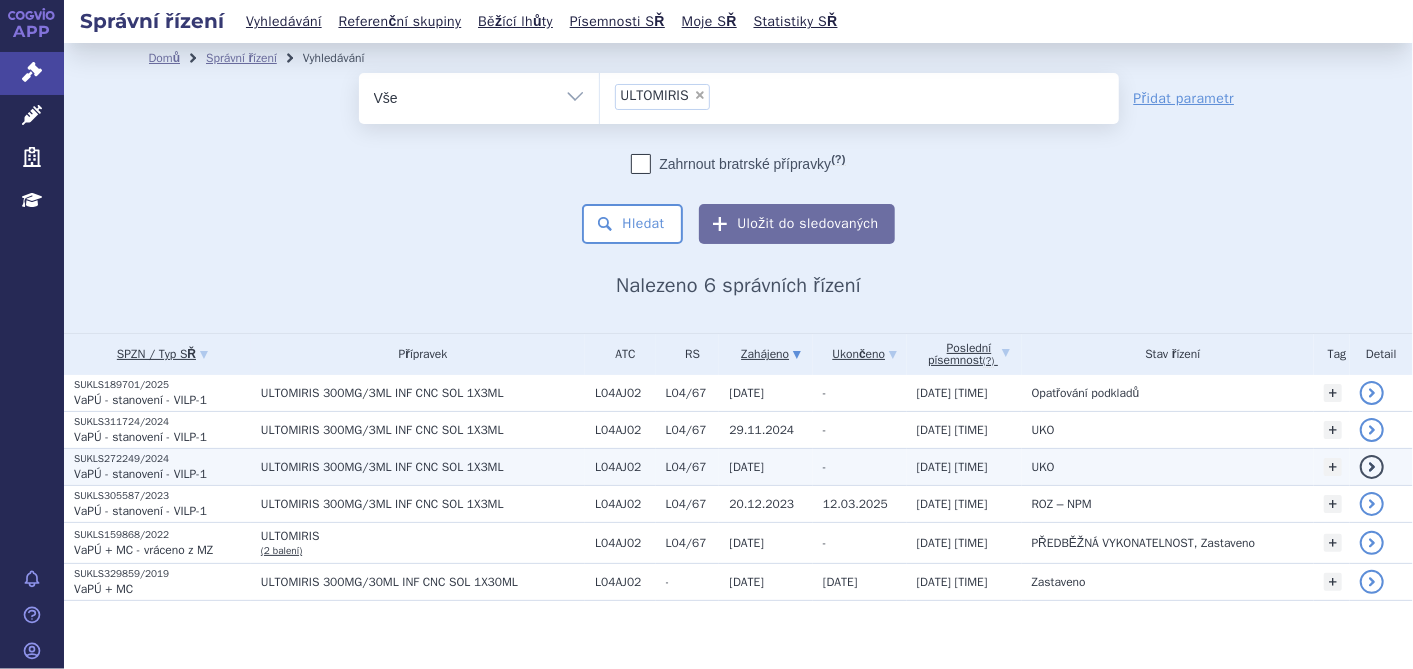 click on "VaPÚ - stanovení - VILP-1" at bounding box center (140, 474) 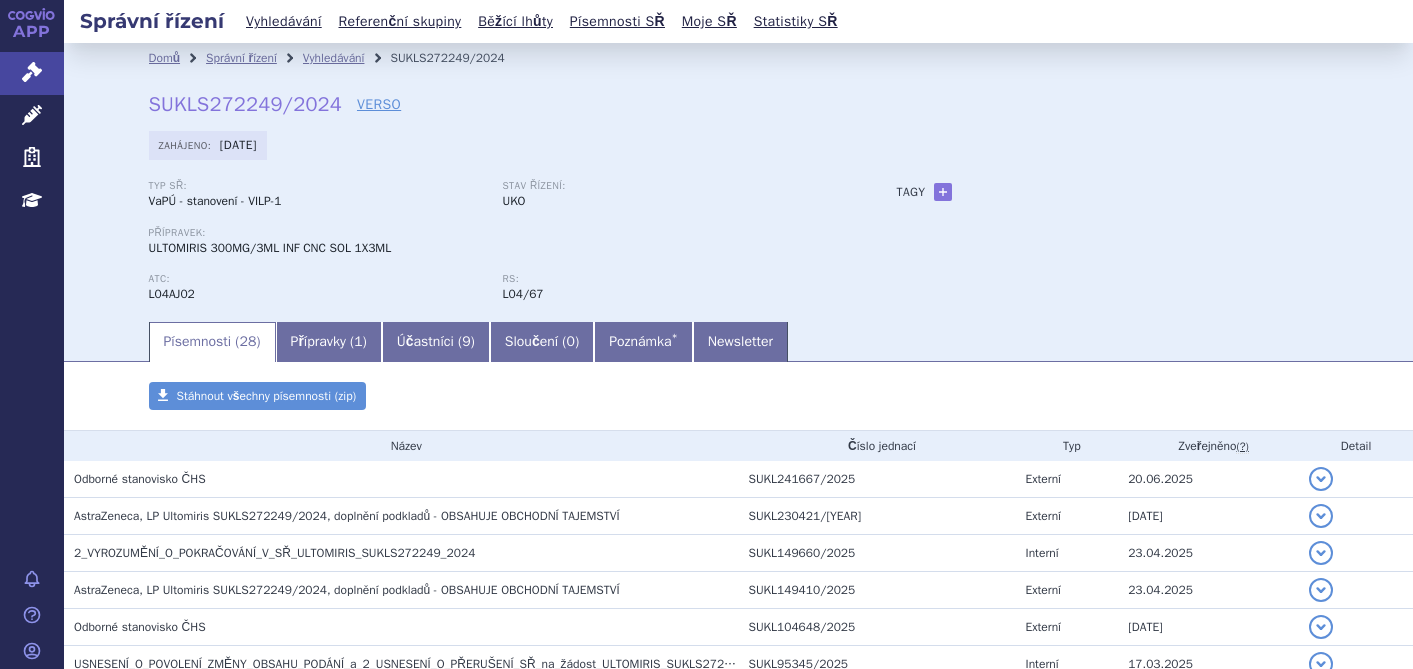 scroll, scrollTop: 0, scrollLeft: 0, axis: both 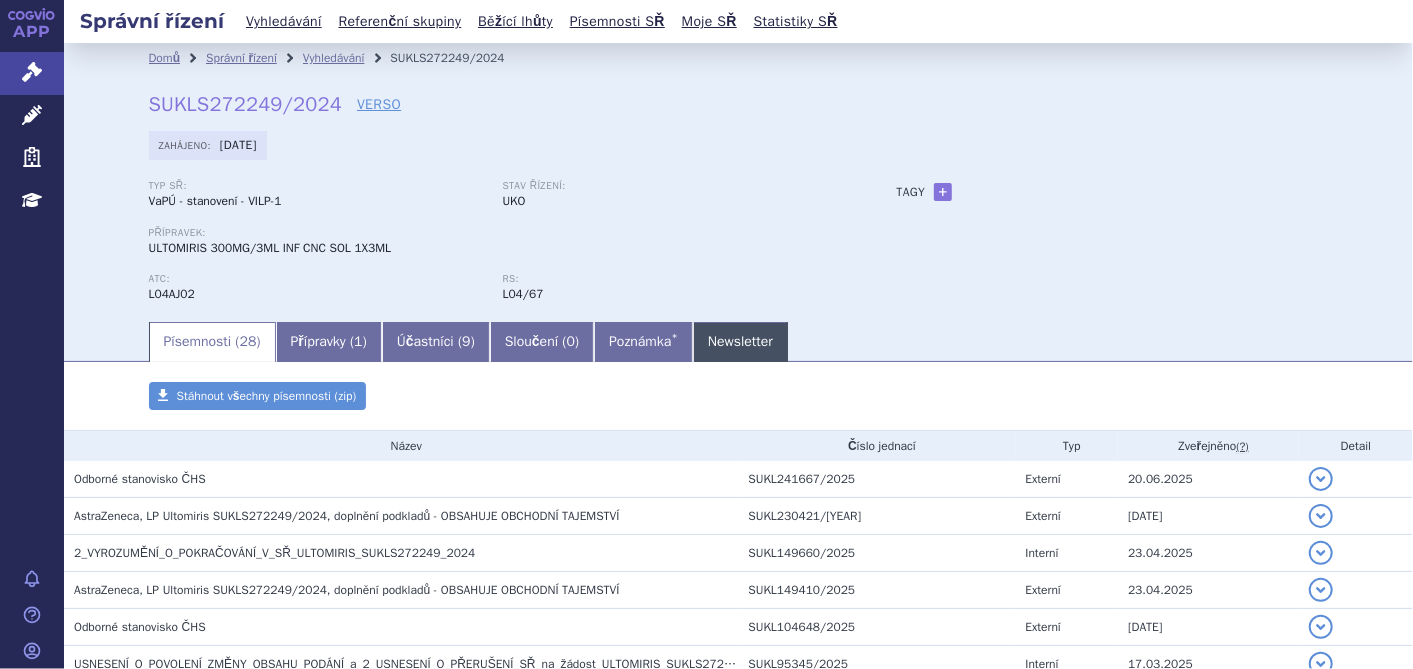 click on "Newsletter" at bounding box center (740, 342) 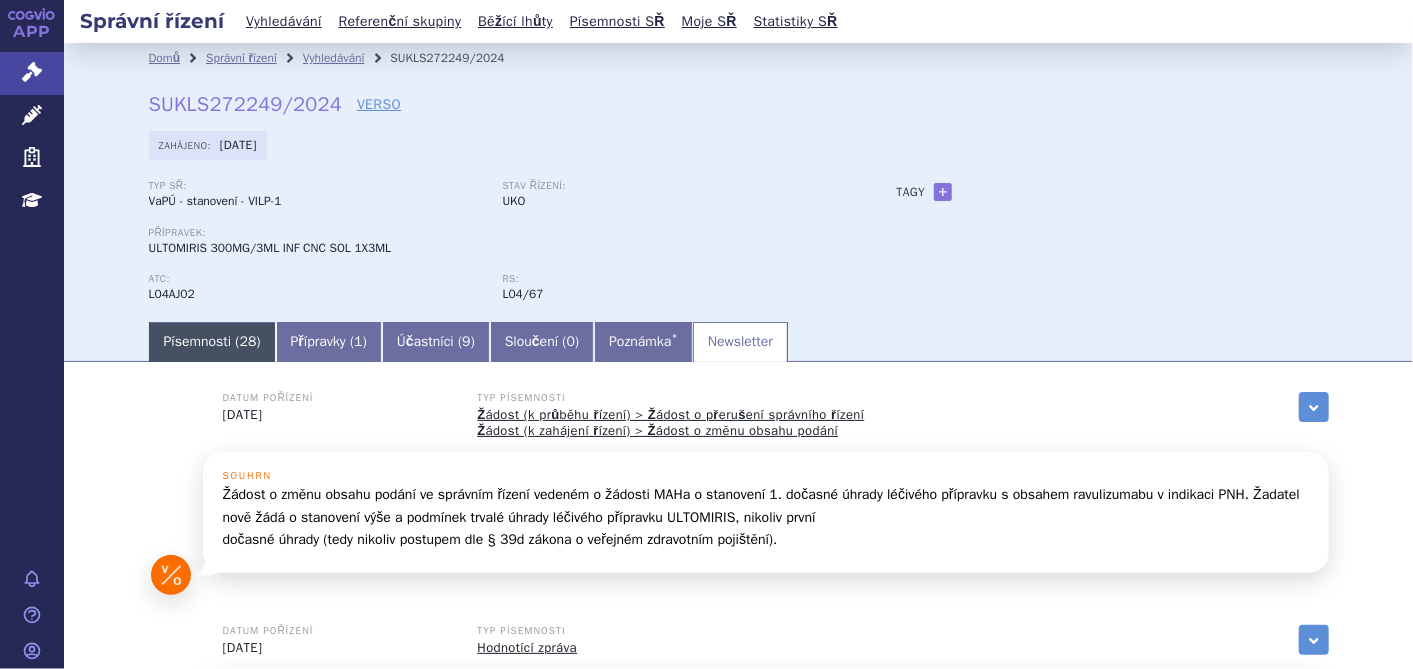click on "Písemnosti ( 28 )" at bounding box center [212, 342] 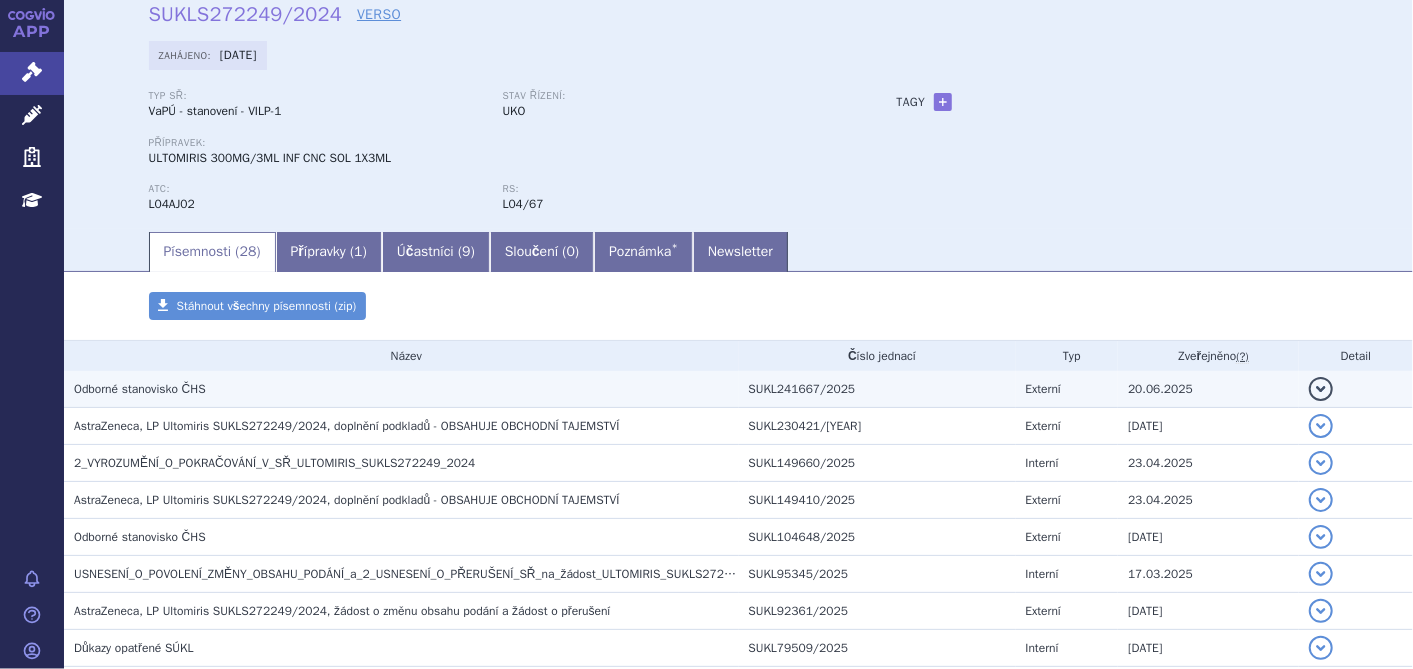 scroll, scrollTop: 222, scrollLeft: 0, axis: vertical 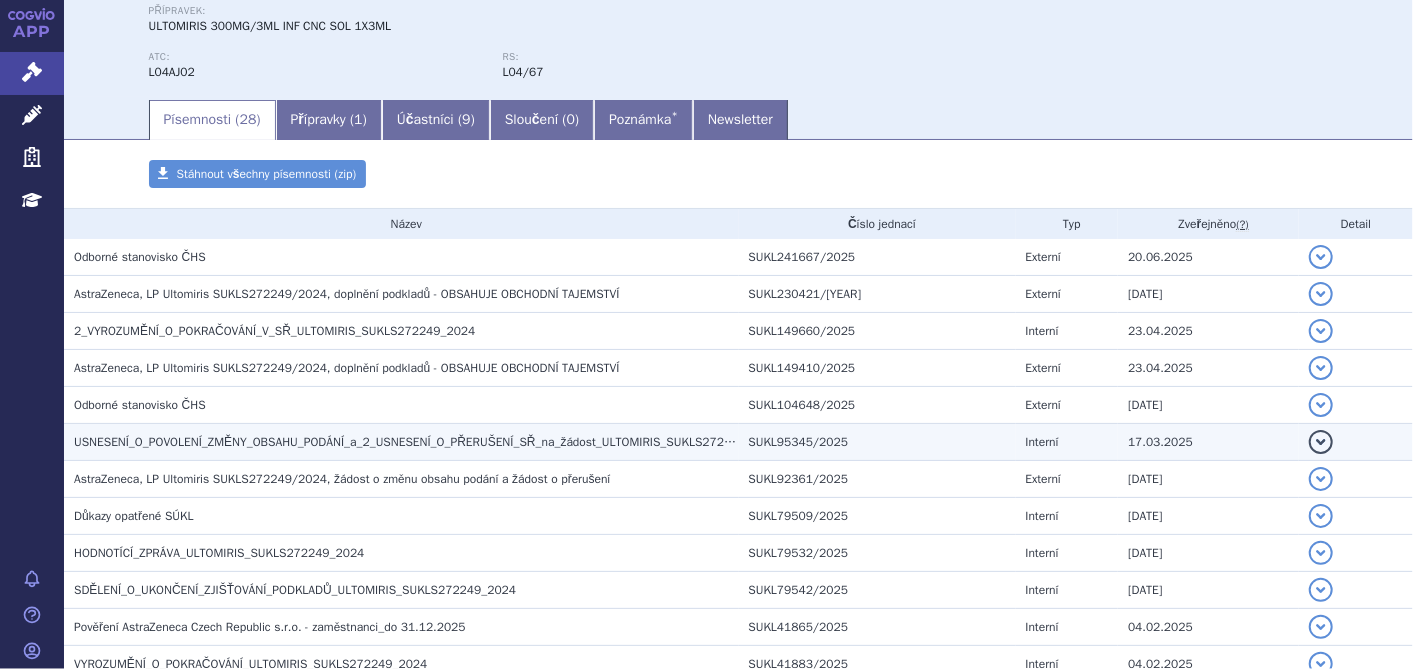 click on "USNESENÍ_O_POVOLENÍ_ZMĚNY_OBSAHU_PODÁNÍ_a_2_USNESENÍ_O_PŘERUŠENÍ_SŘ_na_žádost_ULTOMIRIS_SUKLS272249_2024" at bounding box center [401, 442] 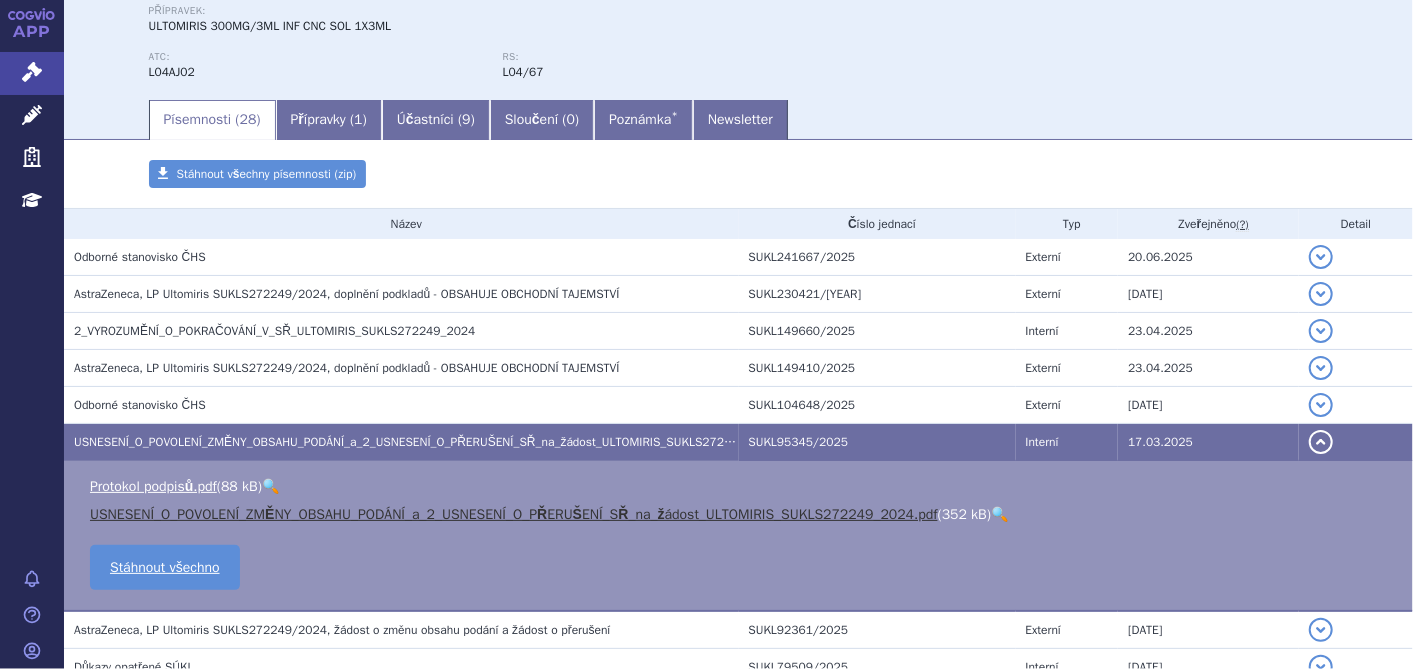 click on "USNESENÍ_O_POVOLENÍ_ZMĚNY_OBSAHU_PODÁNÍ_a_2_USNESENÍ_O_PŘERUŠENÍ_SŘ_na_žádost_ULTOMIRIS_SUKLS272249_2024.pdf" at bounding box center [514, 514] 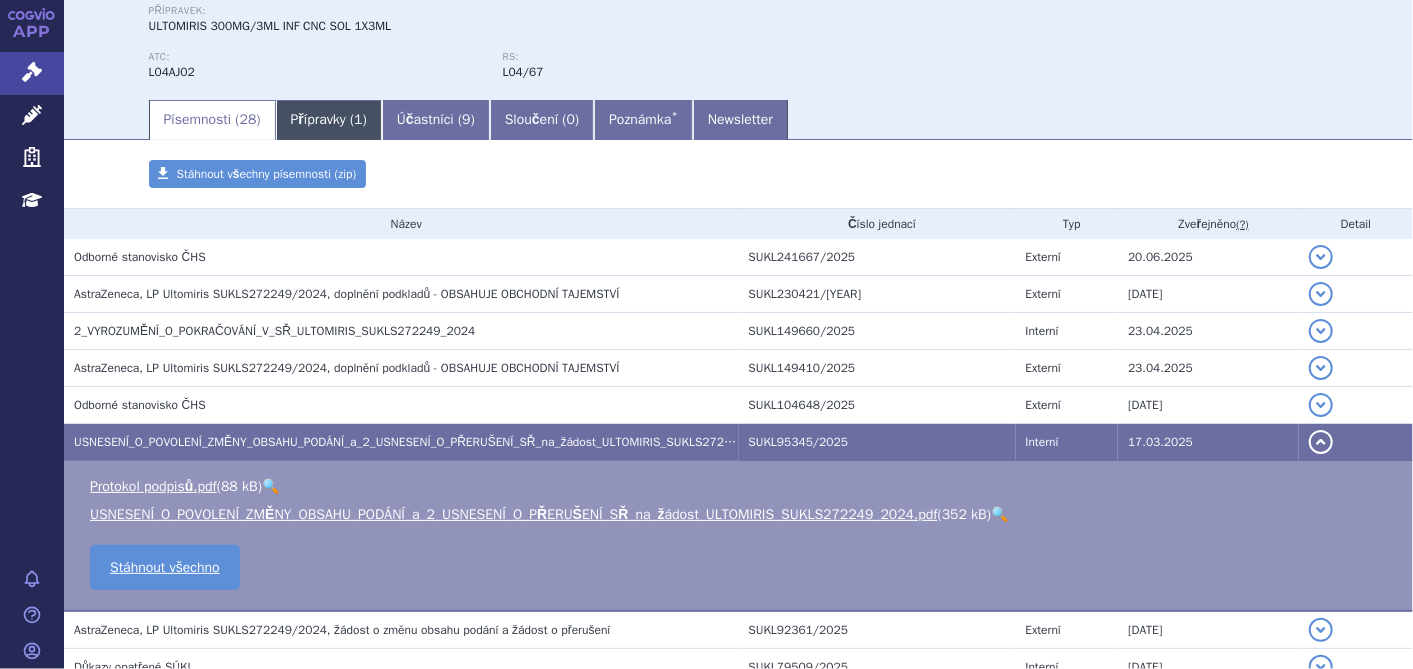 click on "Přípravky ( 1 )" at bounding box center [329, 120] 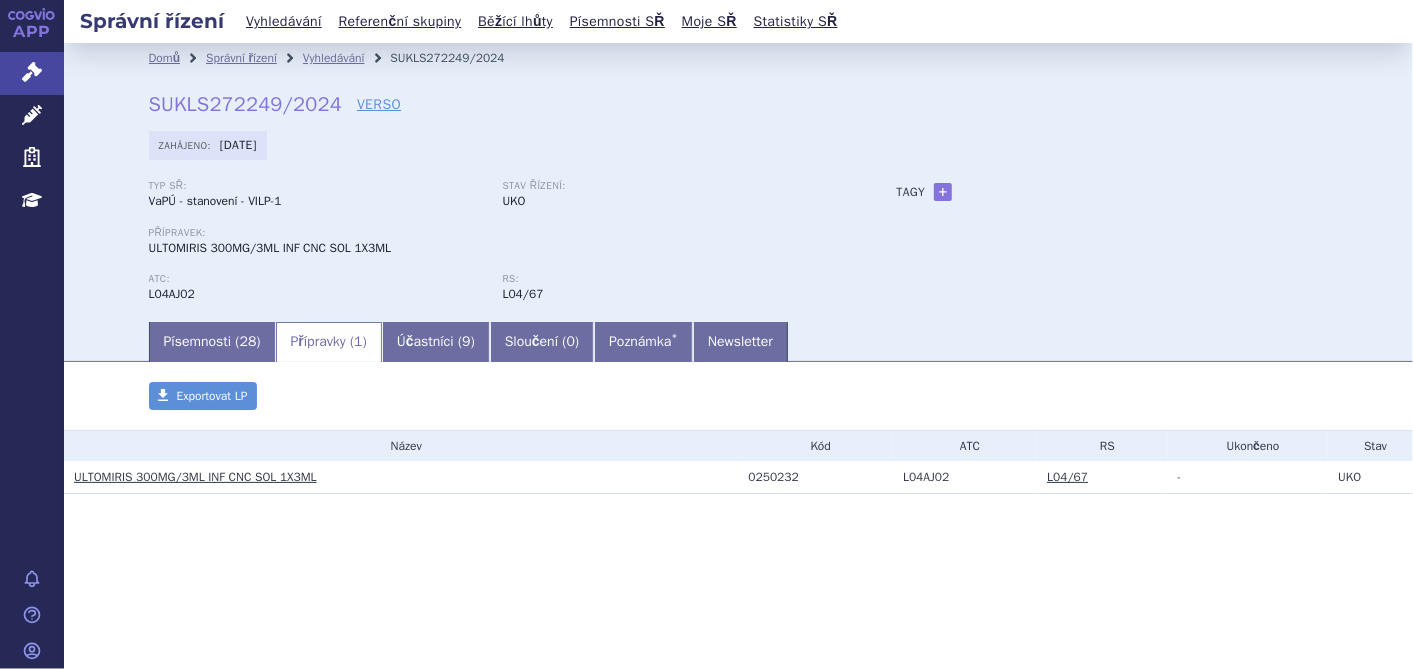 click on "ULTOMIRIS 300MG/3ML INF CNC SOL 1X3ML" at bounding box center [195, 477] 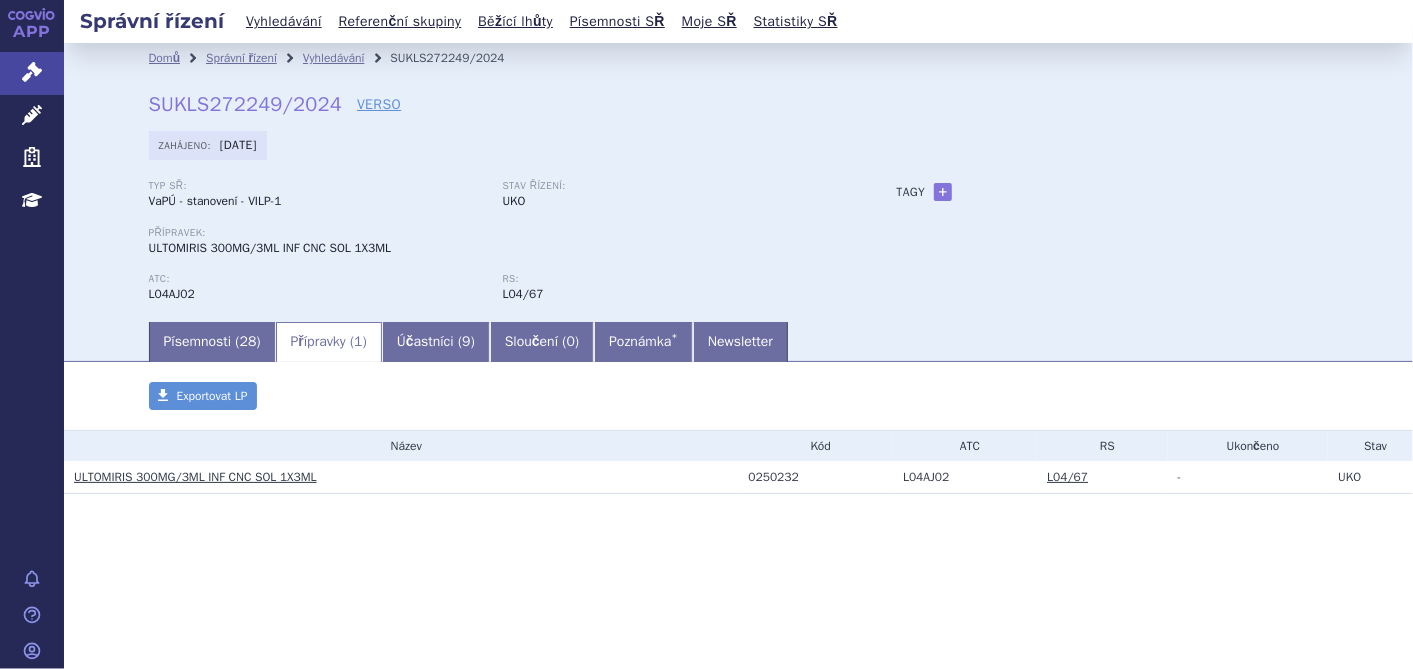 click on "ULTOMIRIS 300MG/3ML INF CNC SOL 1X3ML" at bounding box center (195, 477) 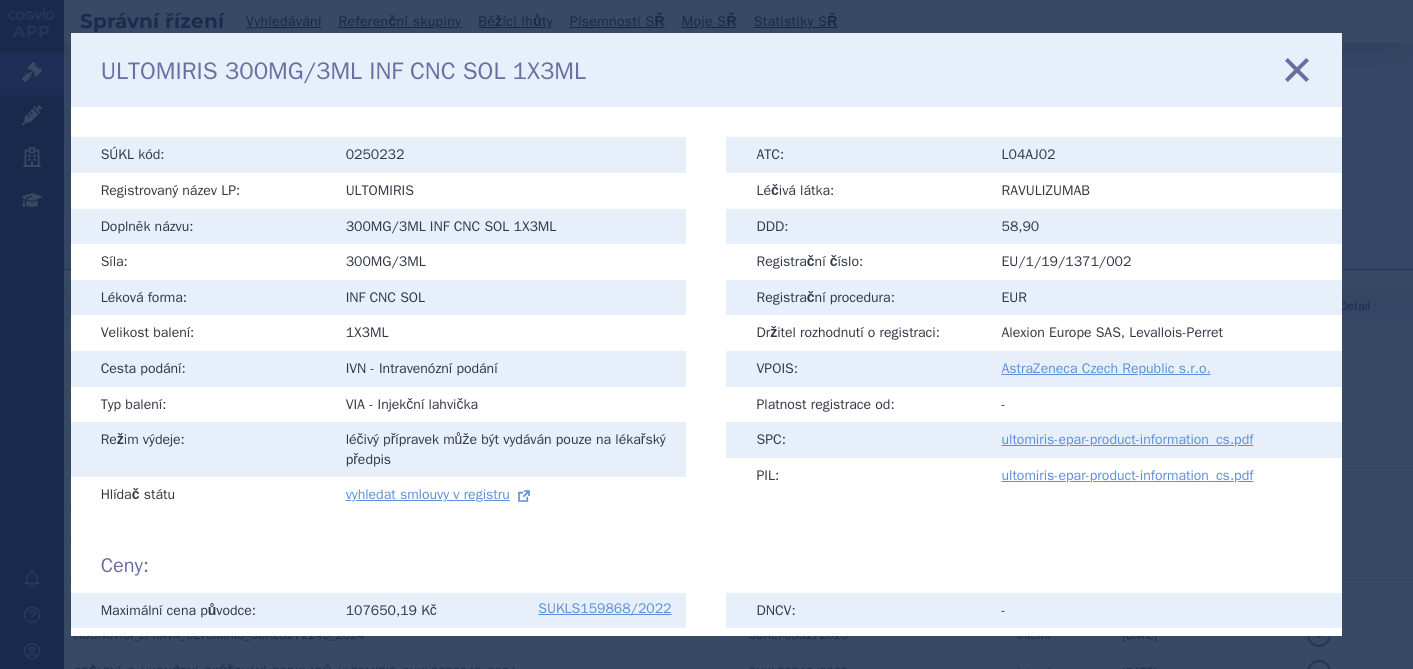 scroll, scrollTop: 0, scrollLeft: 0, axis: both 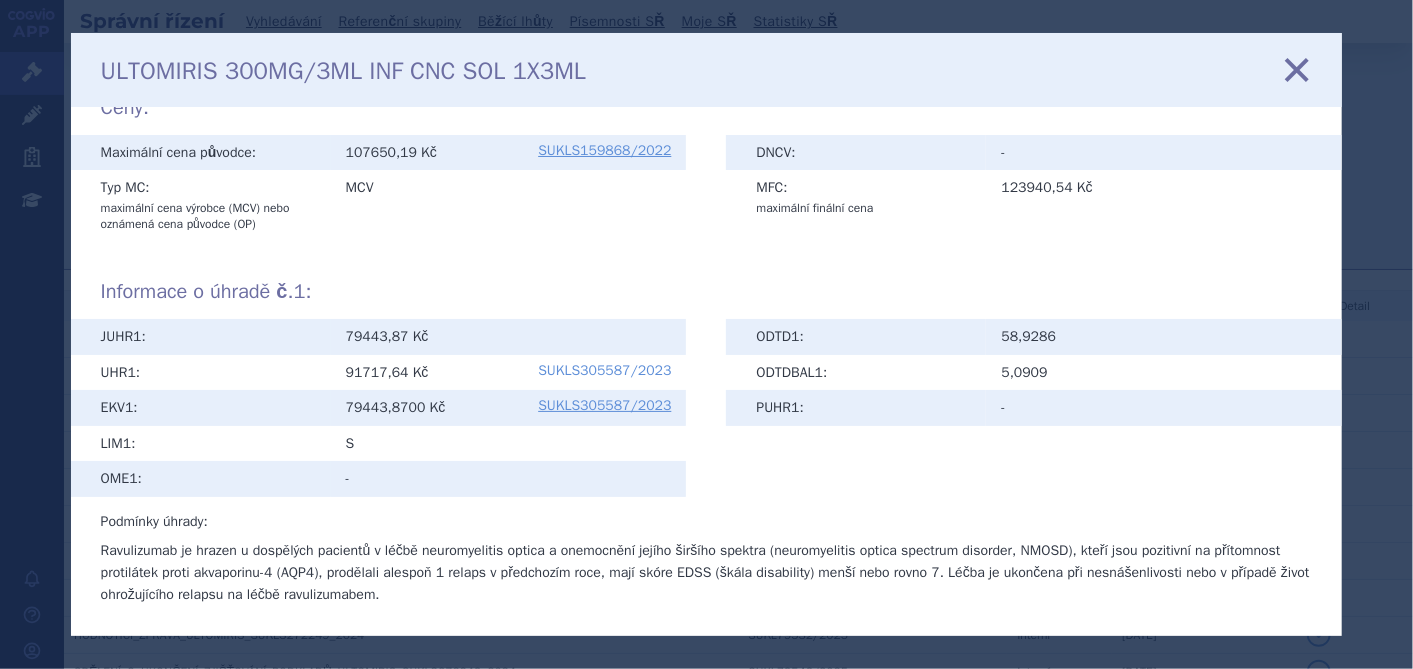 click on "SUKLS305587/2023" at bounding box center (604, 371) 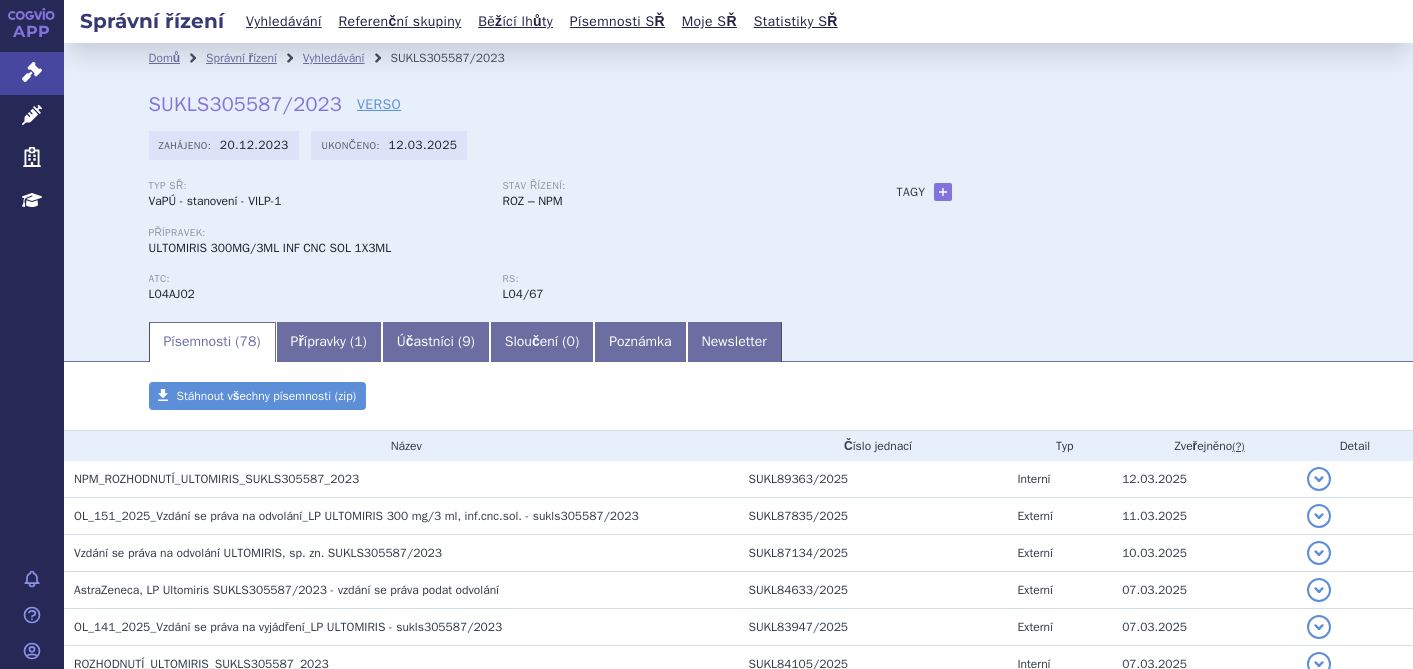 scroll, scrollTop: 0, scrollLeft: 0, axis: both 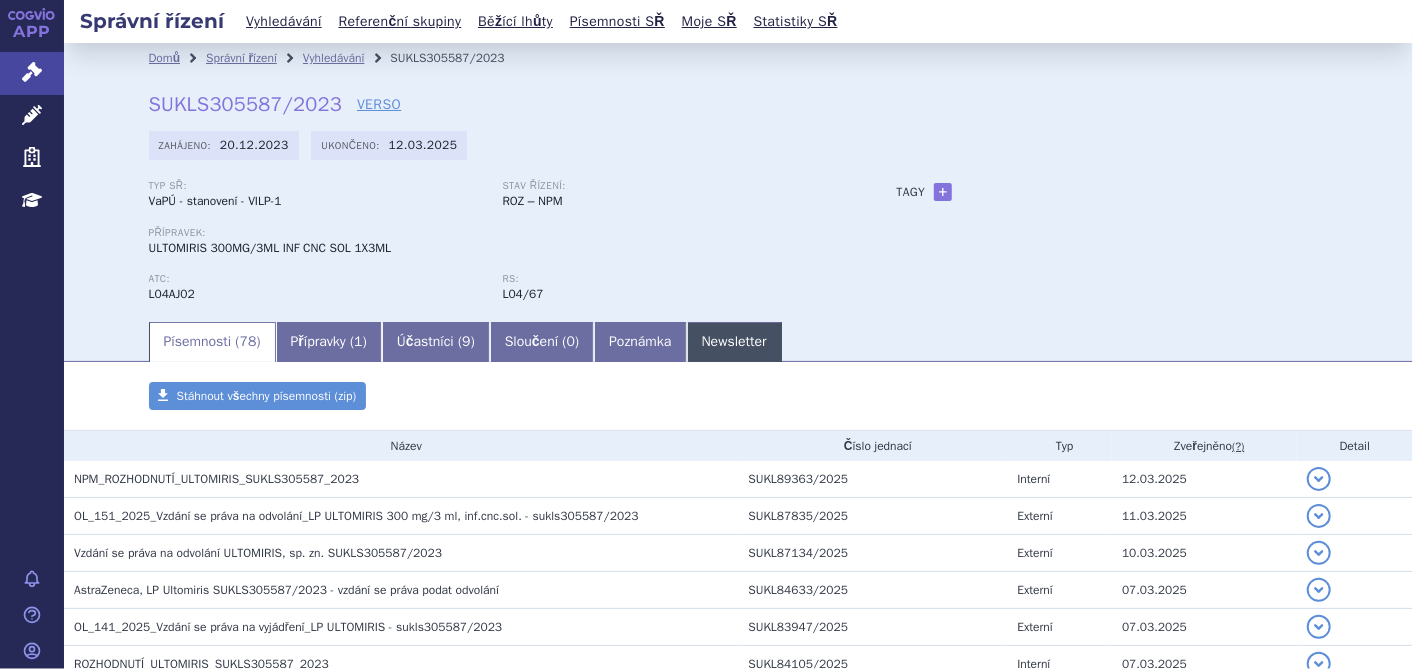 click on "Newsletter" at bounding box center (734, 342) 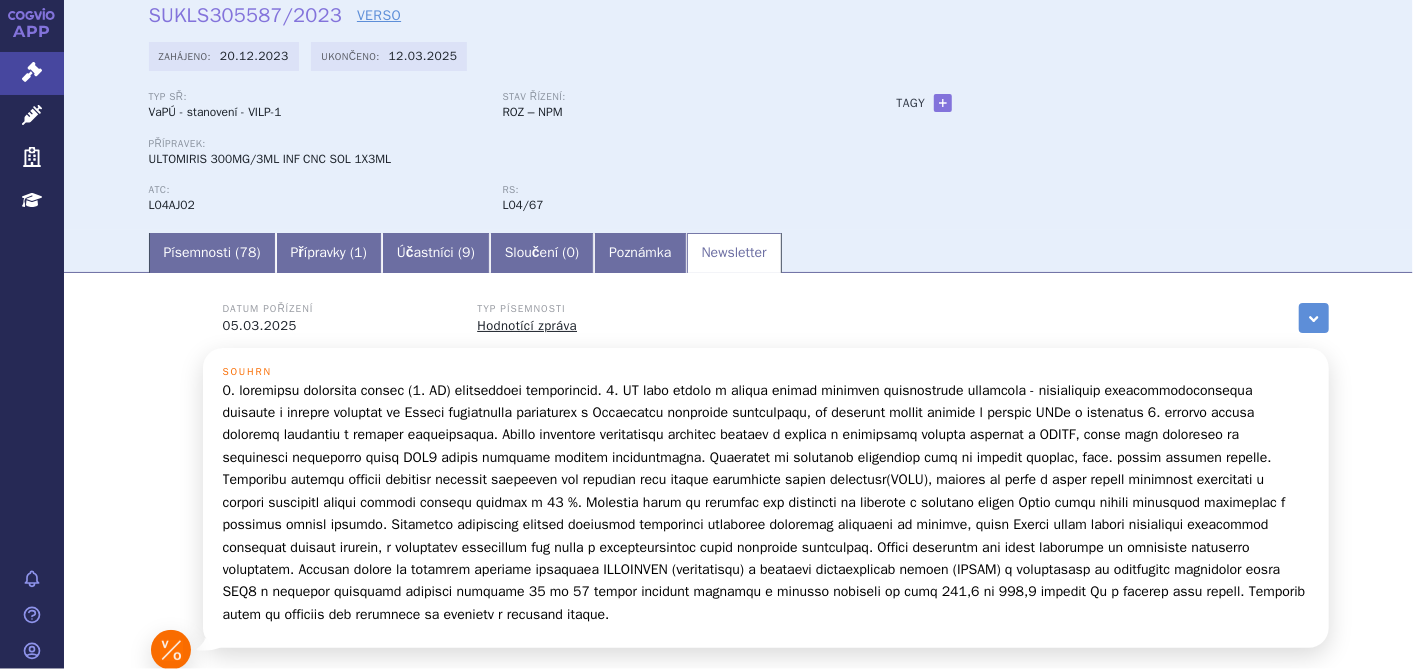 scroll, scrollTop: 333, scrollLeft: 0, axis: vertical 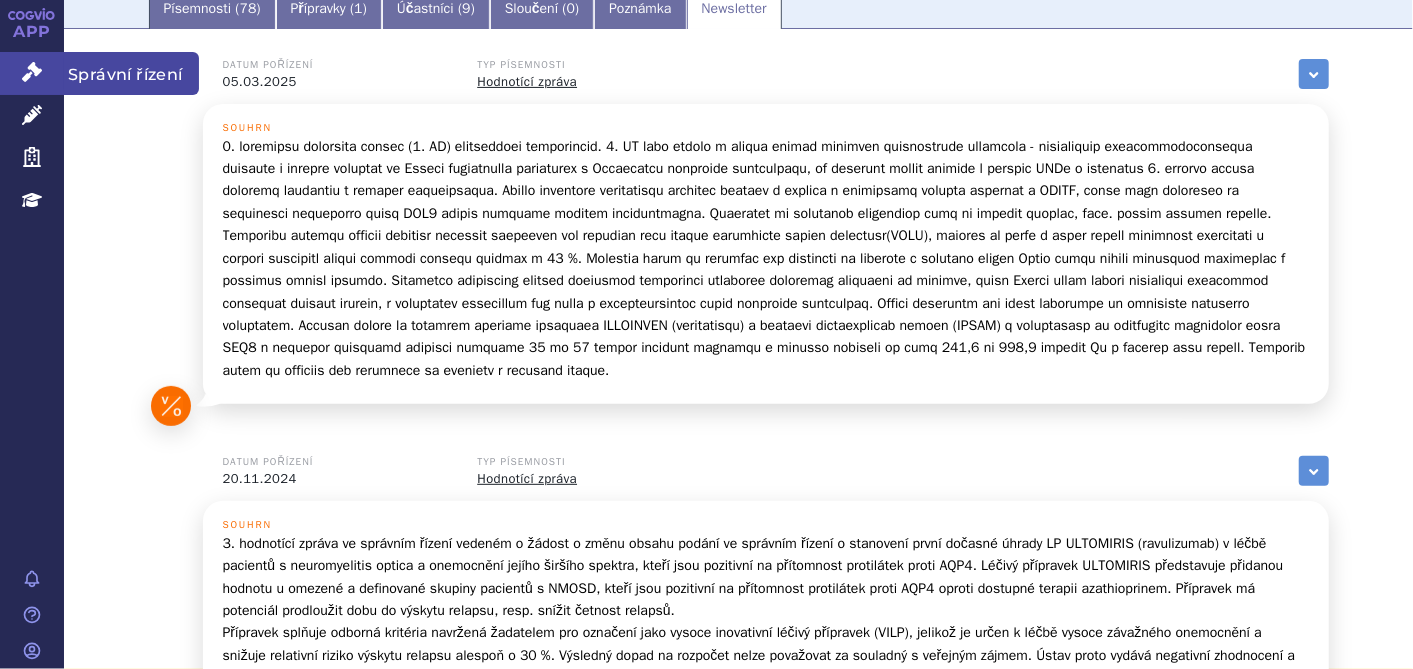 click on "Správní řízení" at bounding box center (32, 73) 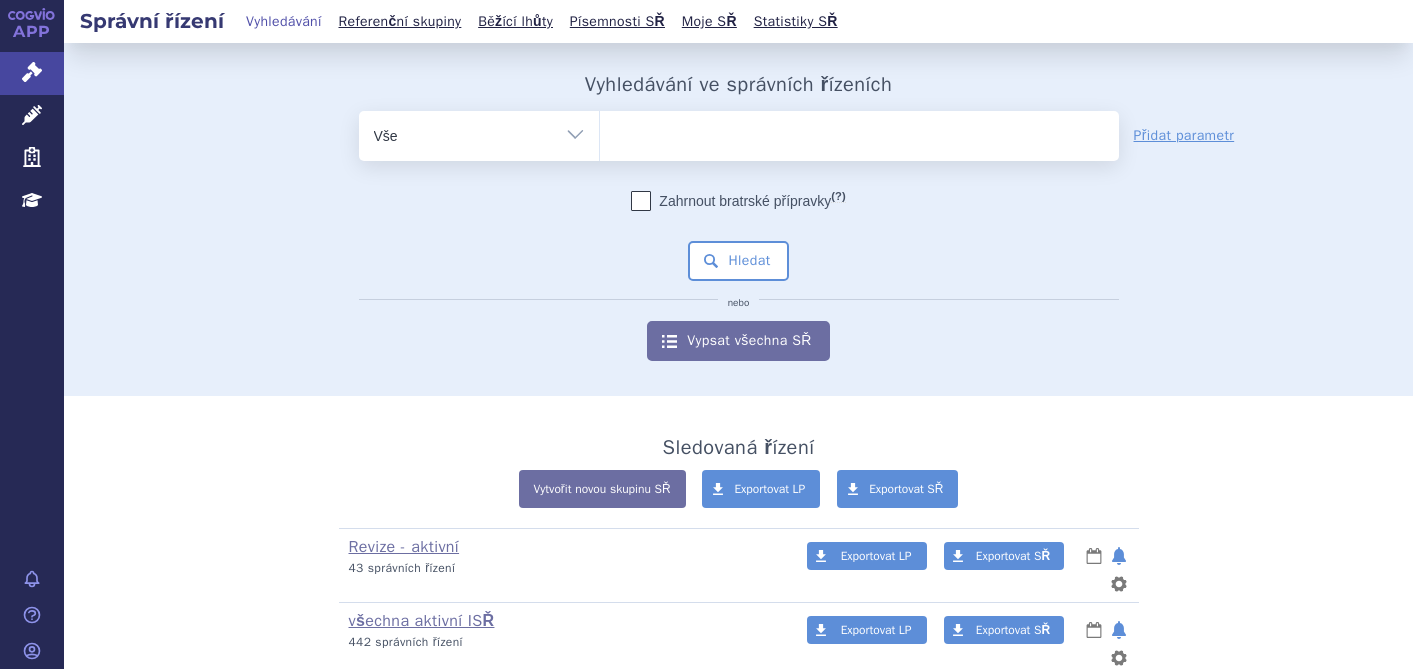 scroll, scrollTop: 0, scrollLeft: 0, axis: both 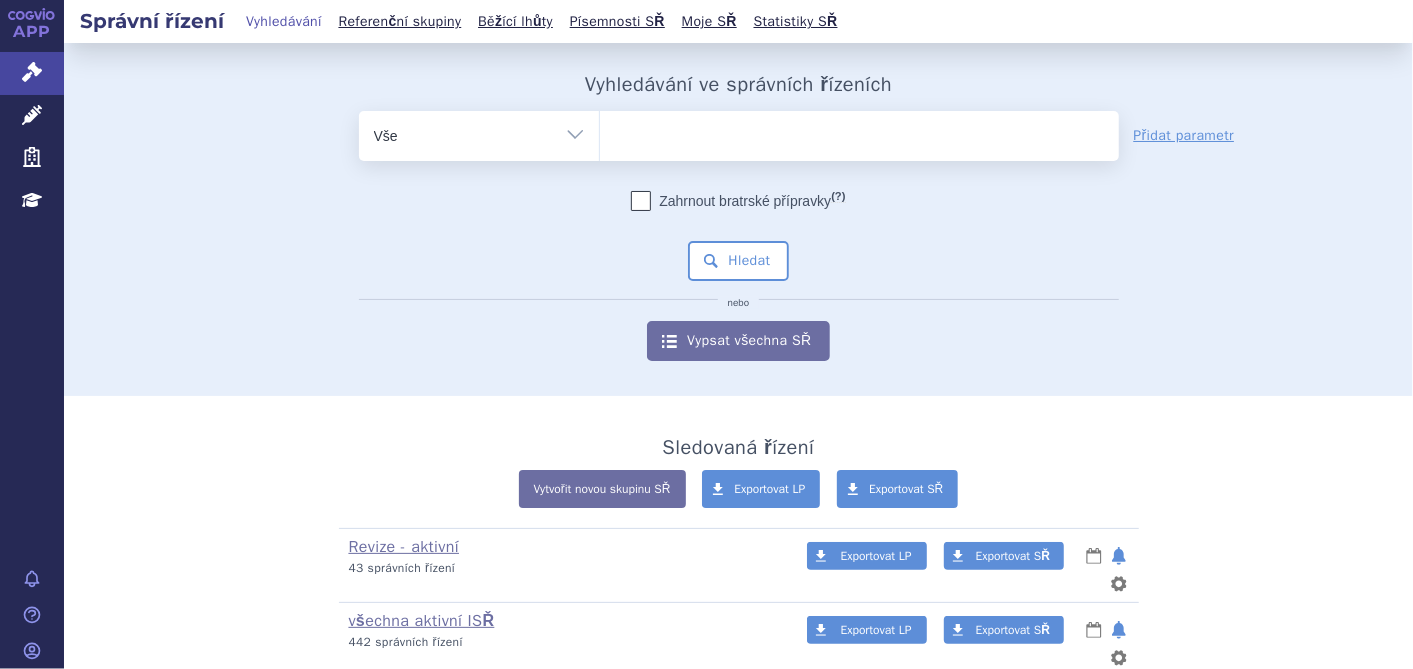 click at bounding box center [620, 133] 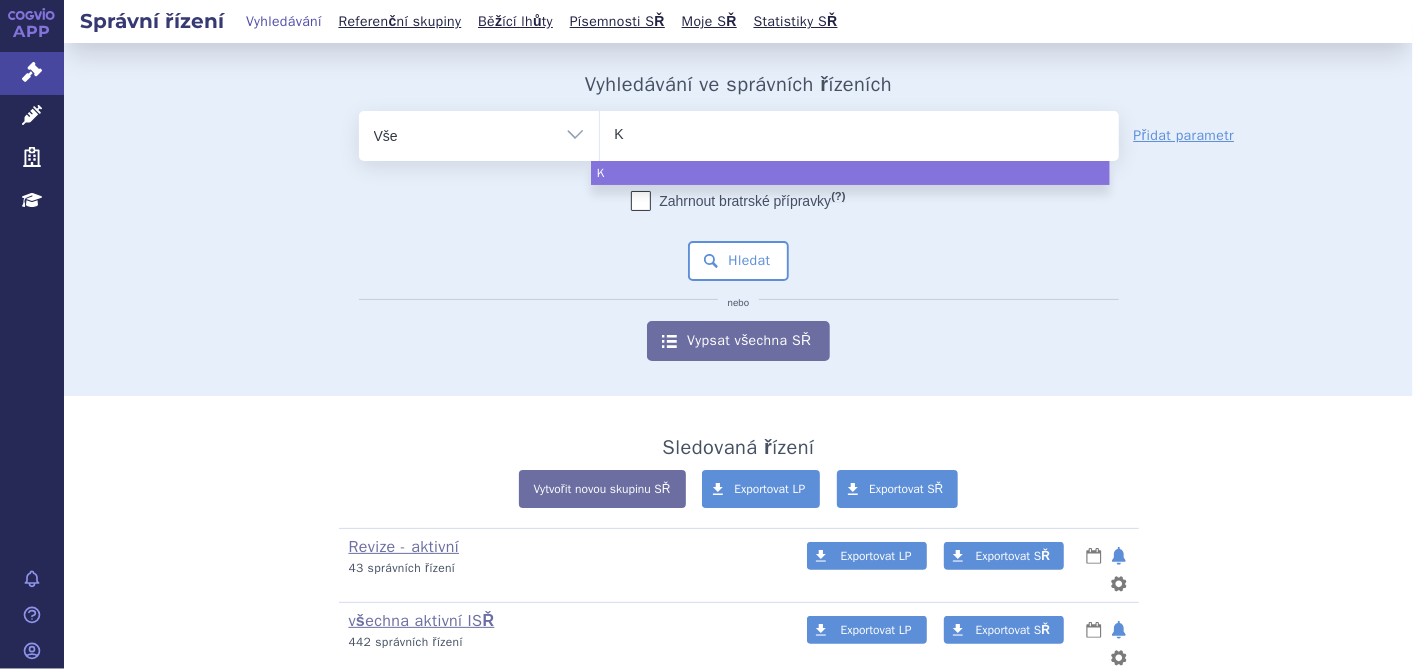 type on "KE" 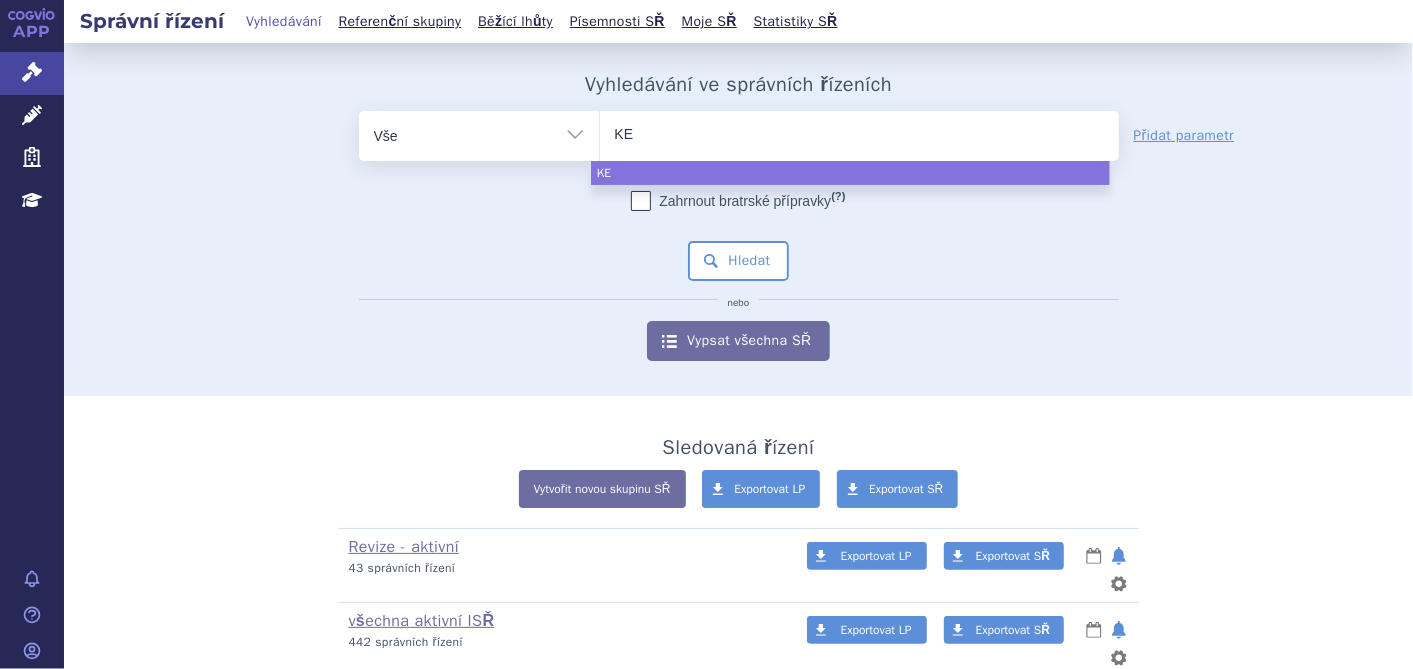 type on "KEY" 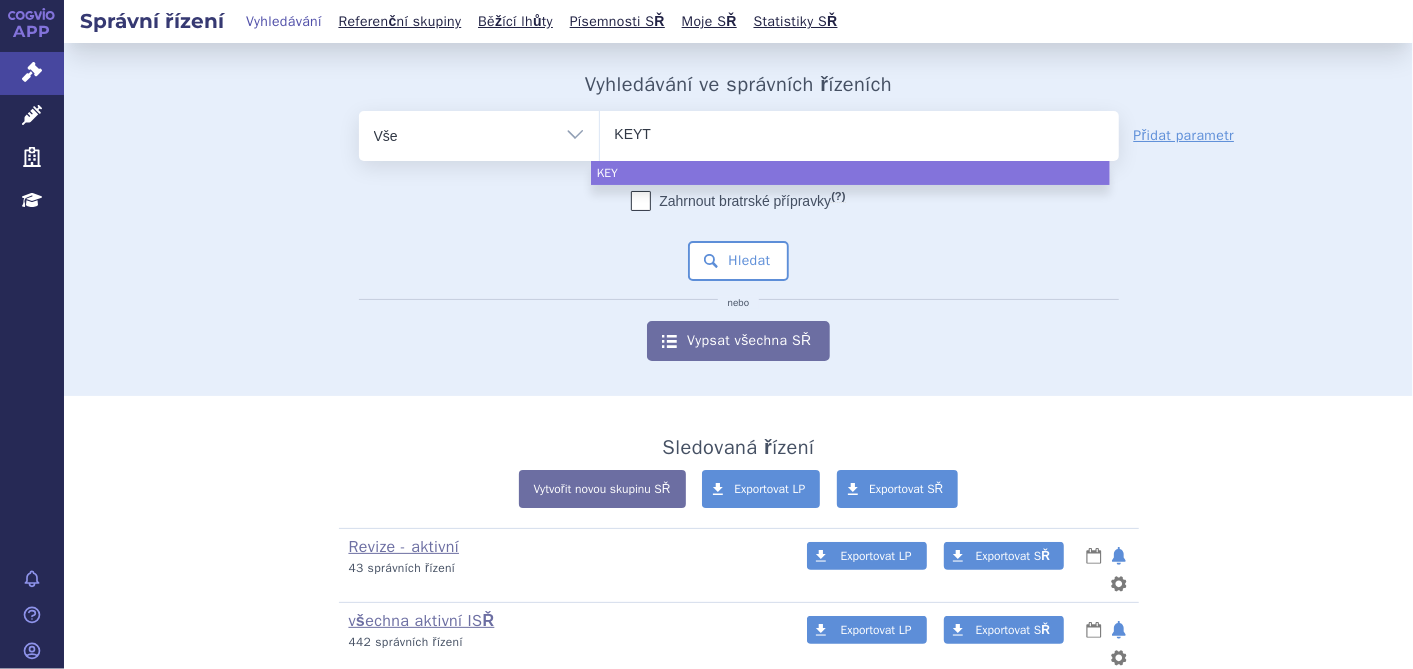 type on "KEYTR" 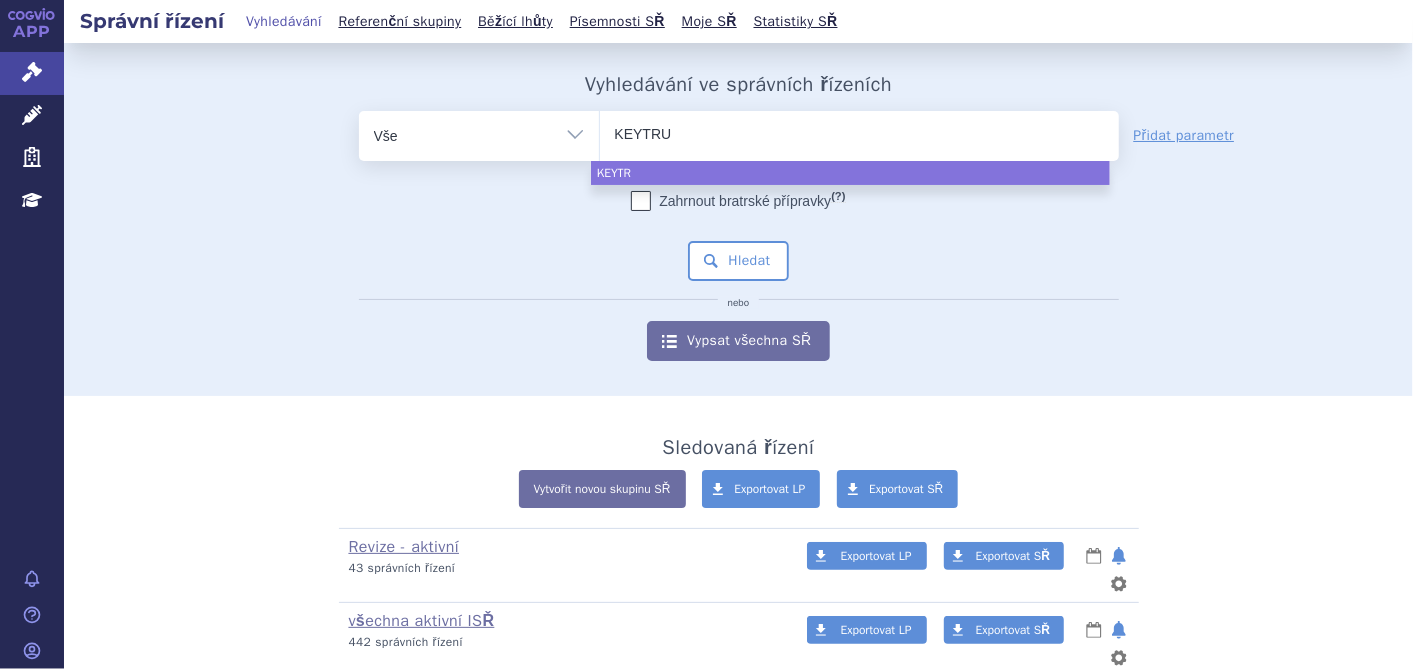 type on "KEYTRUD" 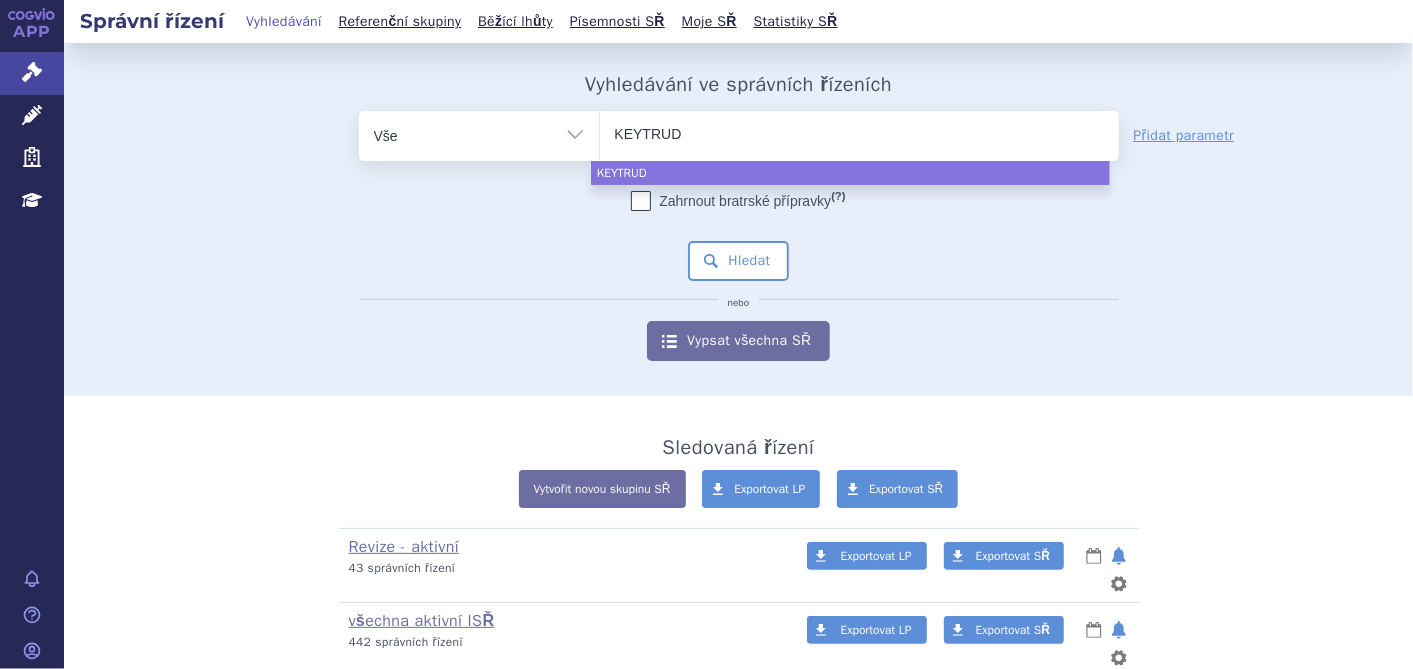 type on "KEYTRUDA" 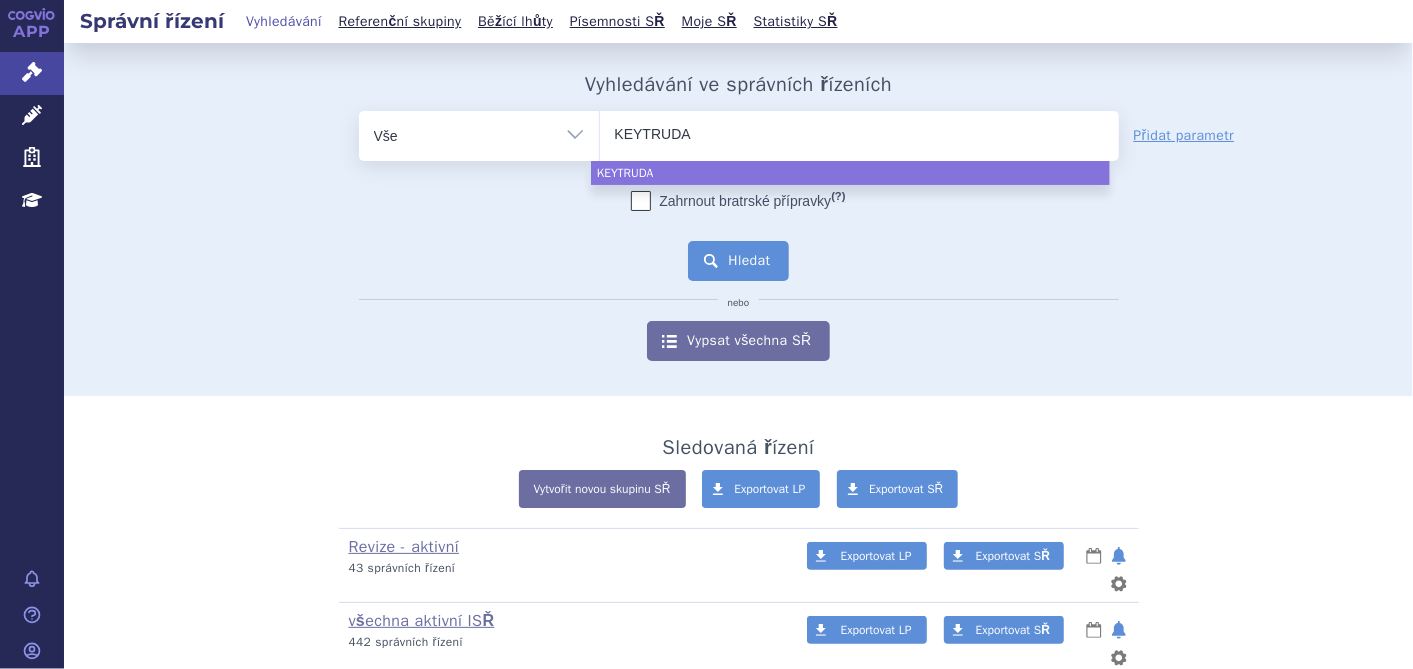 select on "KEYTRUDA" 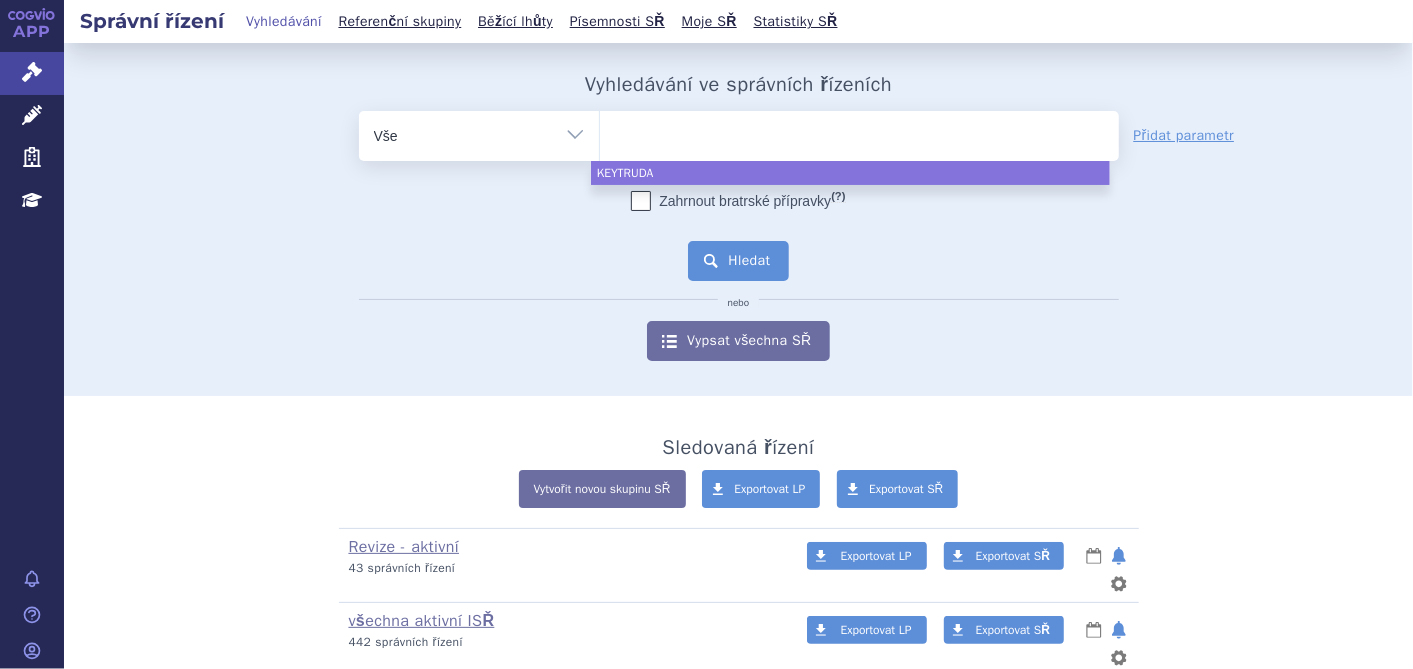 click on "Hledat" at bounding box center [738, 261] 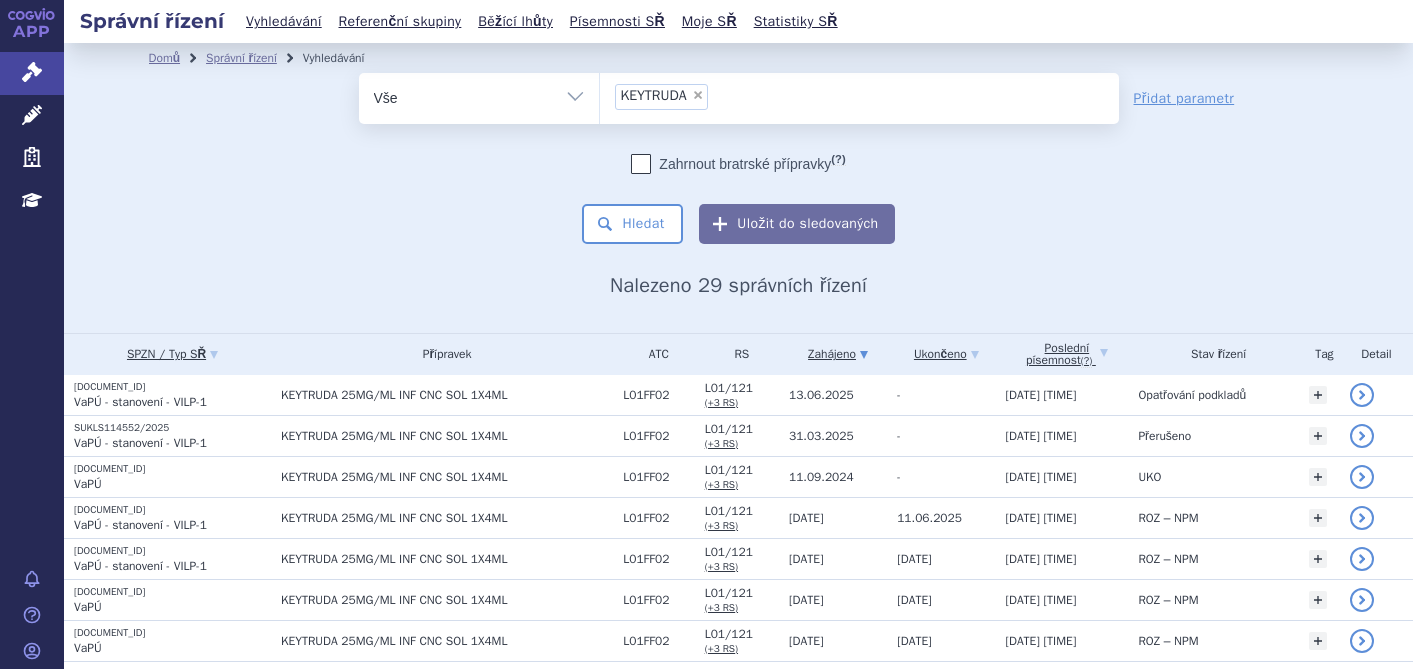 scroll, scrollTop: 0, scrollLeft: 0, axis: both 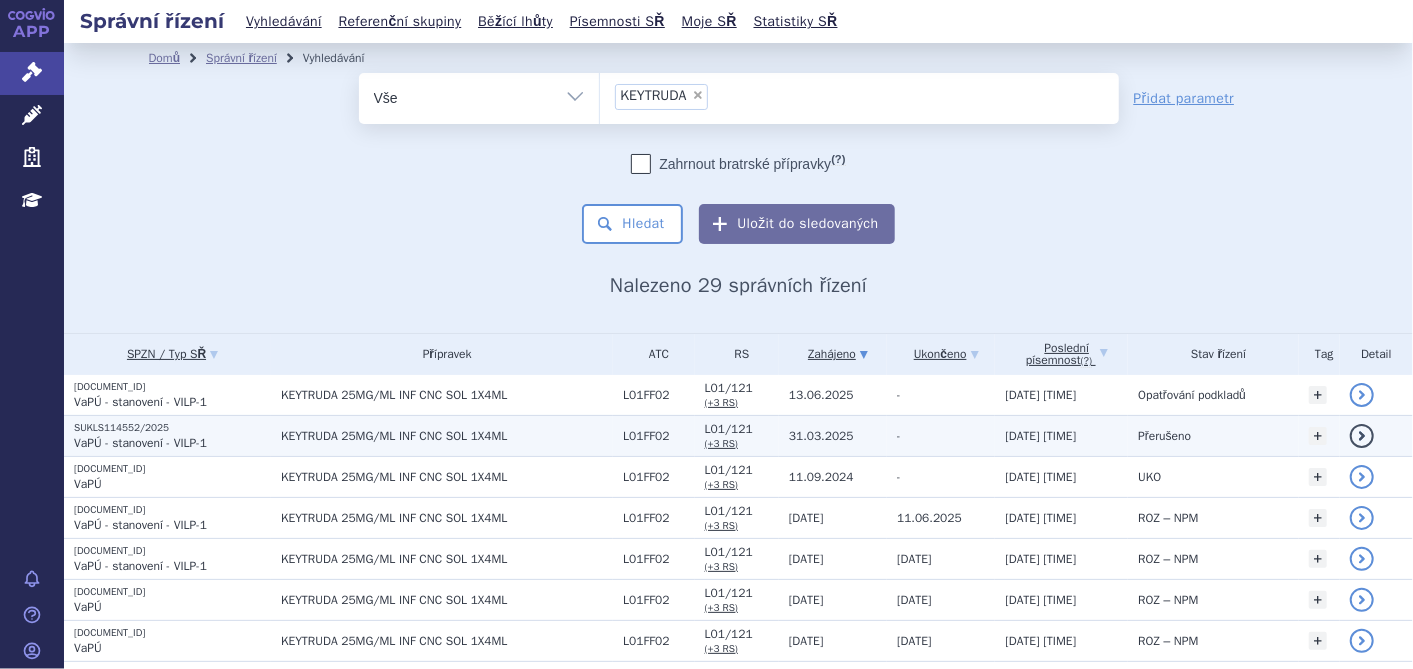 click on "VaPÚ - stanovení - VILP-1" at bounding box center [140, 443] 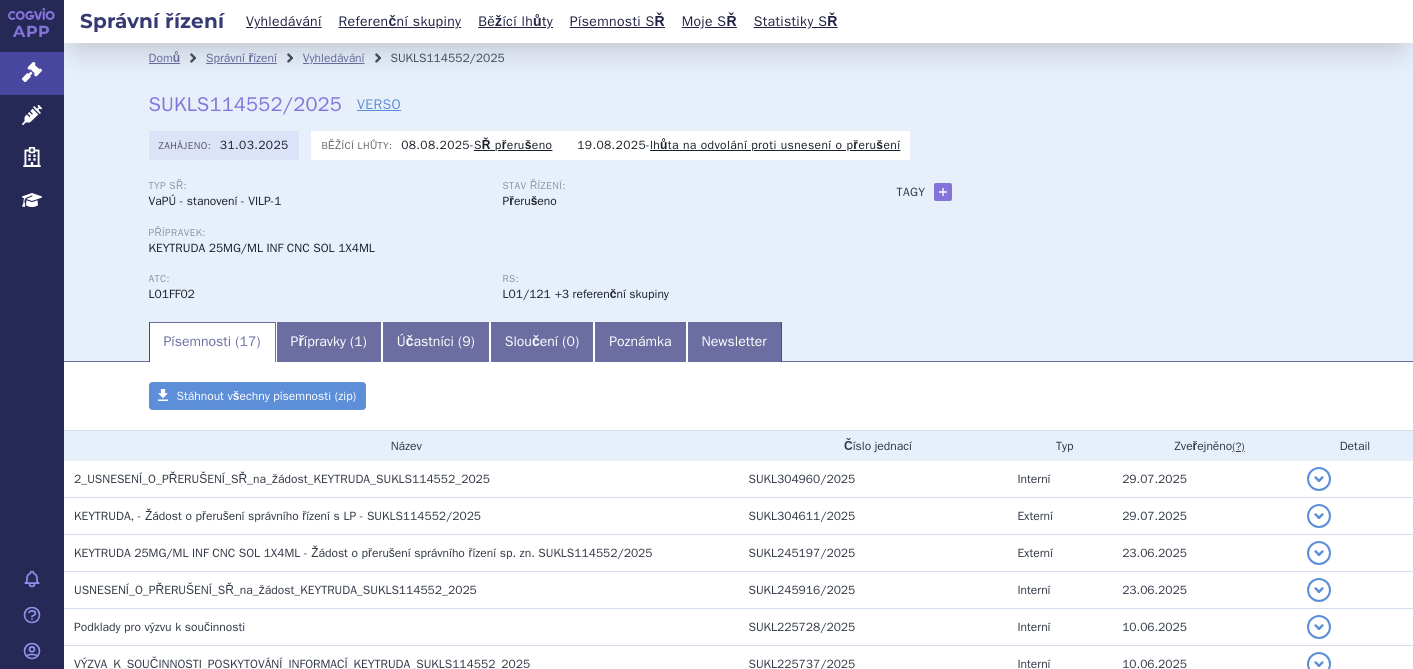 scroll, scrollTop: 0, scrollLeft: 0, axis: both 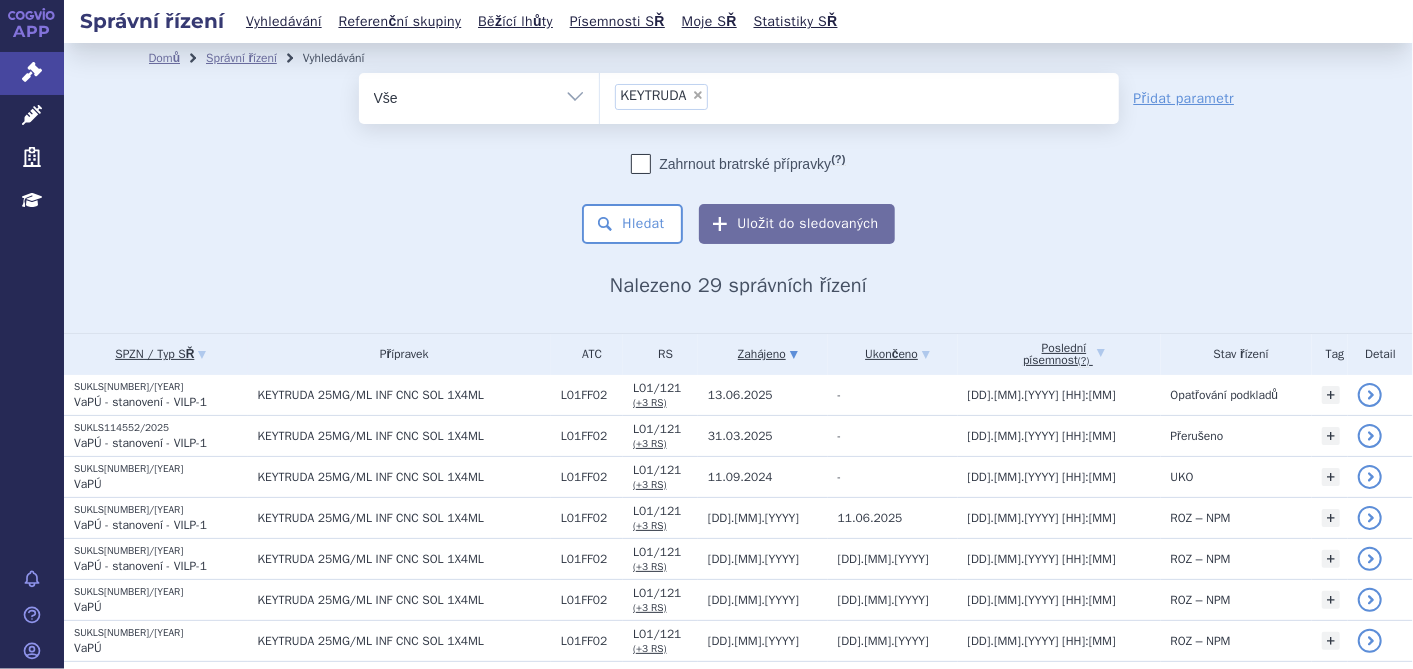 click on "×" at bounding box center [698, 95] 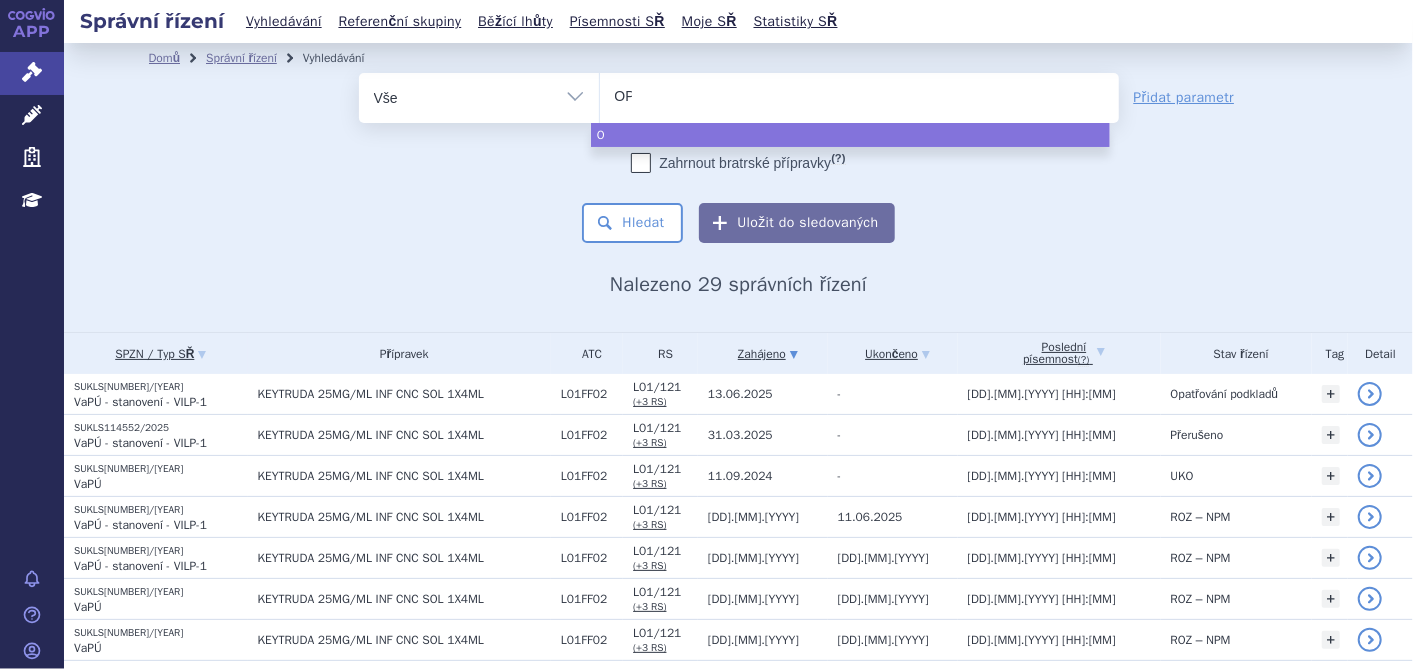 type on "OPD" 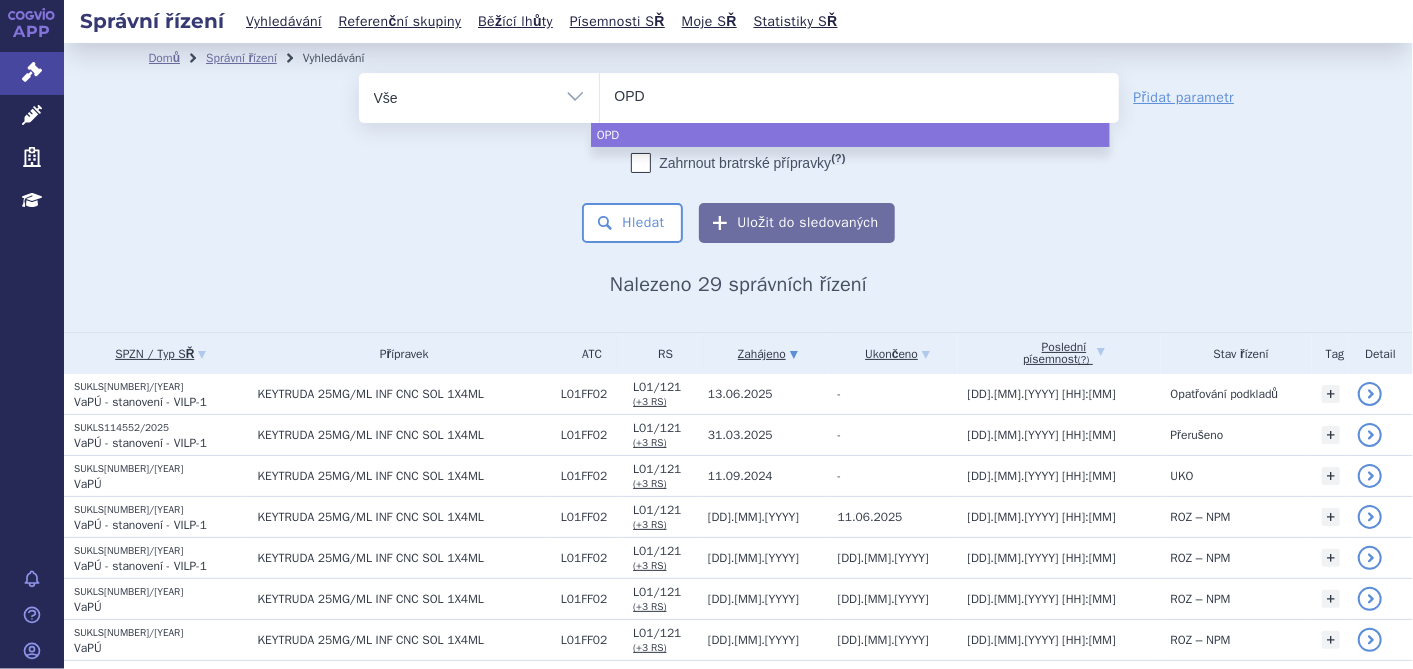 type on "OPDI" 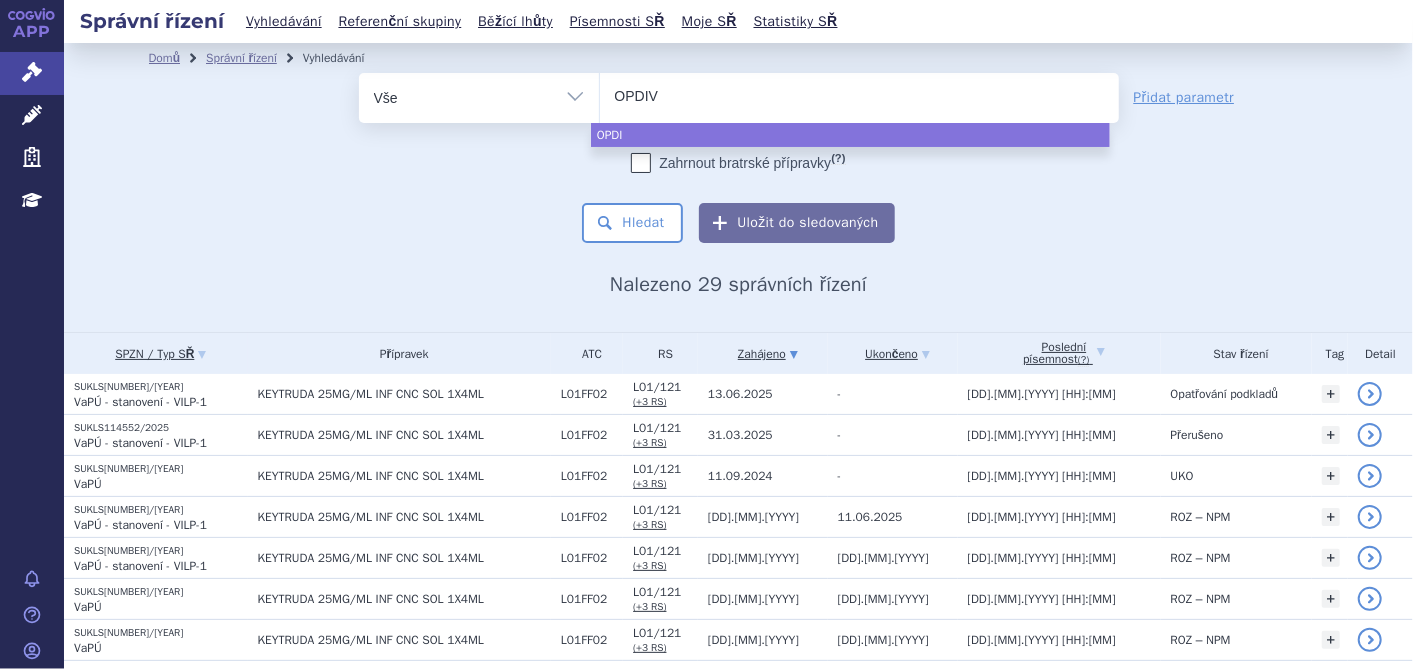 type on "OPDIVO" 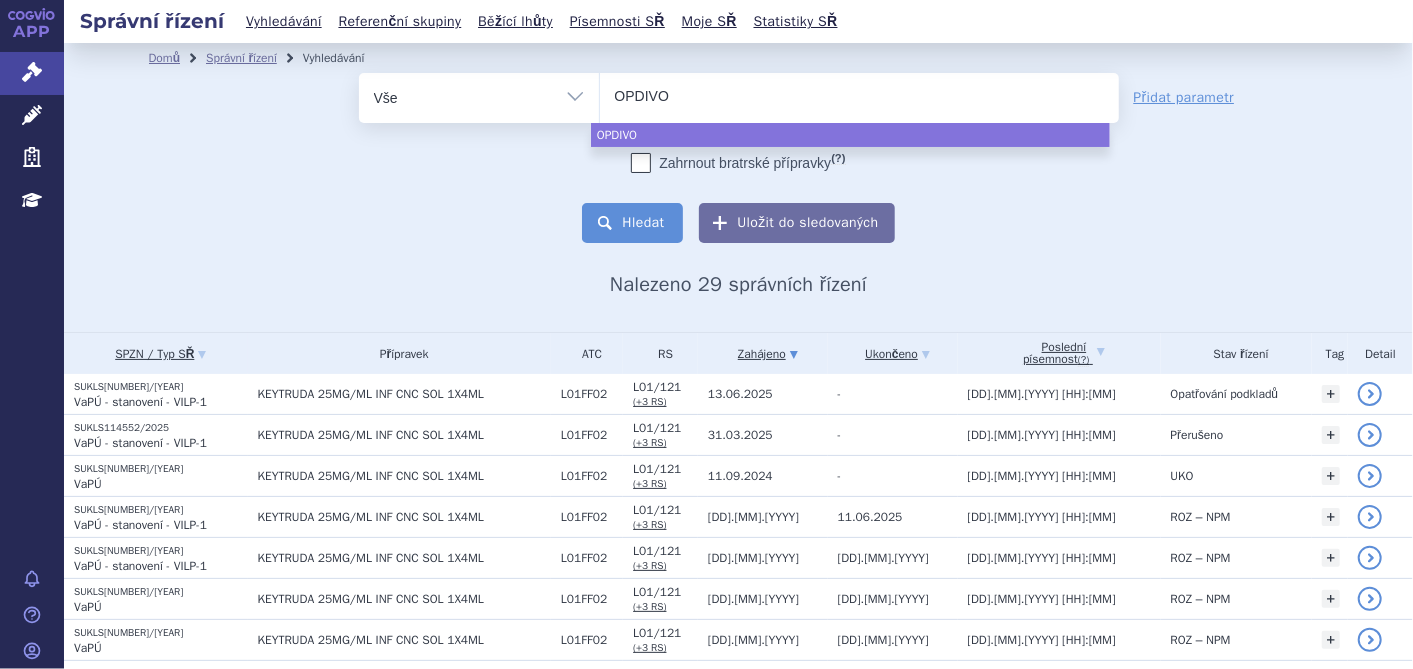 select on "OPDIVO" 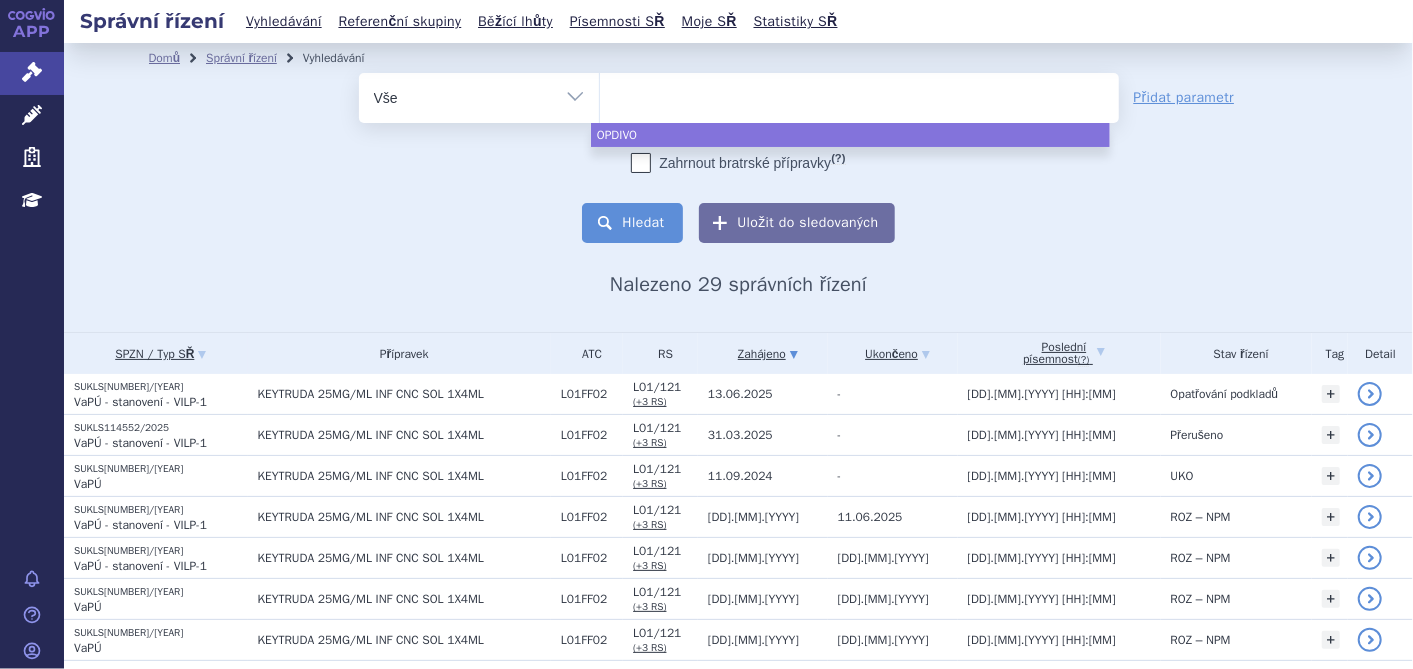 click on "Hledat" at bounding box center (632, 223) 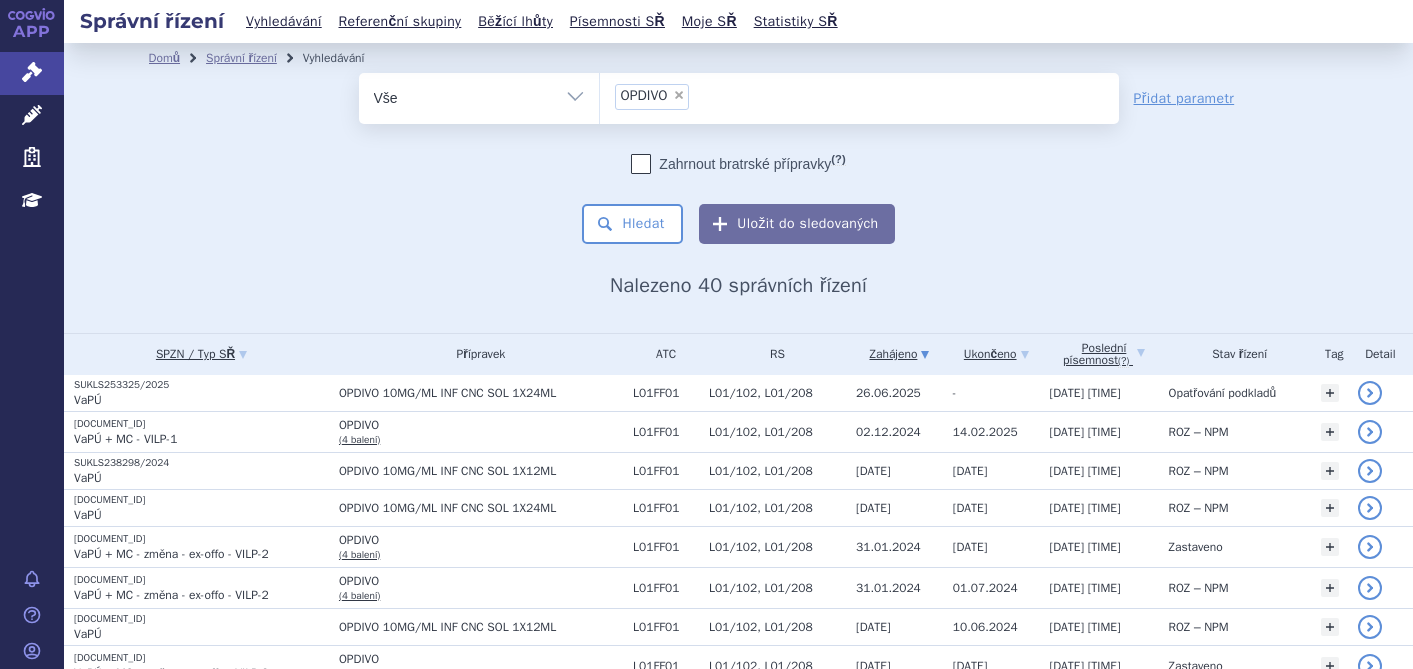 scroll, scrollTop: 0, scrollLeft: 0, axis: both 